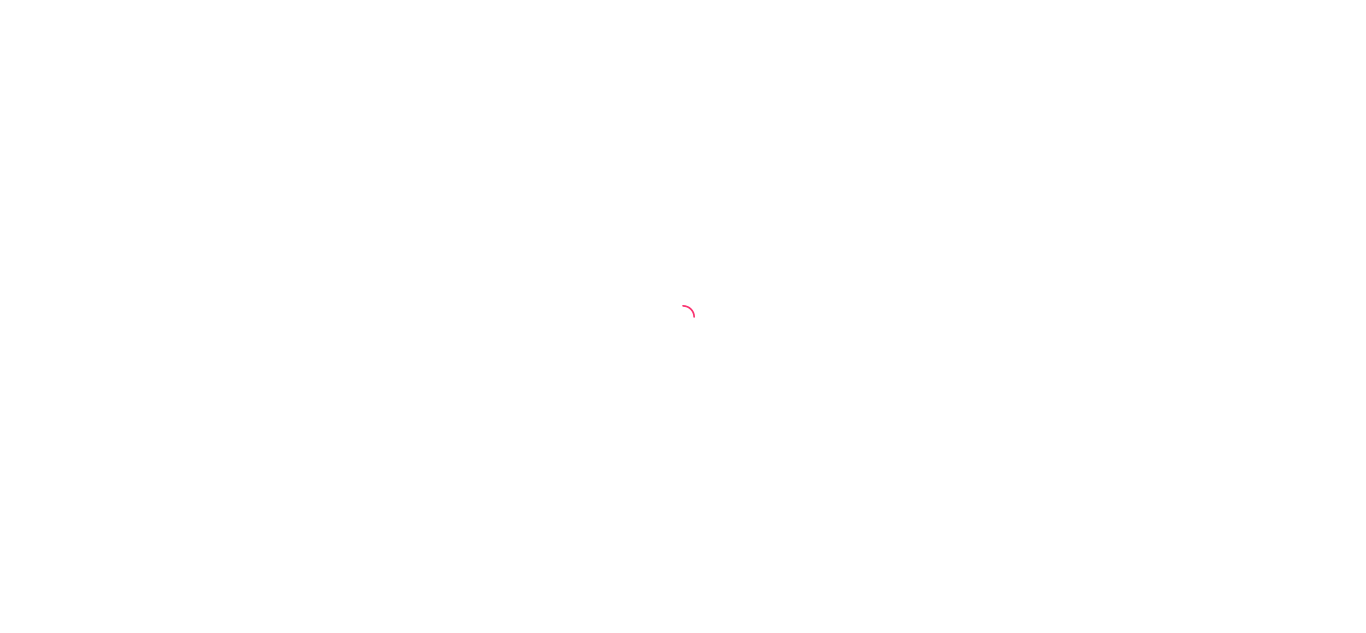scroll, scrollTop: 0, scrollLeft: 0, axis: both 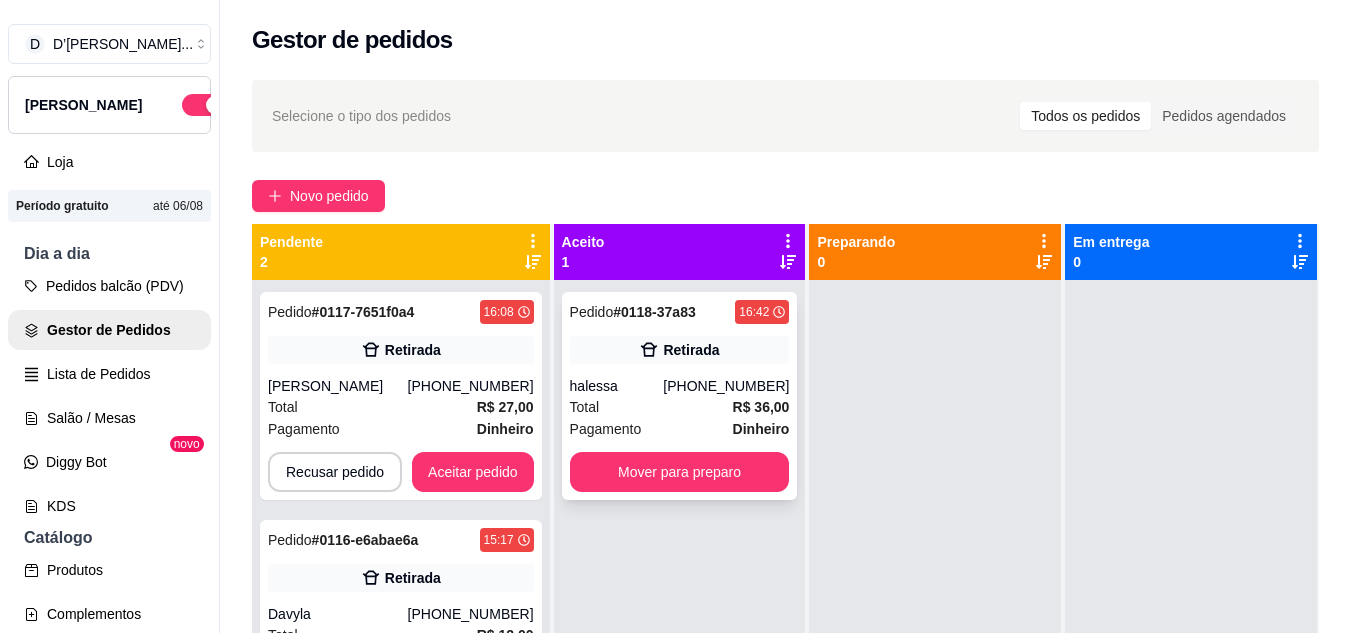 click on "[PHONE_NUMBER]" at bounding box center [726, 386] 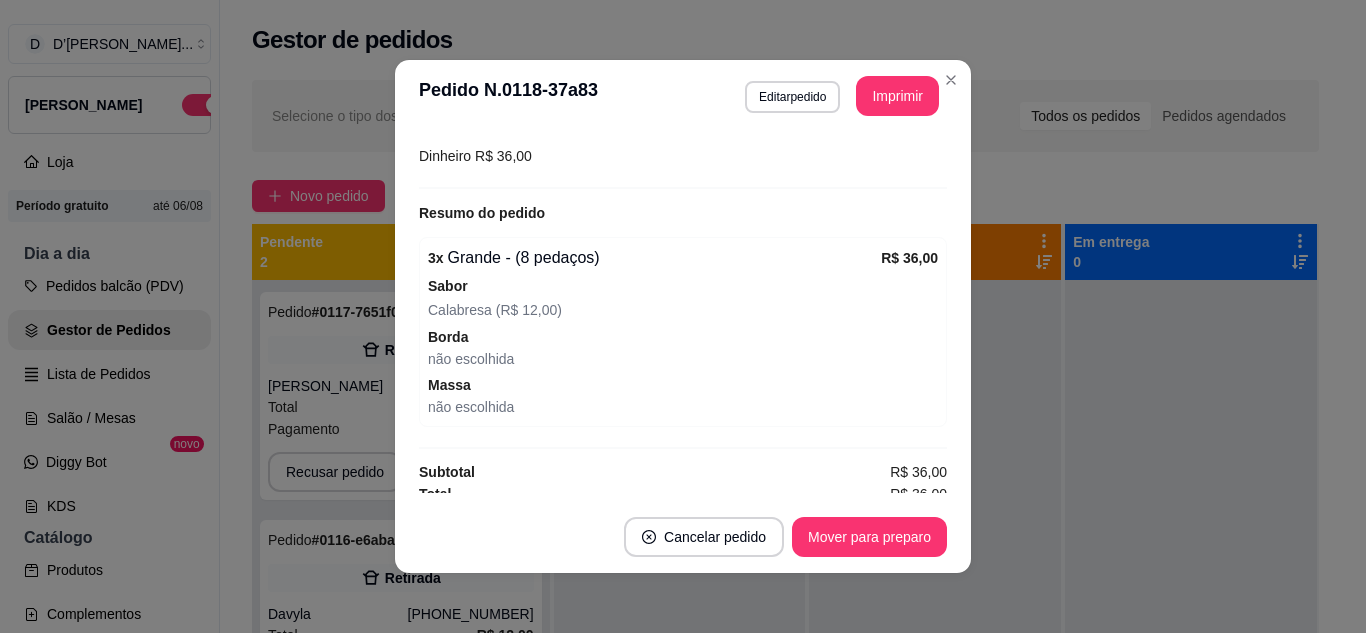 scroll, scrollTop: 356, scrollLeft: 0, axis: vertical 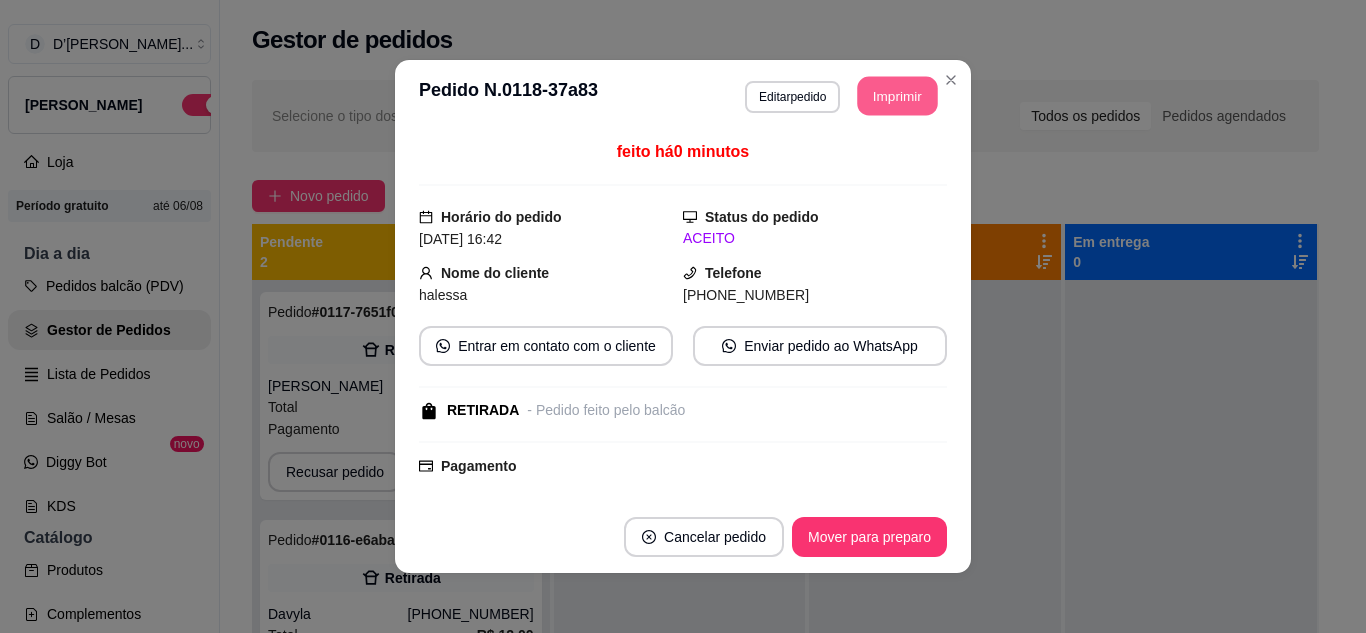 click on "Imprimir" at bounding box center (898, 96) 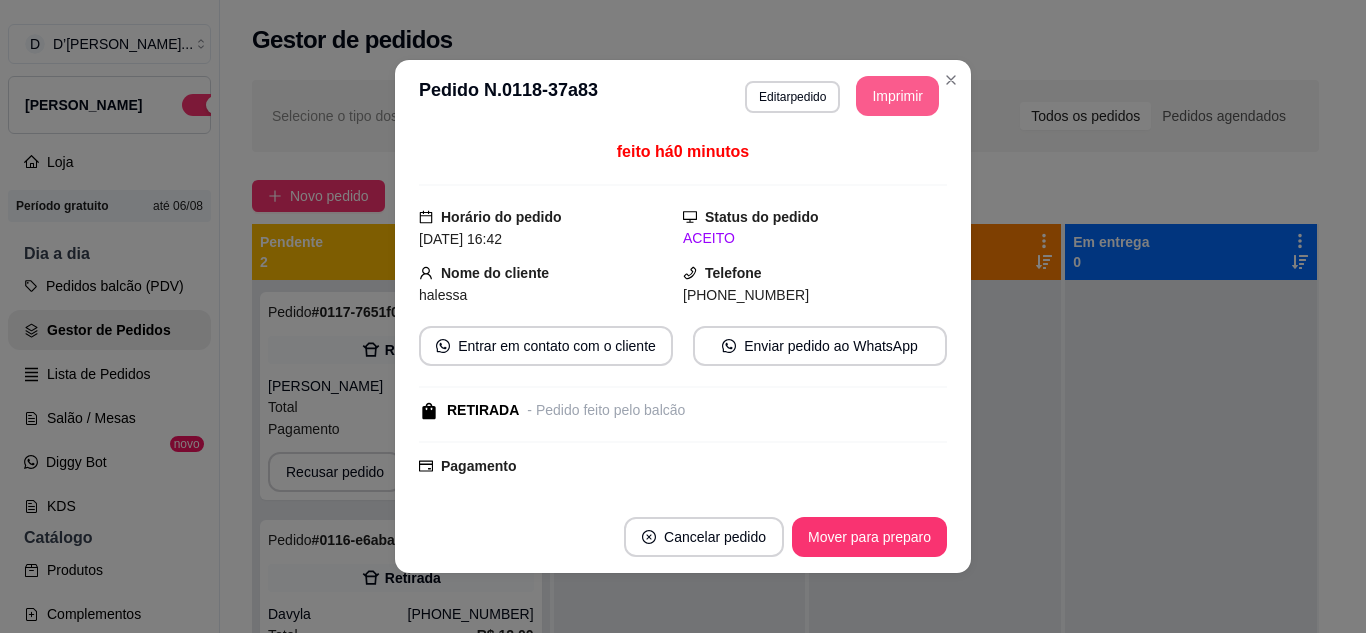 scroll, scrollTop: 0, scrollLeft: 0, axis: both 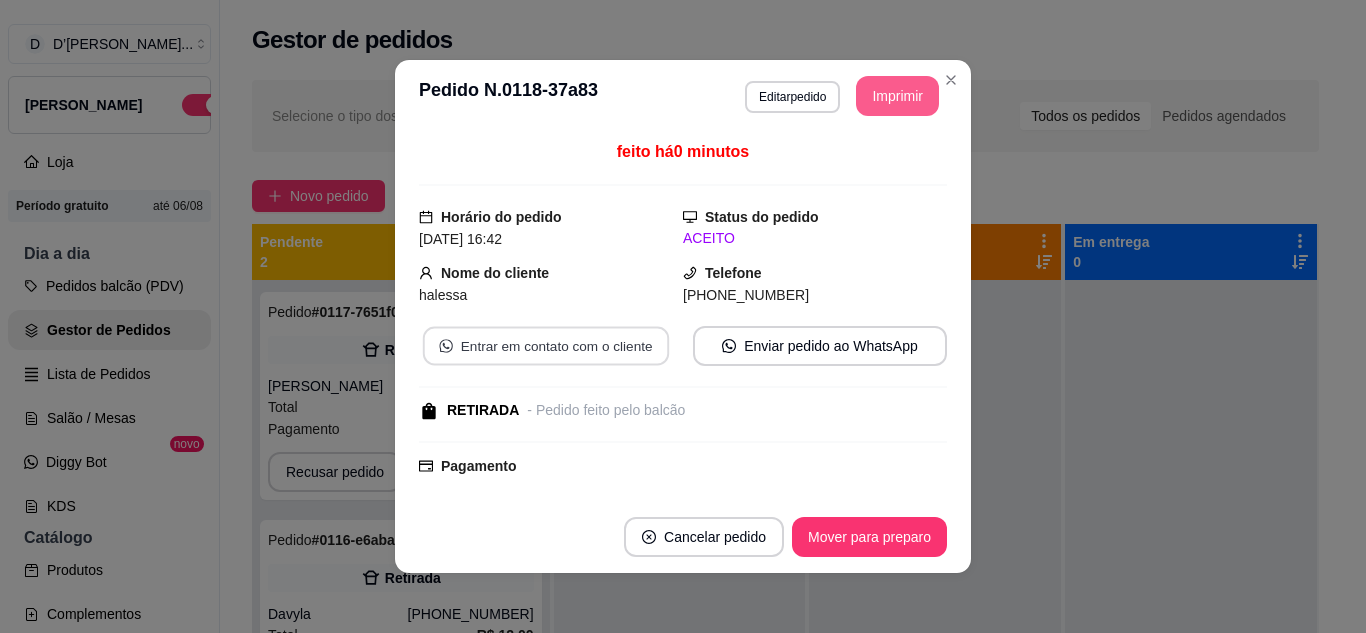 click on "Entrar em contato com o cliente" at bounding box center (546, 346) 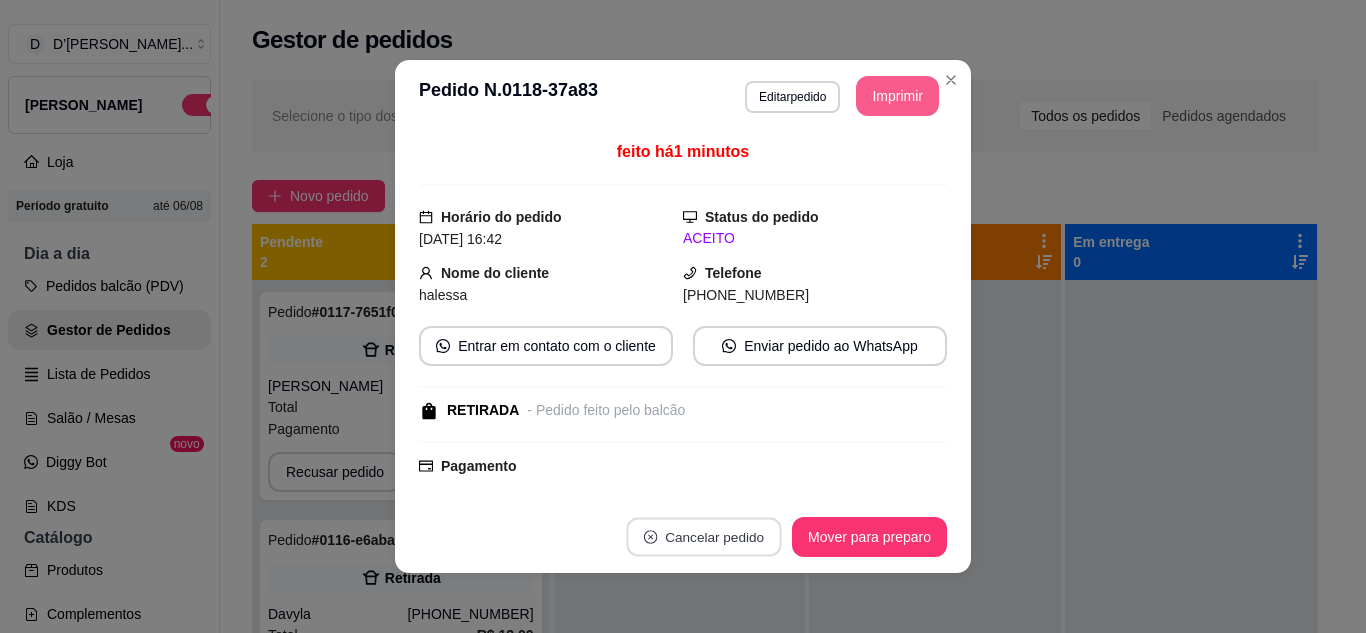 click on "Cancelar pedido" at bounding box center [703, 537] 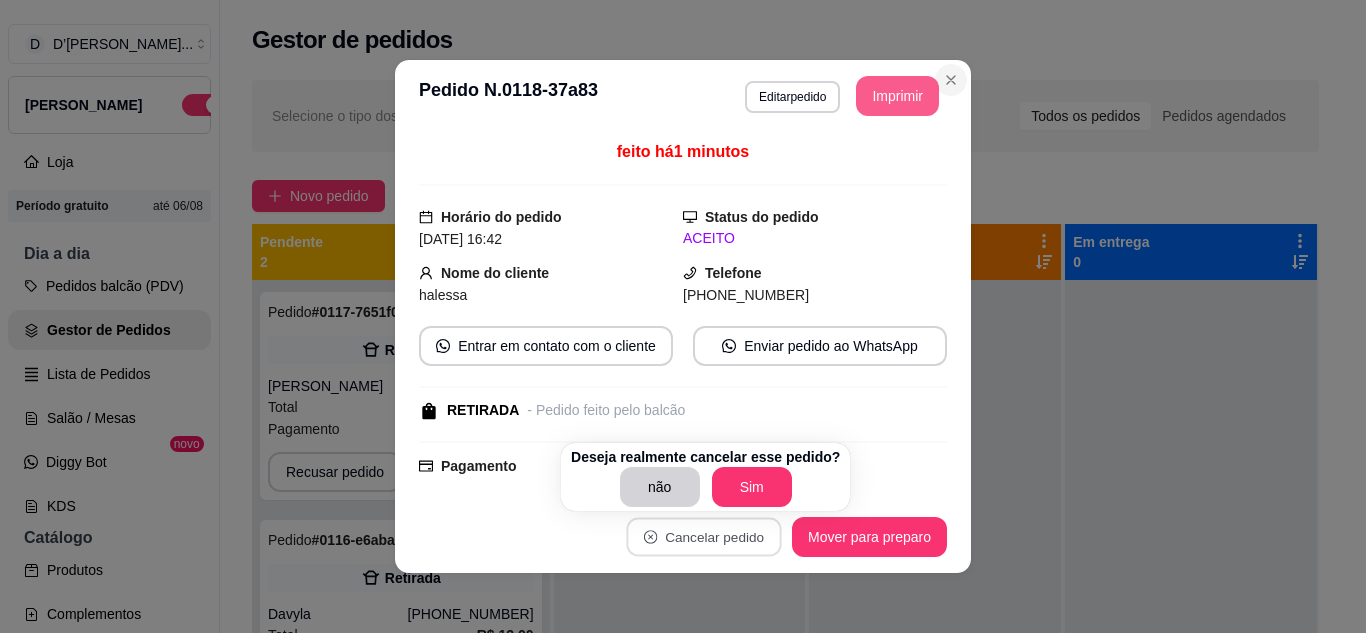 click 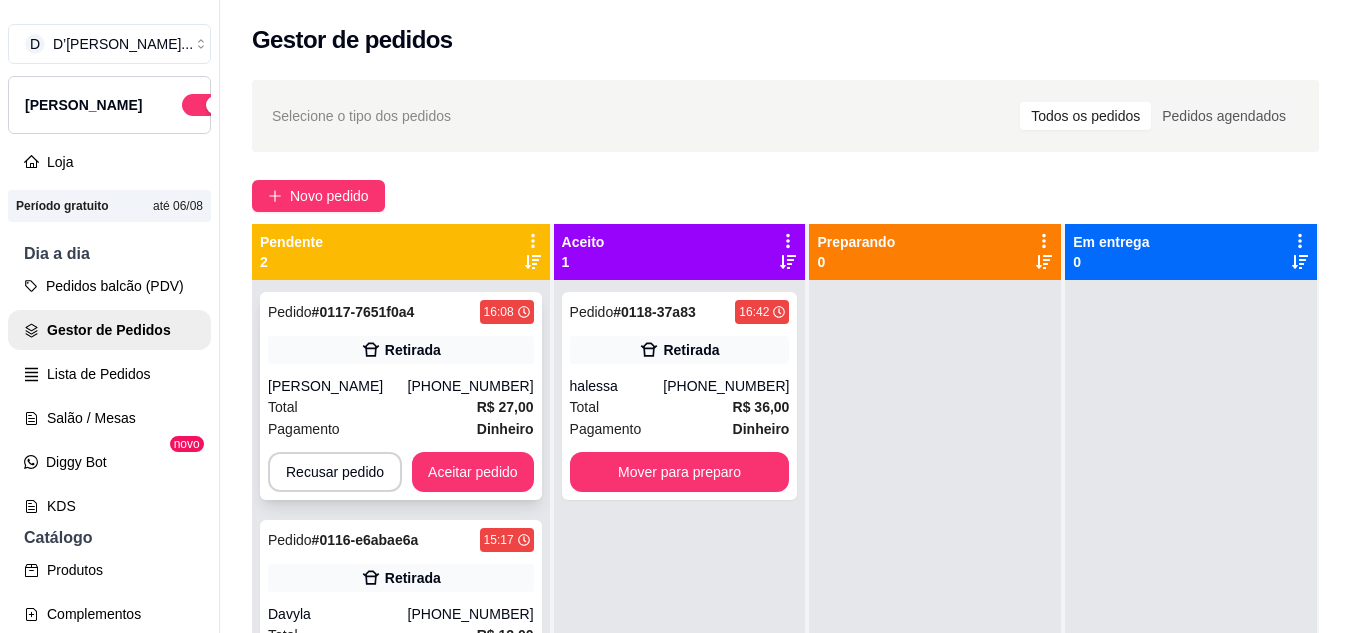 click on "Pagamento Dinheiro" at bounding box center (401, 429) 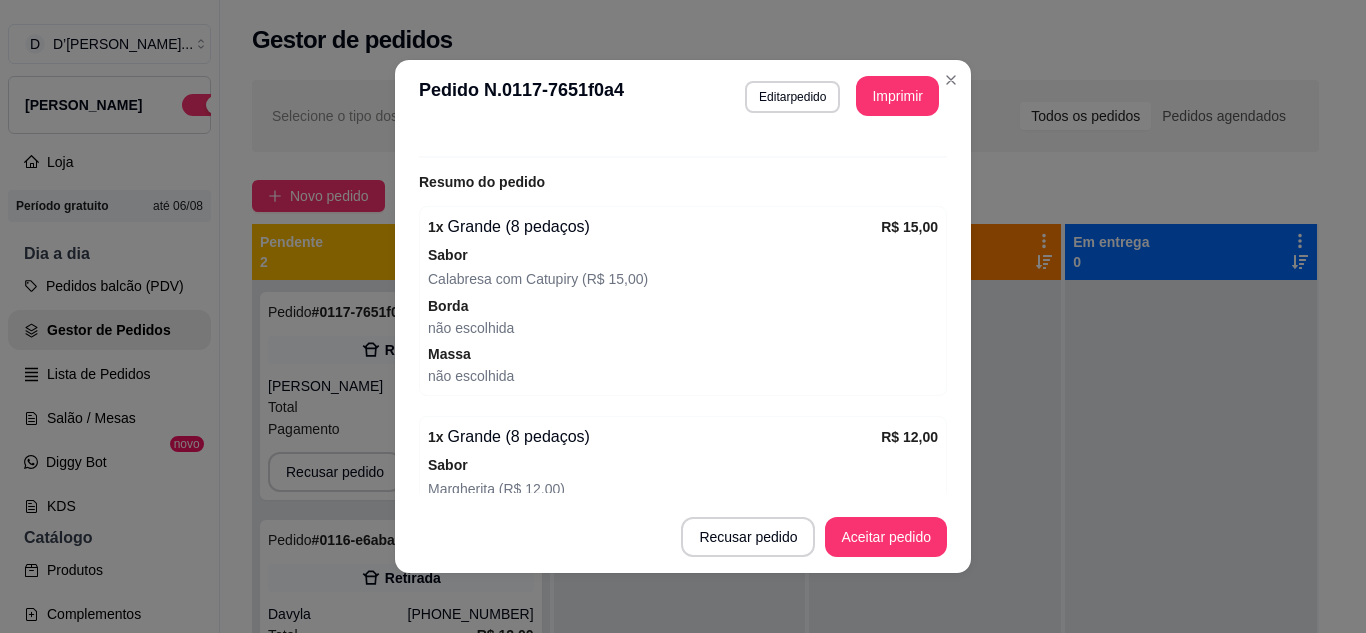 scroll, scrollTop: 438, scrollLeft: 0, axis: vertical 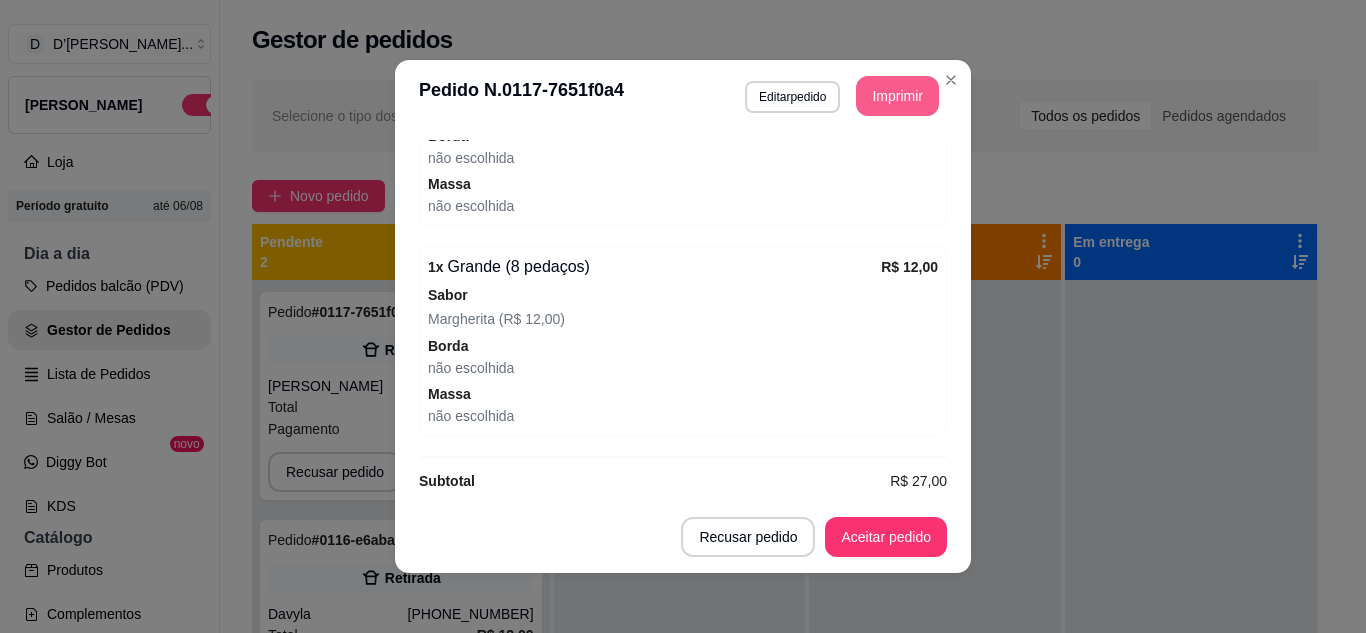 click on "Imprimir" at bounding box center (897, 96) 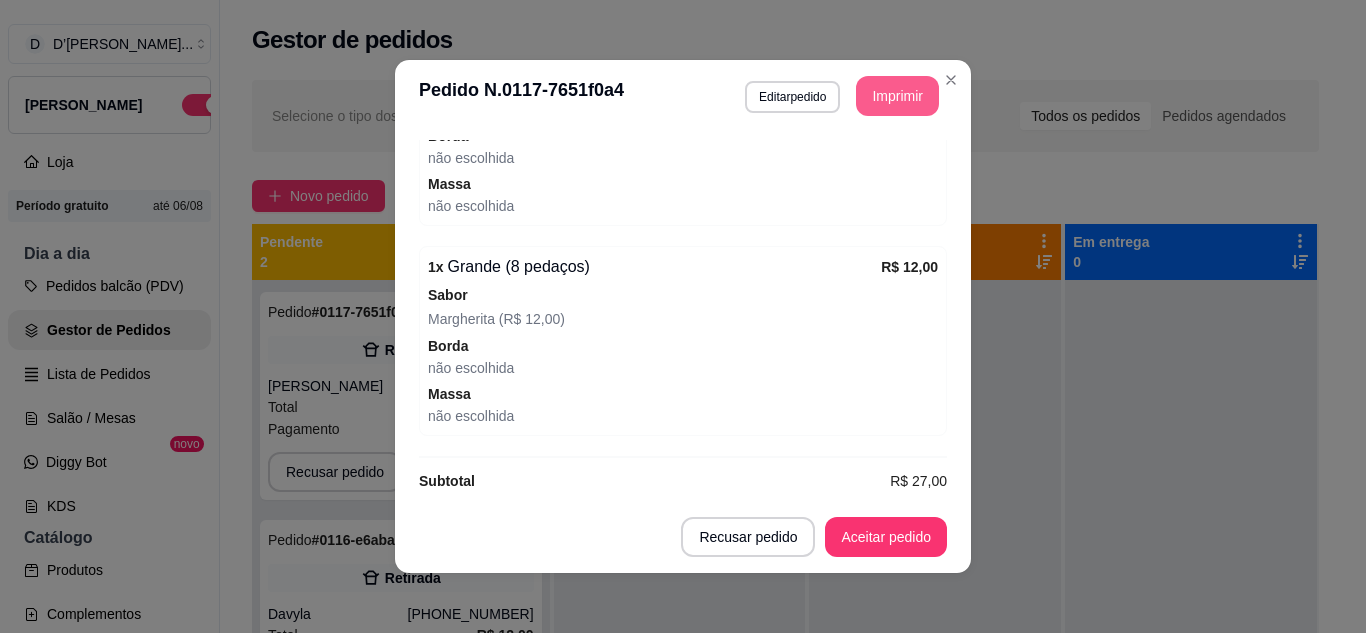 scroll, scrollTop: 0, scrollLeft: 0, axis: both 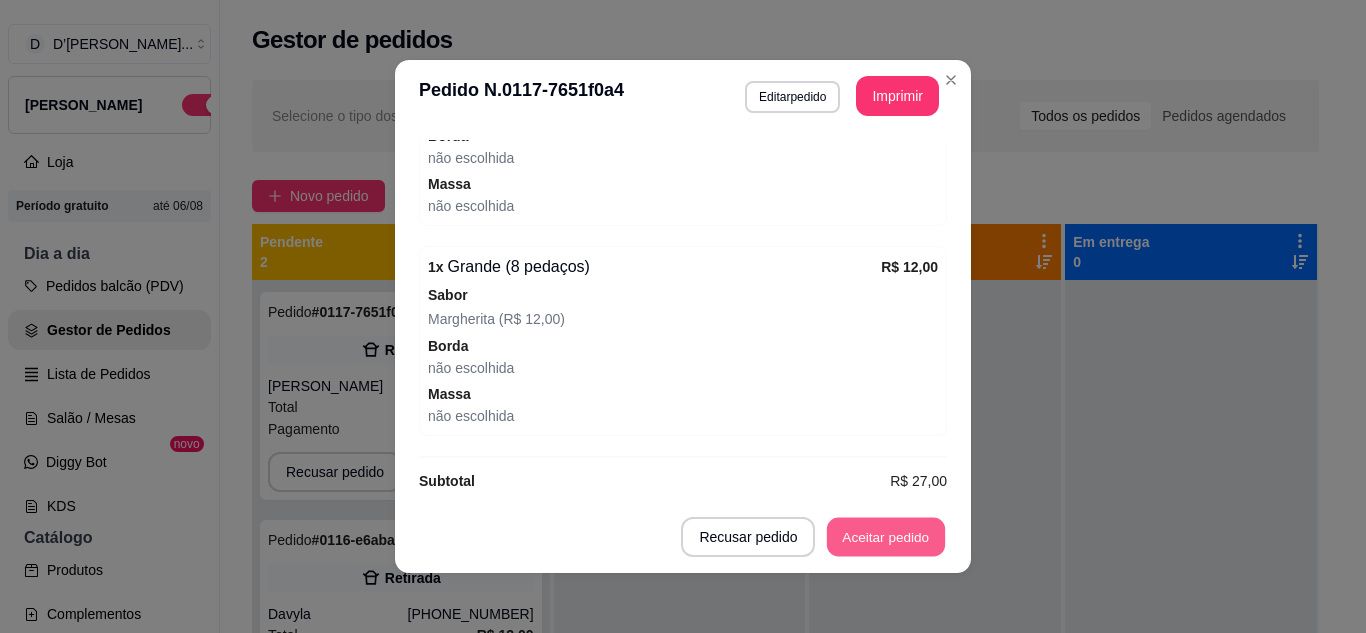 click on "Aceitar pedido" at bounding box center (886, 537) 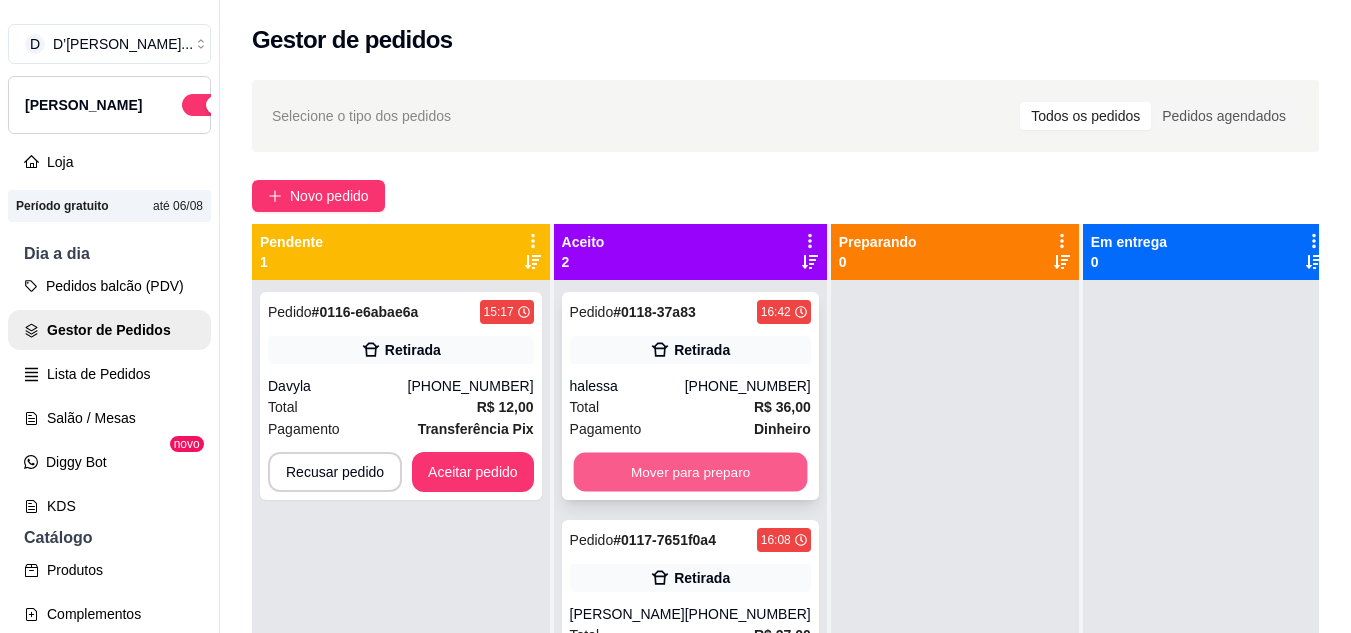 click on "Mover para preparo" at bounding box center [690, 472] 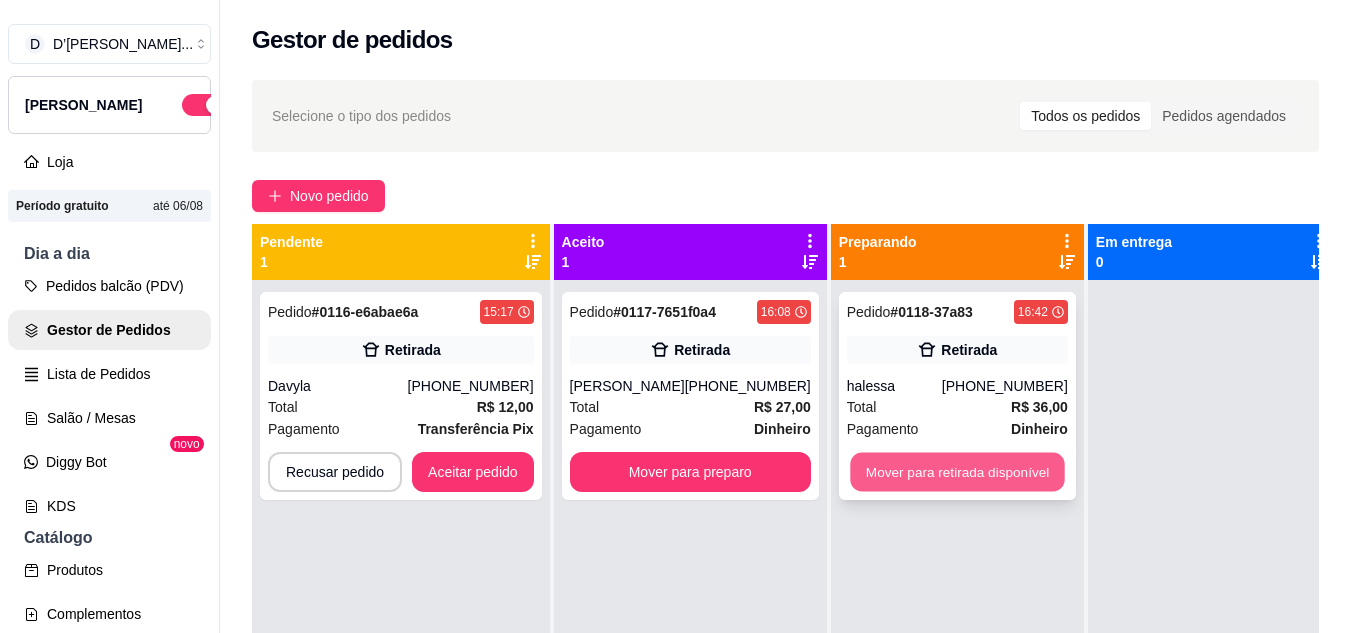 click on "Mover para retirada disponível" at bounding box center [957, 472] 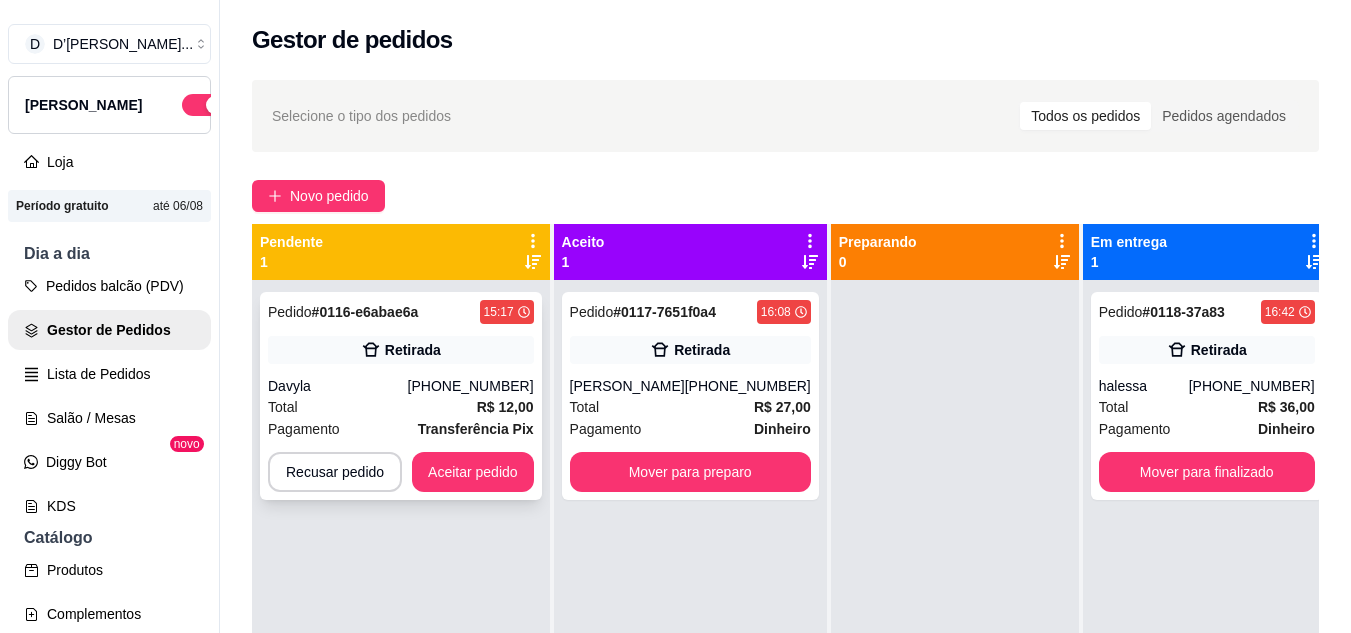 click on "Retirada" at bounding box center (413, 350) 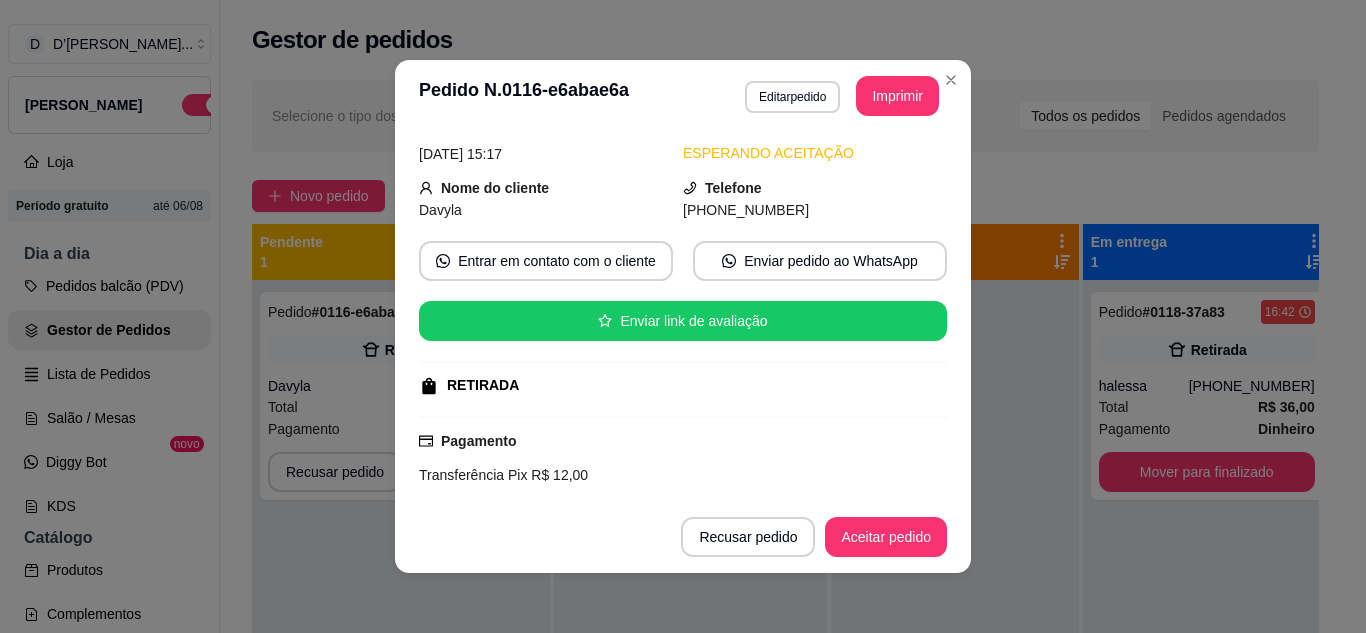 scroll, scrollTop: 0, scrollLeft: 0, axis: both 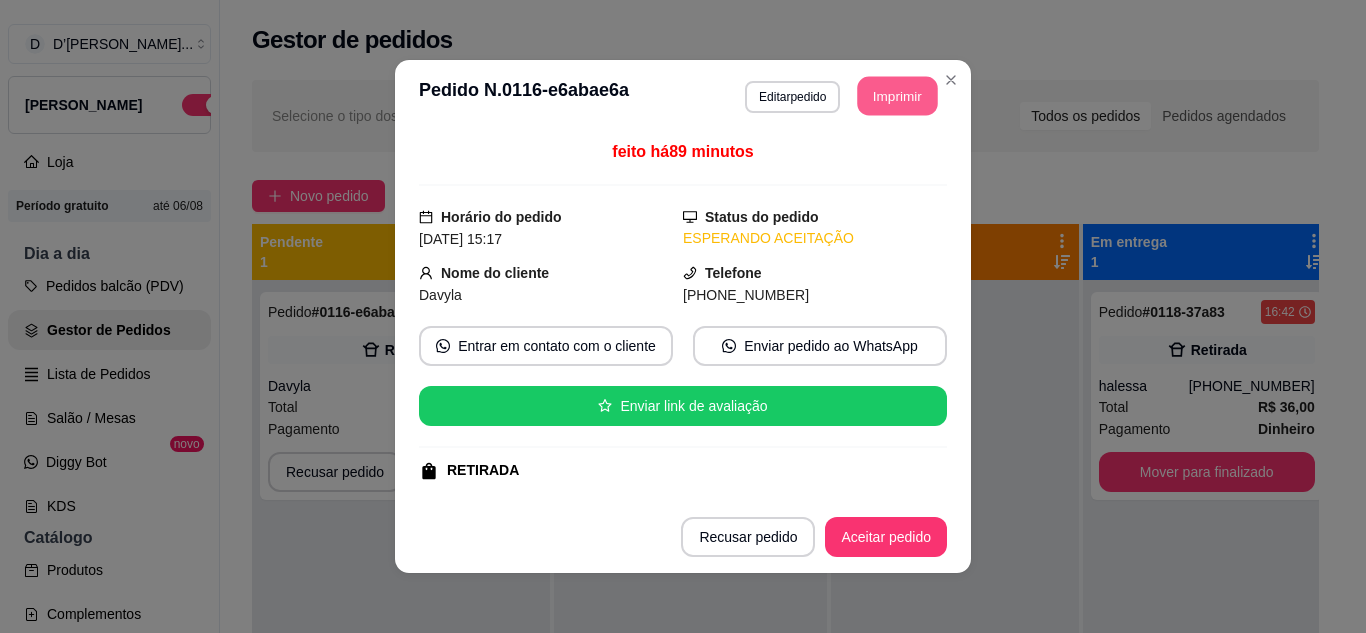 click on "Imprimir" at bounding box center [898, 96] 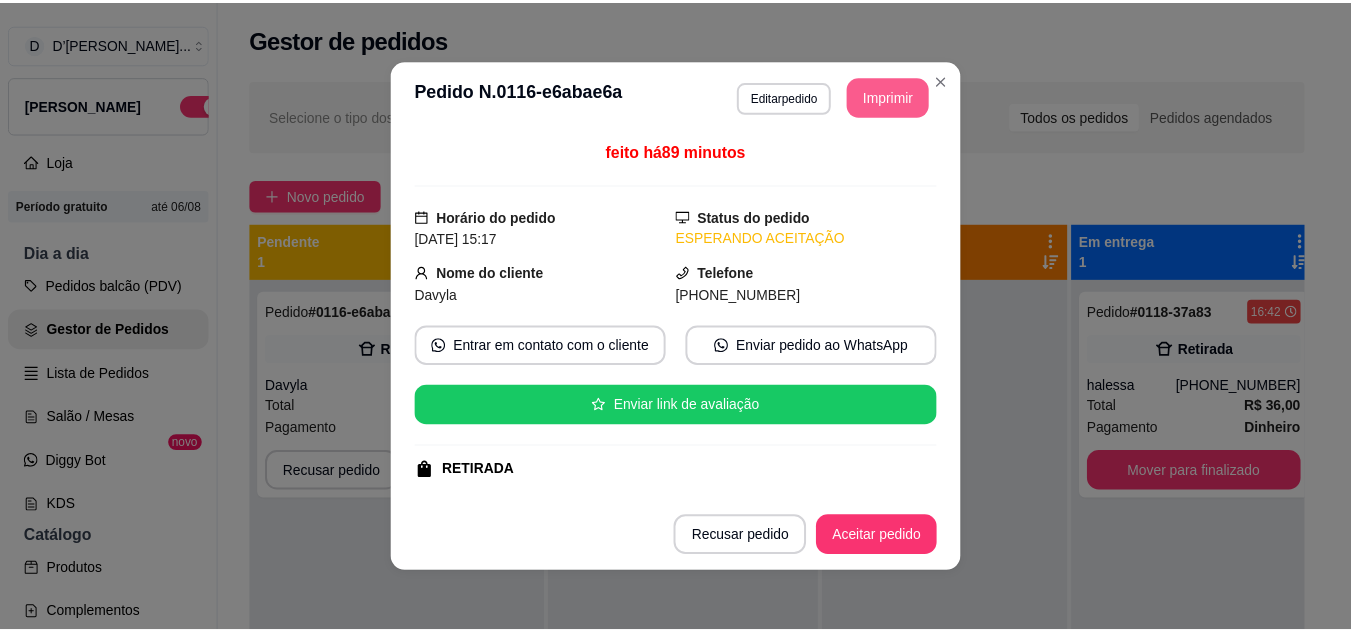 scroll, scrollTop: 0, scrollLeft: 0, axis: both 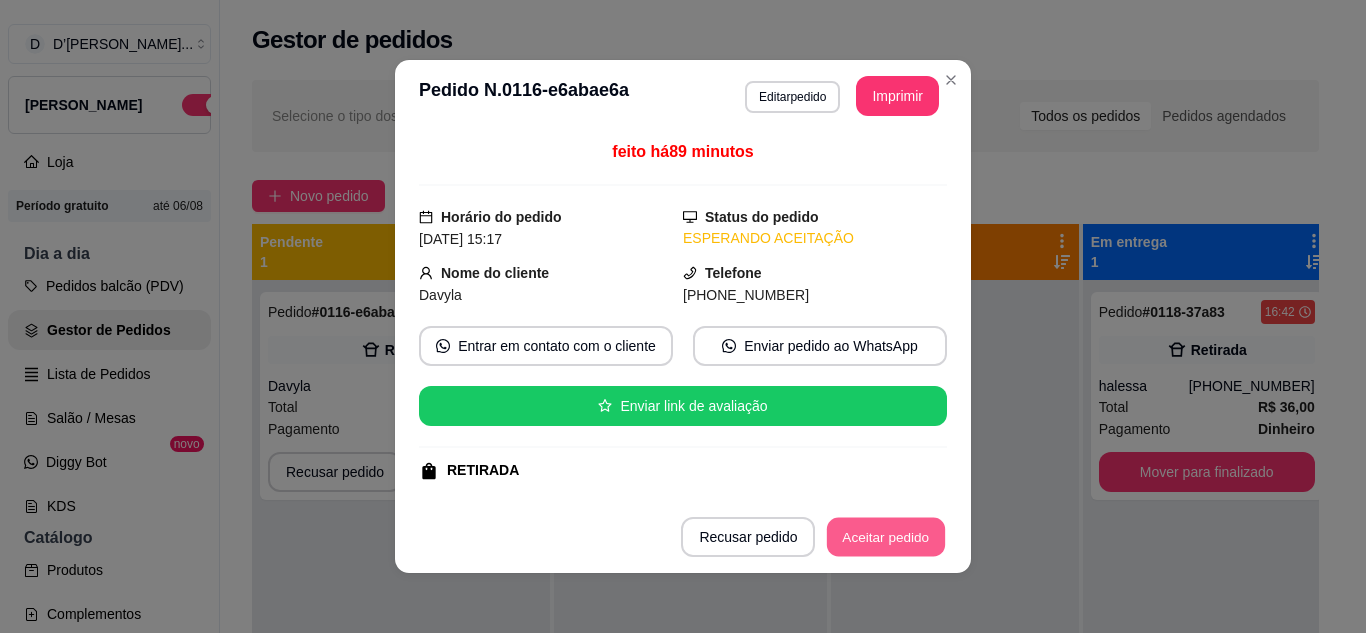 click on "Aceitar pedido" at bounding box center [886, 537] 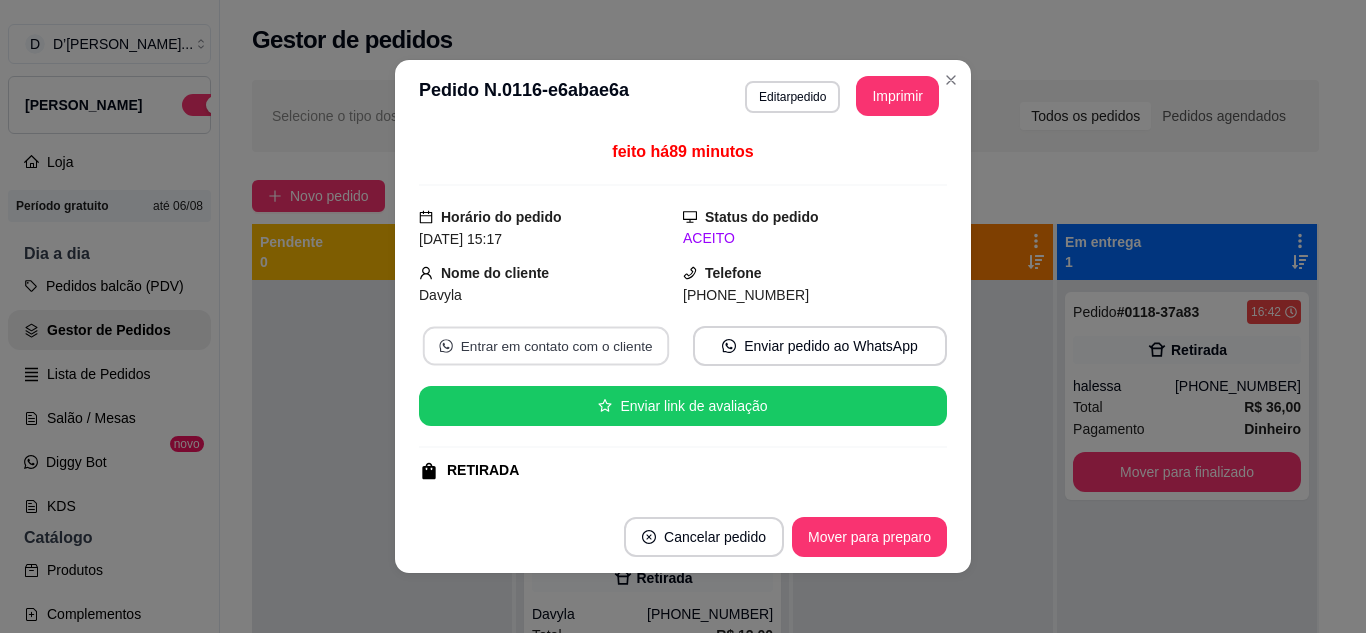 click on "Entrar em contato com o cliente" at bounding box center [546, 346] 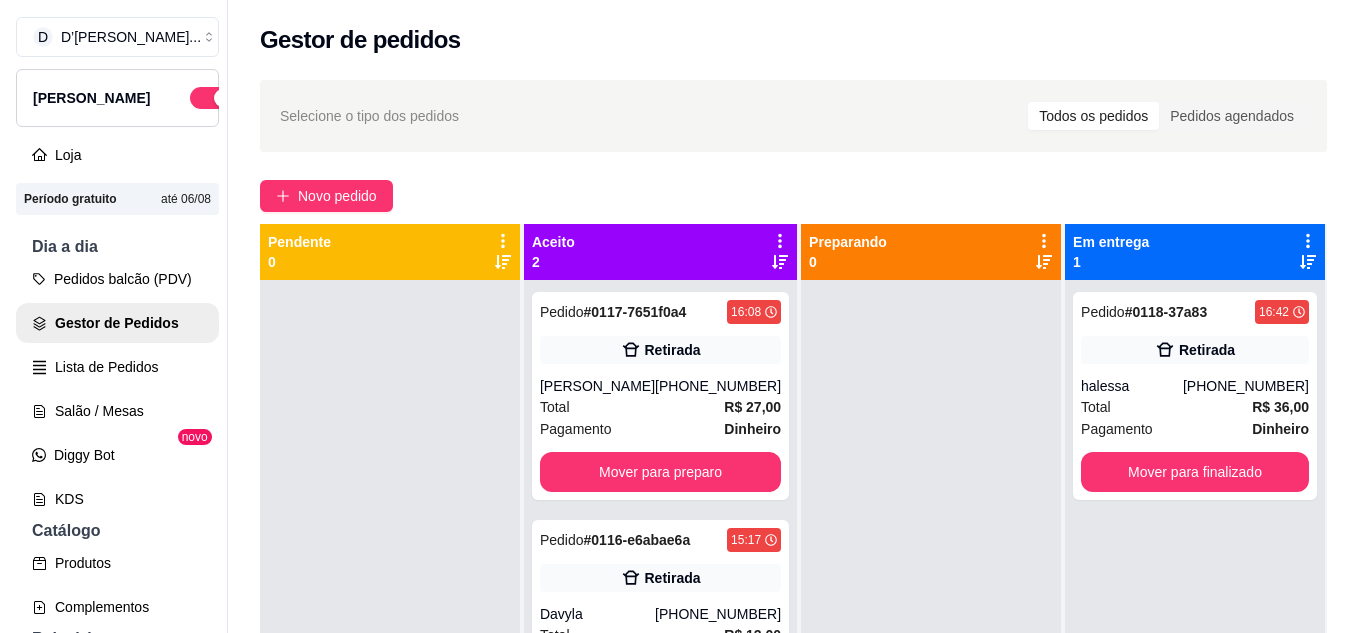 scroll, scrollTop: 0, scrollLeft: 0, axis: both 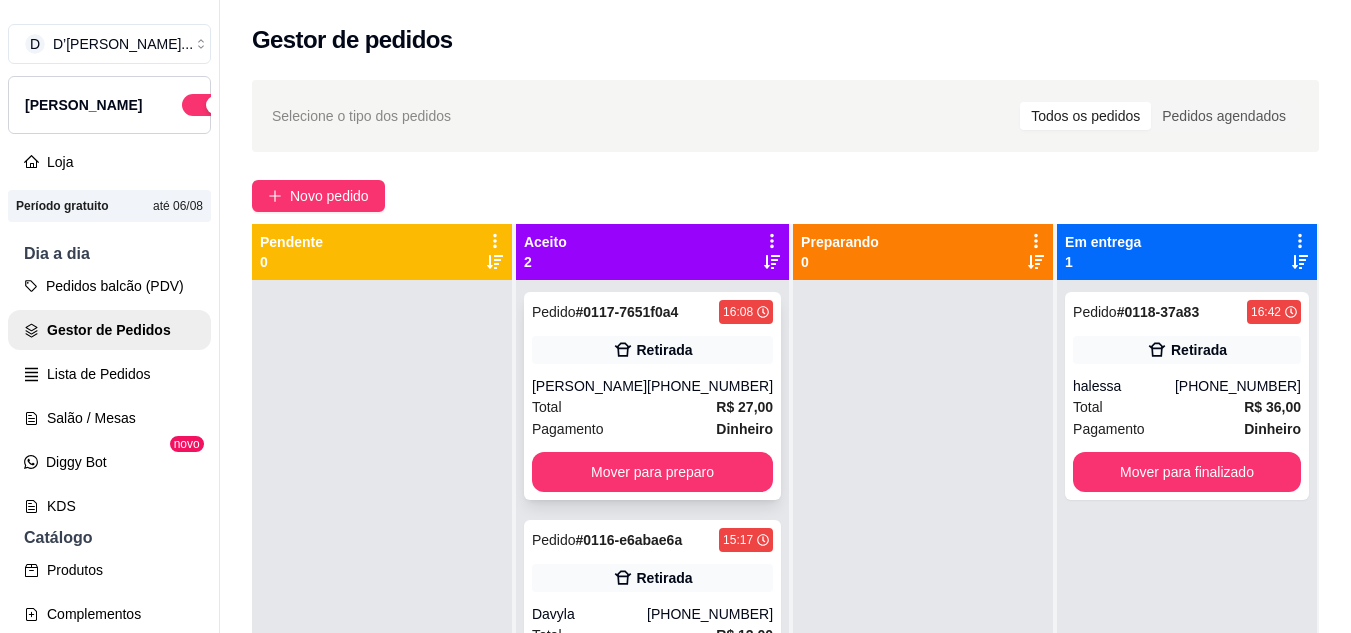 click on "Arnaldo Peixoto" at bounding box center (589, 386) 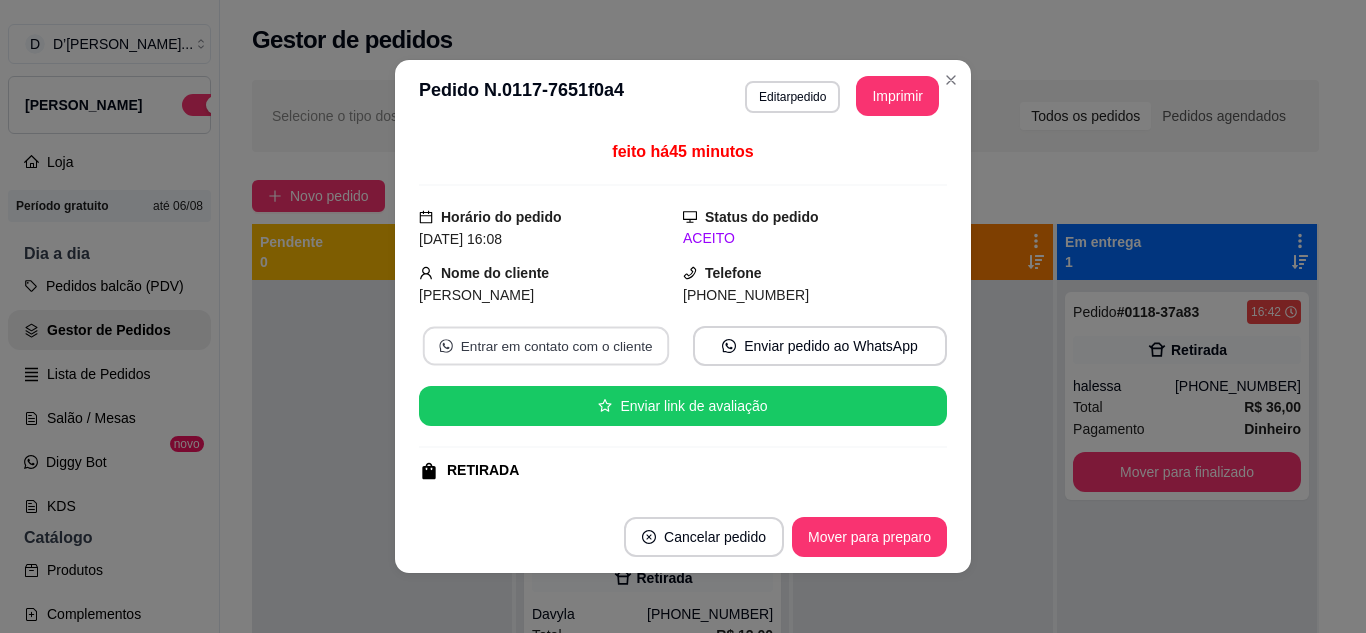 click on "Entrar em contato com o cliente" at bounding box center (546, 346) 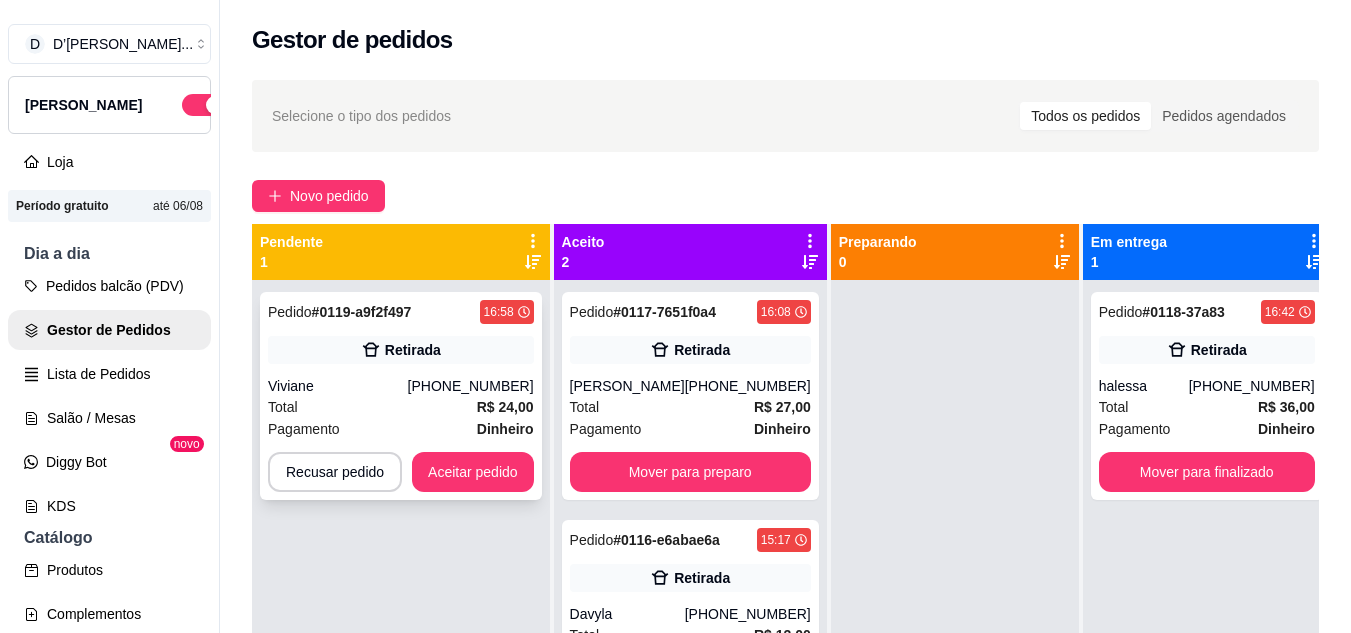 click on "Viviane" at bounding box center (338, 386) 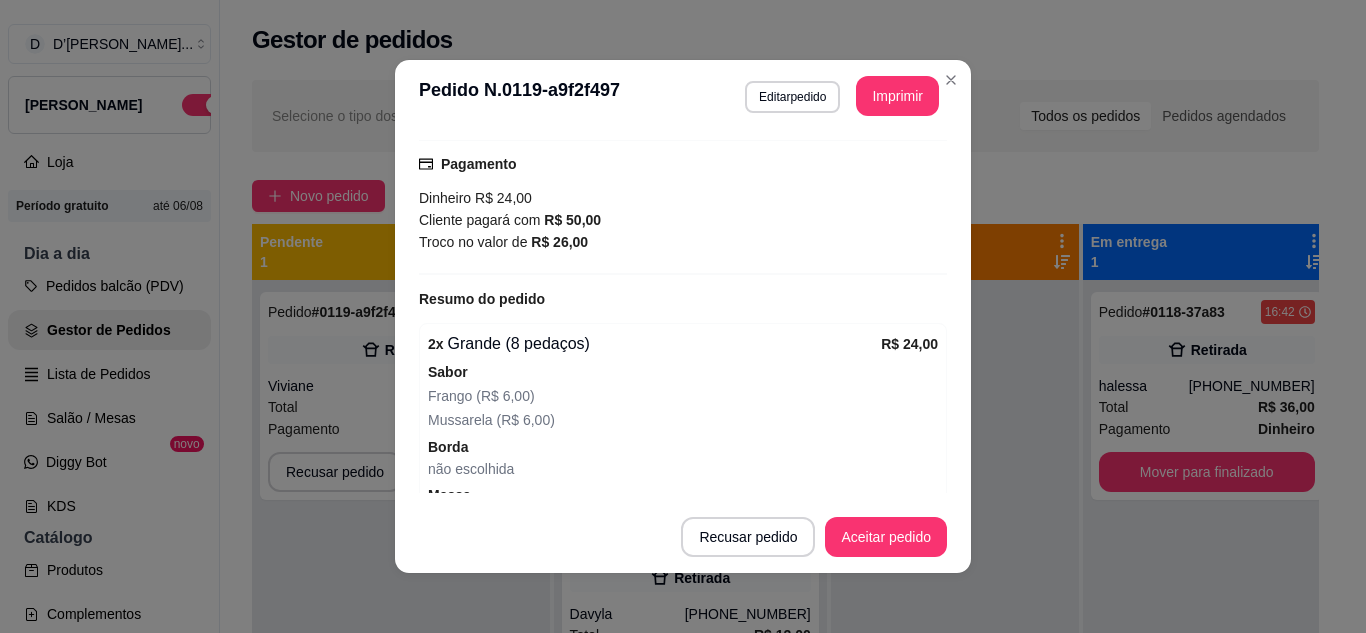 scroll, scrollTop: 365, scrollLeft: 0, axis: vertical 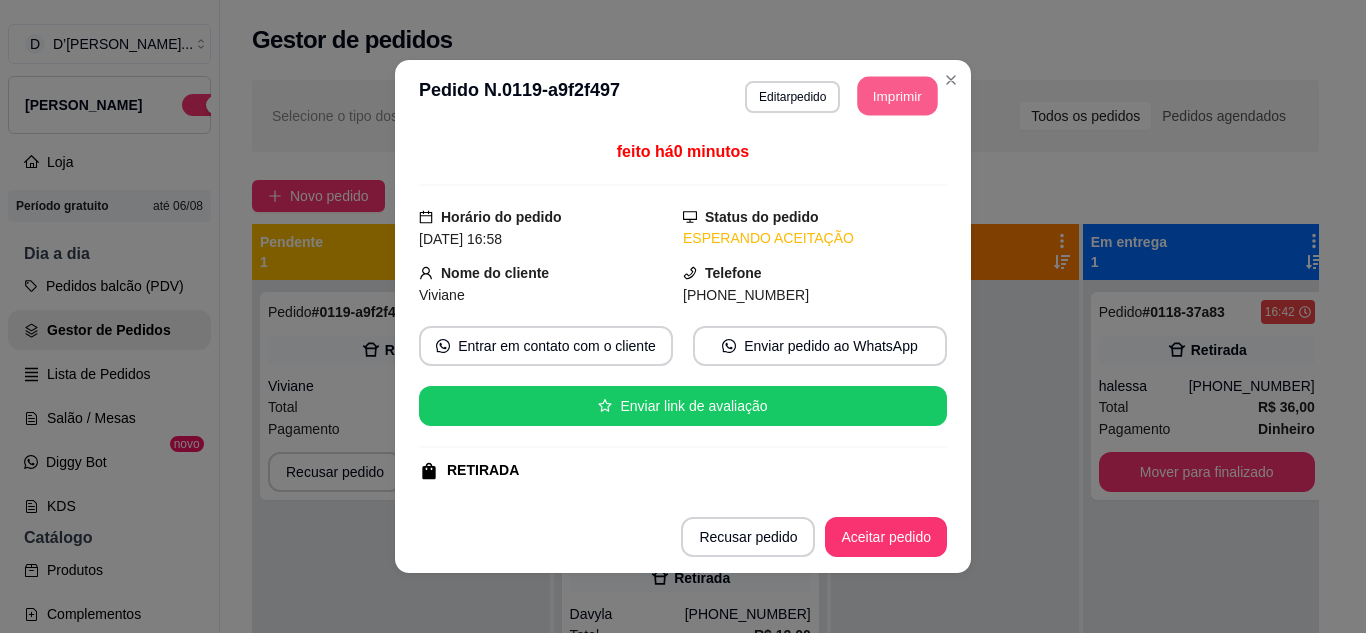 click on "Imprimir" at bounding box center [898, 96] 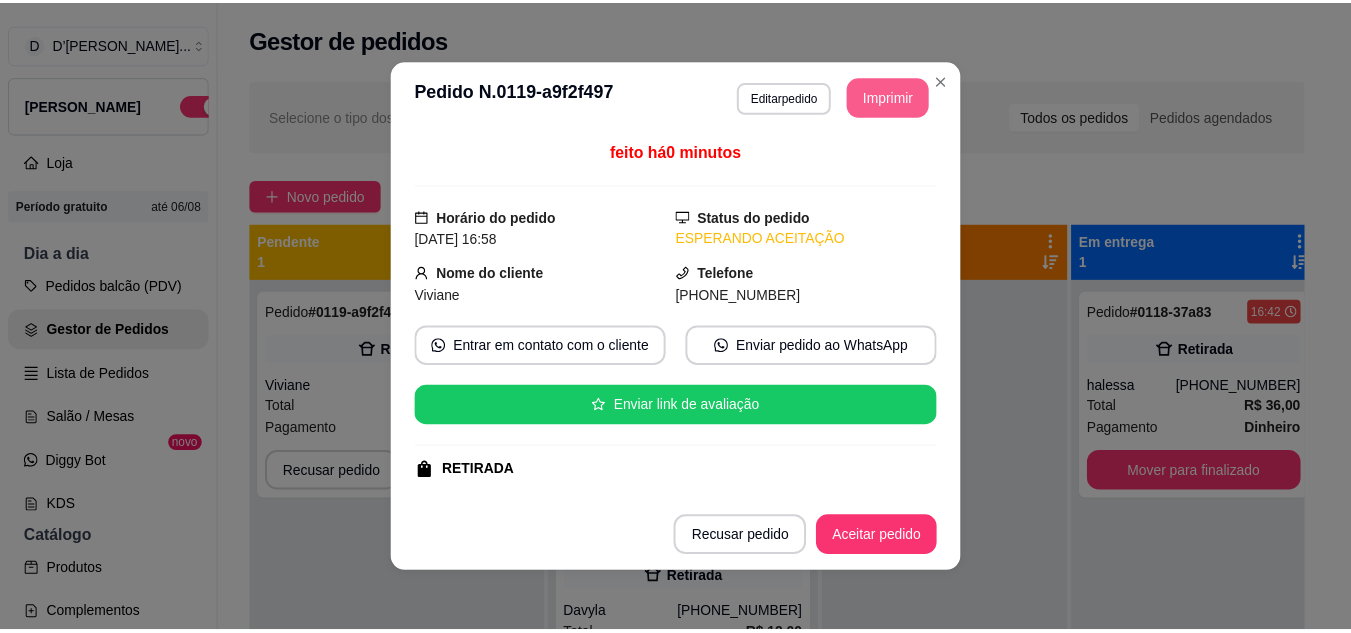 scroll, scrollTop: 0, scrollLeft: 0, axis: both 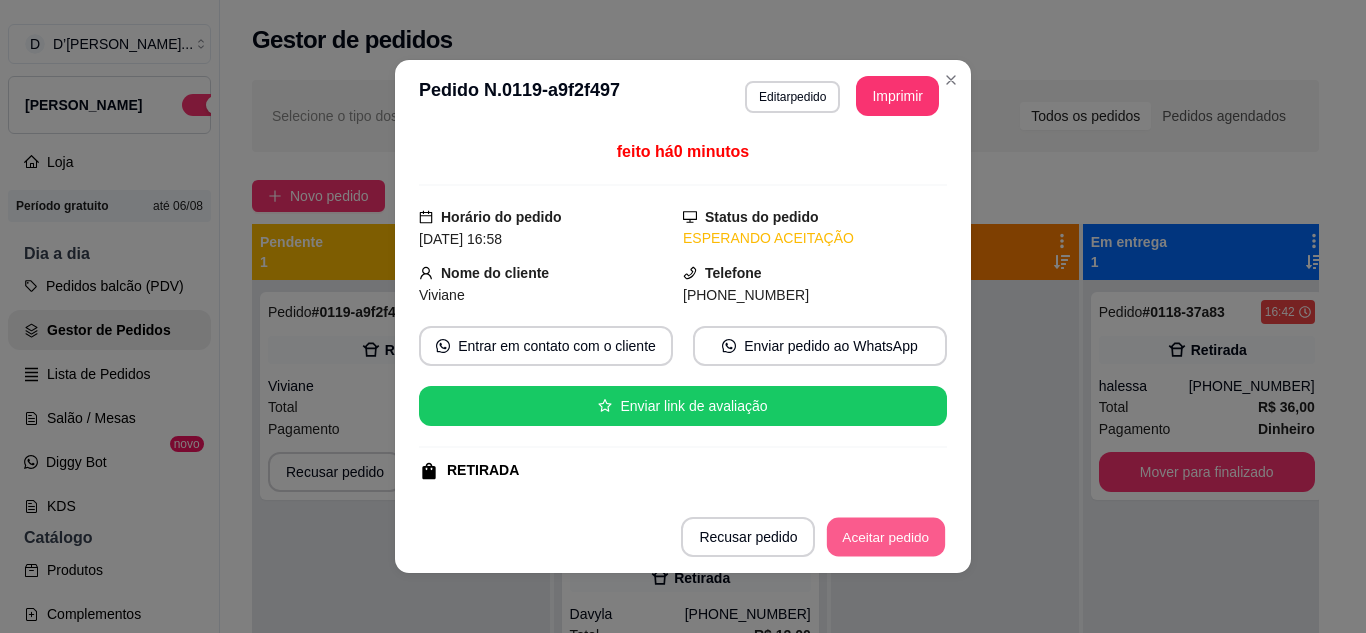 click on "Aceitar pedido" at bounding box center (886, 537) 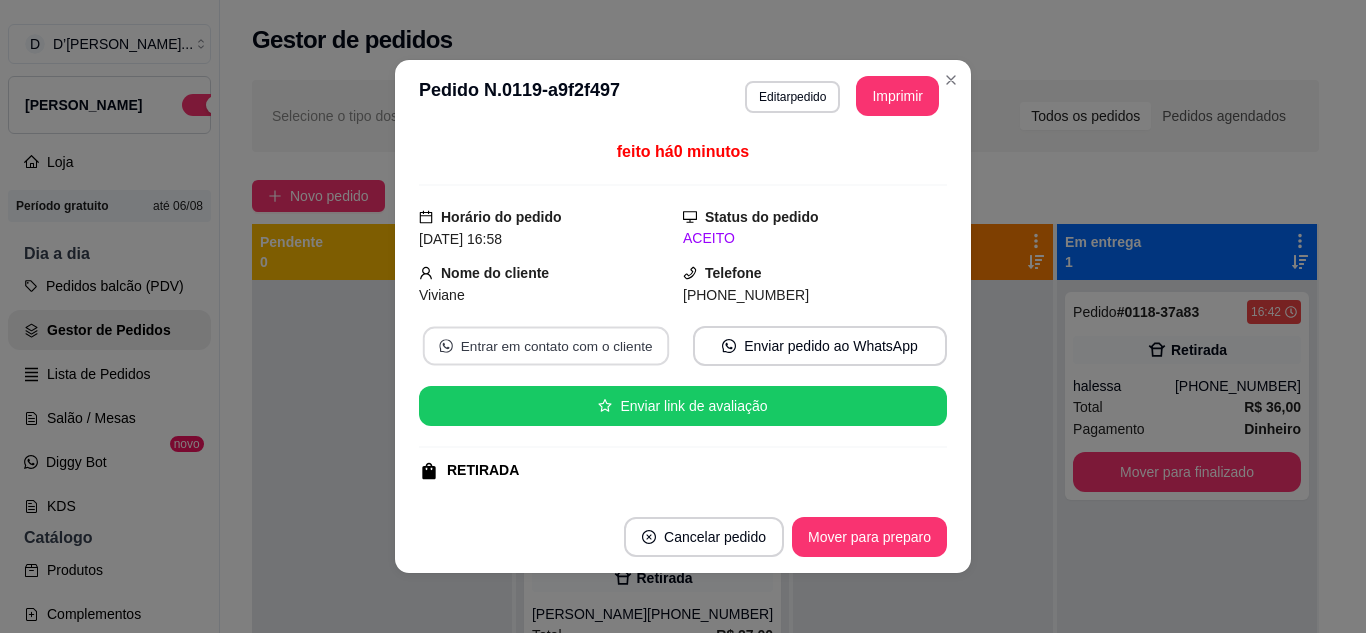 click on "Entrar em contato com o cliente" at bounding box center [546, 346] 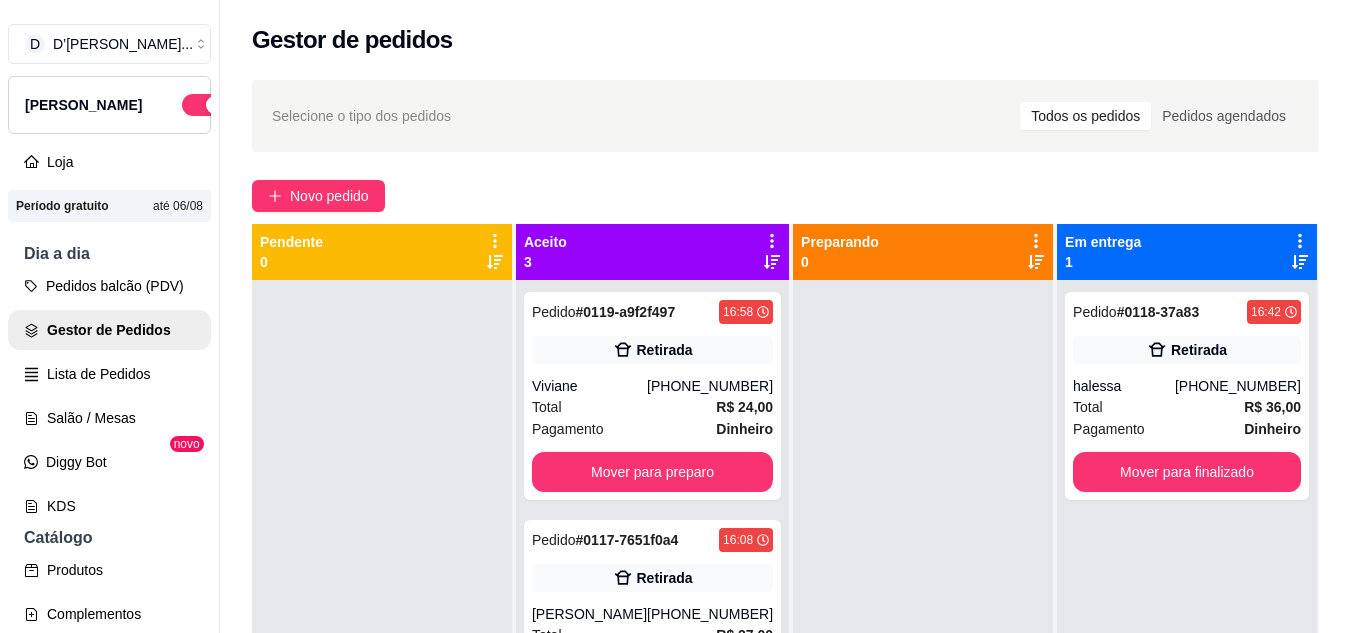 scroll, scrollTop: 71, scrollLeft: 0, axis: vertical 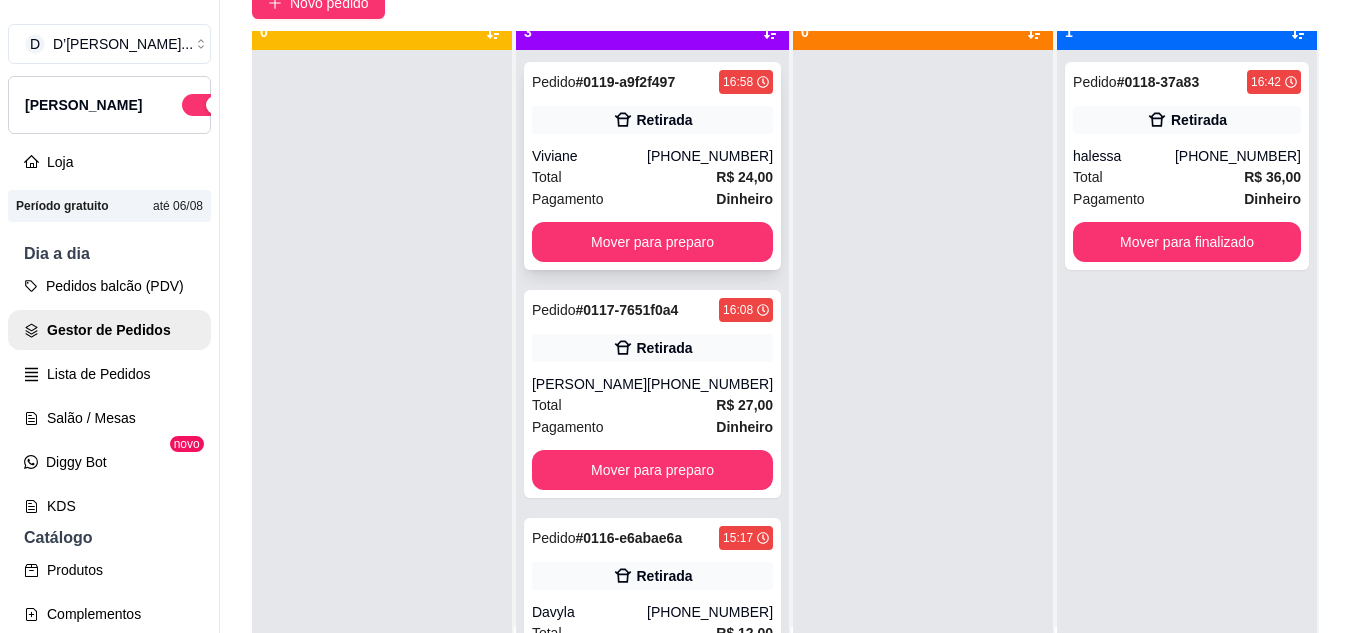 click on "Viviane" at bounding box center [589, 156] 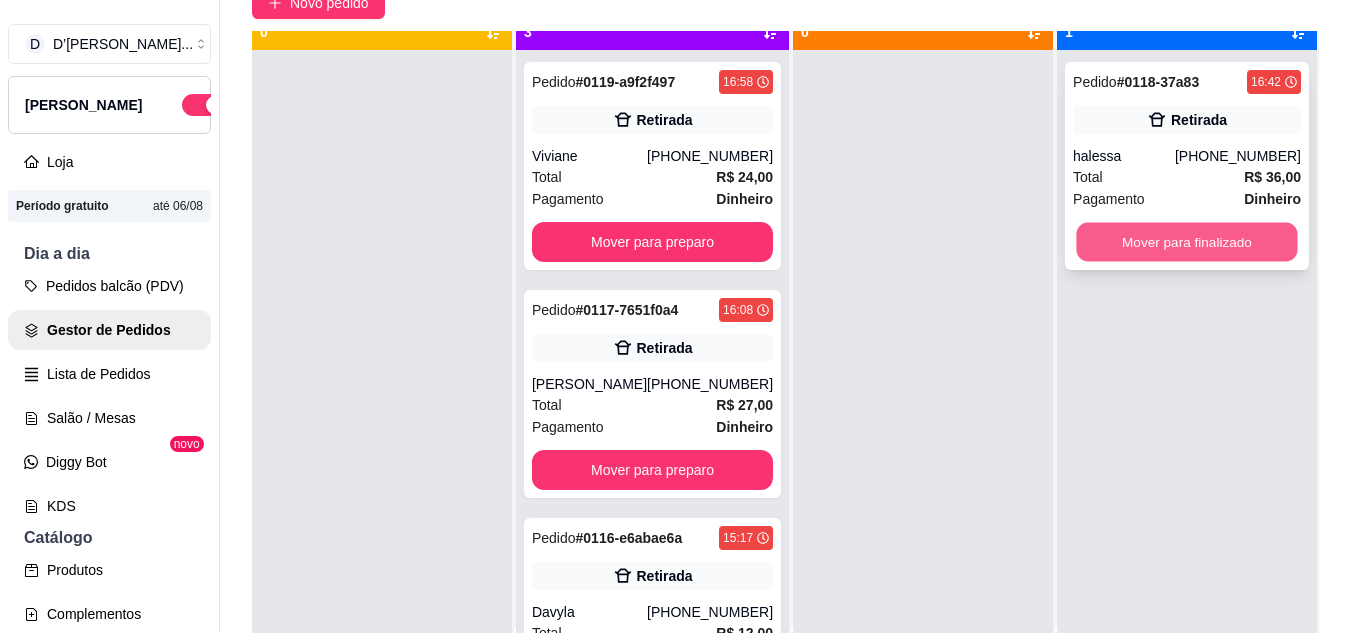 click on "Mover para finalizado" at bounding box center (1186, 242) 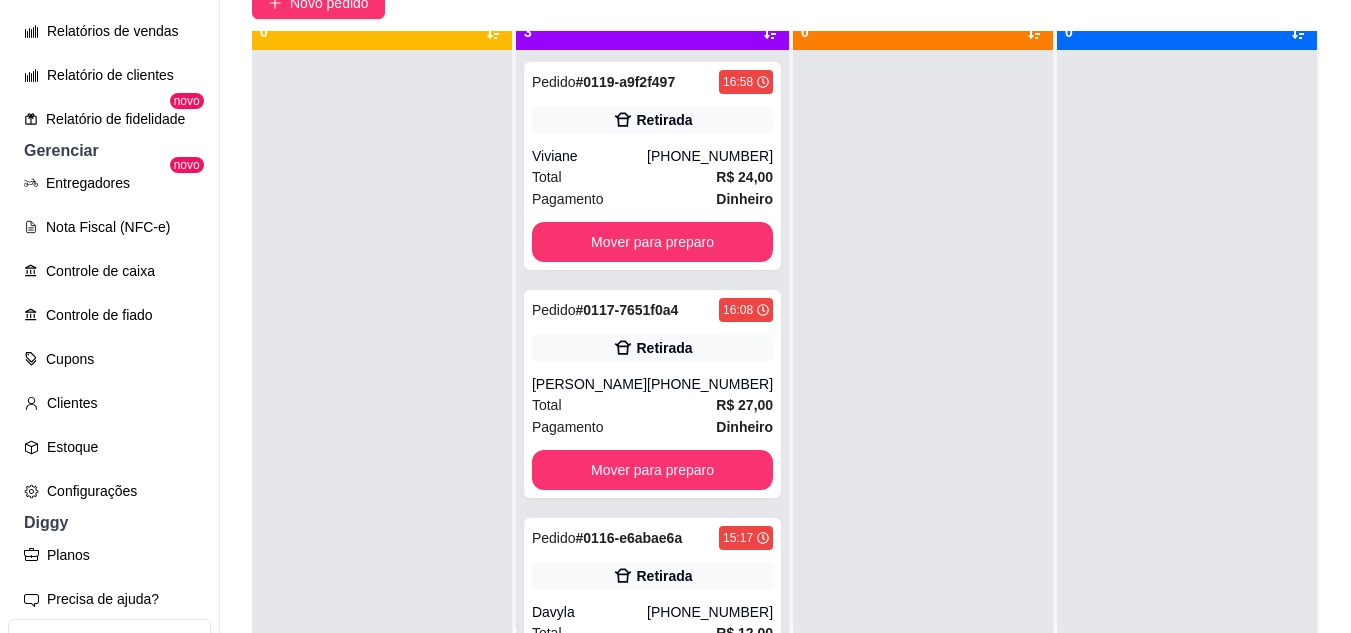 scroll, scrollTop: 664, scrollLeft: 0, axis: vertical 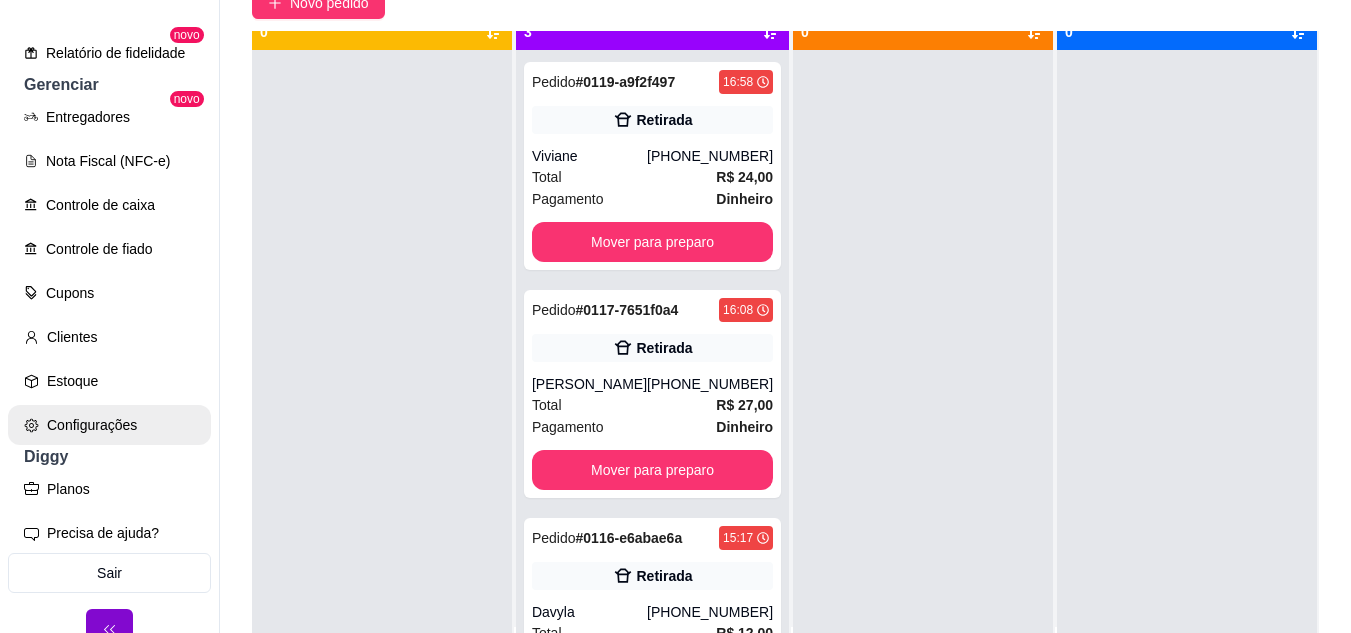 click on "Configurações" at bounding box center [109, 425] 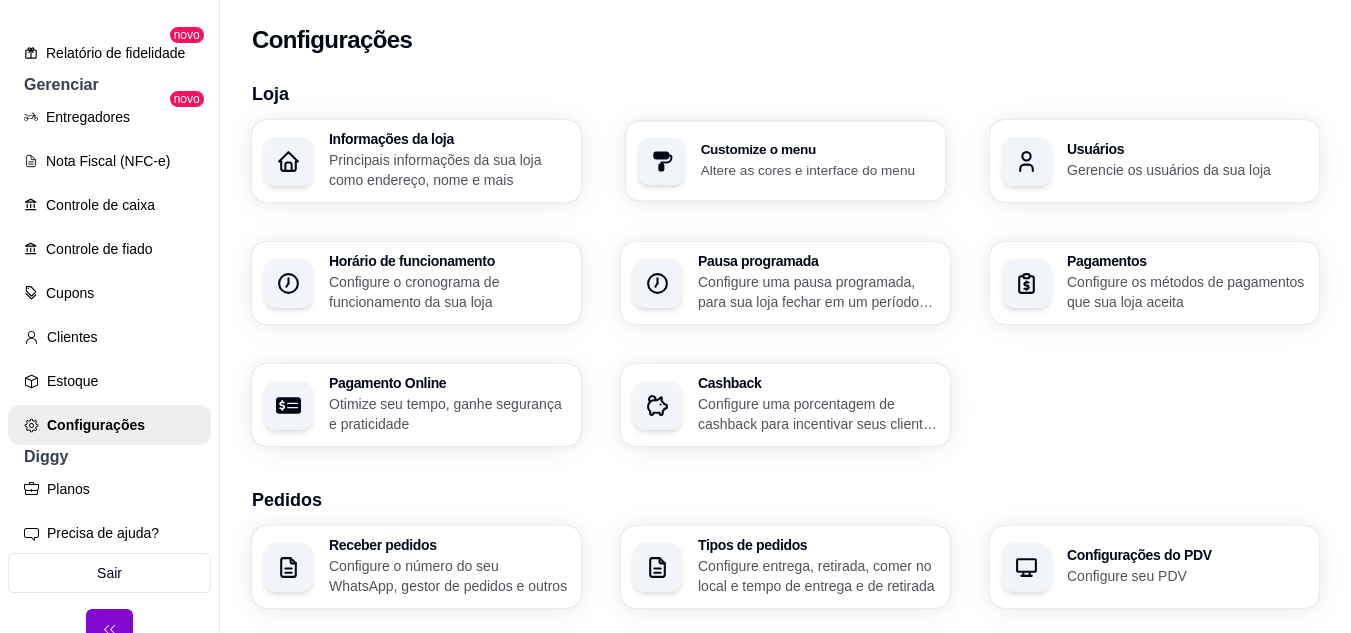click on "Altere as cores e interface do menu" at bounding box center [817, 169] 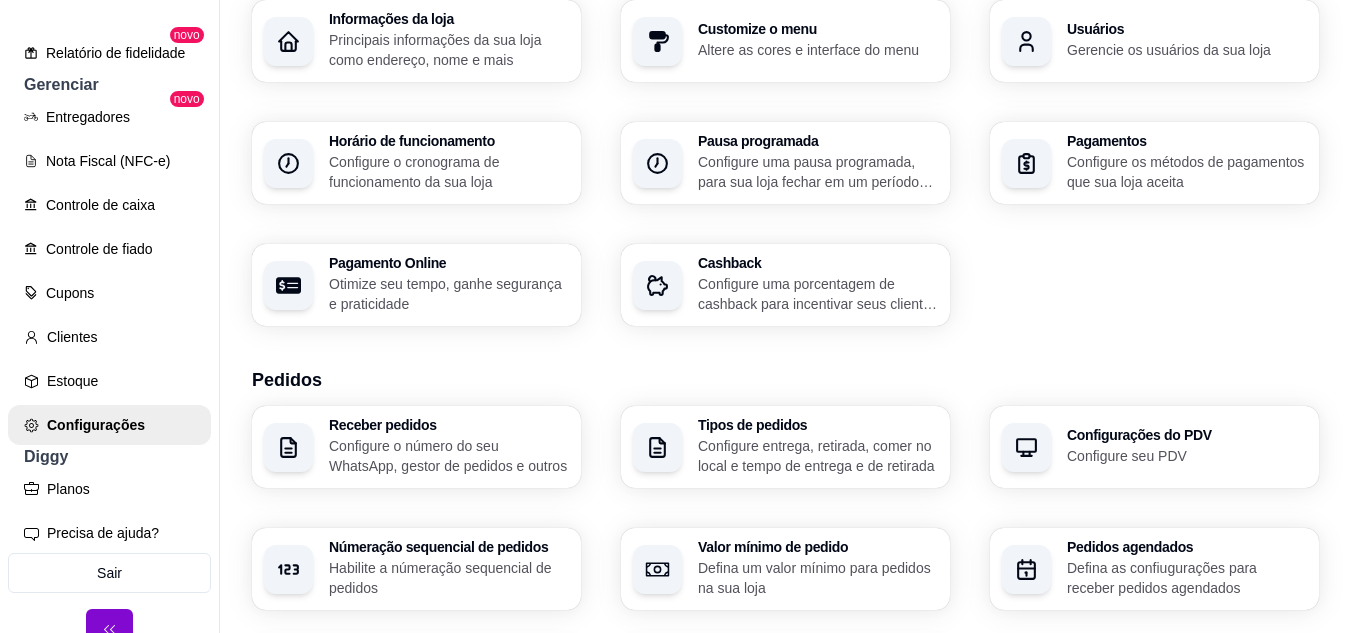 scroll, scrollTop: 0, scrollLeft: 0, axis: both 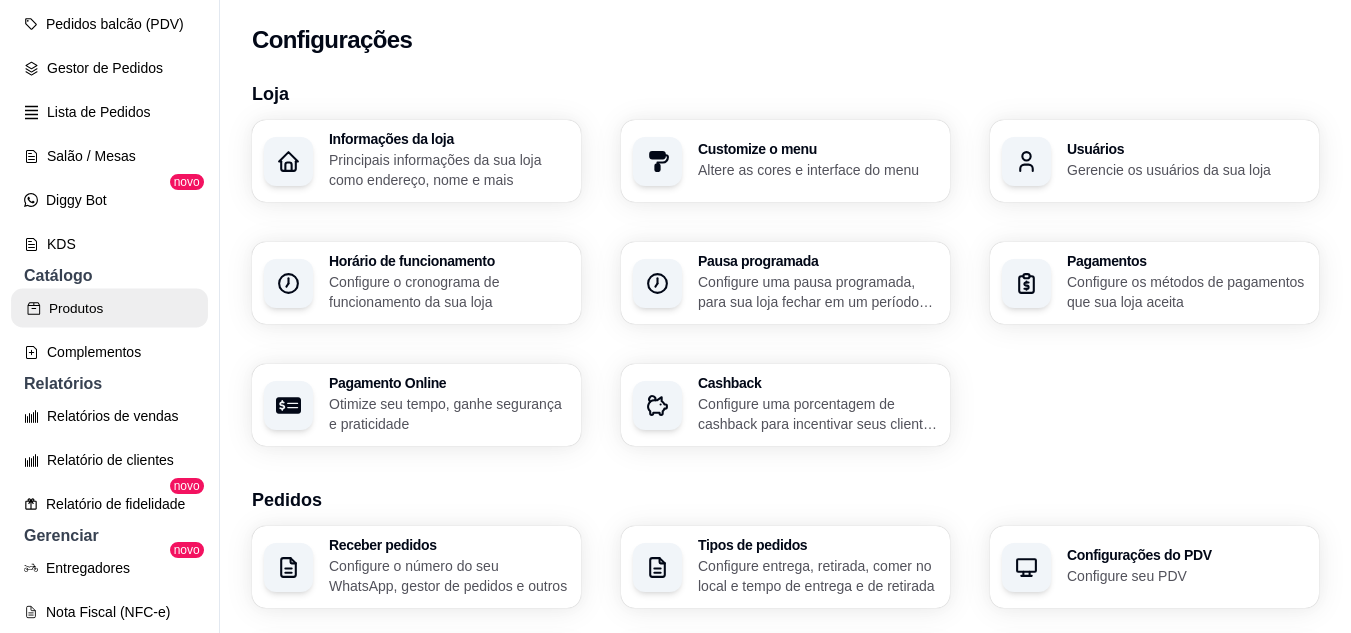 click on "Produtos" at bounding box center [109, 308] 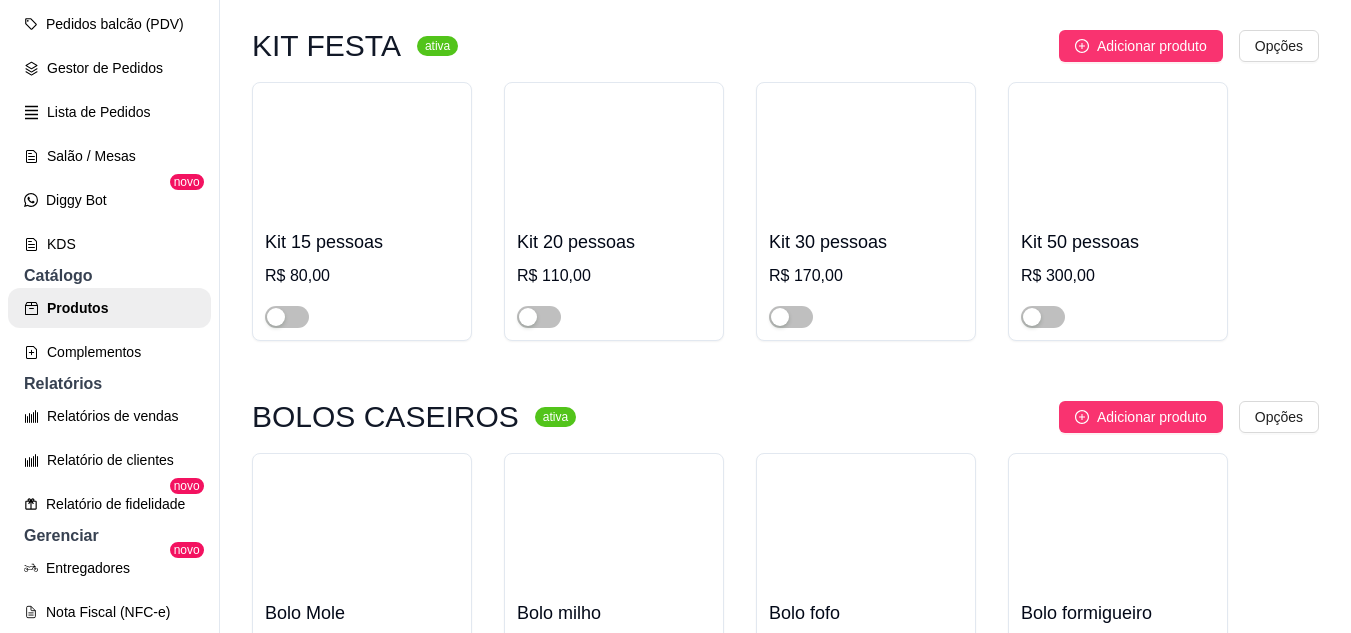 scroll, scrollTop: 1603, scrollLeft: 0, axis: vertical 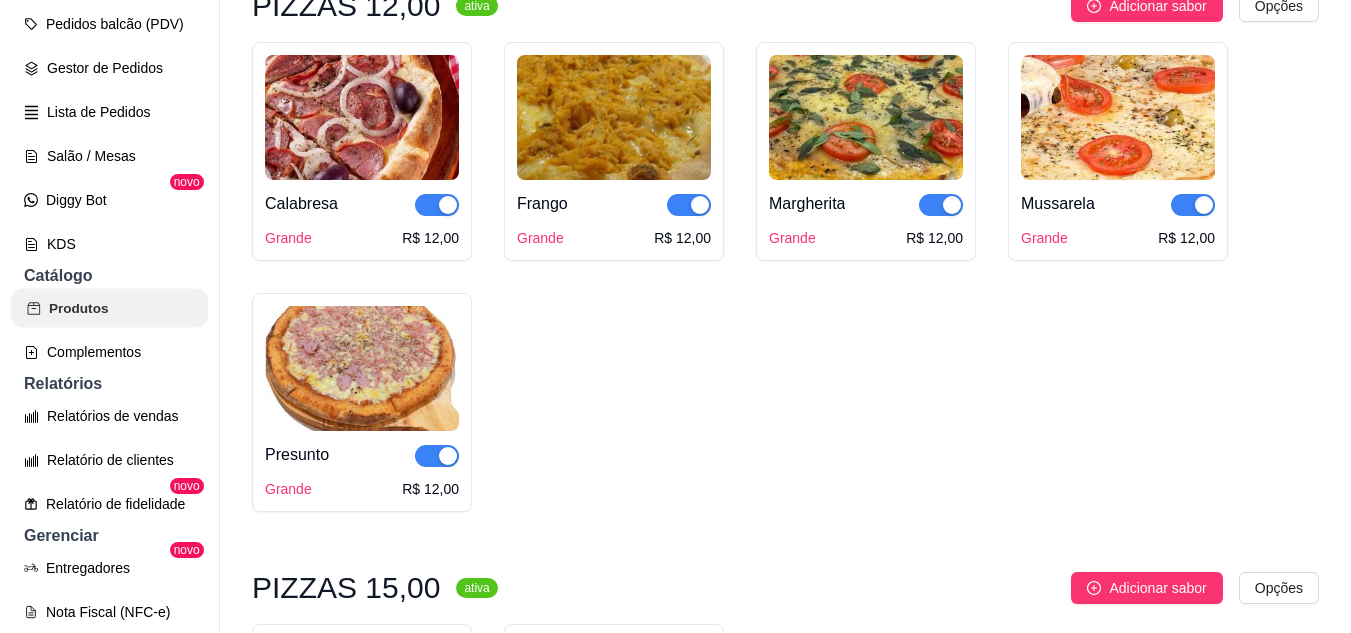 click on "Produtos" at bounding box center [109, 308] 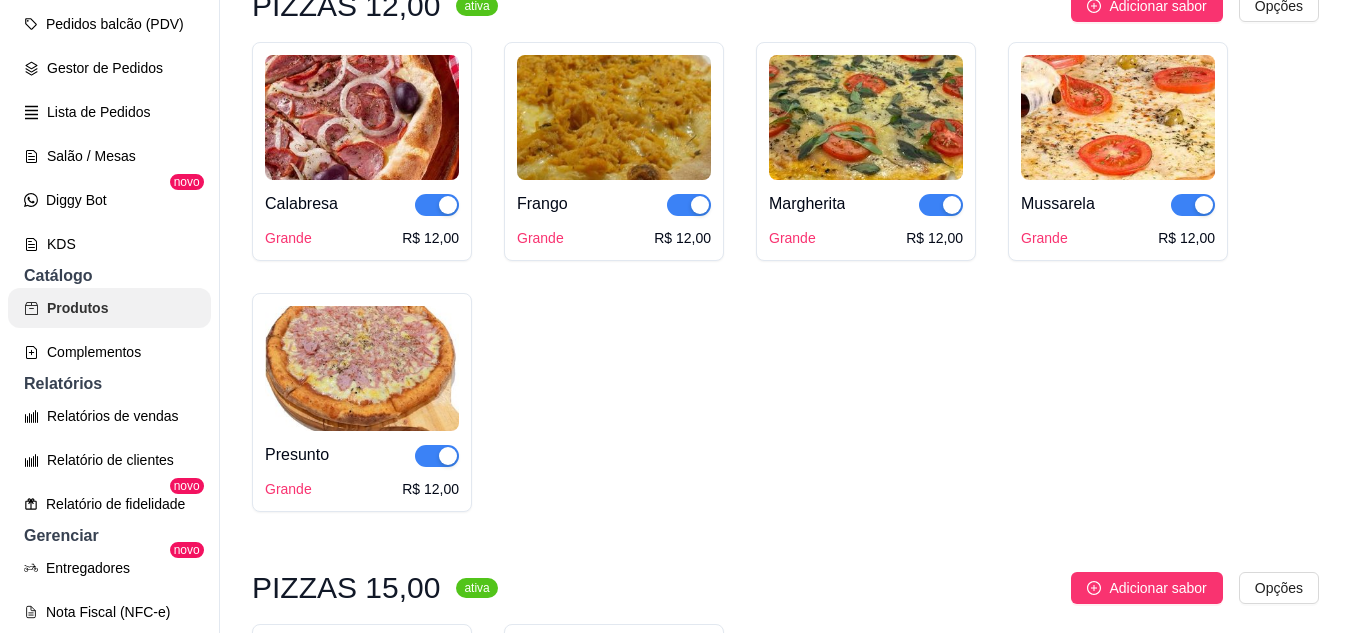 scroll, scrollTop: 0, scrollLeft: 0, axis: both 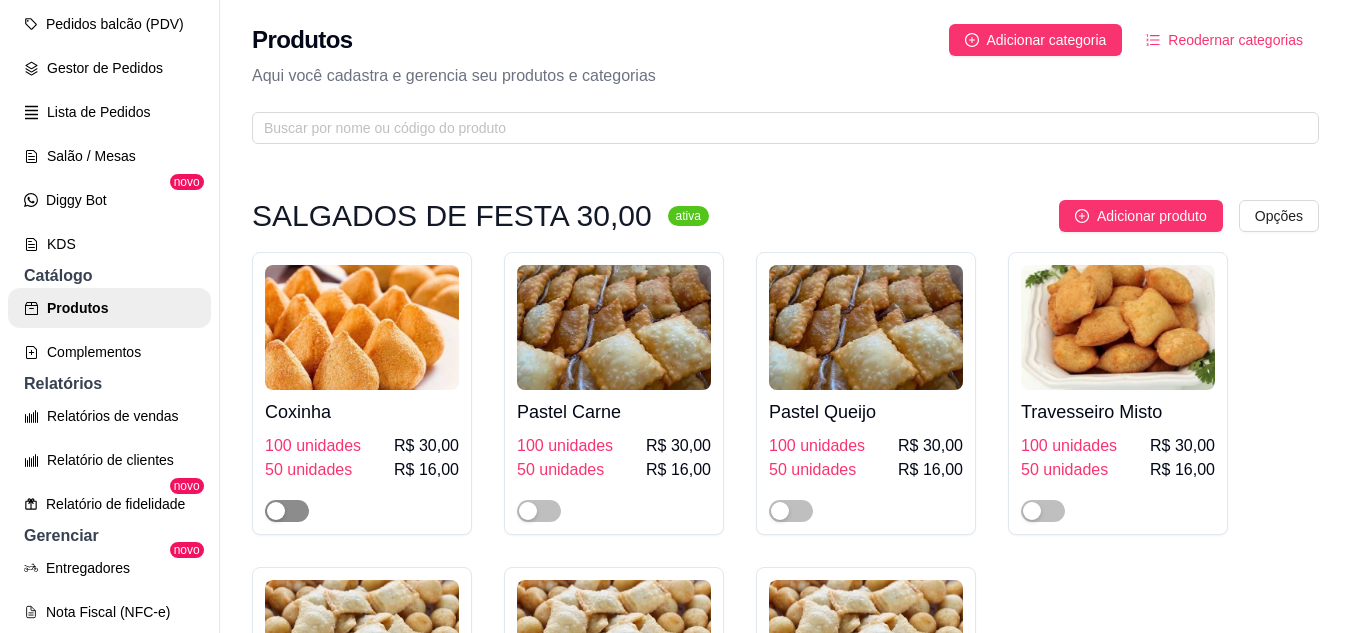 click at bounding box center [287, 511] 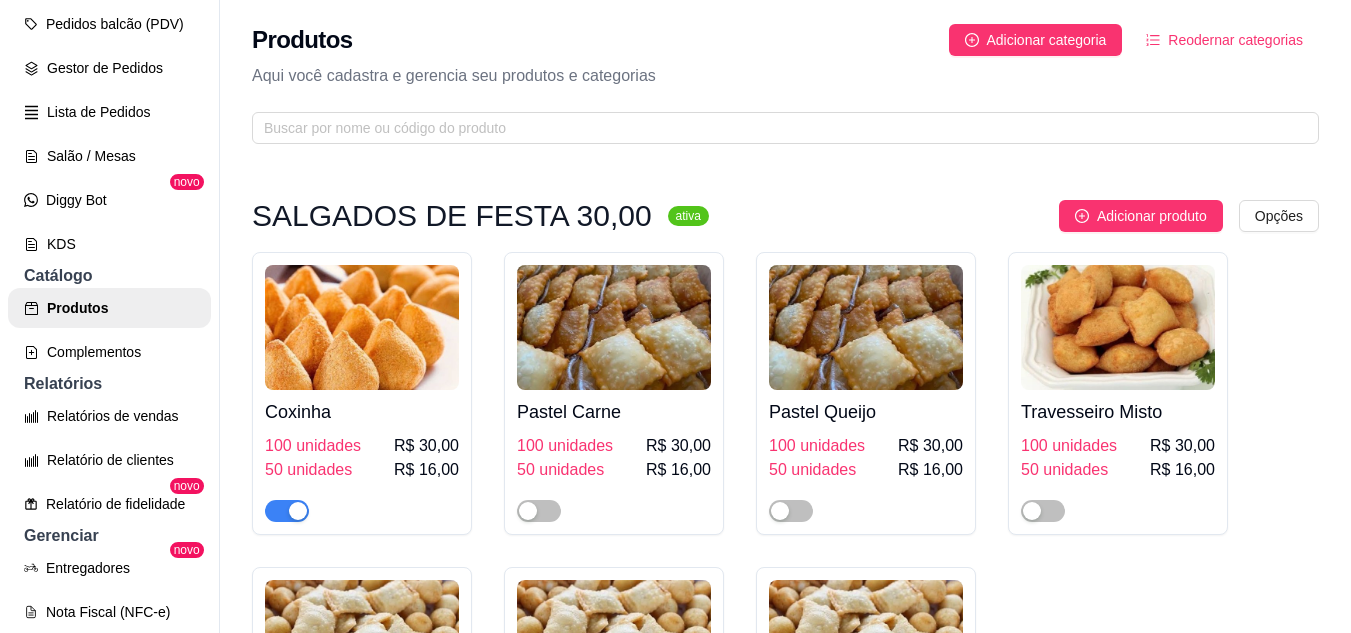 click at bounding box center (287, 511) 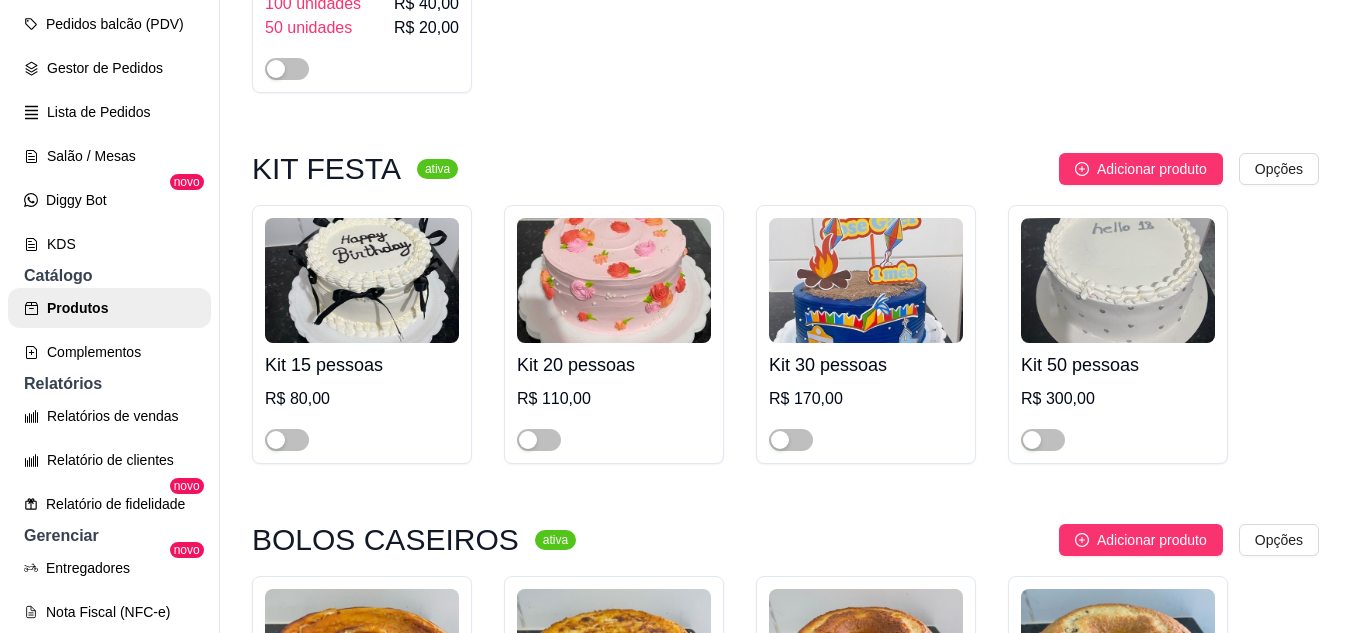 scroll, scrollTop: 1490, scrollLeft: 0, axis: vertical 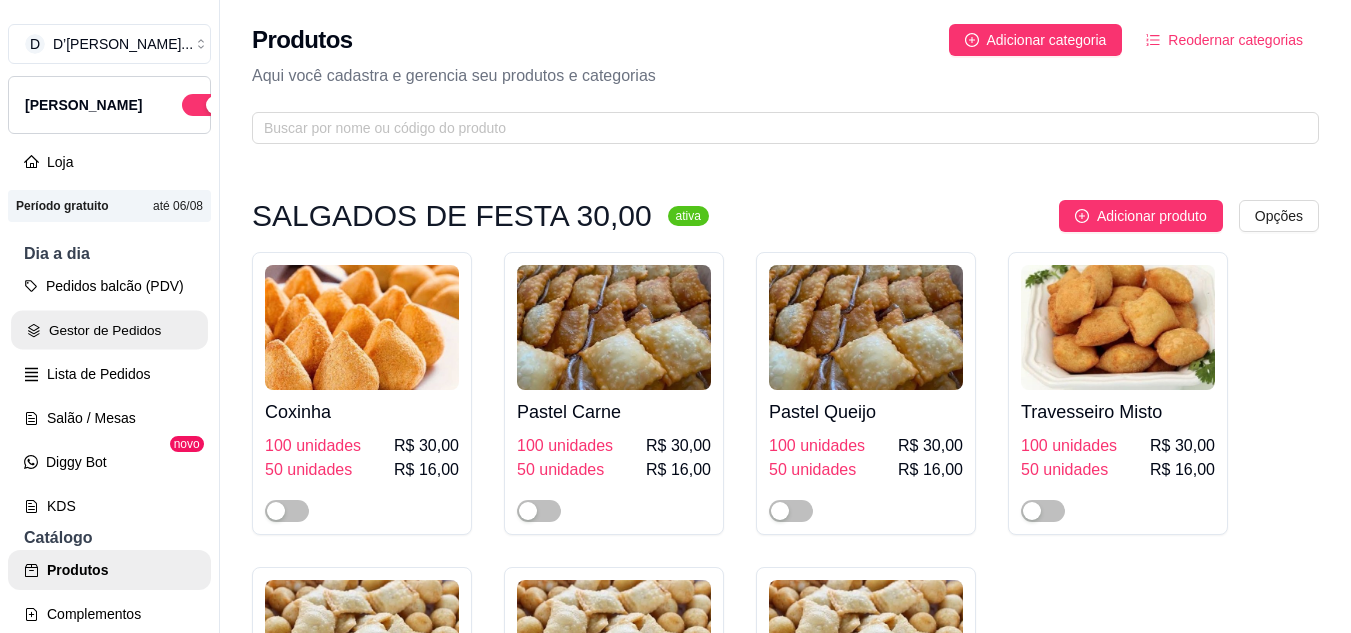 click on "Gestor de Pedidos" at bounding box center [109, 330] 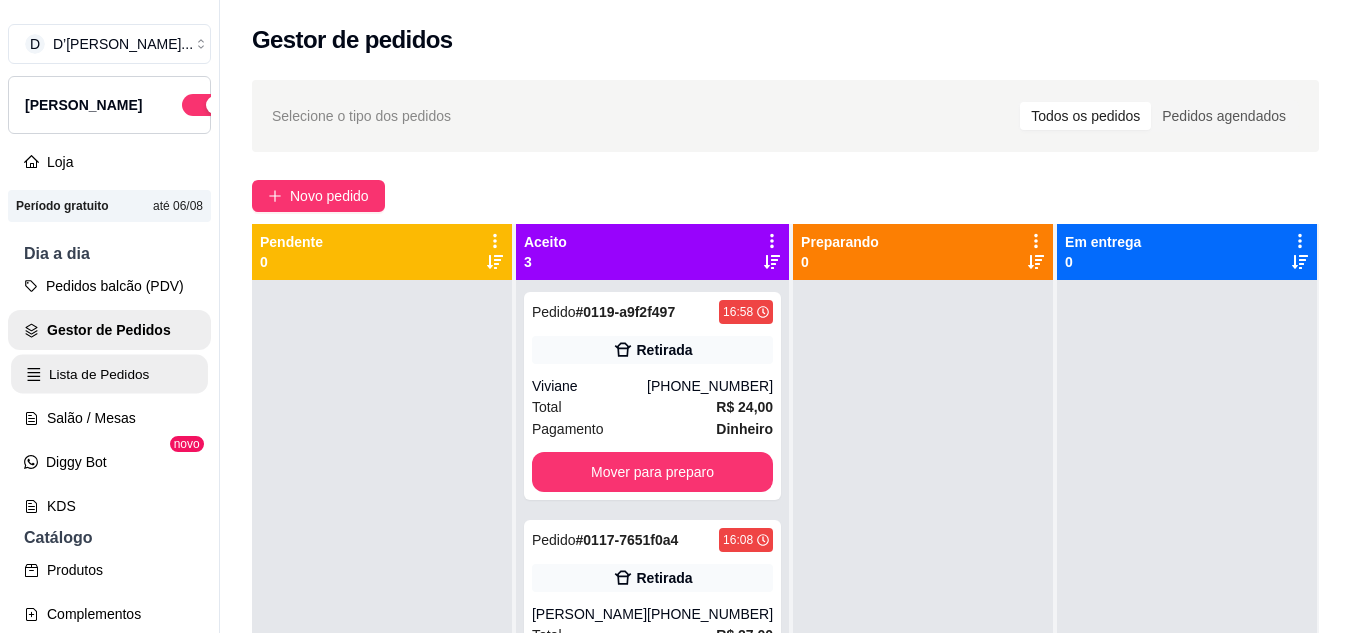 click on "Lista de Pedidos" at bounding box center (109, 374) 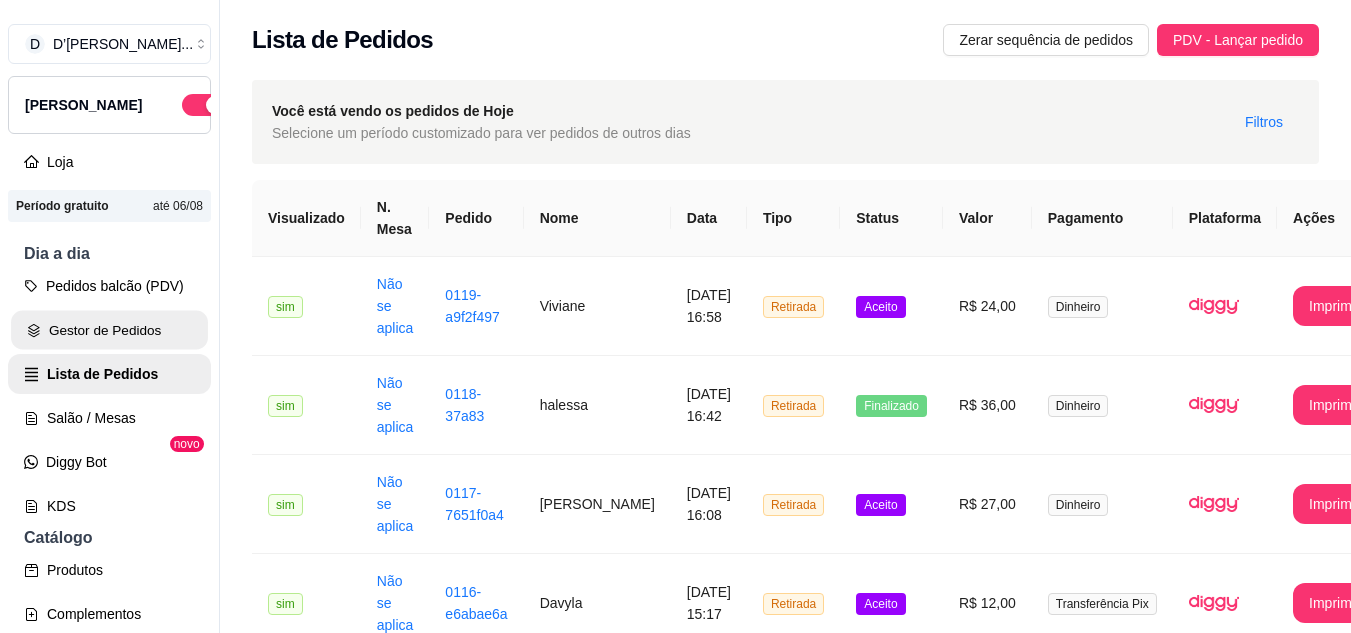 click on "Gestor de Pedidos" at bounding box center (109, 330) 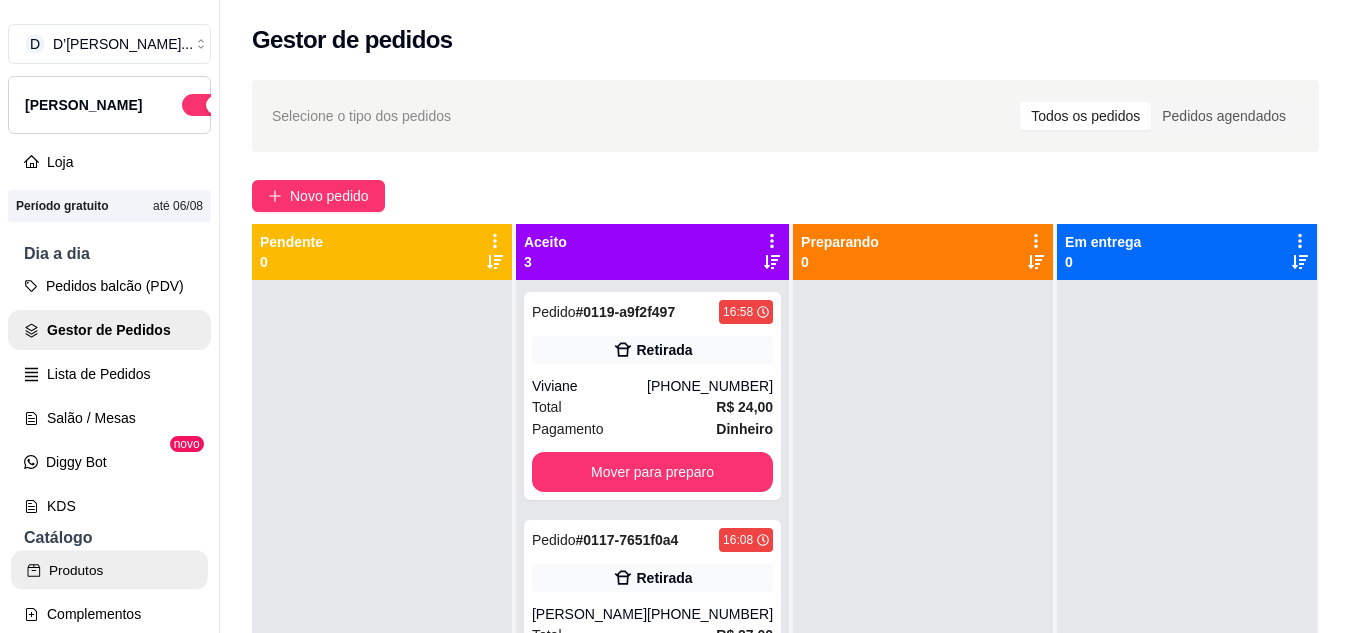 click on "Produtos" at bounding box center [109, 570] 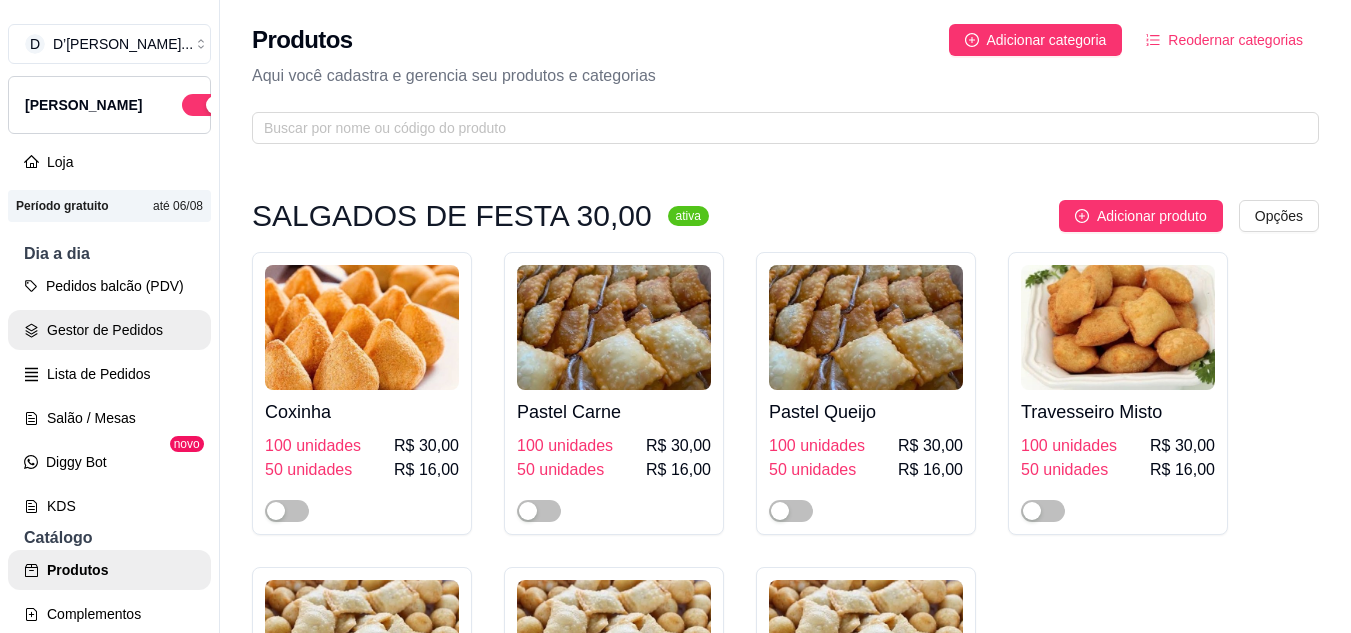 click on "Gestor de Pedidos" at bounding box center (109, 330) 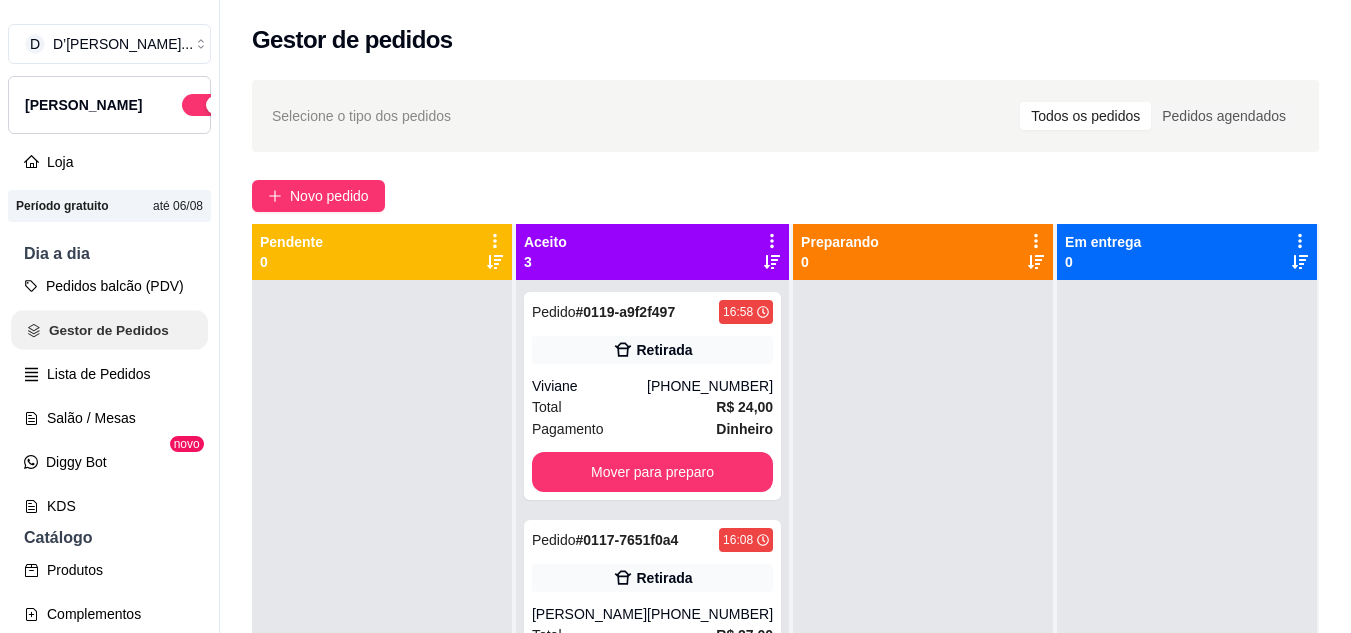 click on "Gestor de Pedidos" at bounding box center (109, 330) 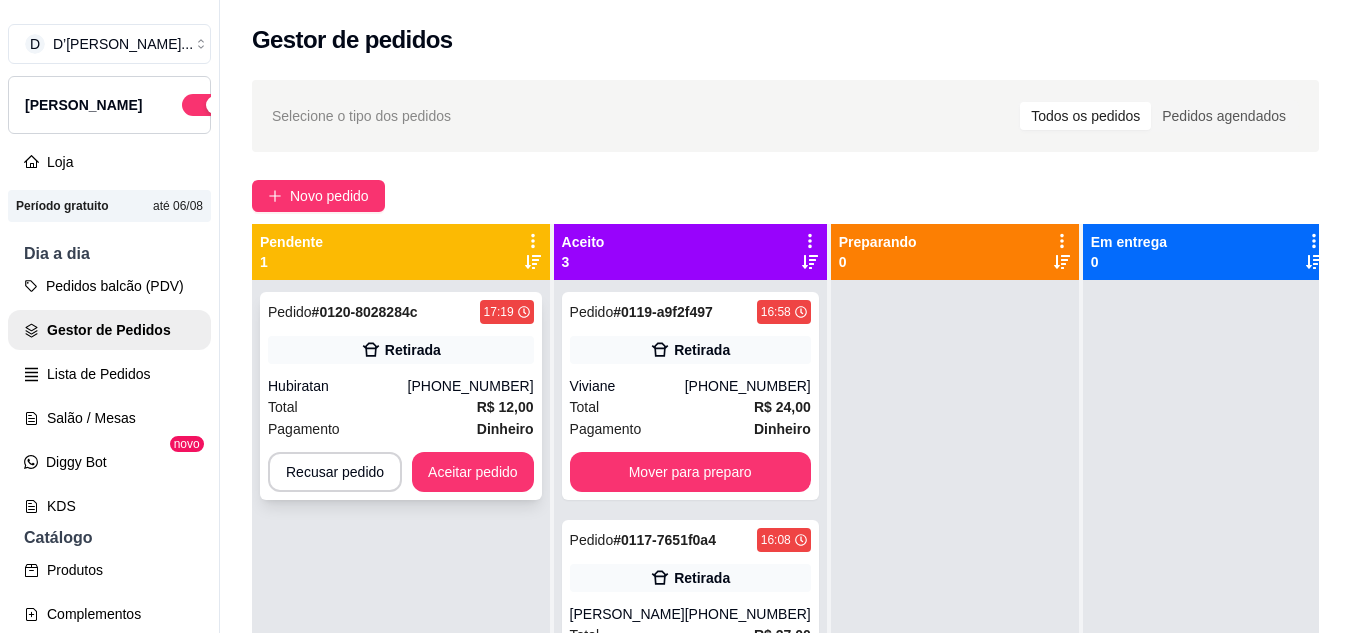 click on "(88) 98180-6910" at bounding box center (471, 386) 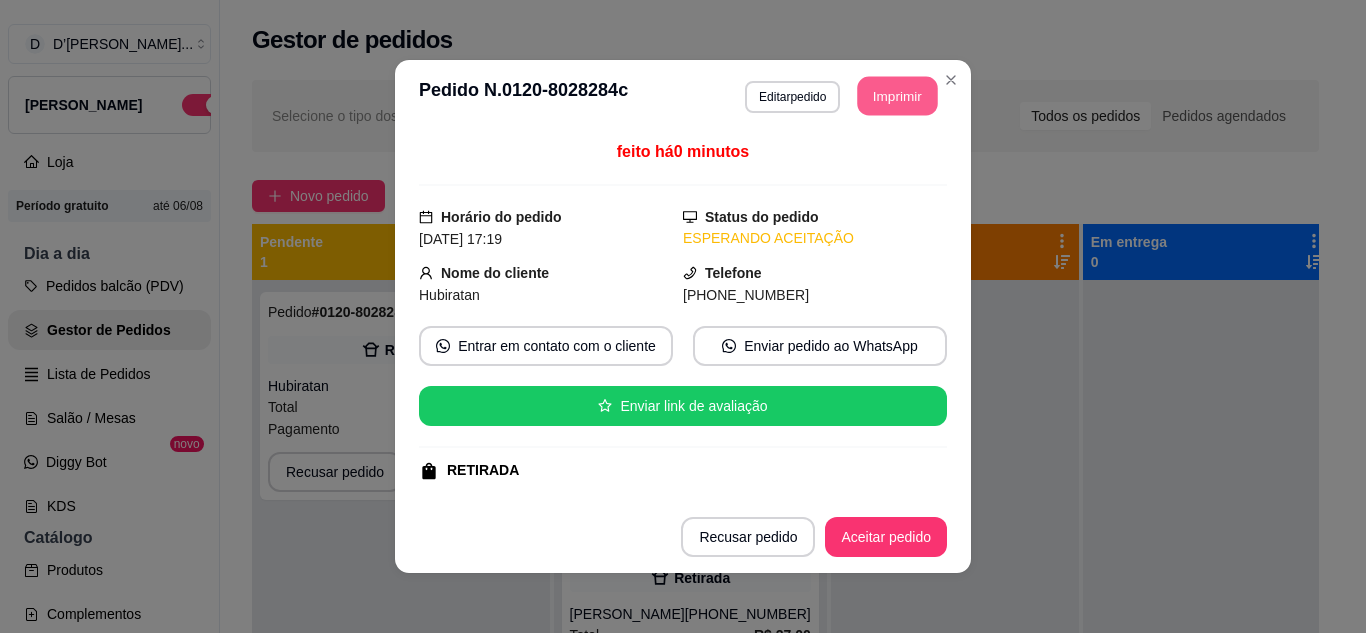click on "Imprimir" at bounding box center (898, 96) 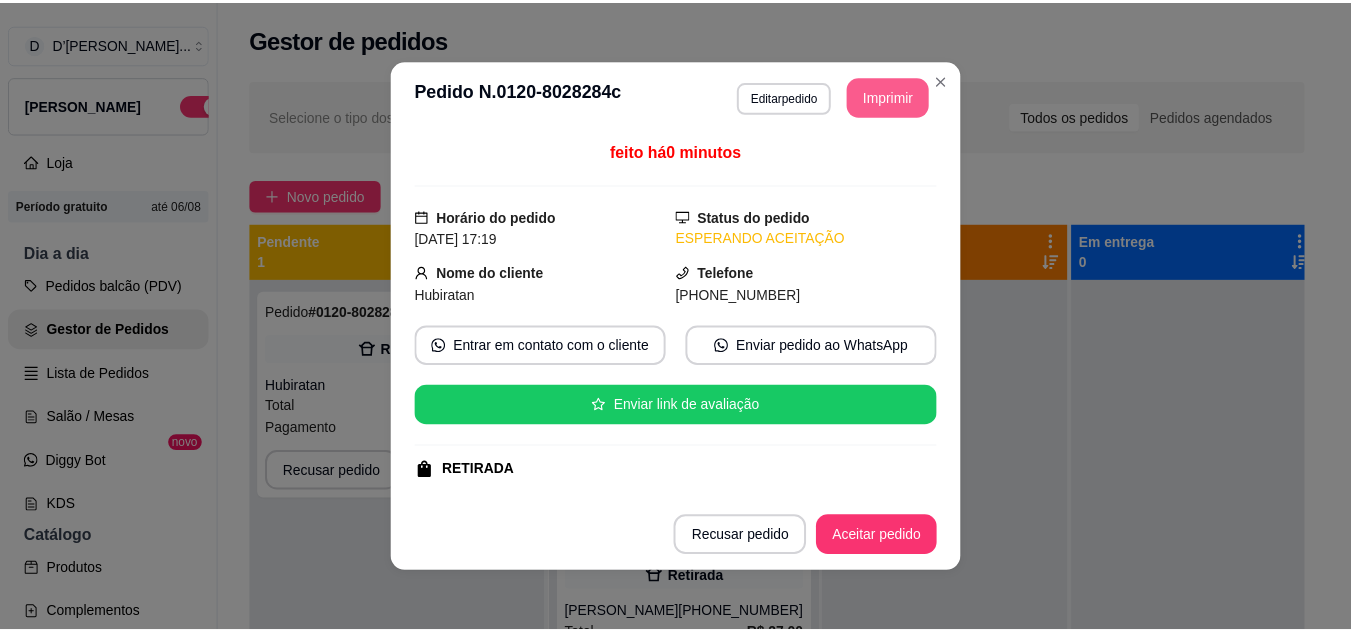scroll, scrollTop: 0, scrollLeft: 0, axis: both 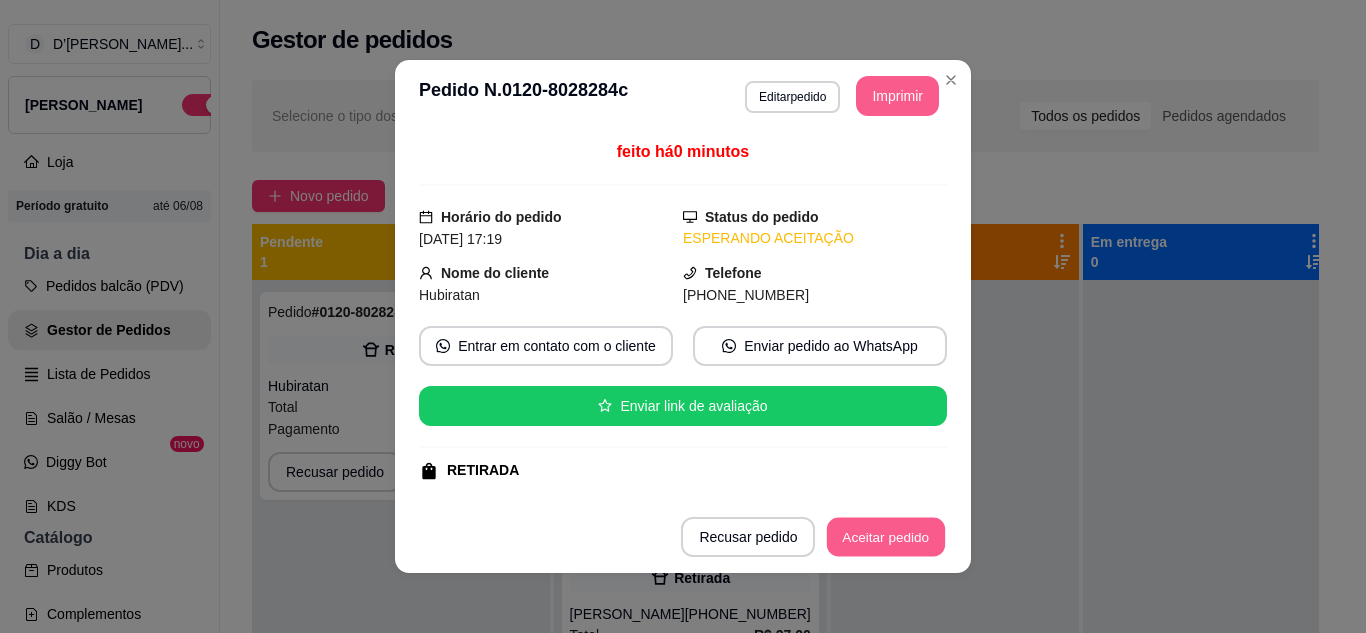 click on "Aceitar pedido" at bounding box center [886, 537] 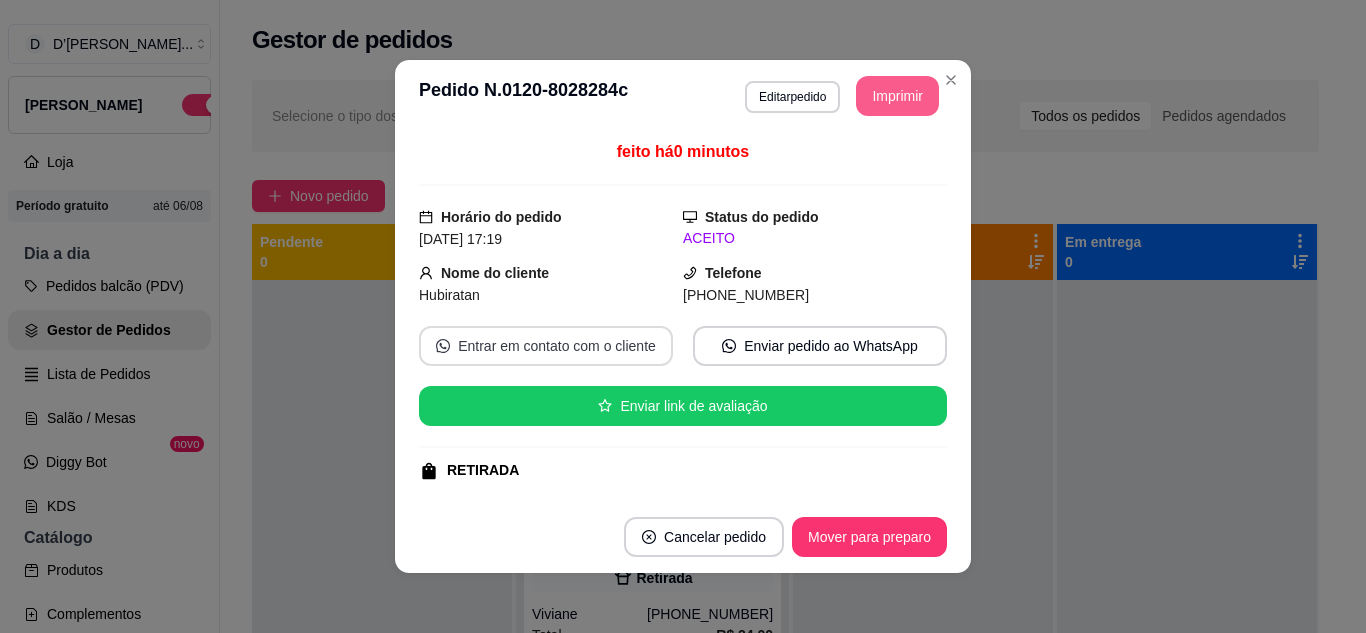 click on "Entrar em contato com o cliente" at bounding box center [546, 346] 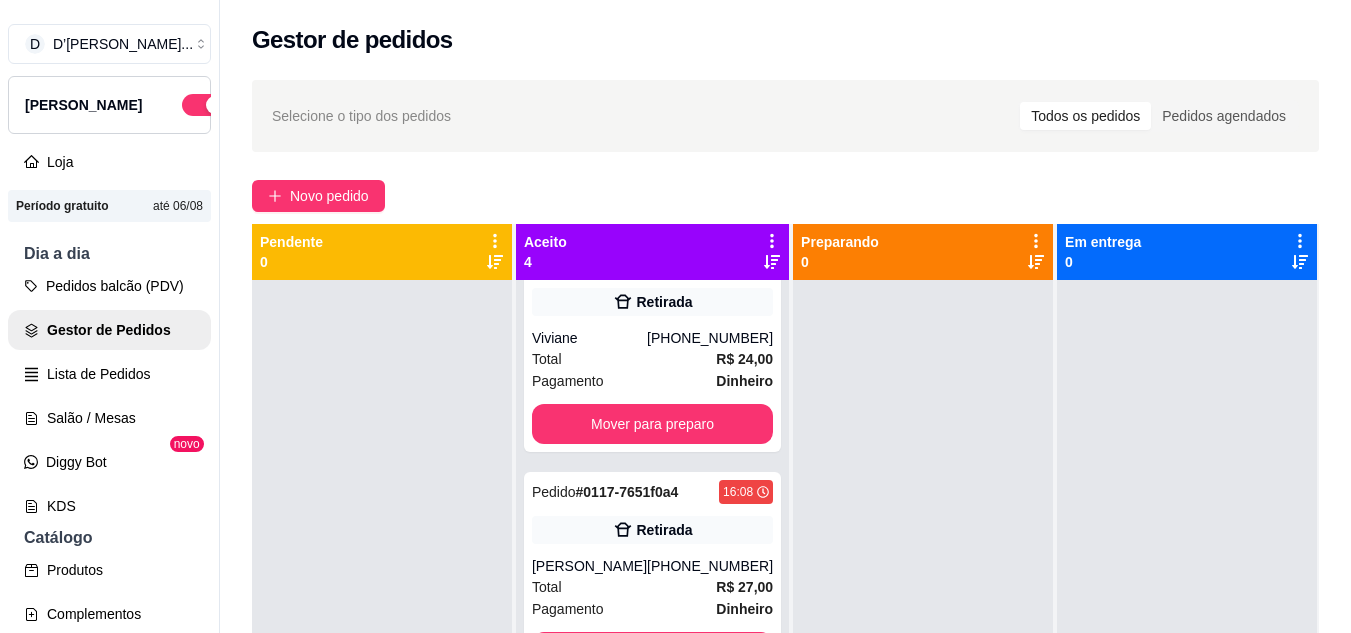 scroll, scrollTop: 299, scrollLeft: 0, axis: vertical 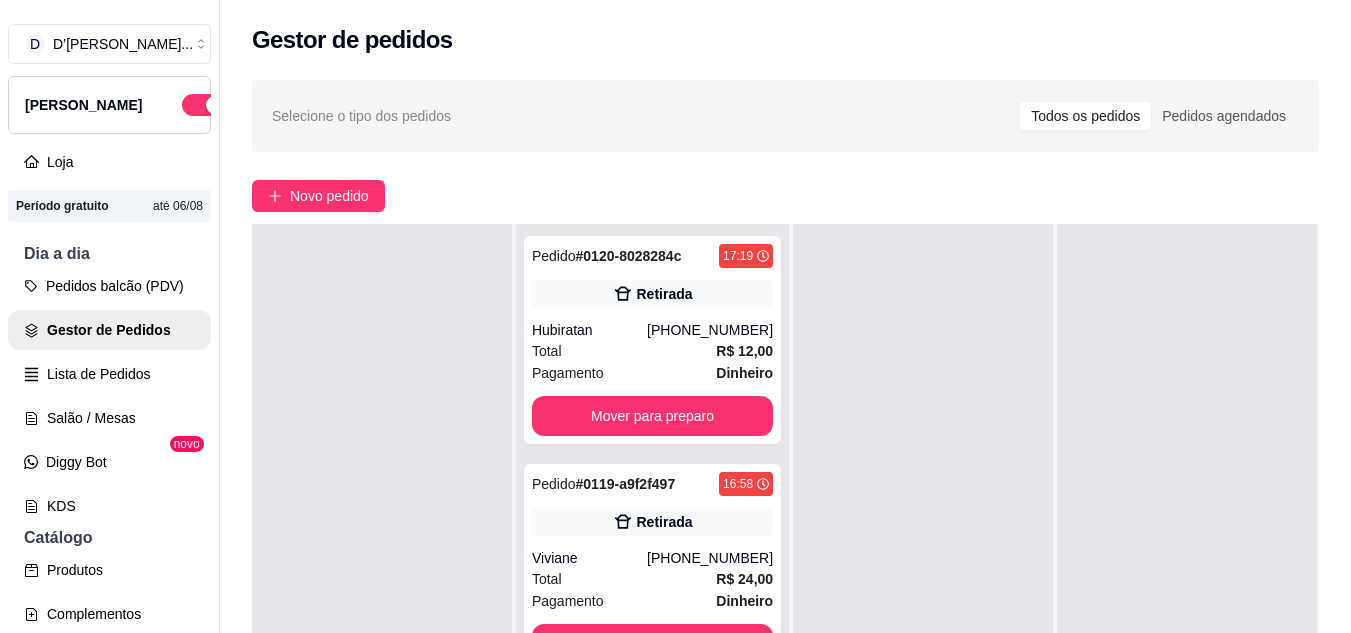 drag, startPoint x: 409, startPoint y: 418, endPoint x: 439, endPoint y: 375, distance: 52.43091 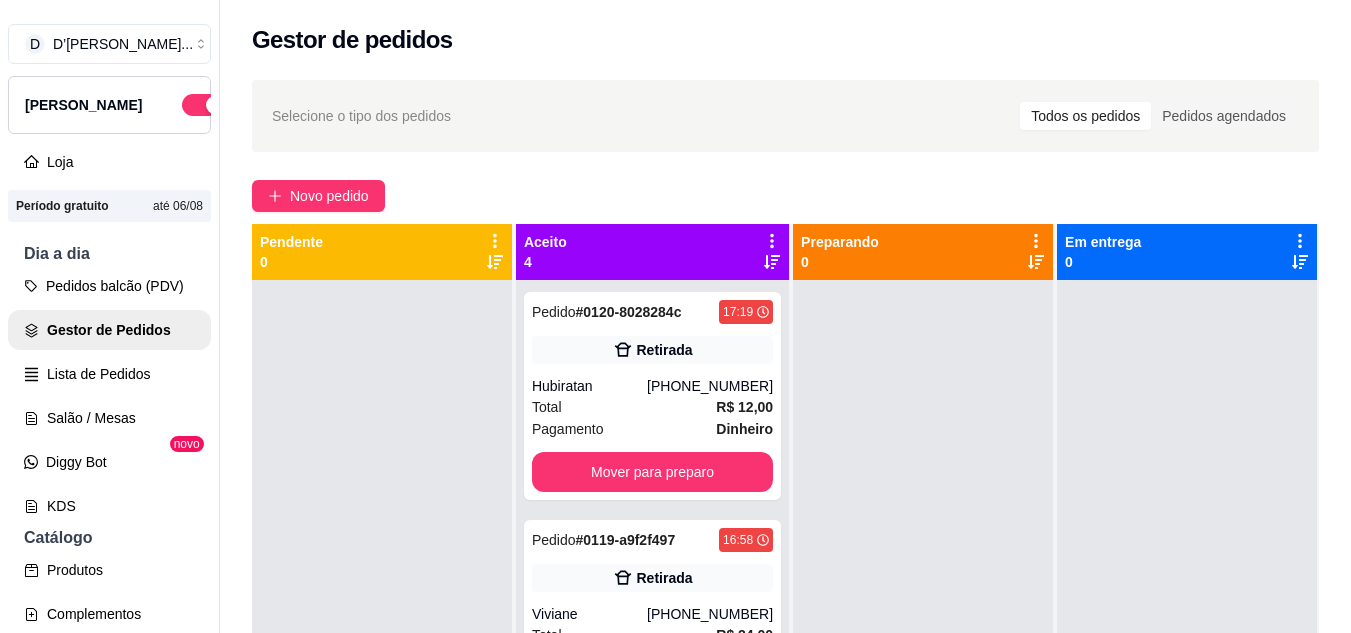 click on "Pendente 0" at bounding box center (382, 252) 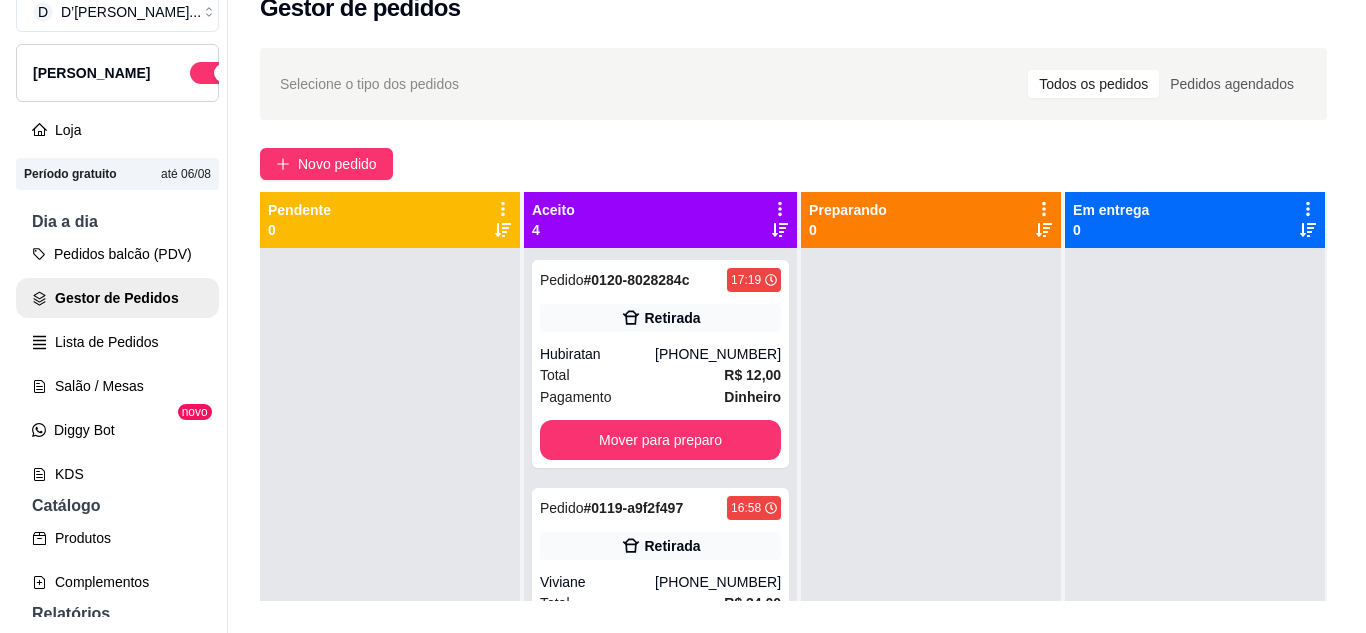 scroll, scrollTop: 0, scrollLeft: 0, axis: both 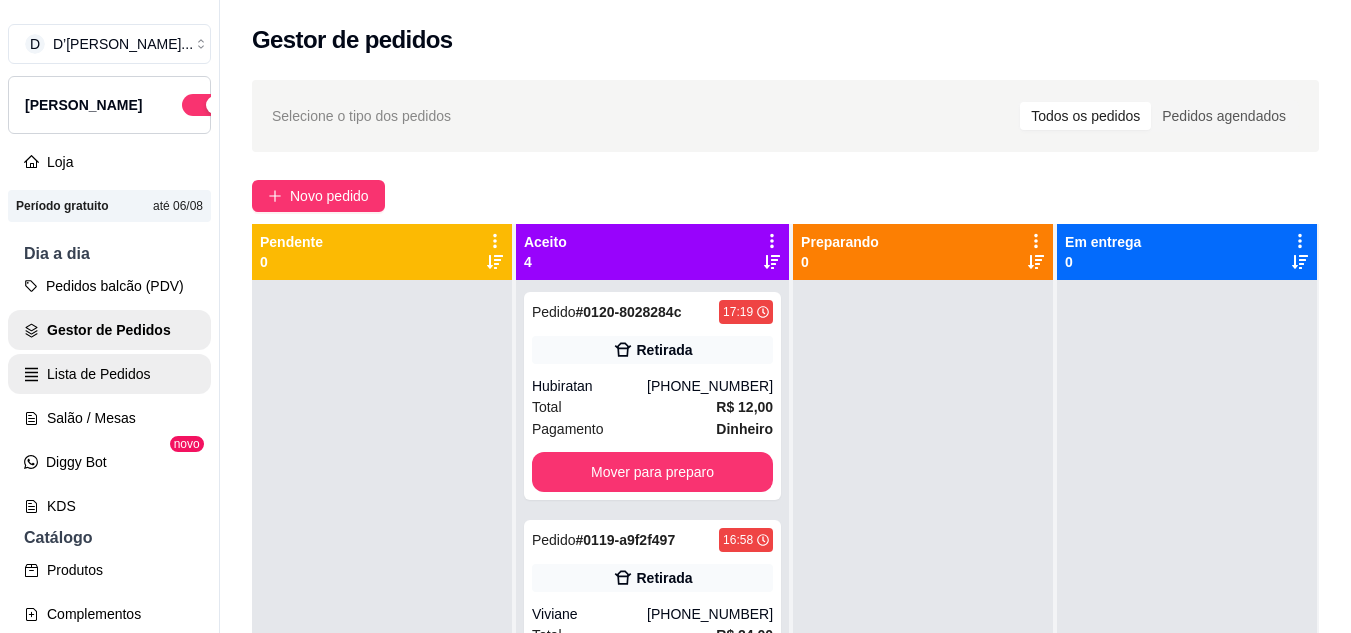 click on "Lista de Pedidos" at bounding box center [109, 374] 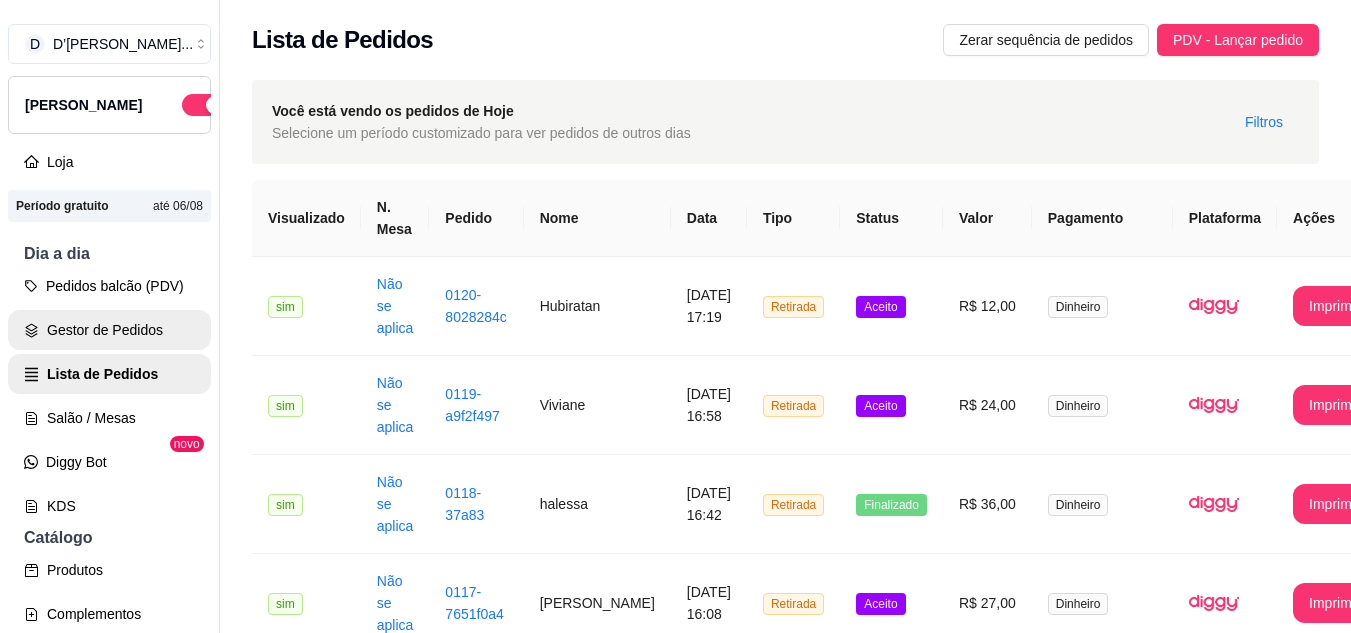click on "Gestor de Pedidos" at bounding box center (109, 330) 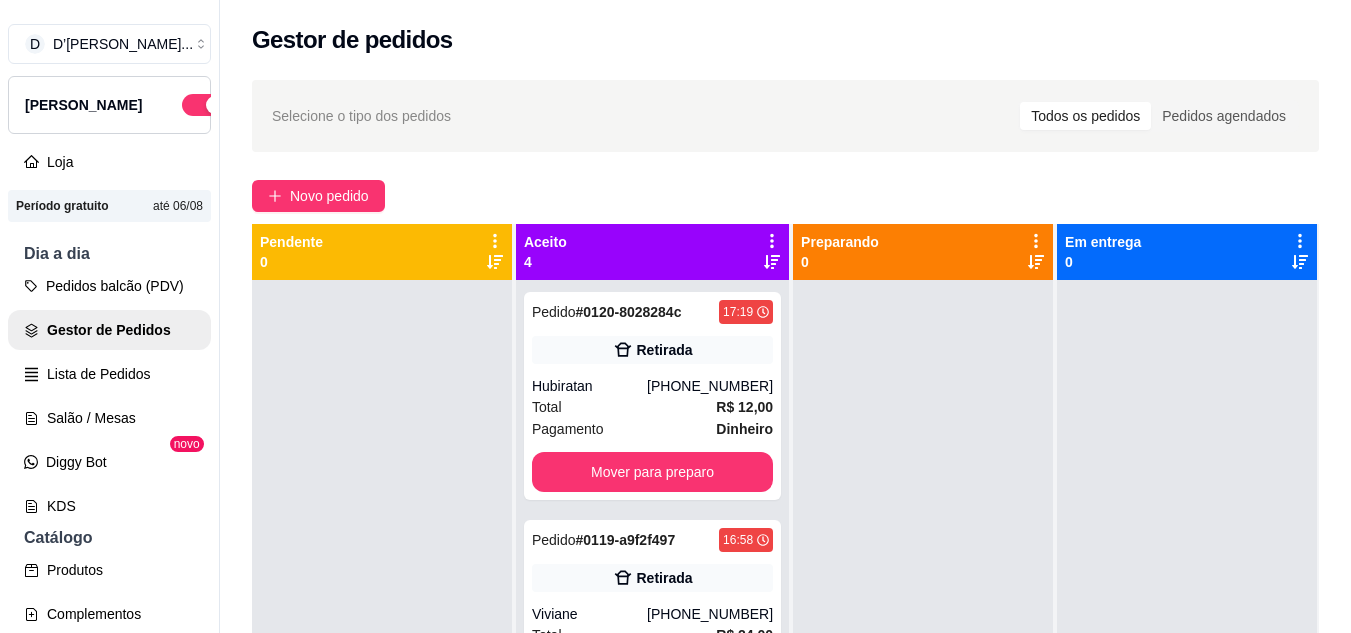 click 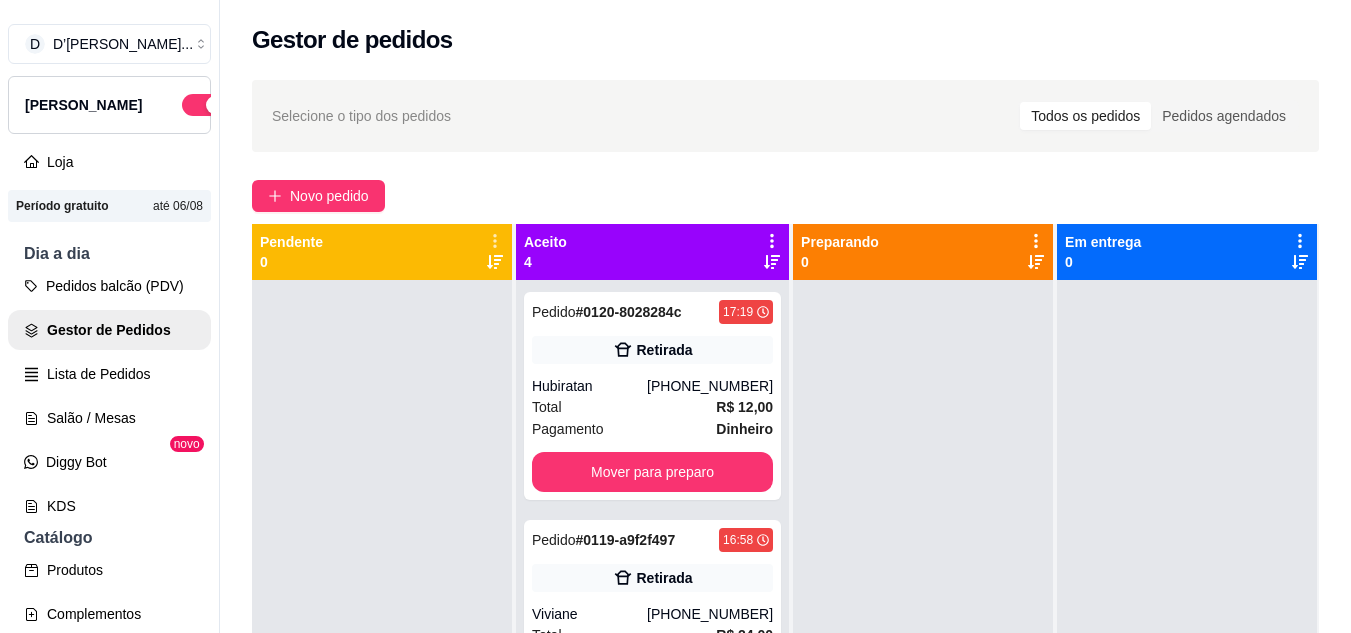 click at bounding box center (382, 596) 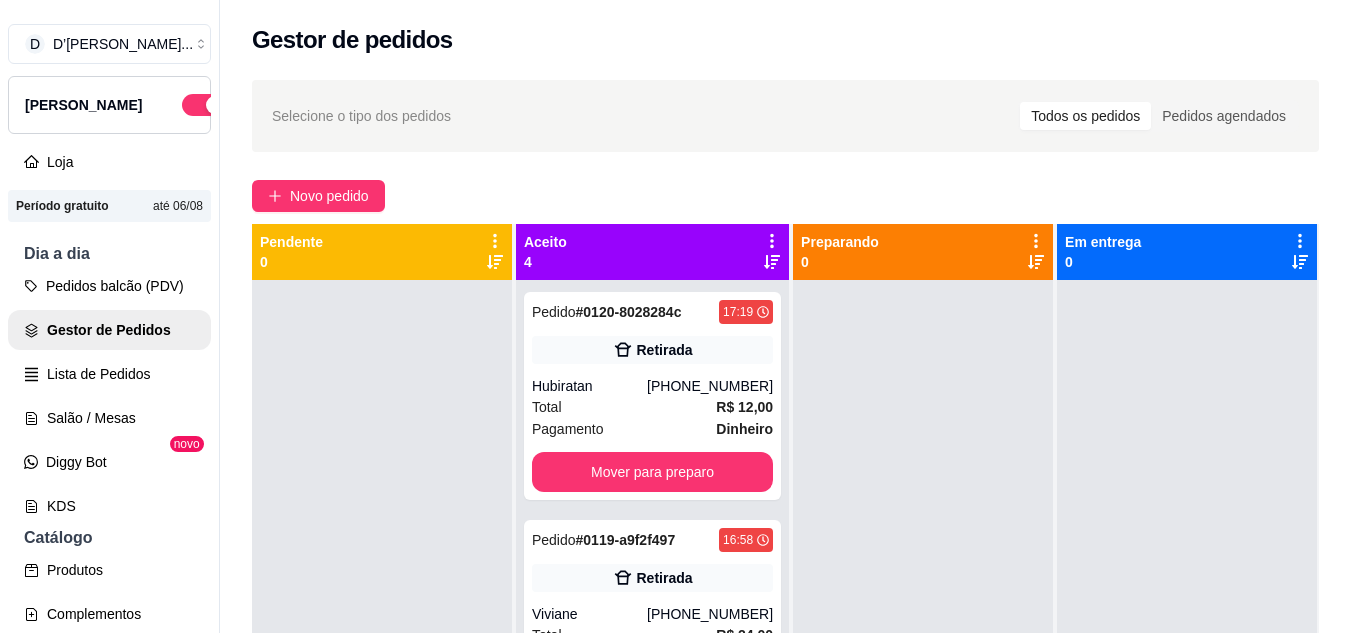 click 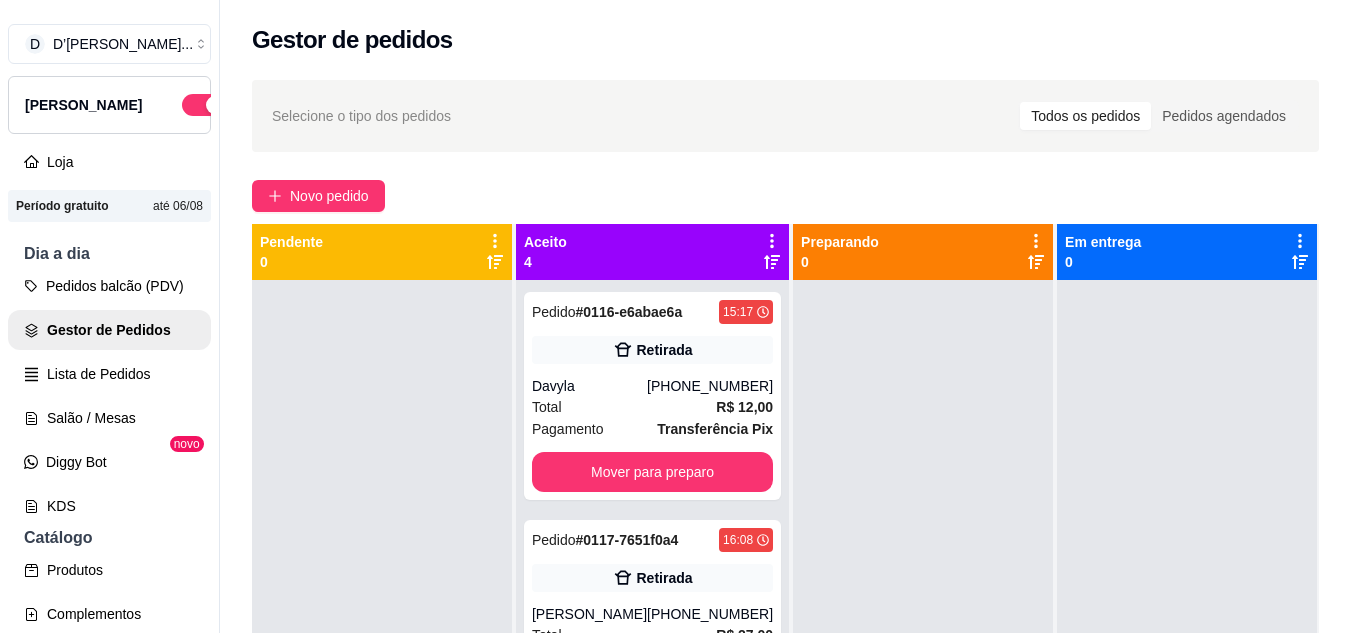 click 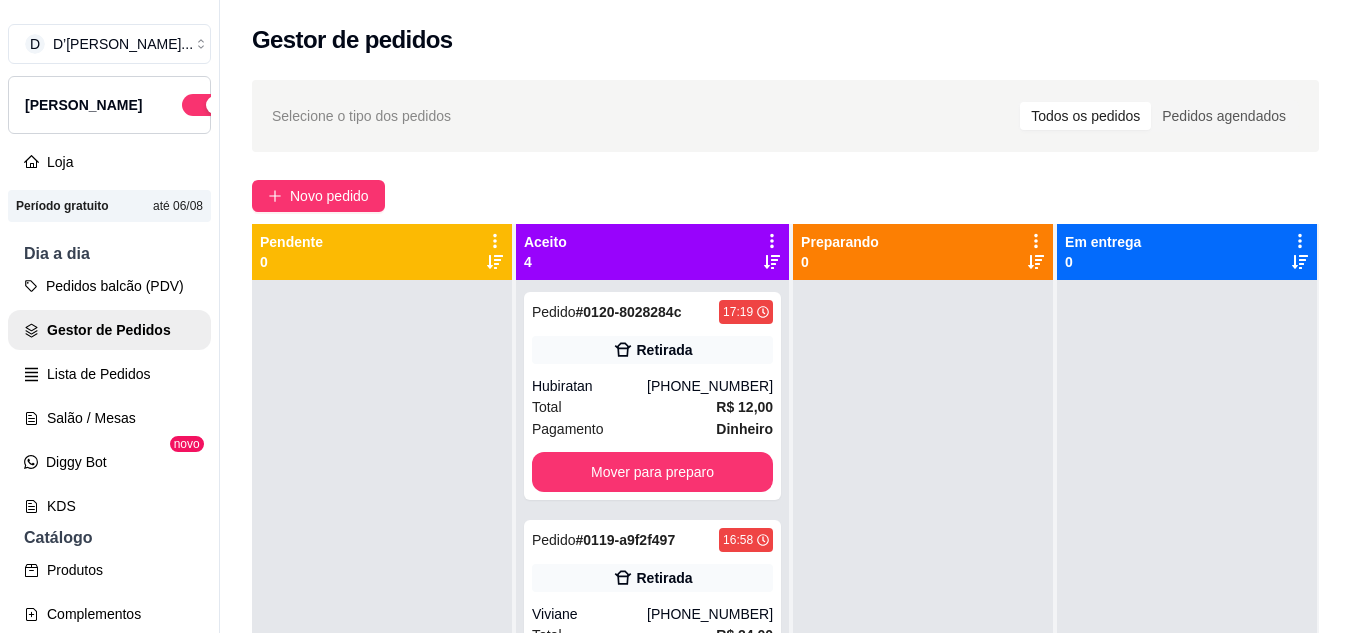 click on "Todos os pedidos" at bounding box center (1085, 116) 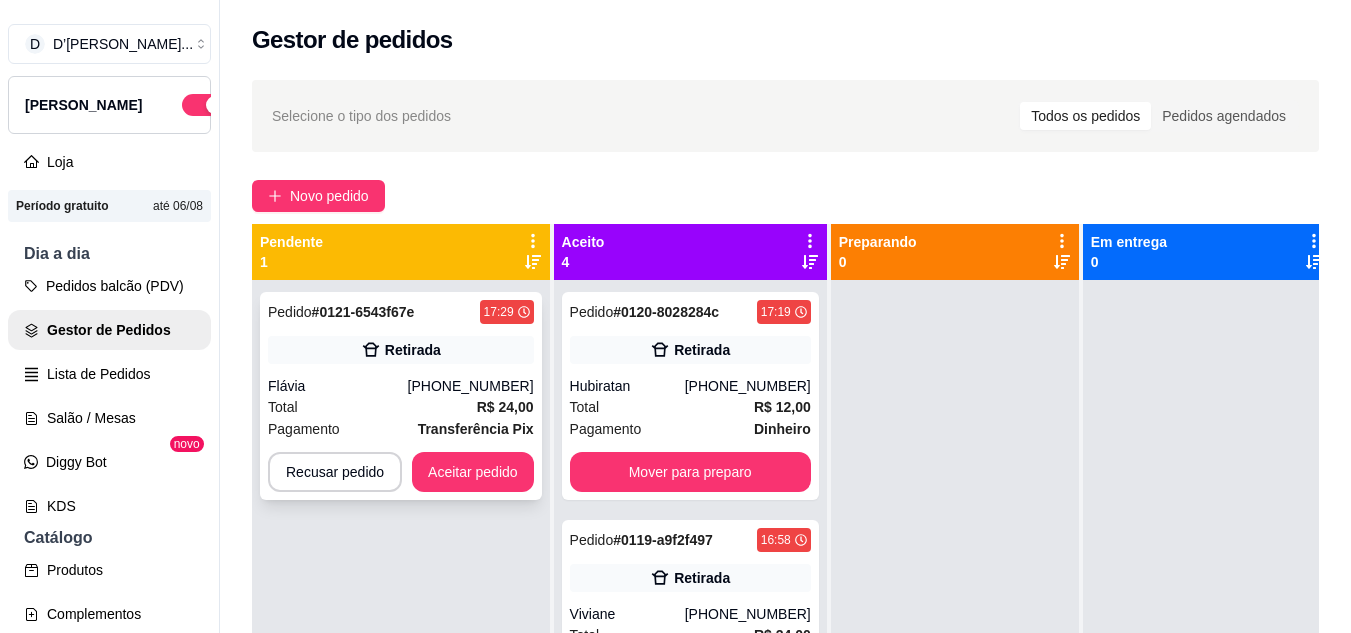 click on "Flávia" at bounding box center [338, 386] 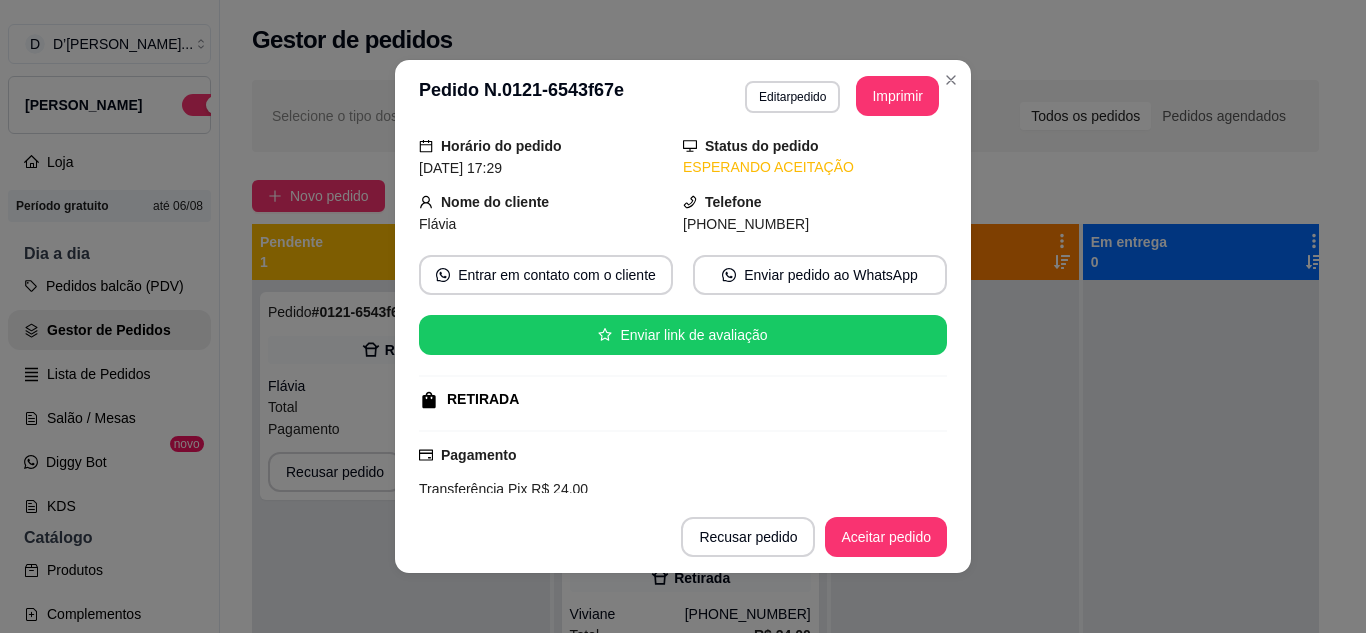scroll, scrollTop: 28, scrollLeft: 0, axis: vertical 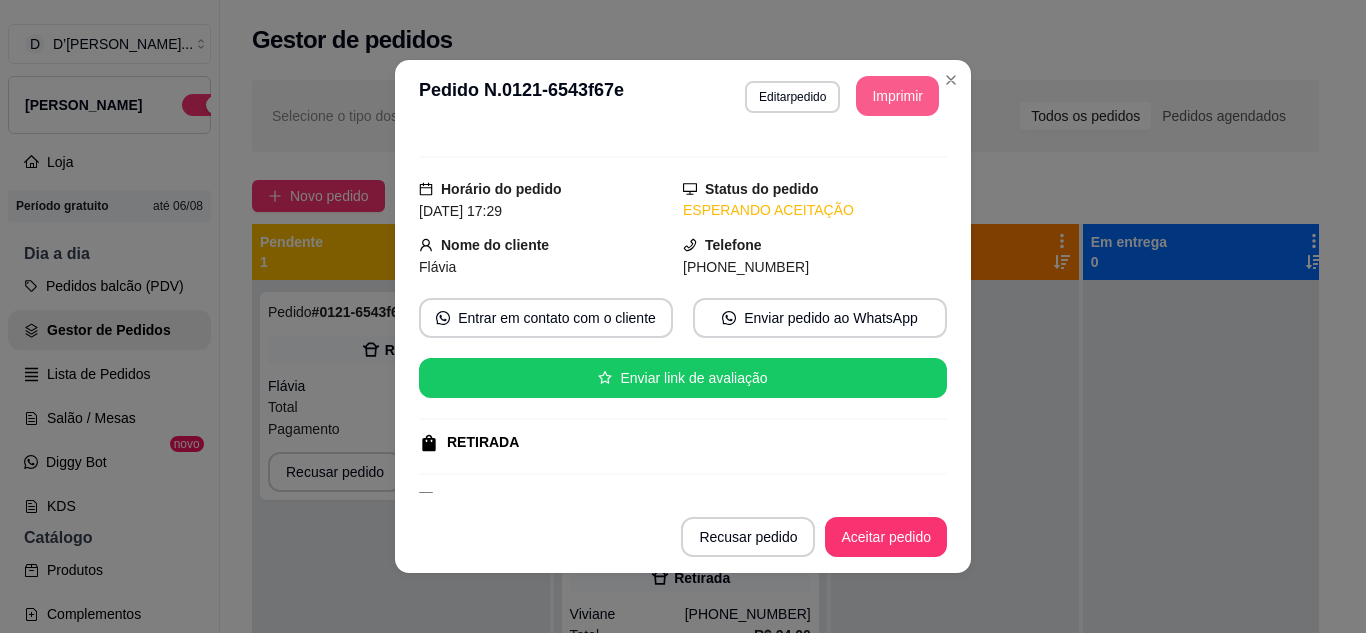 click on "Imprimir" at bounding box center [897, 96] 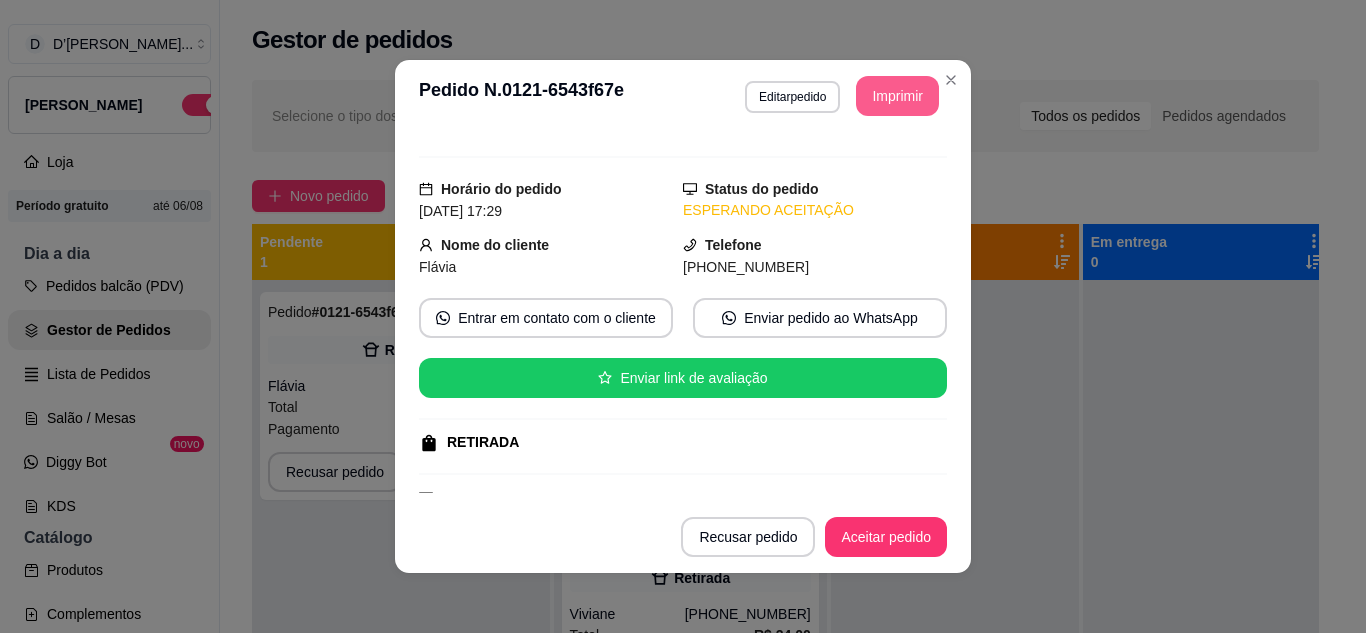 scroll, scrollTop: 0, scrollLeft: 0, axis: both 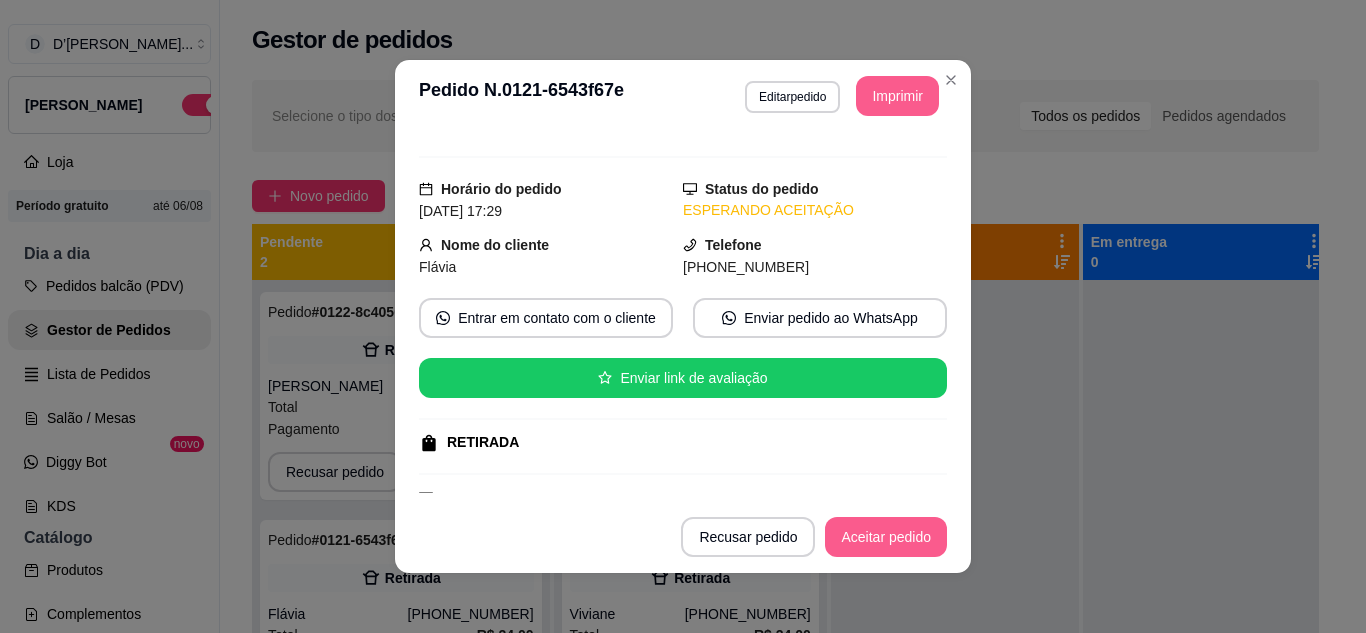 click on "Aceitar pedido" at bounding box center (886, 537) 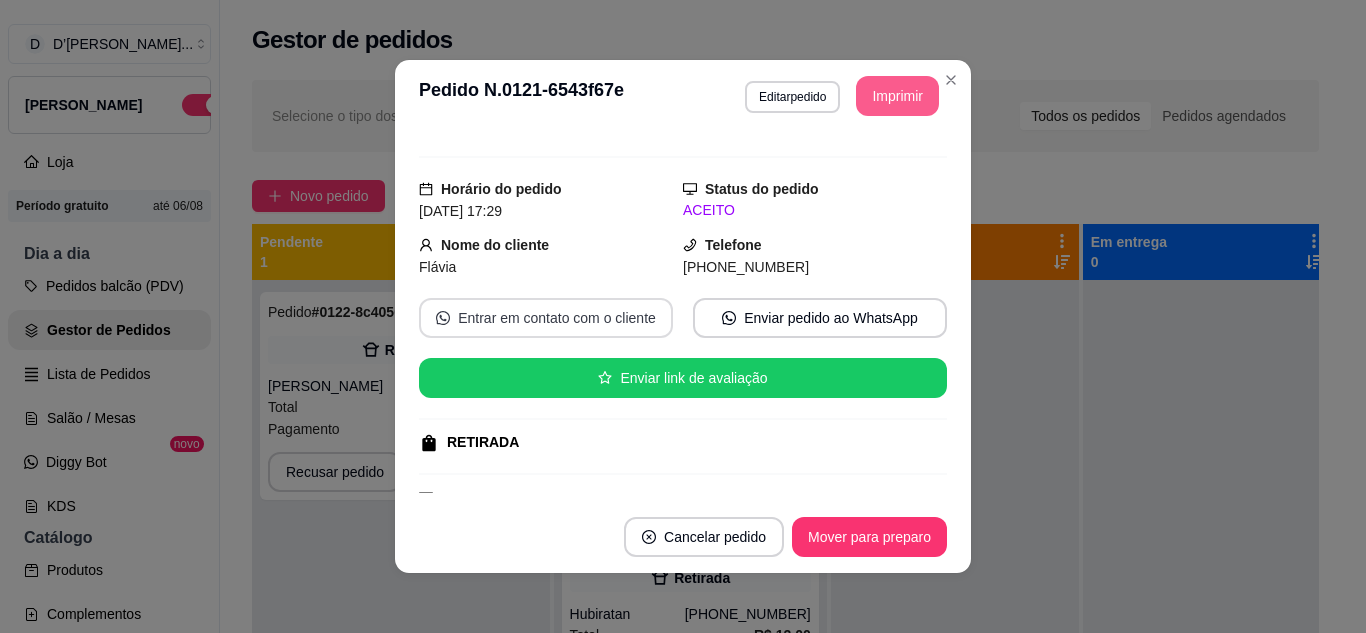 click on "Entrar em contato com o cliente" at bounding box center [546, 318] 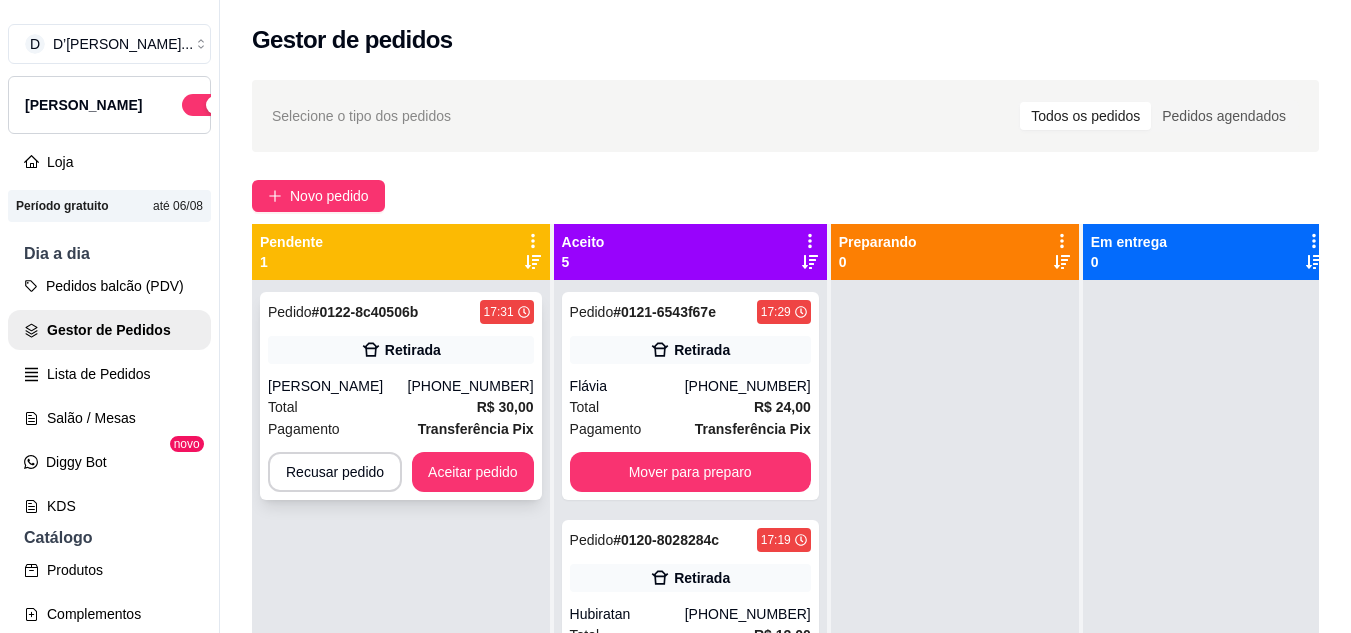 click on "Joana" at bounding box center [338, 386] 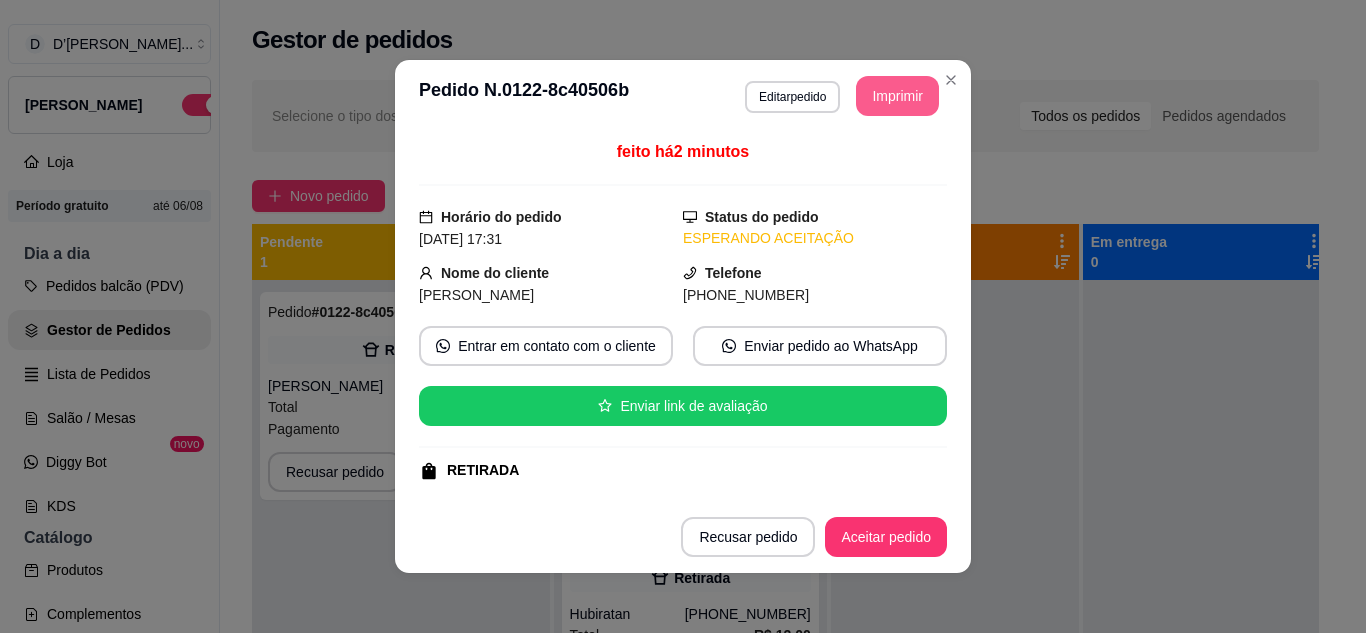 click on "Imprimir" at bounding box center (897, 96) 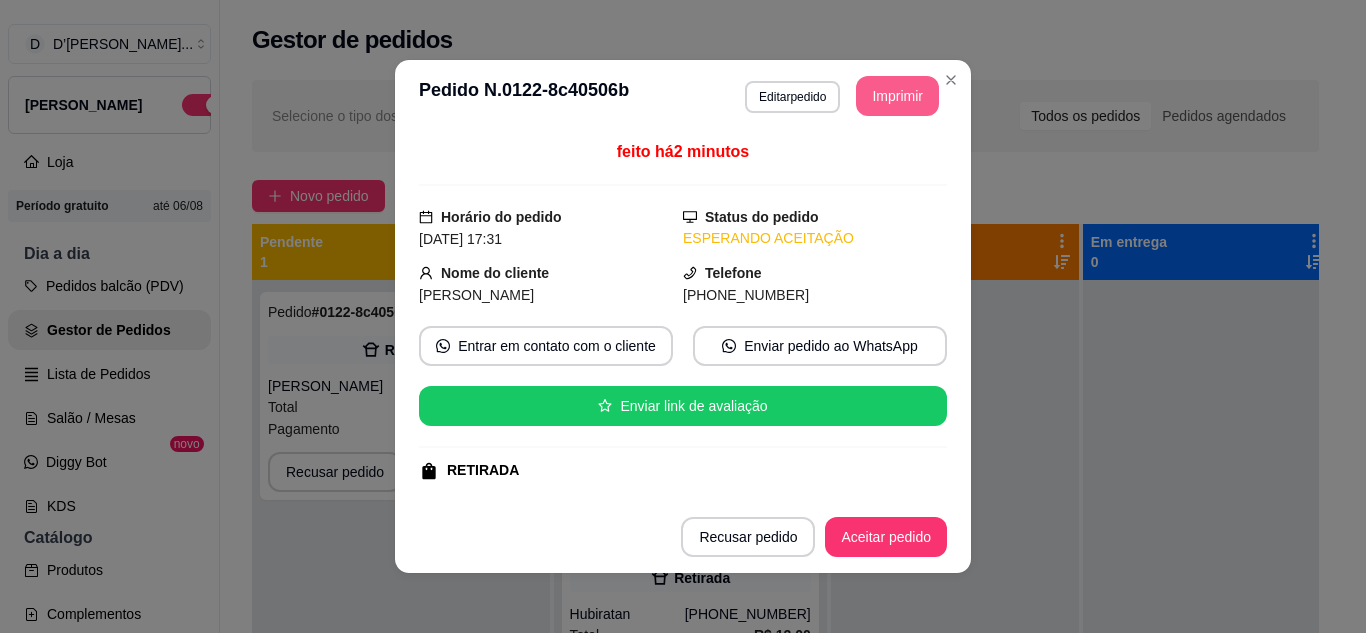 scroll, scrollTop: 0, scrollLeft: 0, axis: both 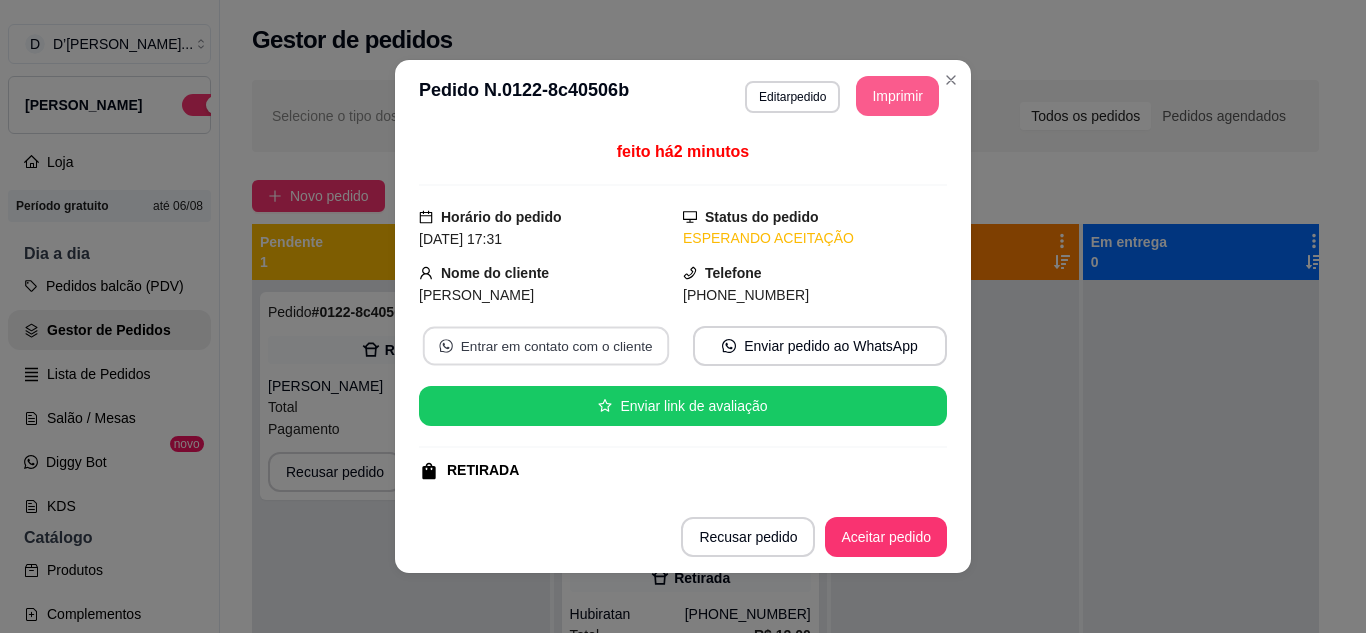 click on "Entrar em contato com o cliente" at bounding box center (546, 346) 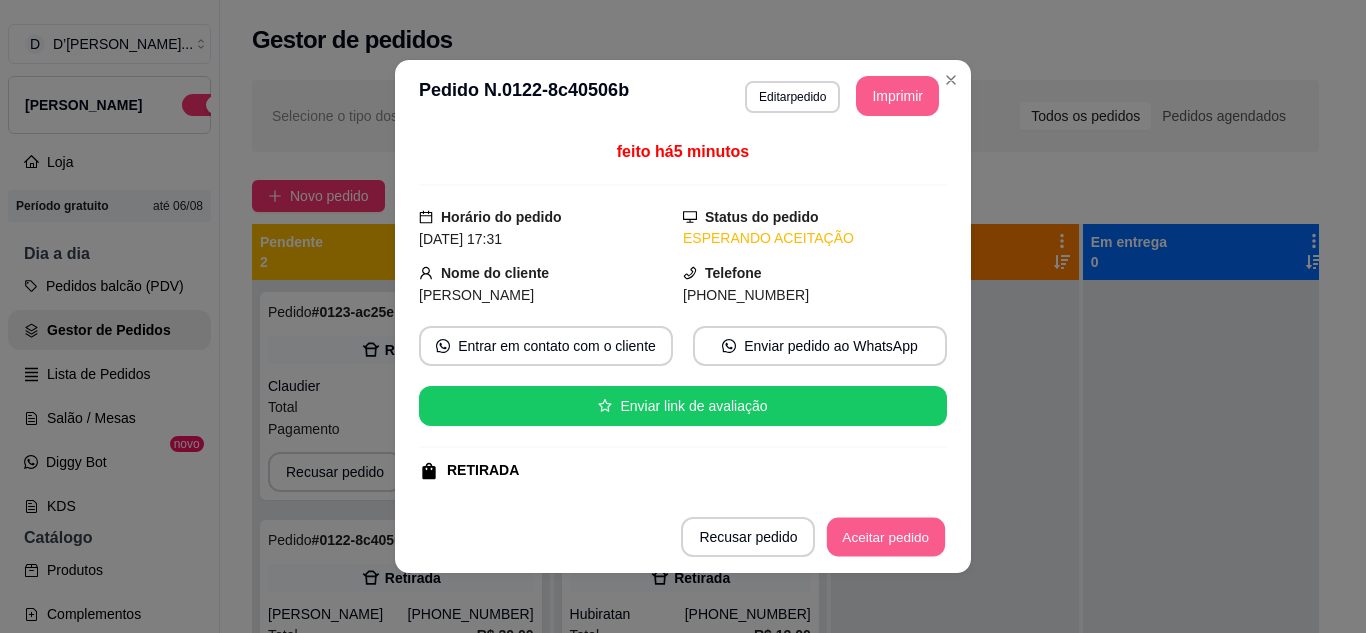 click on "Aceitar pedido" at bounding box center [886, 537] 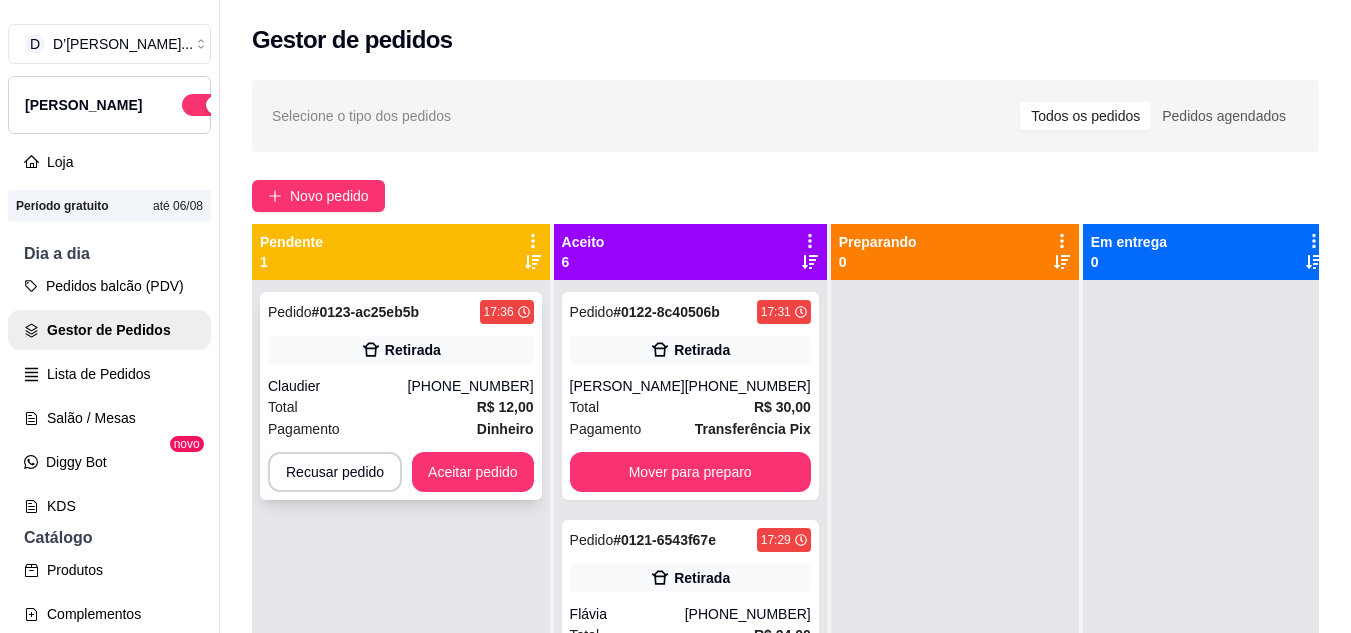 click on "Total R$ 12,00" at bounding box center (401, 407) 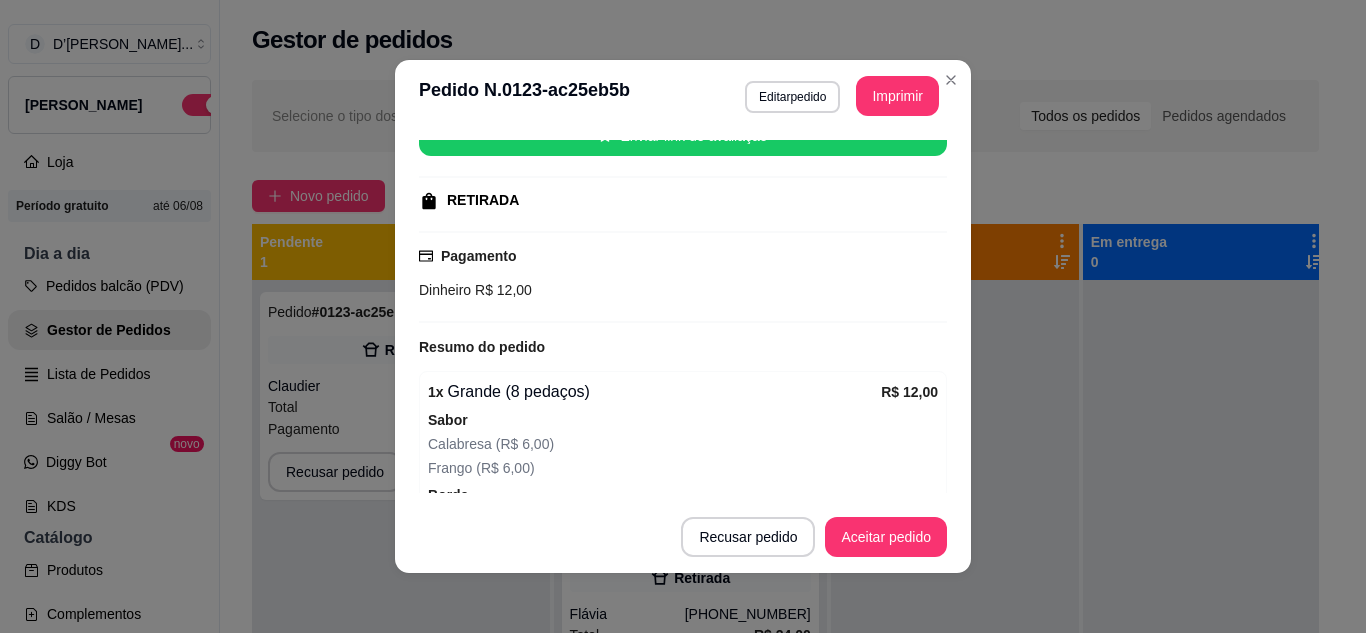 scroll, scrollTop: 440, scrollLeft: 0, axis: vertical 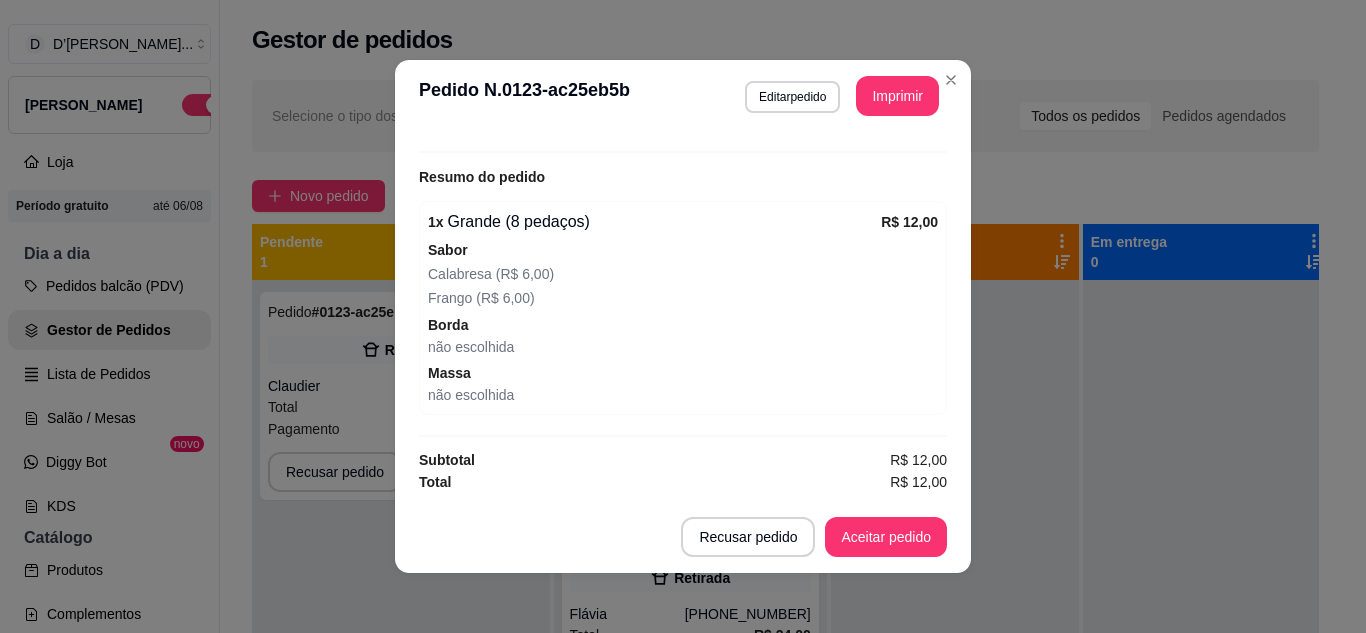 click on "**********" at bounding box center (683, 96) 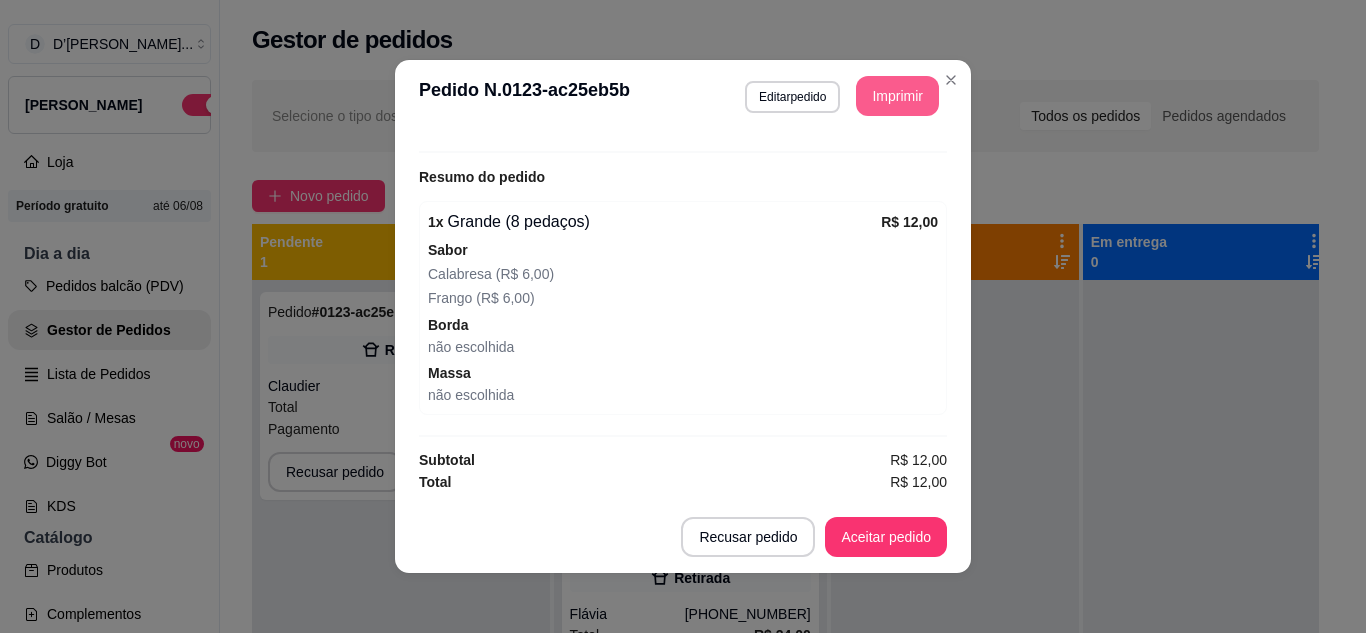 click on "Imprimir" at bounding box center (897, 96) 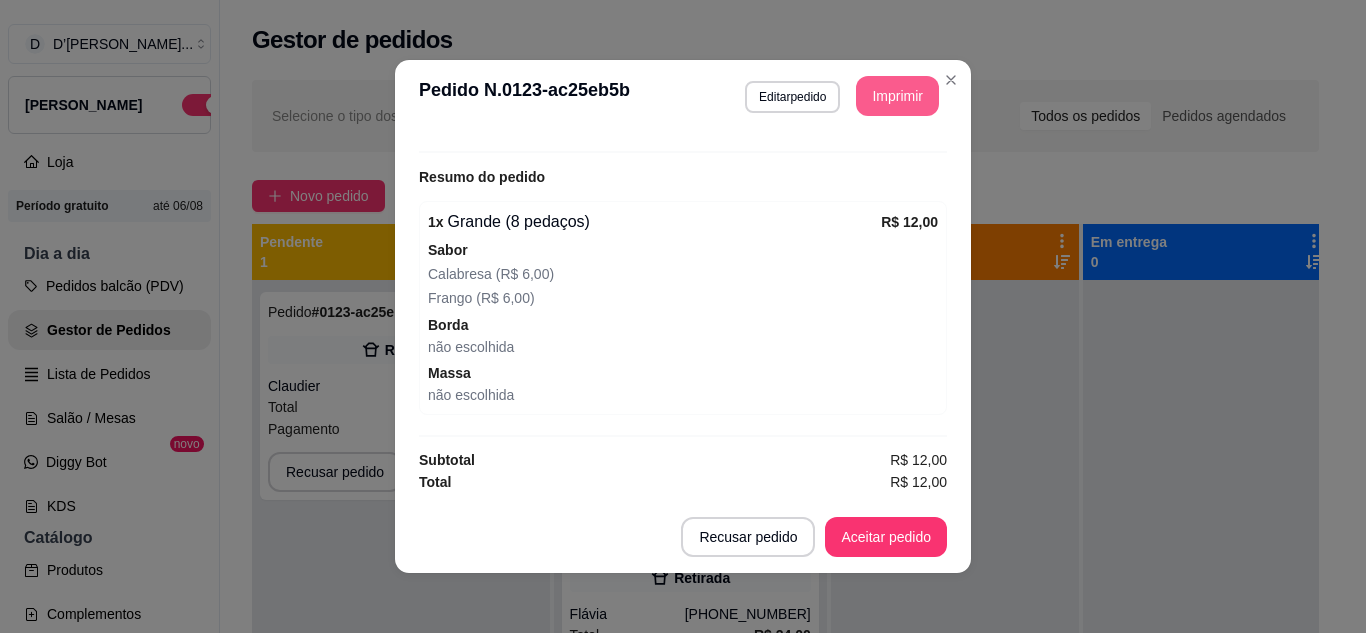 scroll, scrollTop: 0, scrollLeft: 0, axis: both 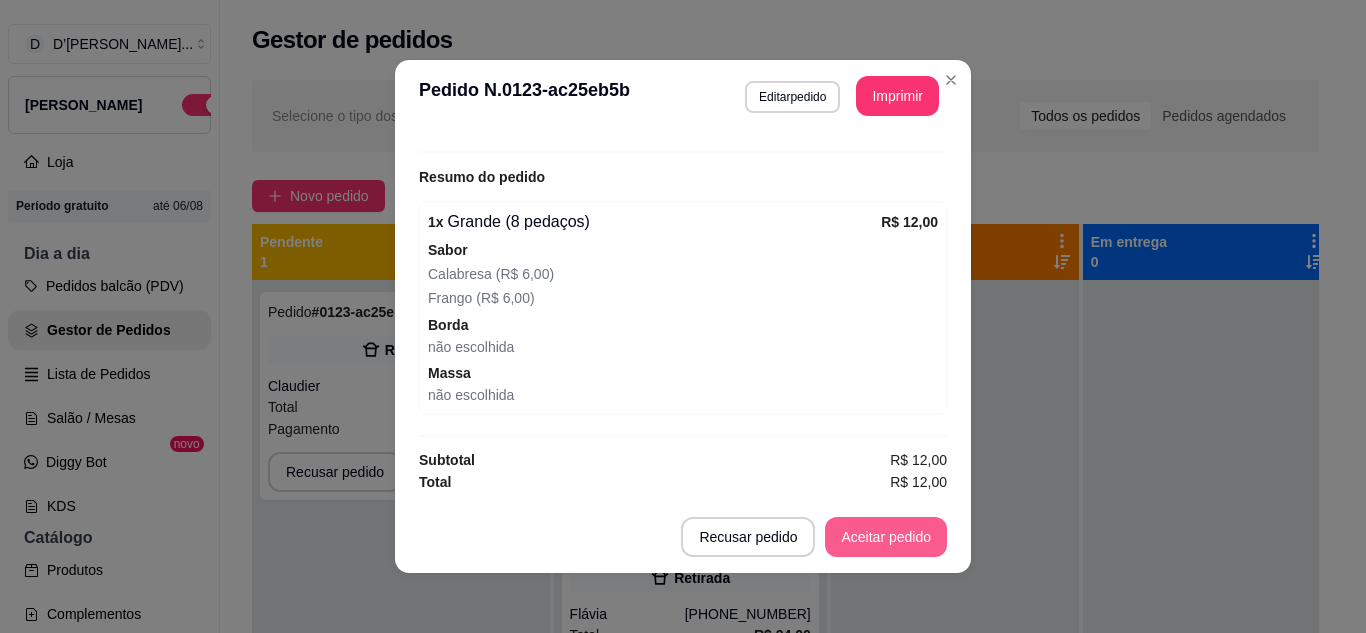 click on "Aceitar pedido" at bounding box center (886, 537) 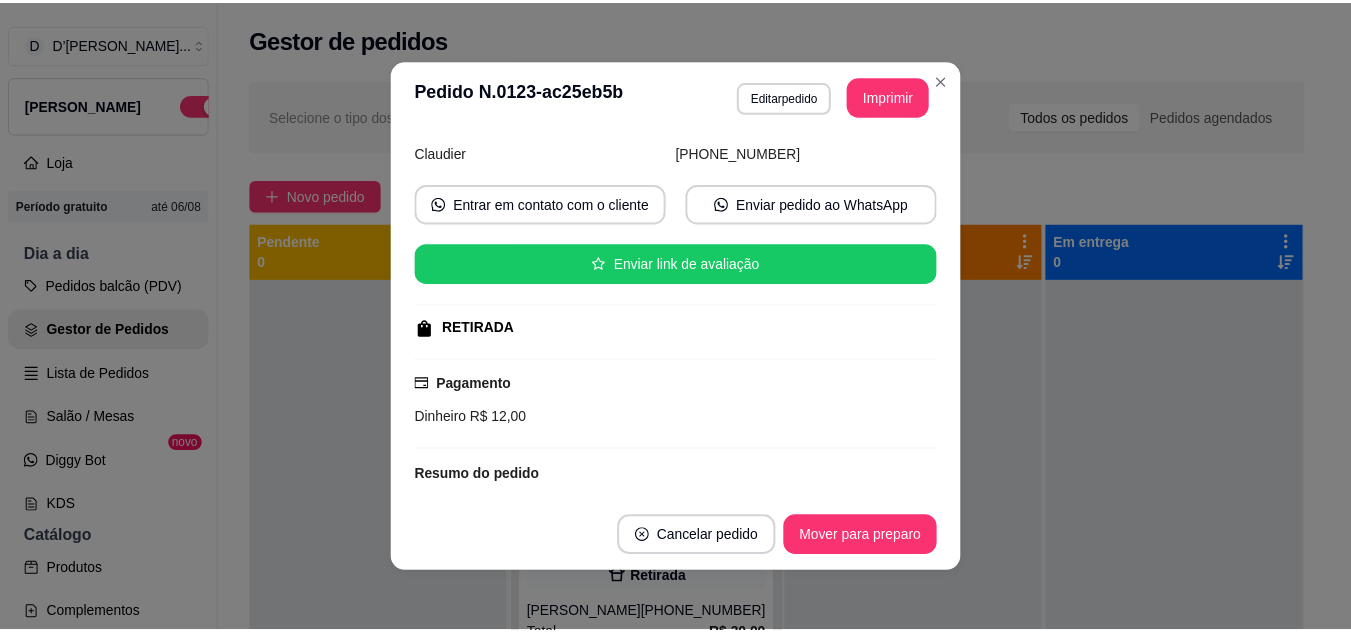 scroll, scrollTop: 0, scrollLeft: 0, axis: both 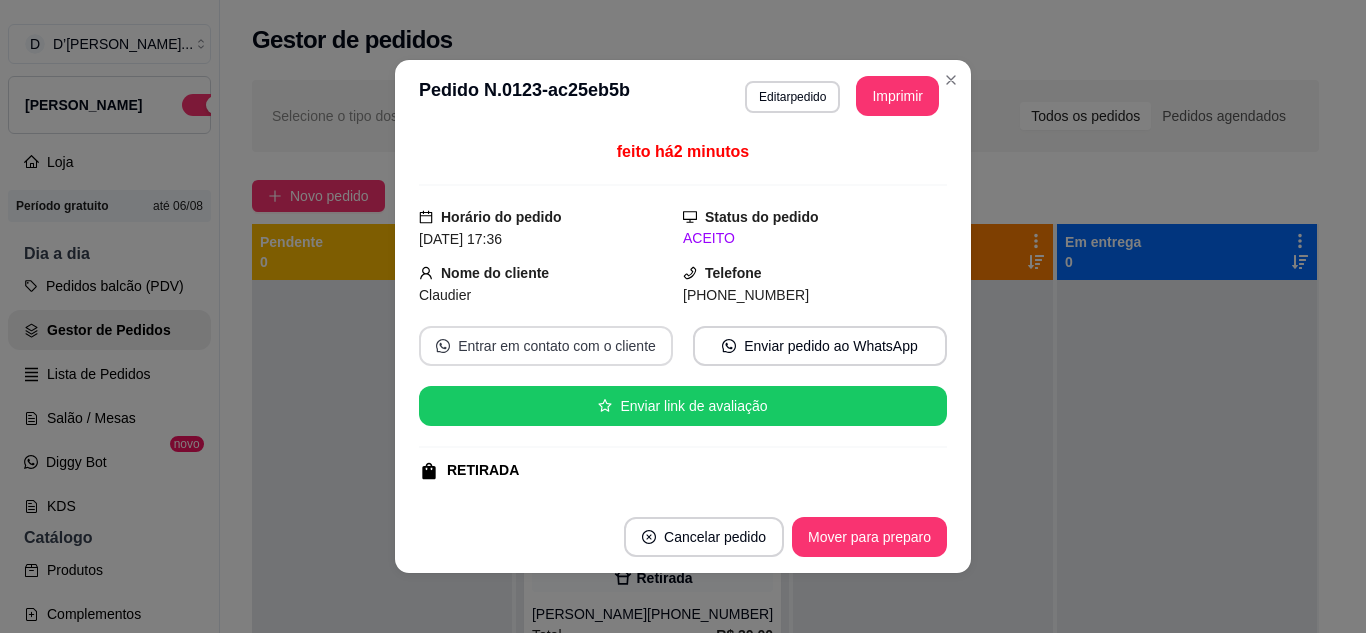 click on "Entrar em contato com o cliente" at bounding box center (546, 346) 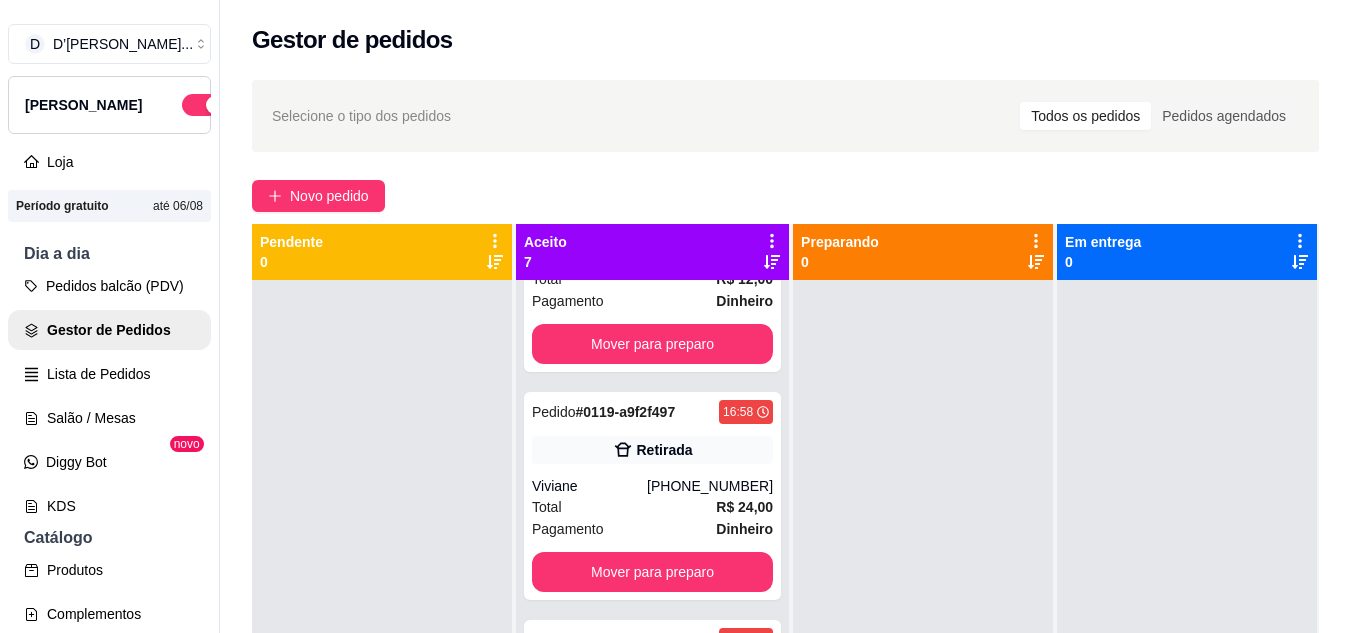 scroll, scrollTop: 815, scrollLeft: 0, axis: vertical 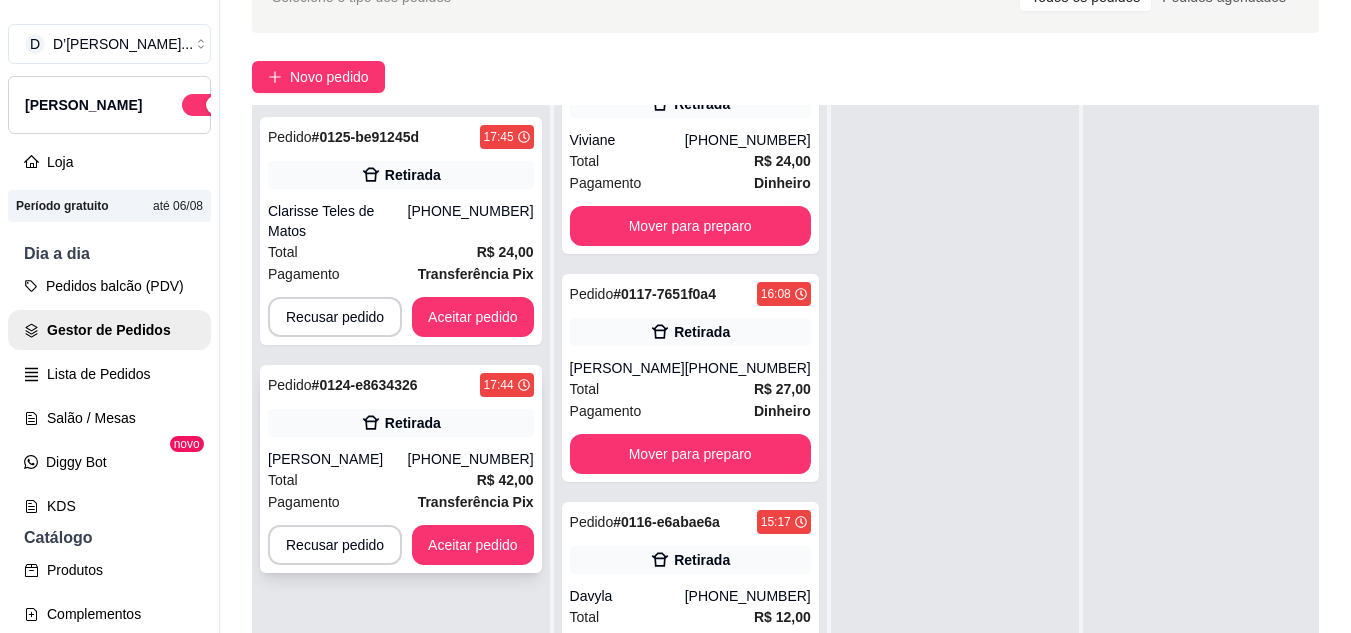 click on "Pedido  # 0124-e8634326 17:44 Retirada Raimundo Junior  (88) 99911-7591 Total R$ 42,00 Pagamento Transferência Pix Recusar pedido Aceitar pedido" at bounding box center [401, 469] 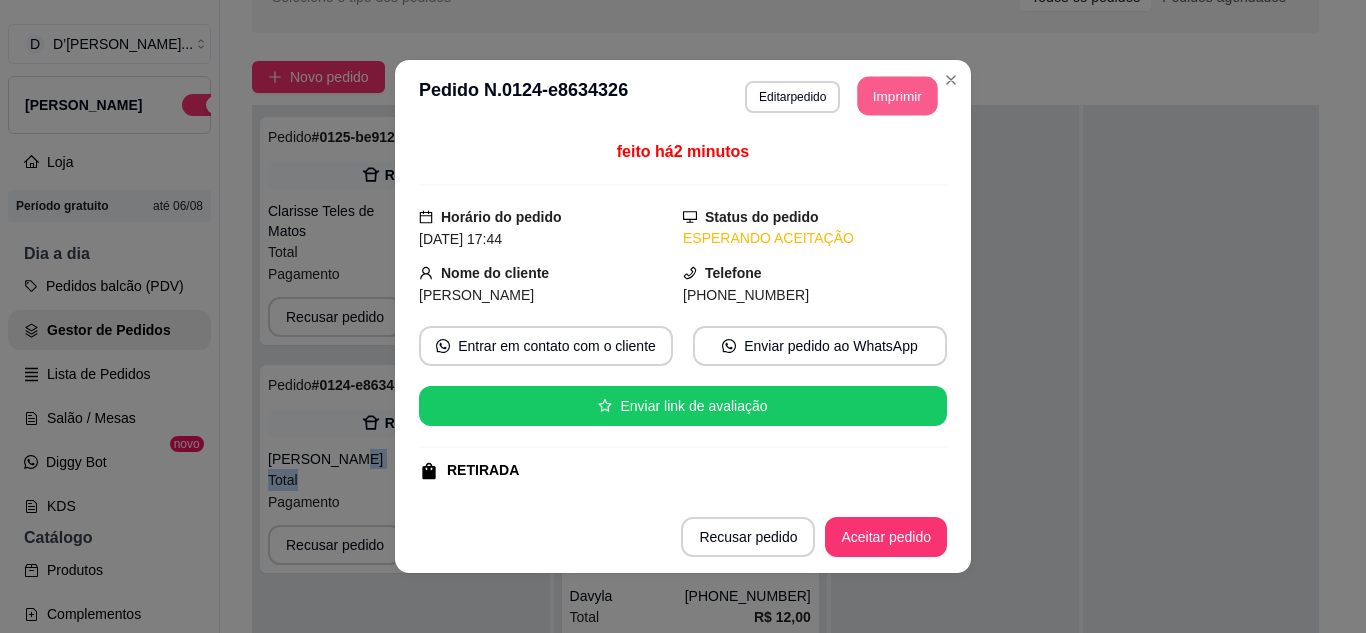 click on "Imprimir" at bounding box center (898, 96) 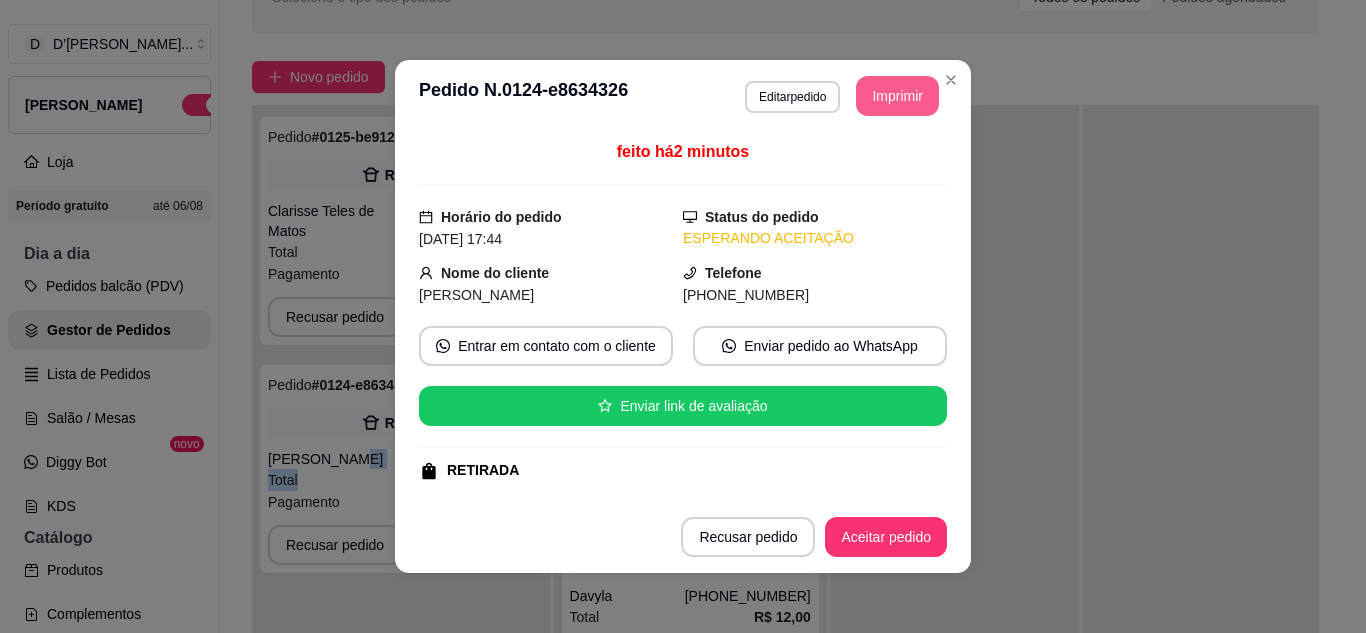 scroll, scrollTop: 0, scrollLeft: 0, axis: both 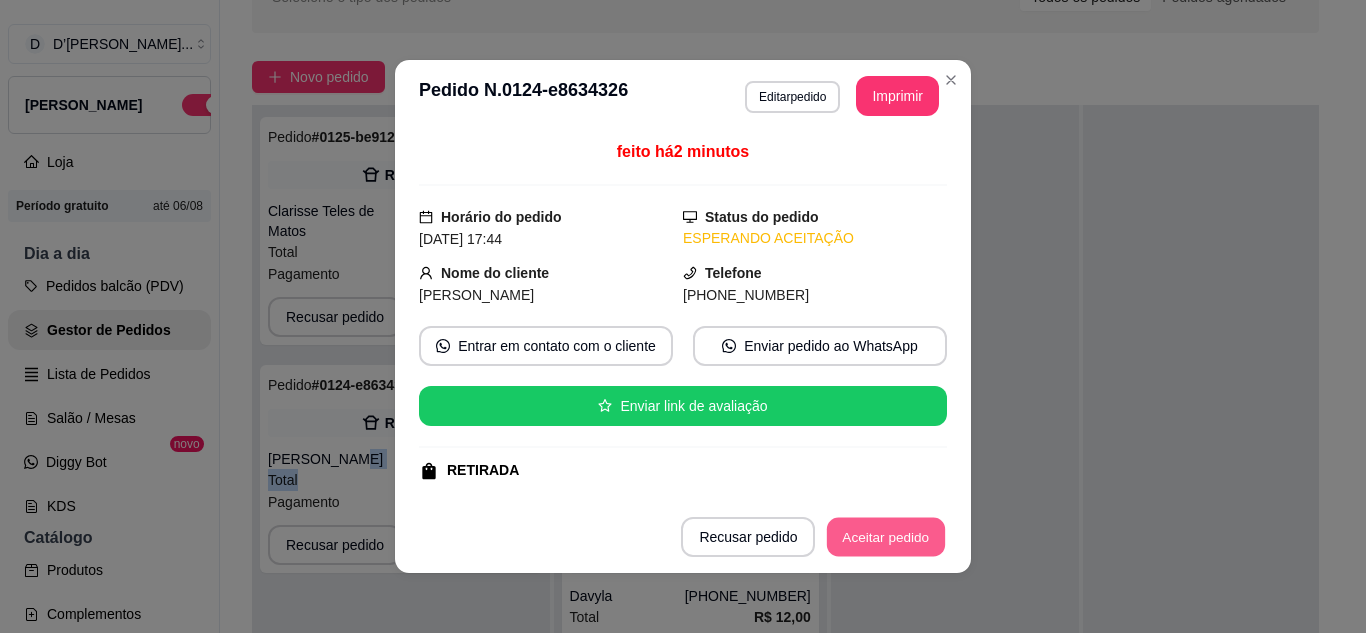 click on "Aceitar pedido" at bounding box center (886, 537) 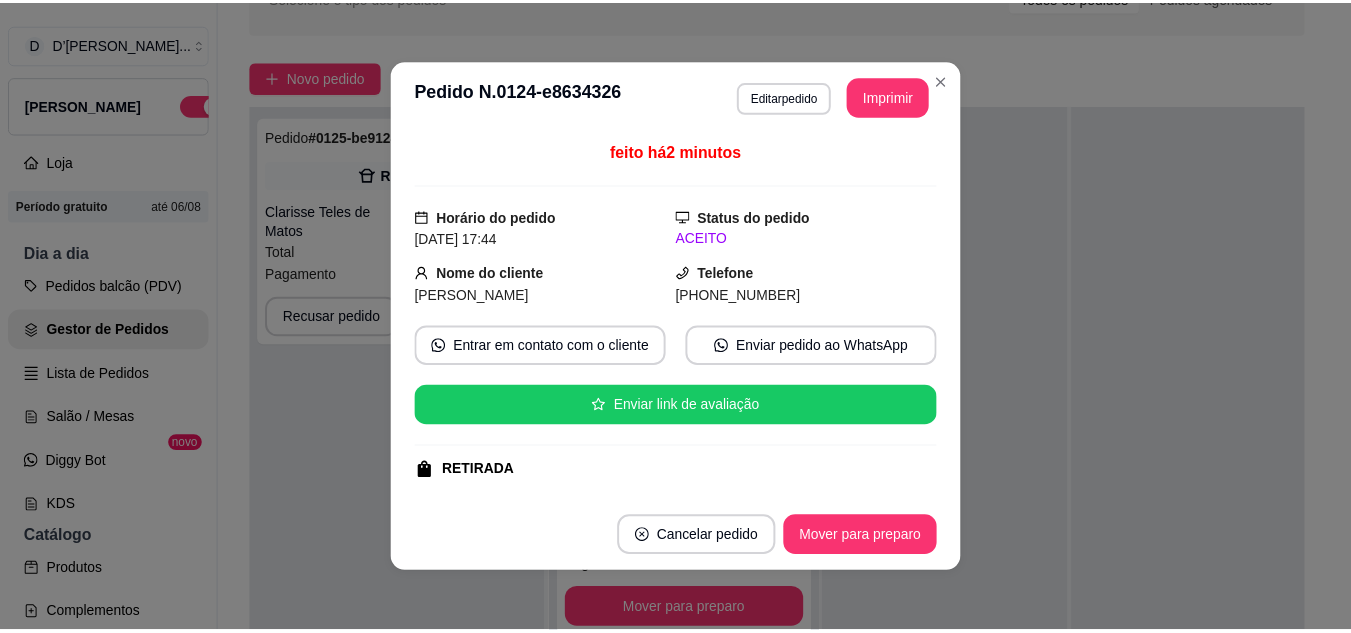 scroll, scrollTop: 1327, scrollLeft: 0, axis: vertical 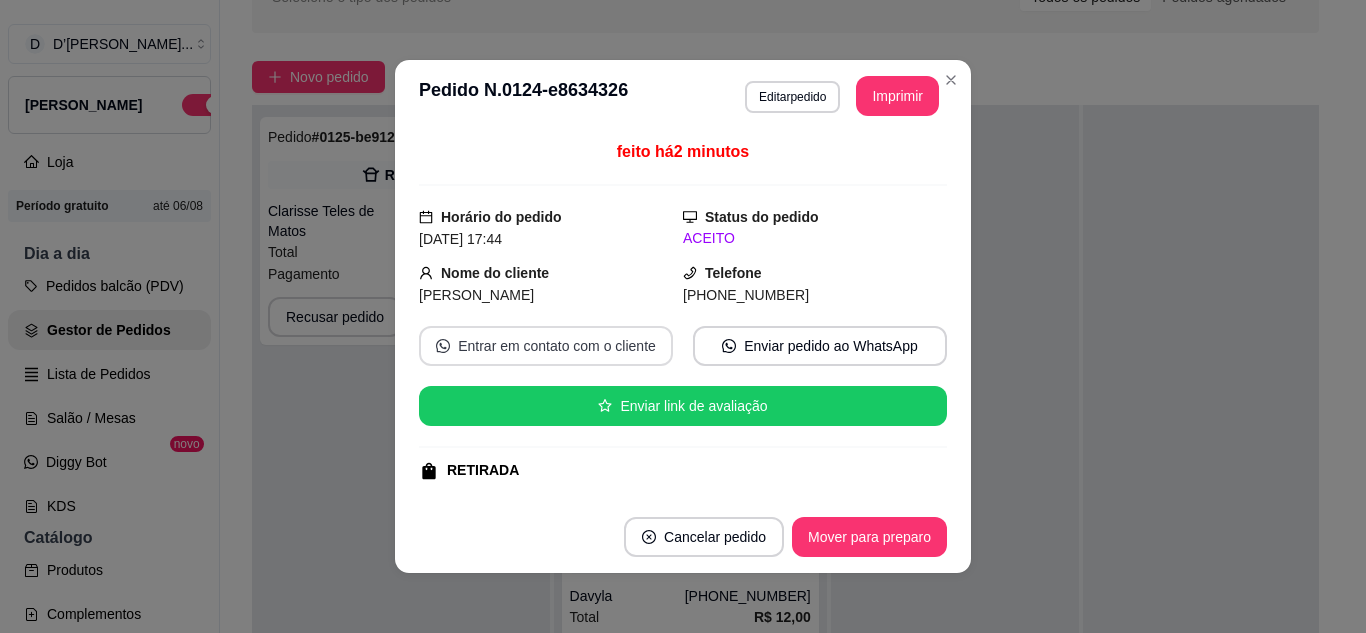click on "Entrar em contato com o cliente" at bounding box center (546, 346) 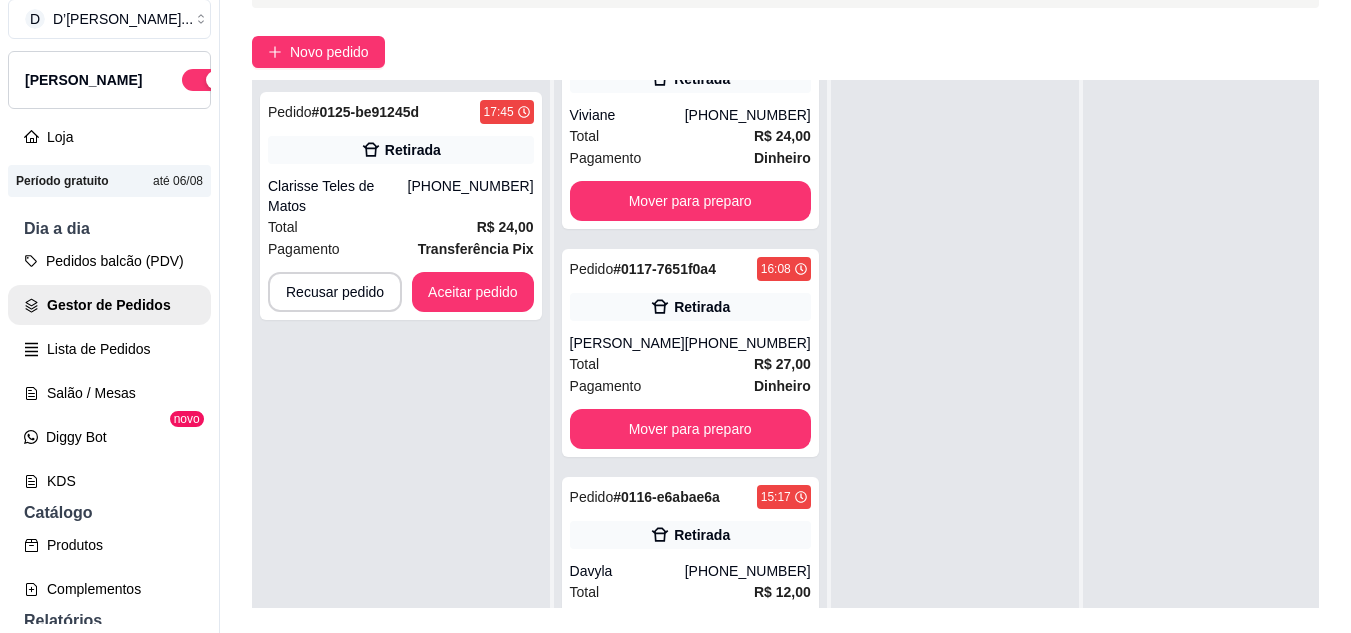 scroll, scrollTop: 32, scrollLeft: 0, axis: vertical 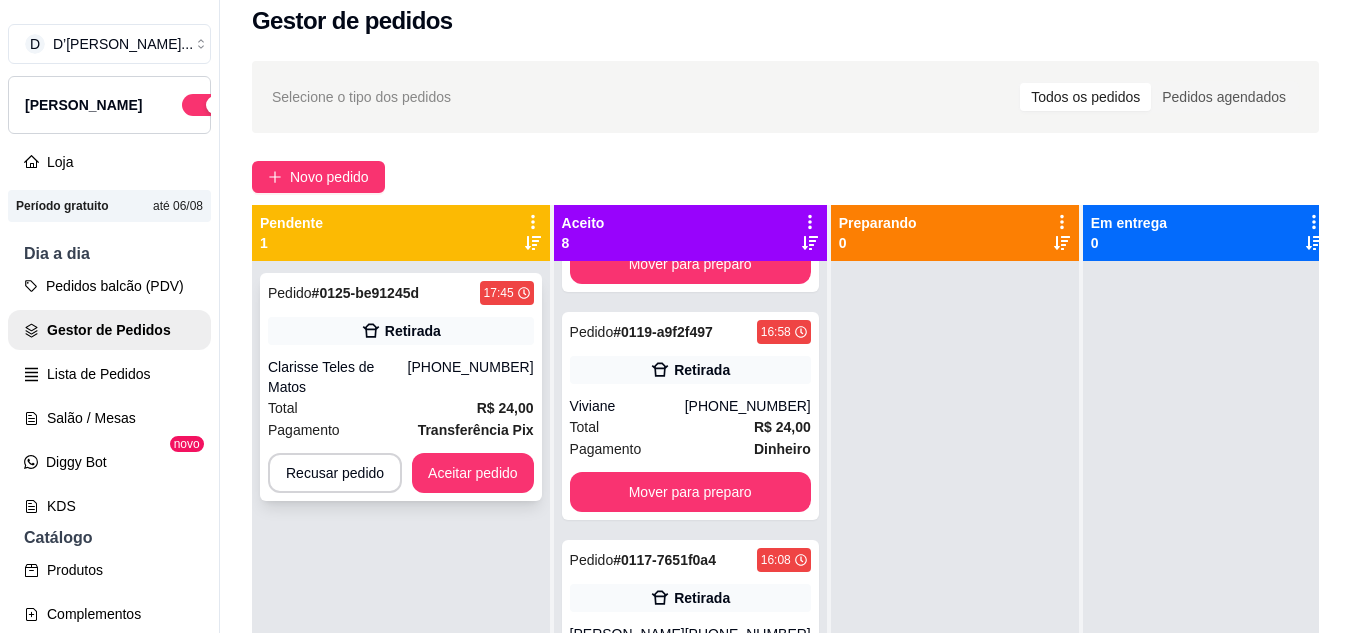 click on "Total R$ 24,00" at bounding box center (401, 408) 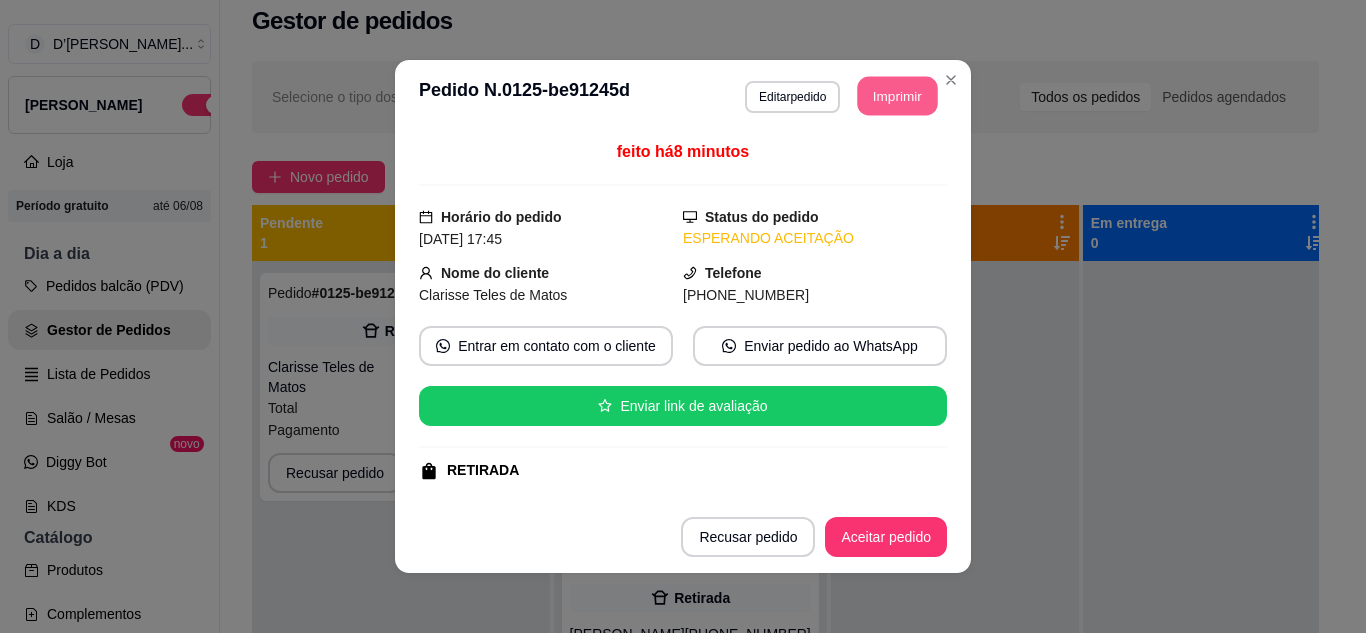 click on "Imprimir" at bounding box center (898, 96) 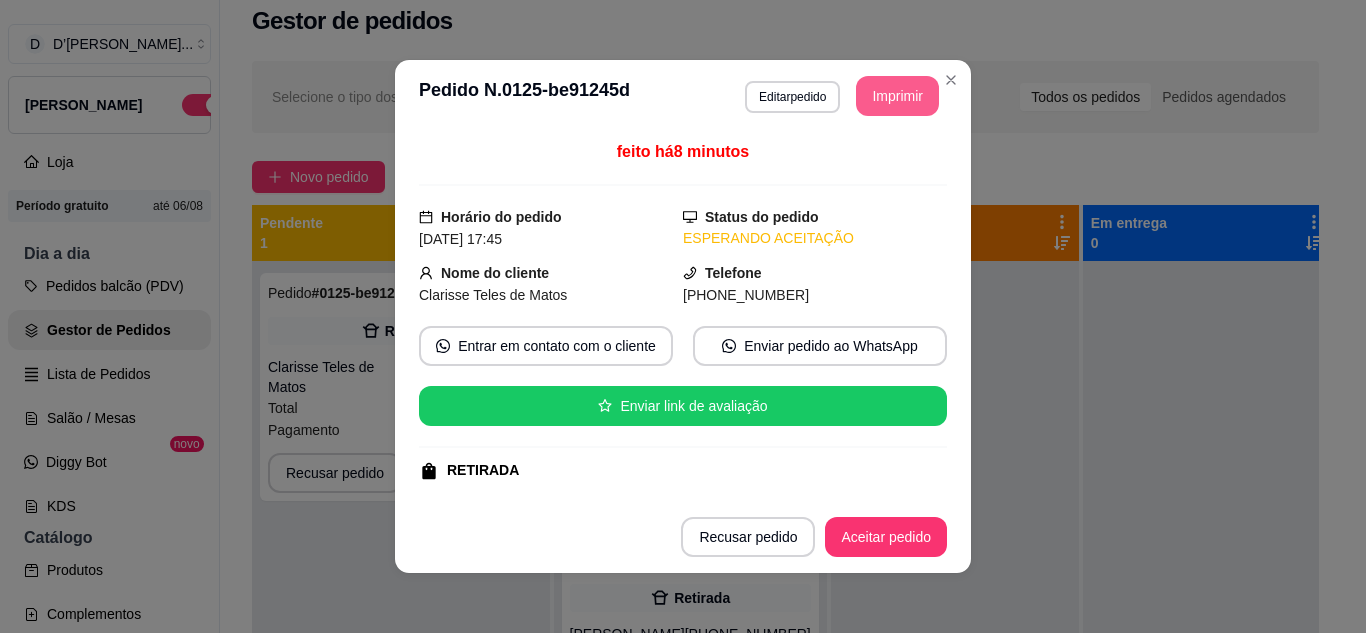 scroll, scrollTop: 0, scrollLeft: 0, axis: both 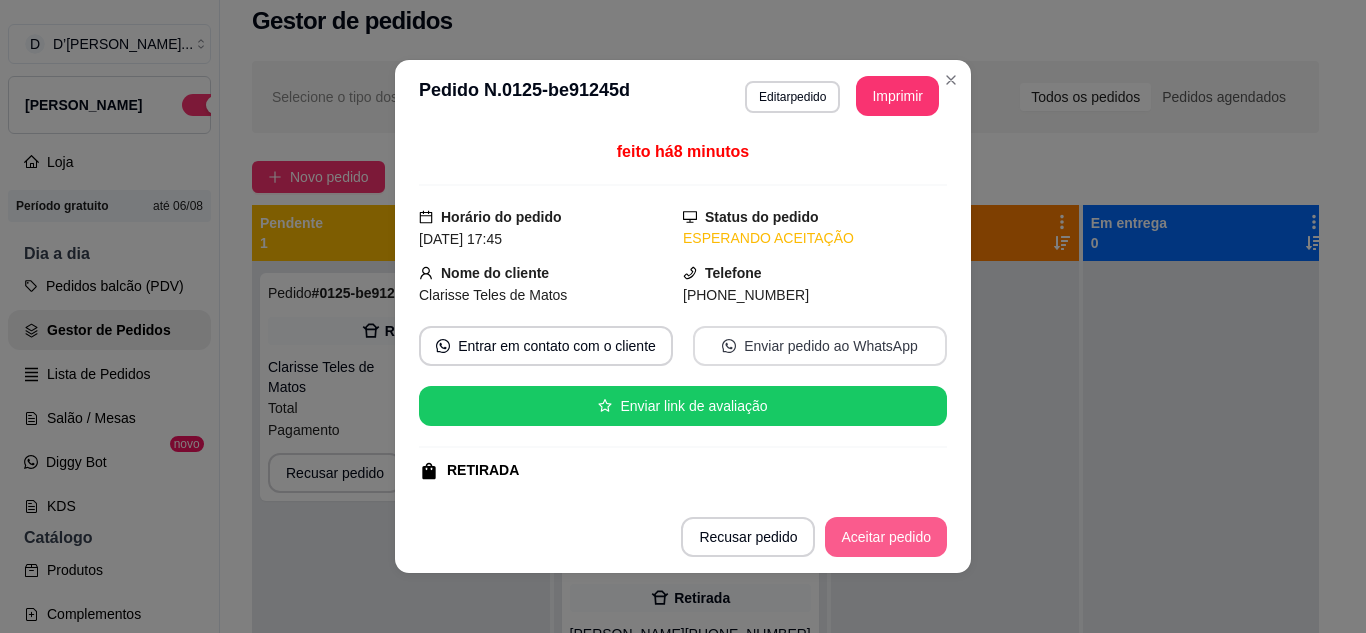 click on "Aceitar pedido" at bounding box center [886, 537] 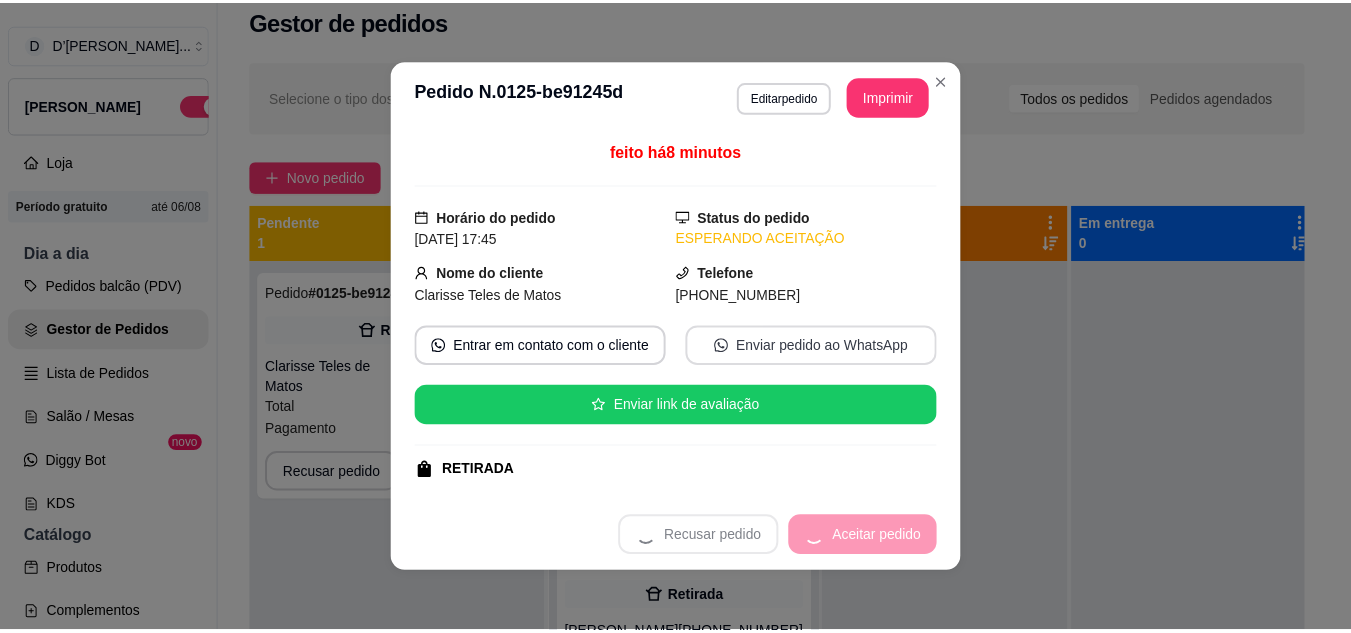 scroll, scrollTop: 1233, scrollLeft: 0, axis: vertical 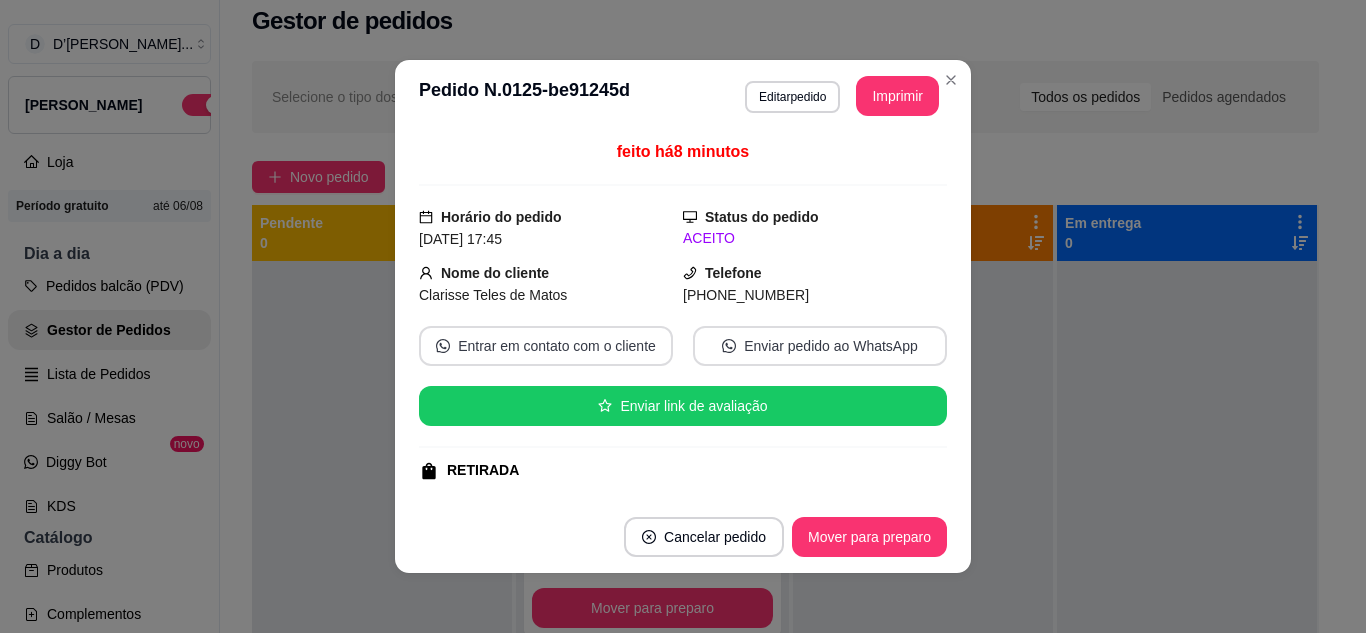 click on "Entrar em contato com o cliente" at bounding box center [546, 346] 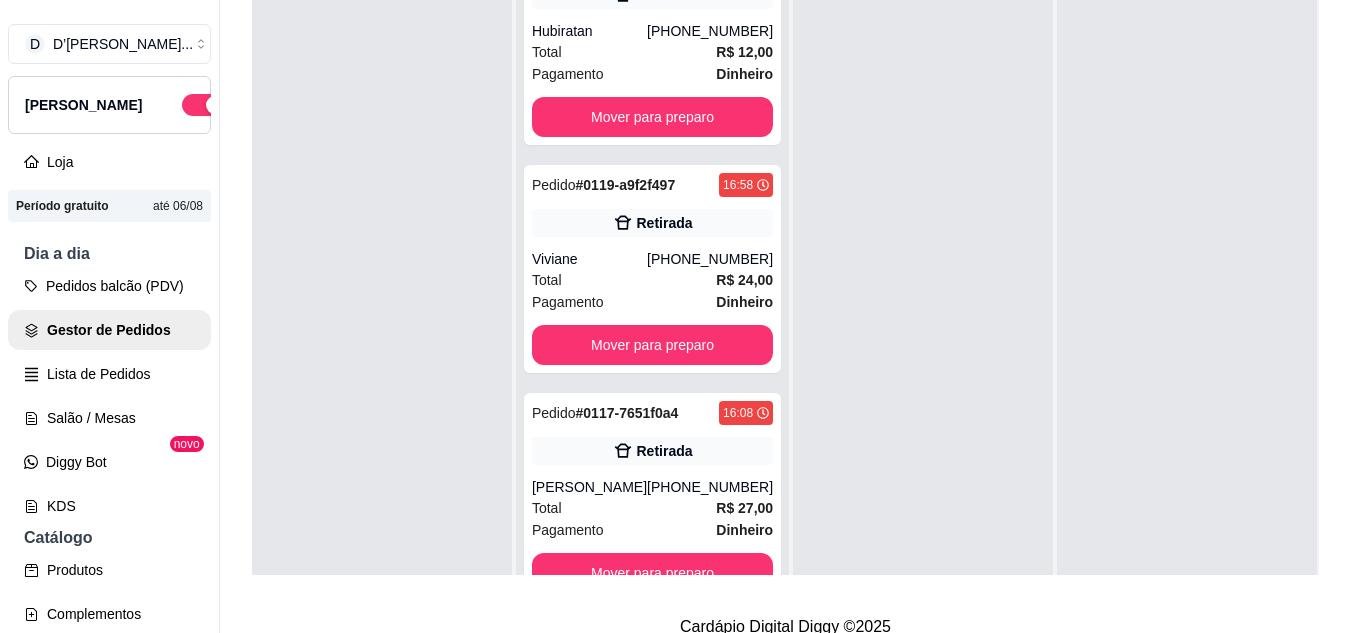 scroll, scrollTop: 319, scrollLeft: 0, axis: vertical 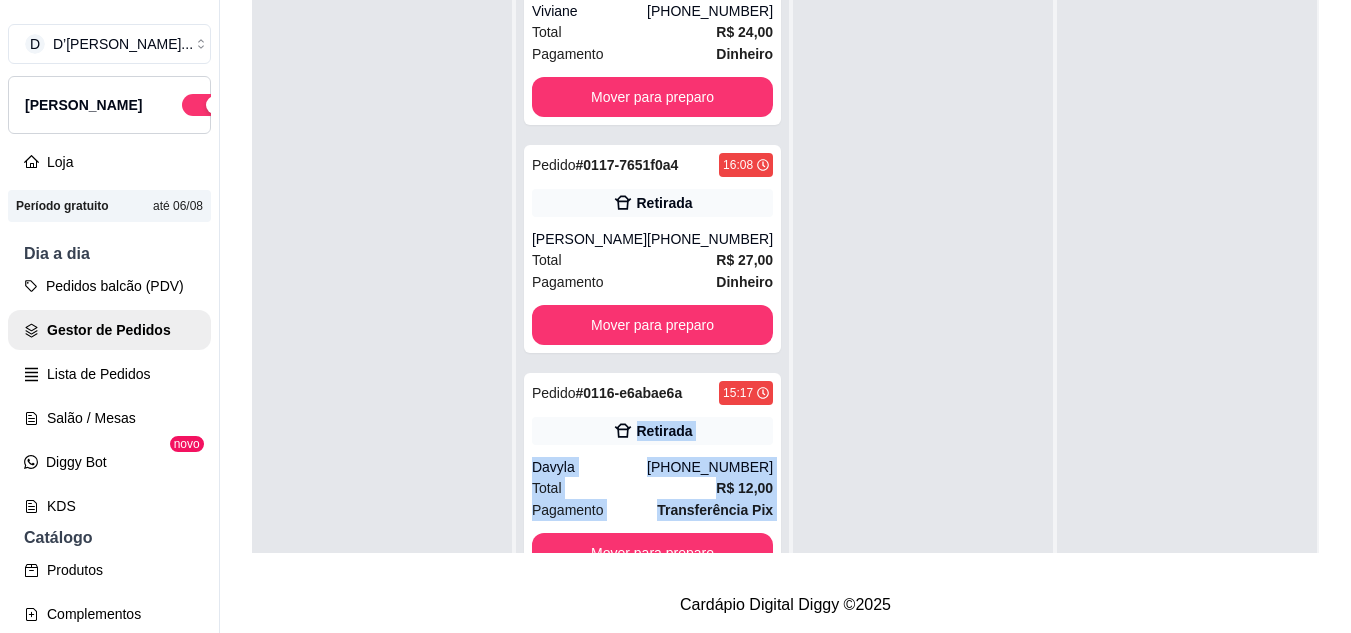drag, startPoint x: 771, startPoint y: 429, endPoint x: 762, endPoint y: 374, distance: 55.7315 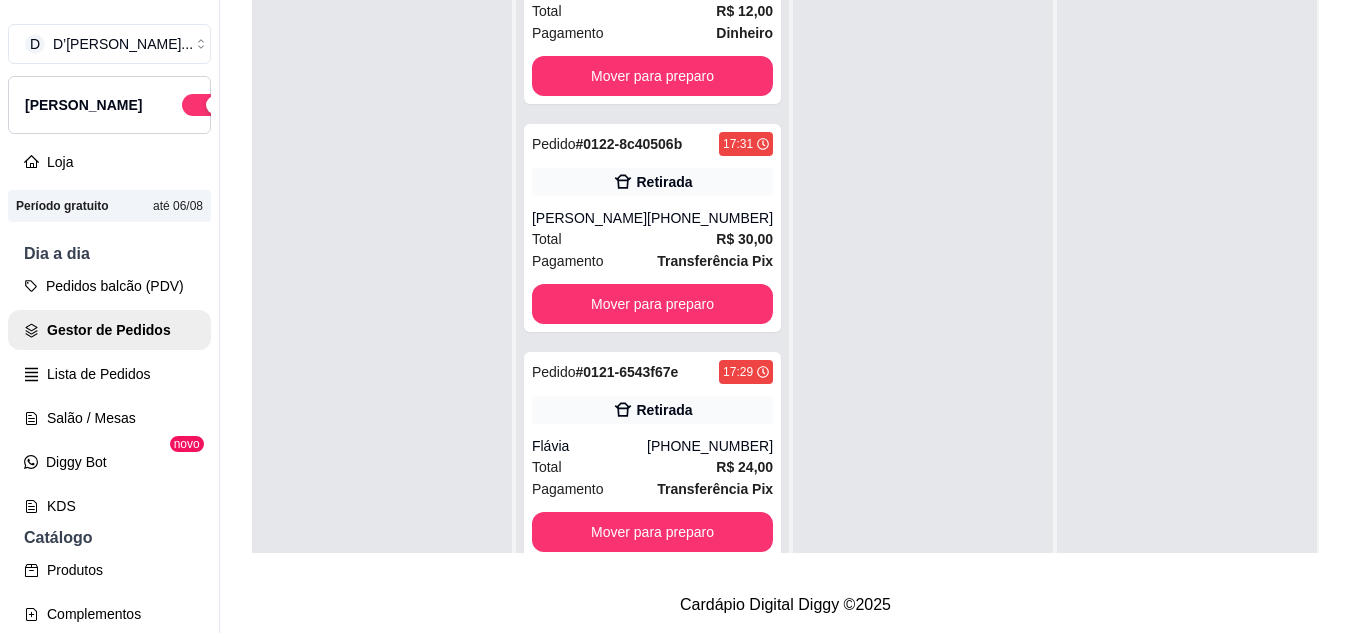 scroll, scrollTop: 575, scrollLeft: 0, axis: vertical 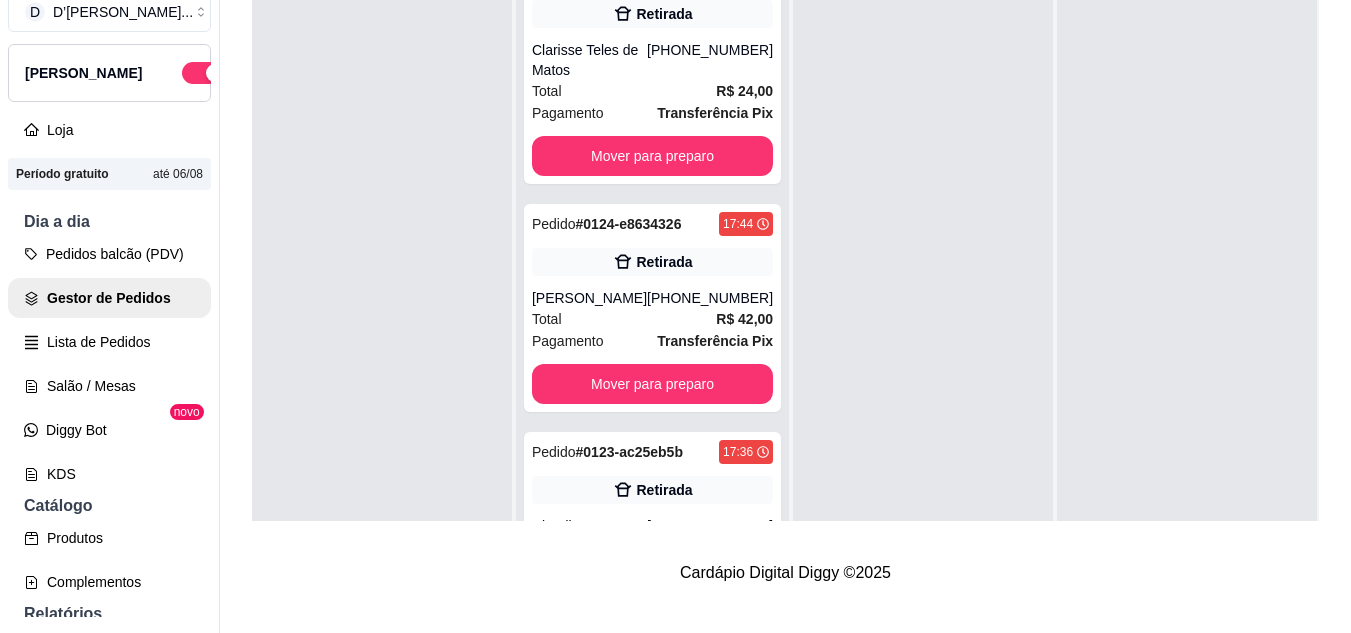click on "Em entrega 0" at bounding box center (1188, 232) 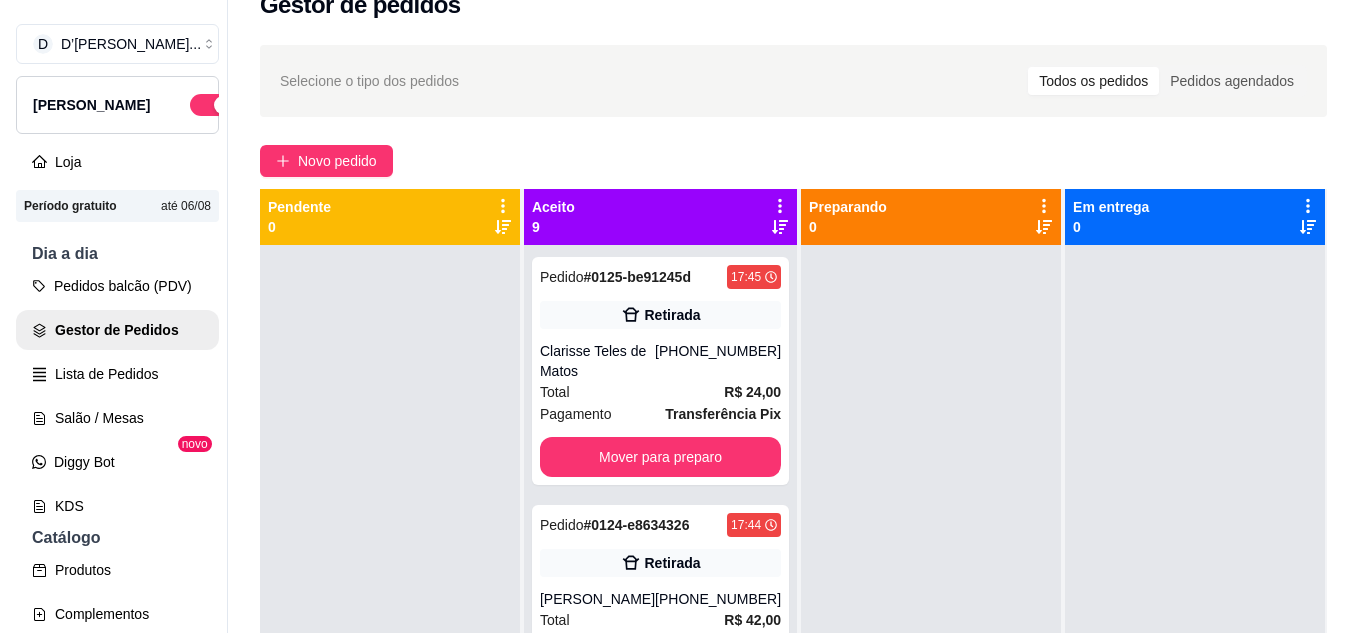 scroll, scrollTop: 0, scrollLeft: 0, axis: both 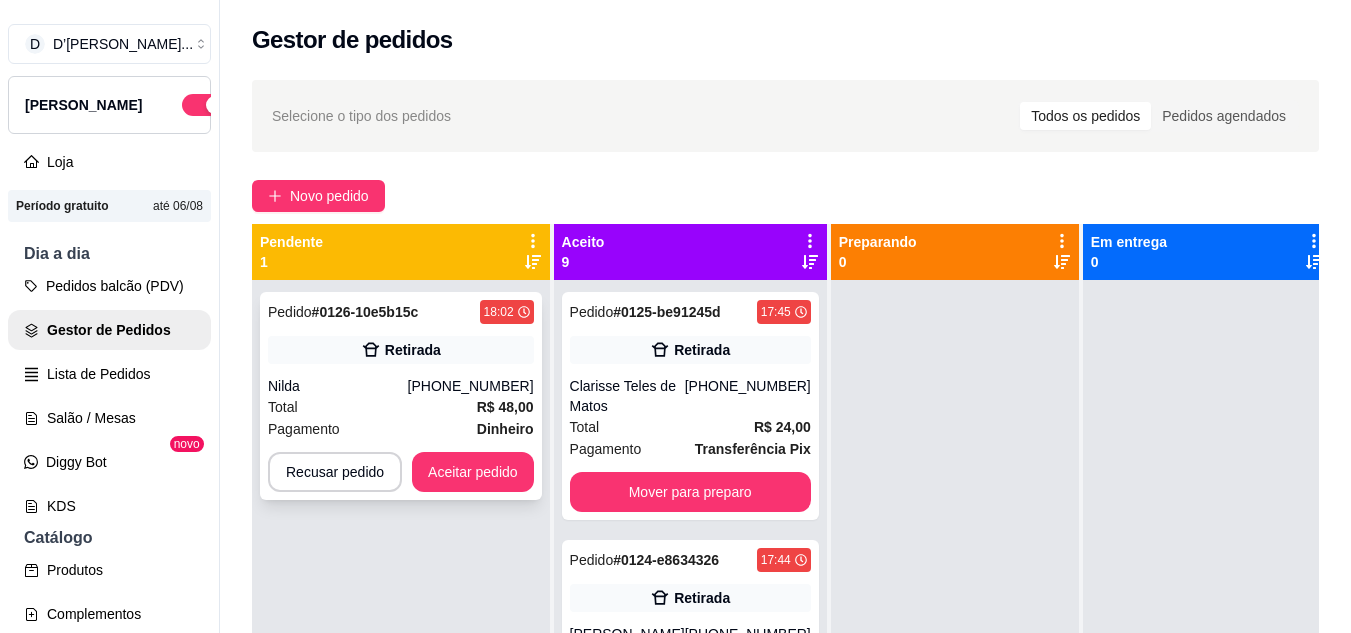 click on "(85) 98523-8732" at bounding box center (471, 386) 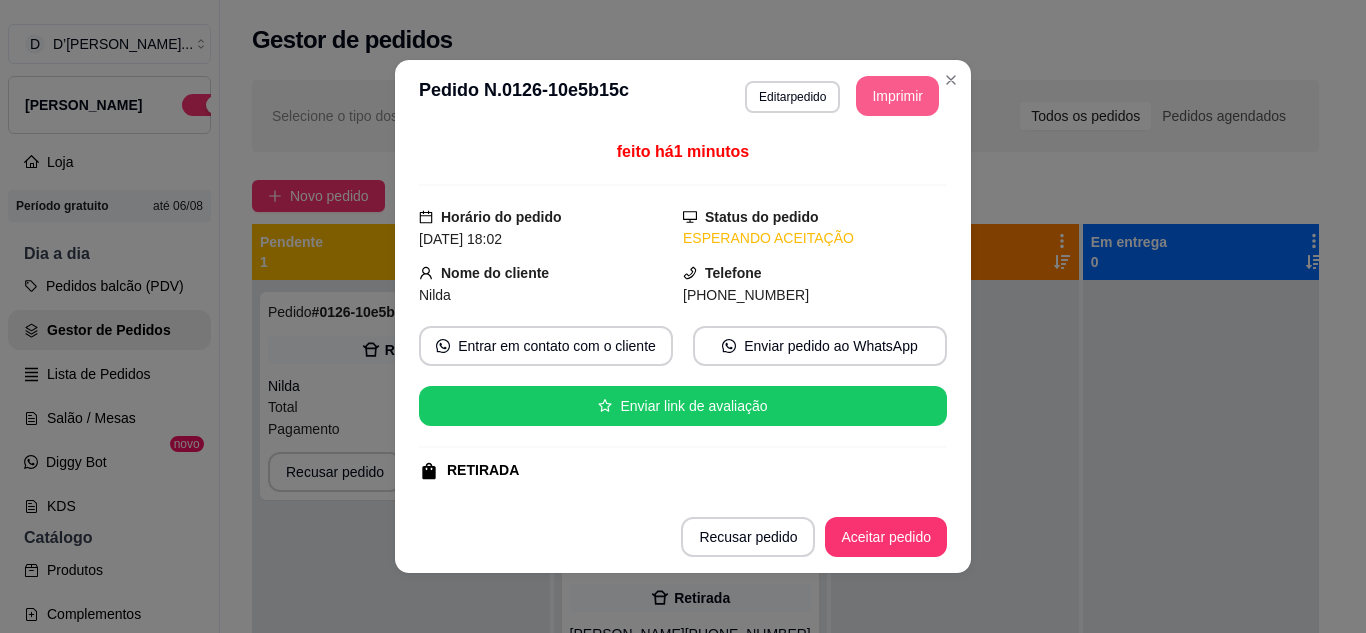 click on "Imprimir" at bounding box center (897, 96) 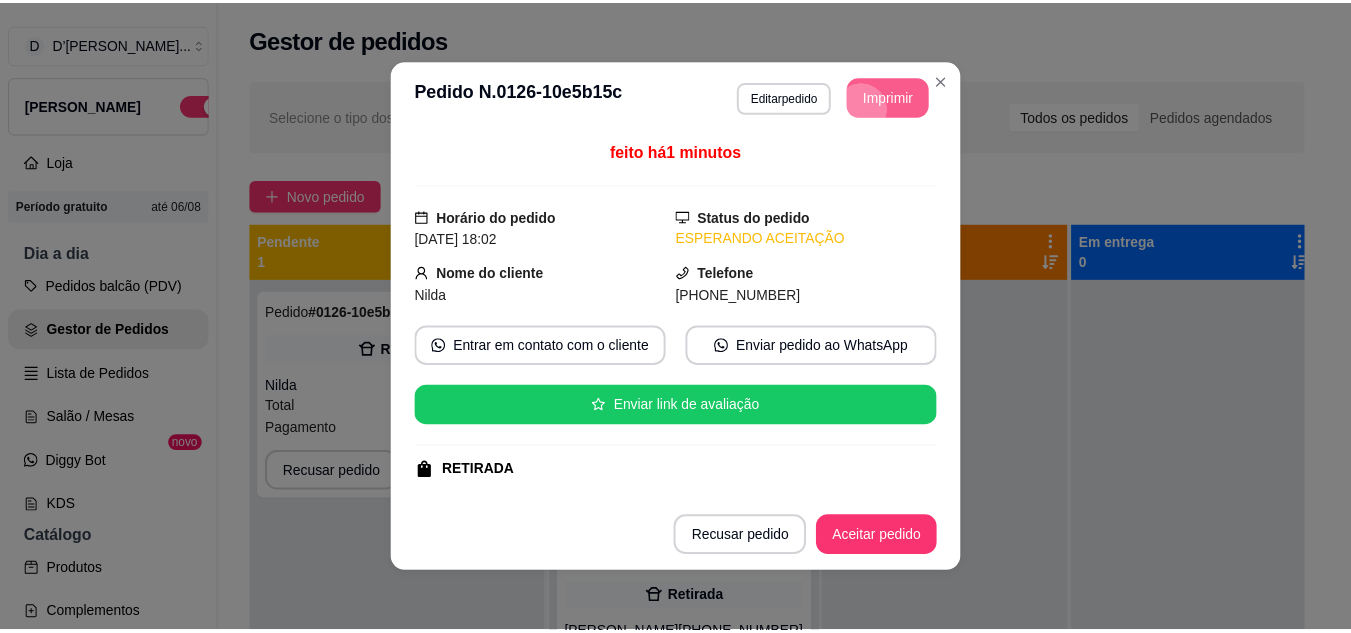 scroll, scrollTop: 0, scrollLeft: 0, axis: both 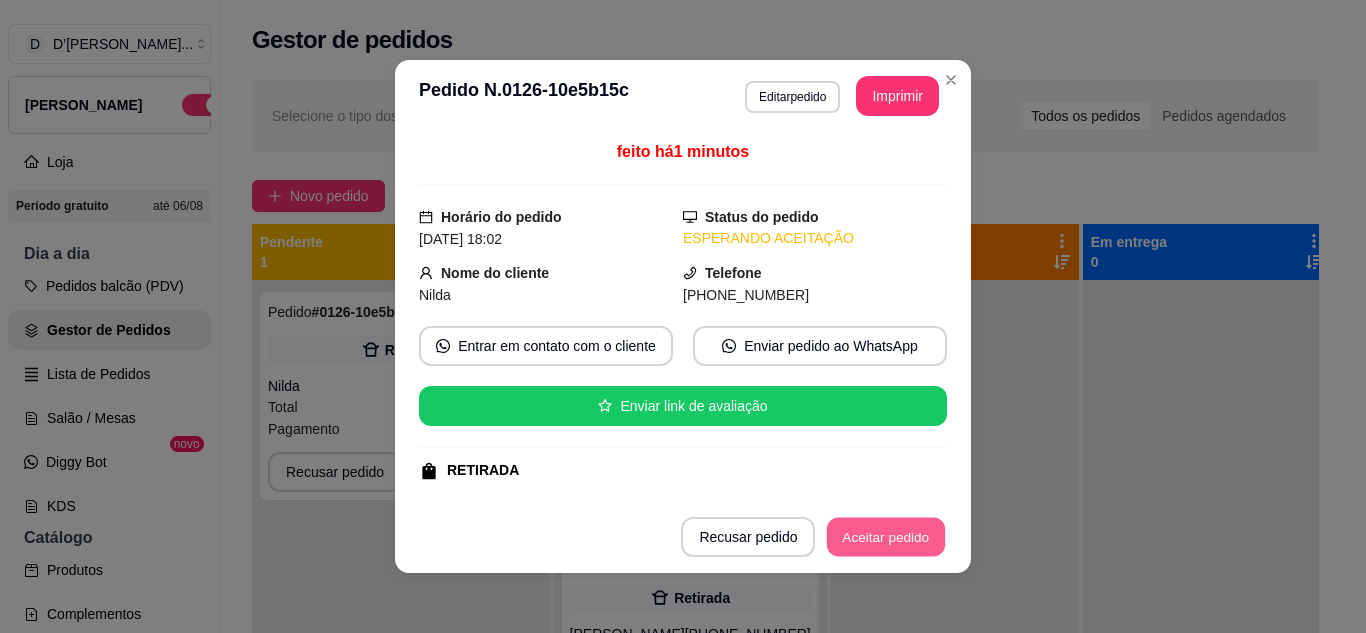 click on "Aceitar pedido" at bounding box center (886, 537) 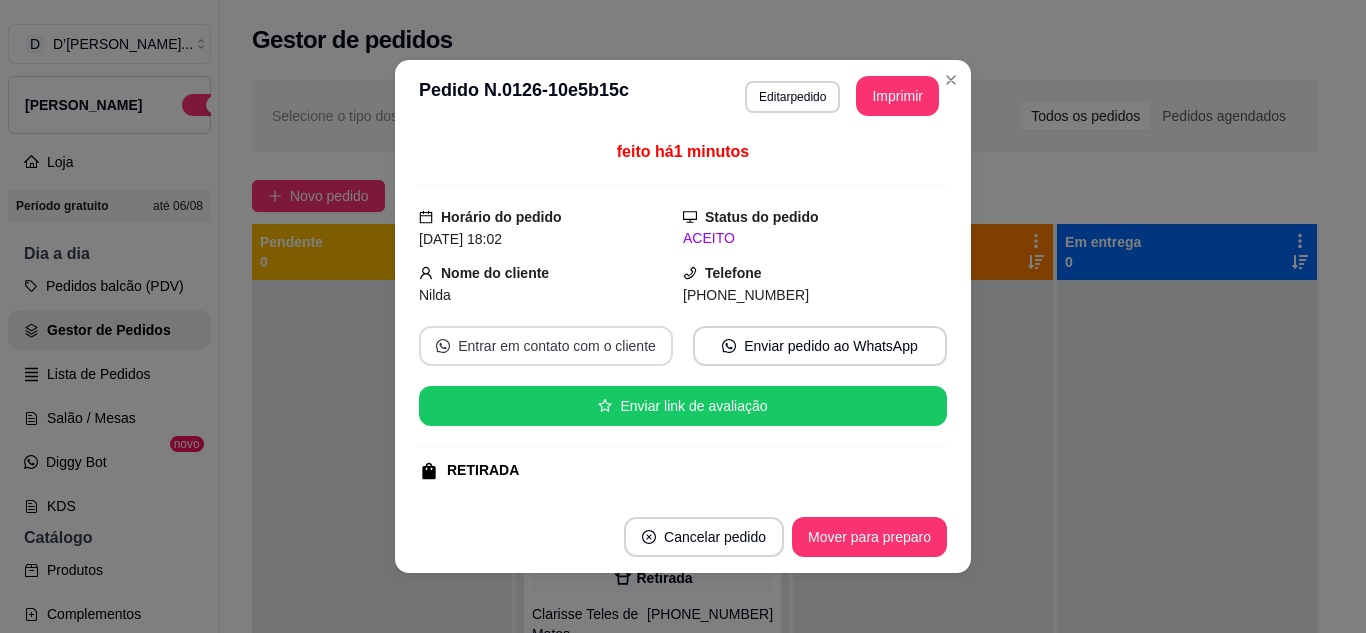 click on "Entrar em contato com o cliente" at bounding box center (546, 346) 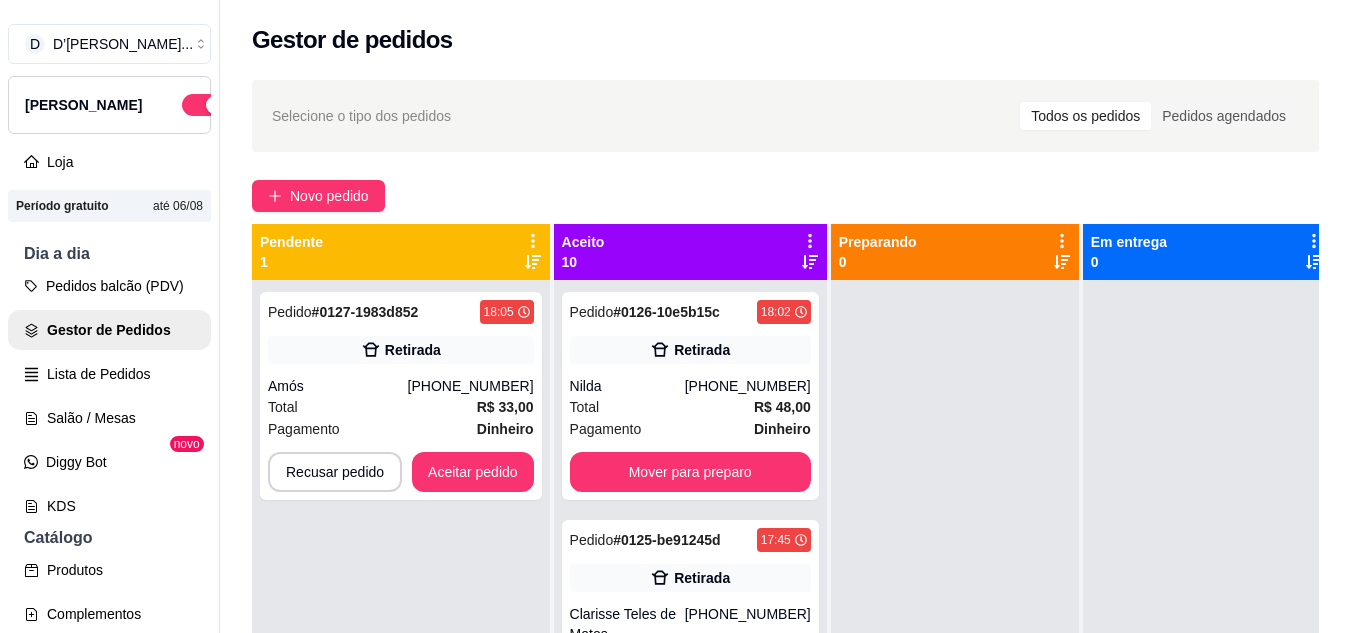 scroll, scrollTop: 32, scrollLeft: 0, axis: vertical 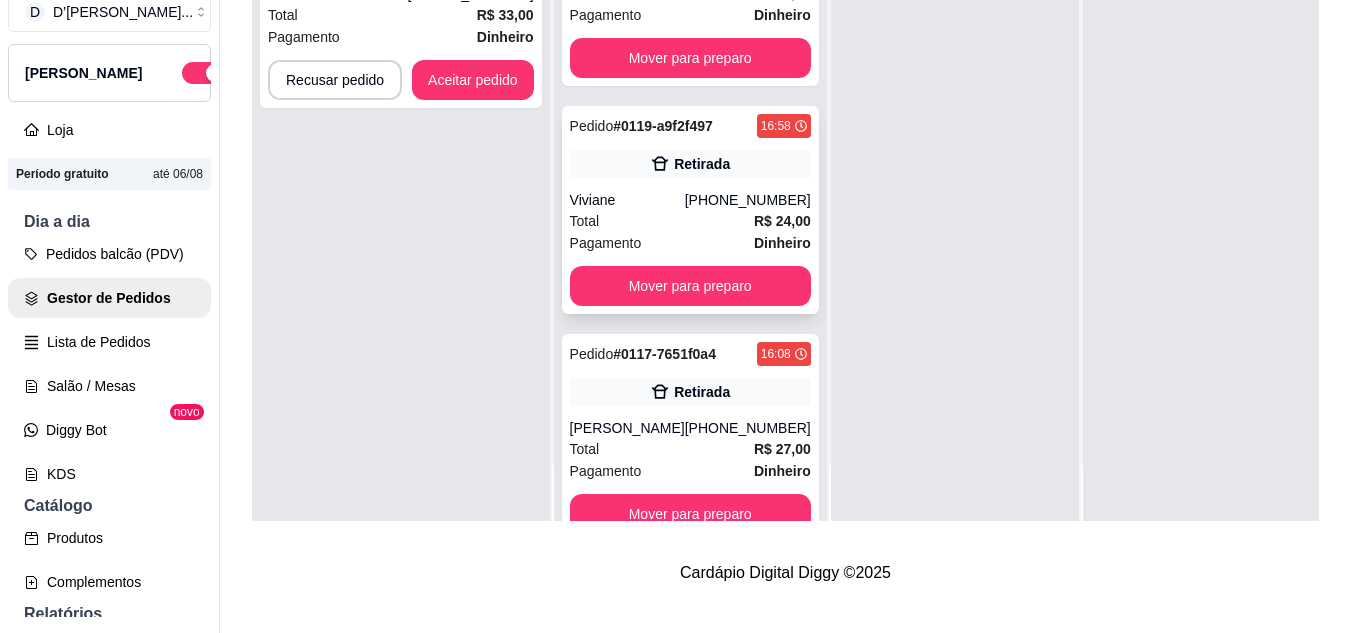 click on "(88) 99495-2654" at bounding box center [748, 200] 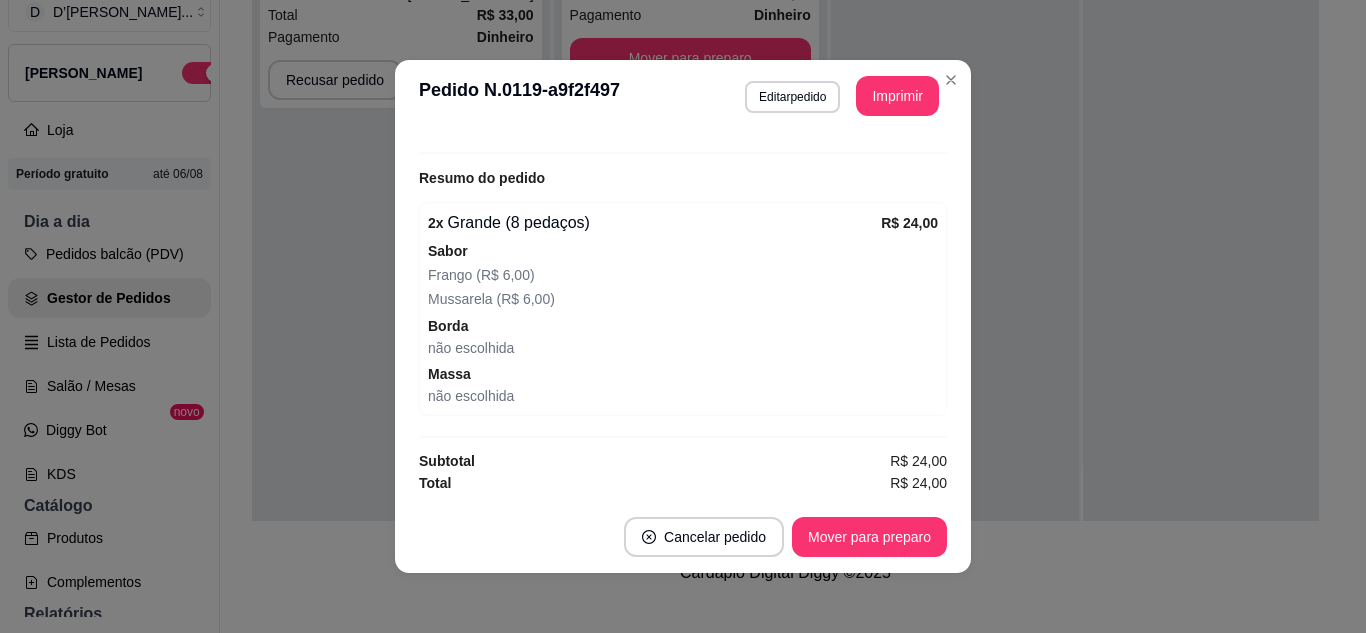 scroll, scrollTop: 484, scrollLeft: 0, axis: vertical 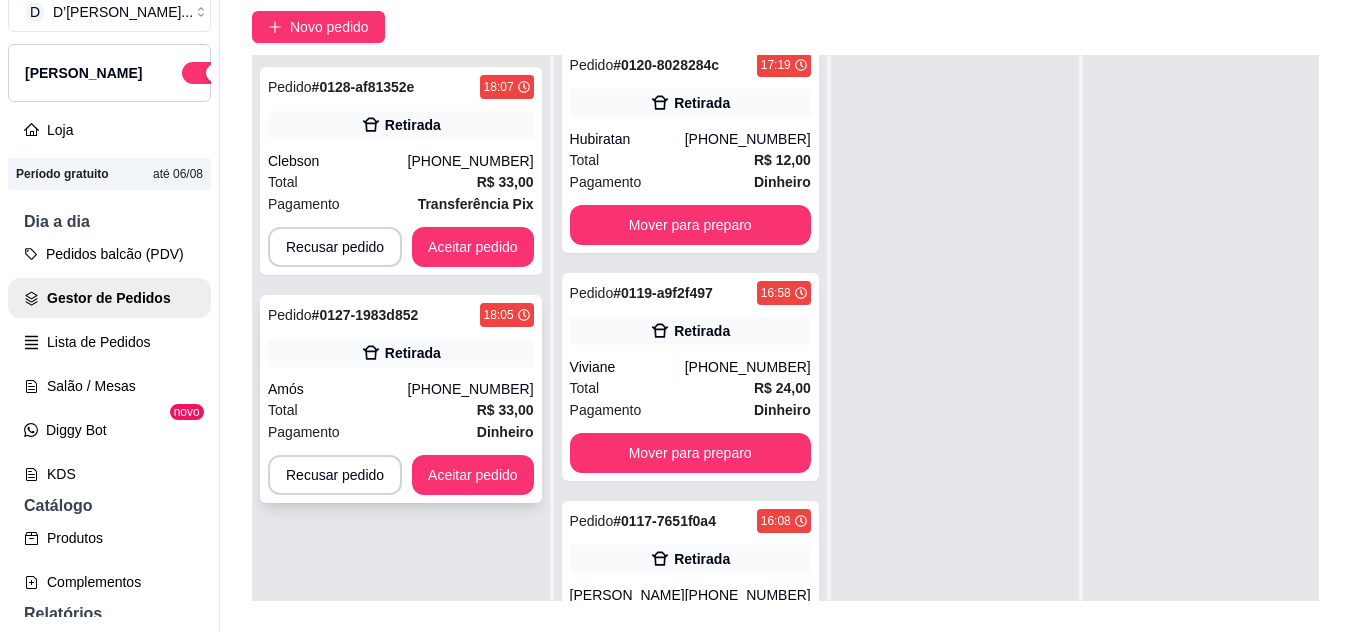 click on "Total R$ 33,00" at bounding box center [401, 410] 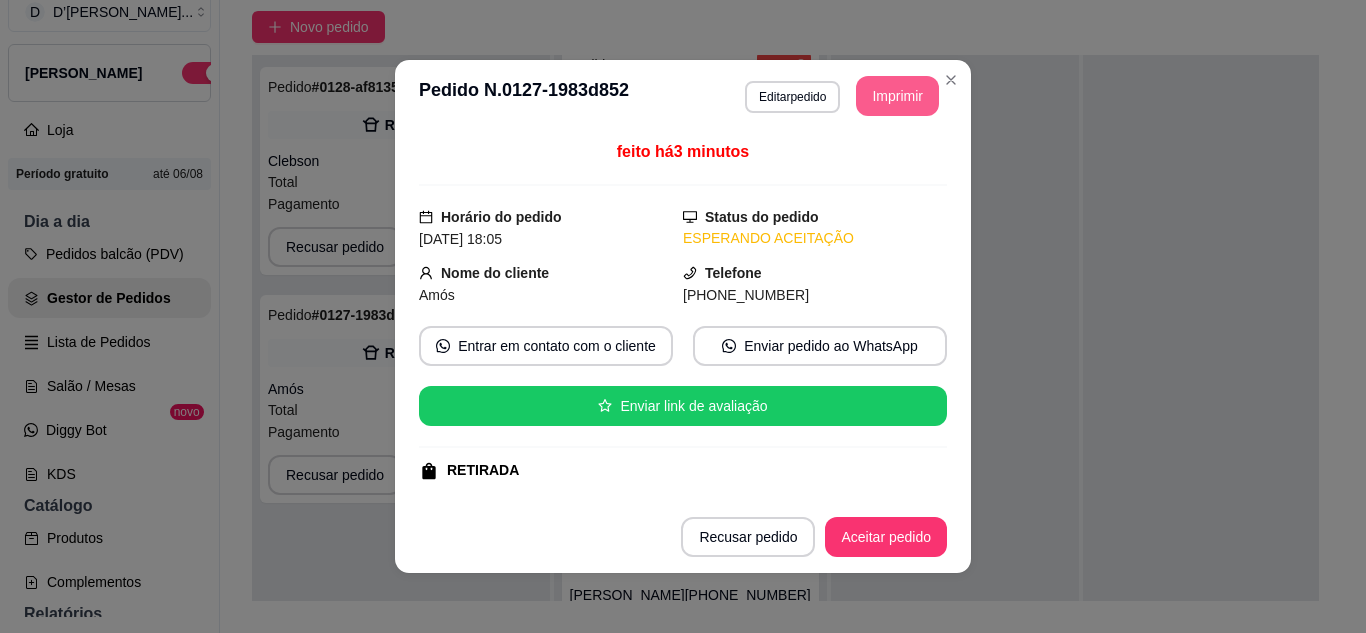 click on "Imprimir" at bounding box center (897, 96) 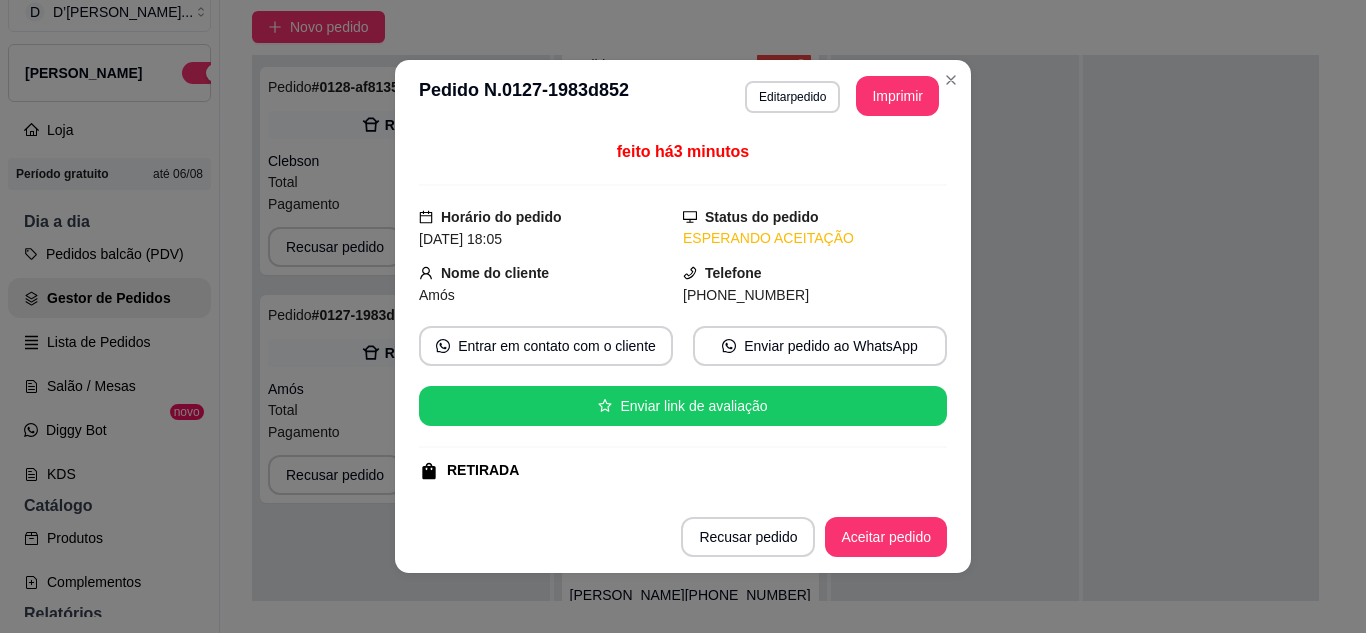 scroll, scrollTop: 0, scrollLeft: 0, axis: both 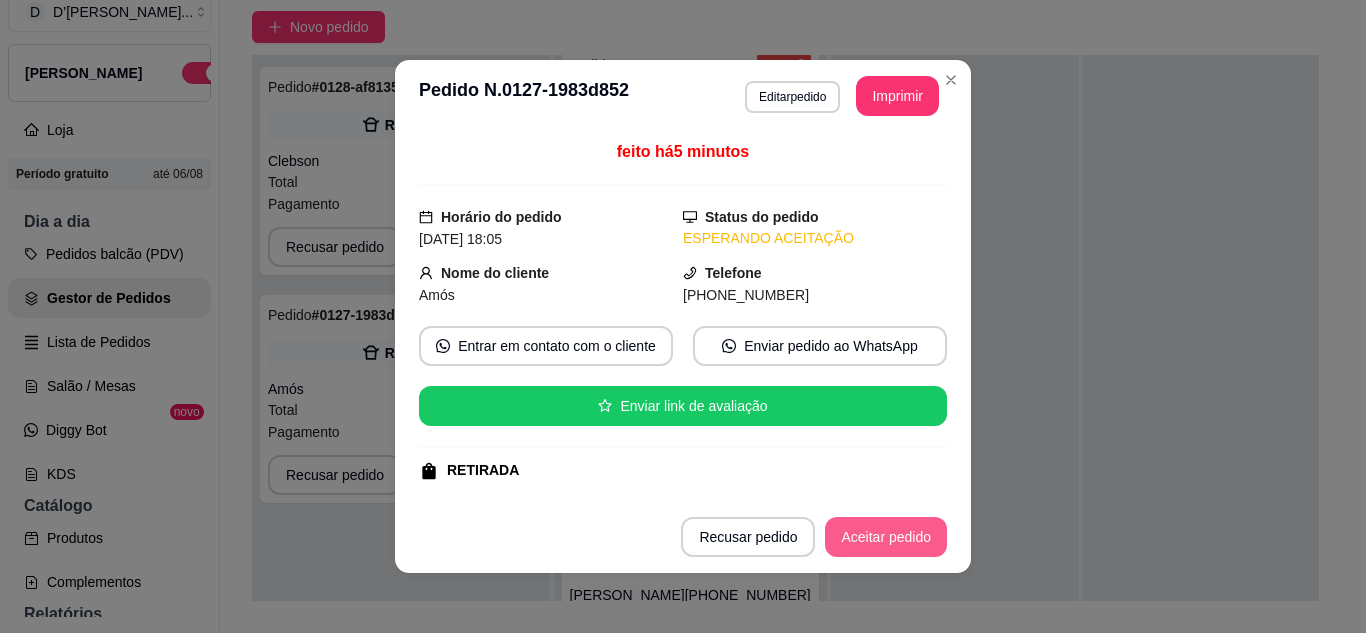 click on "Aceitar pedido" at bounding box center (886, 537) 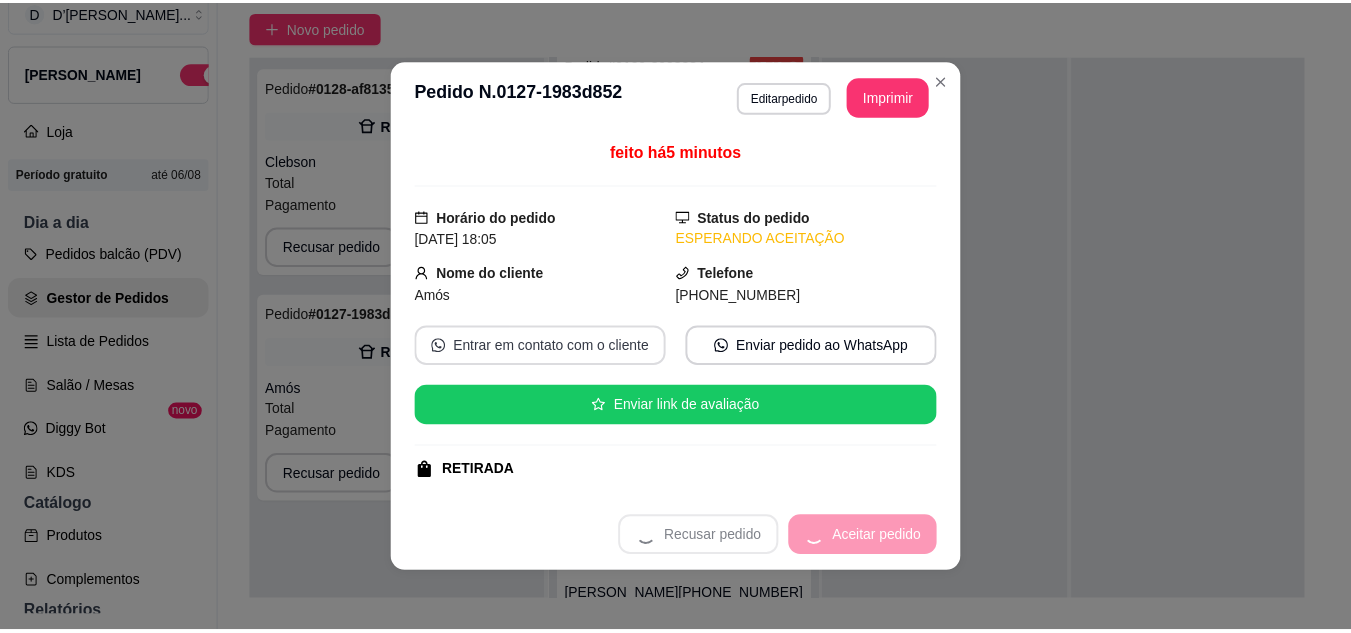 scroll, scrollTop: 1662, scrollLeft: 0, axis: vertical 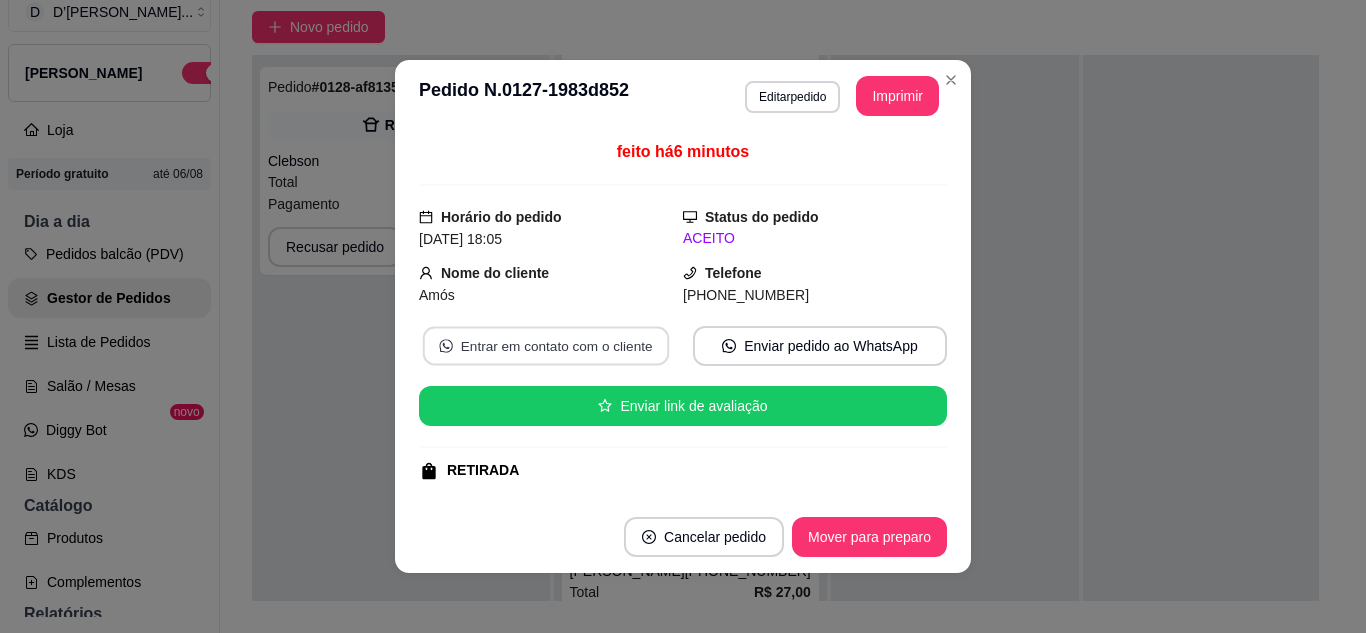click on "Entrar em contato com o cliente" at bounding box center [546, 346] 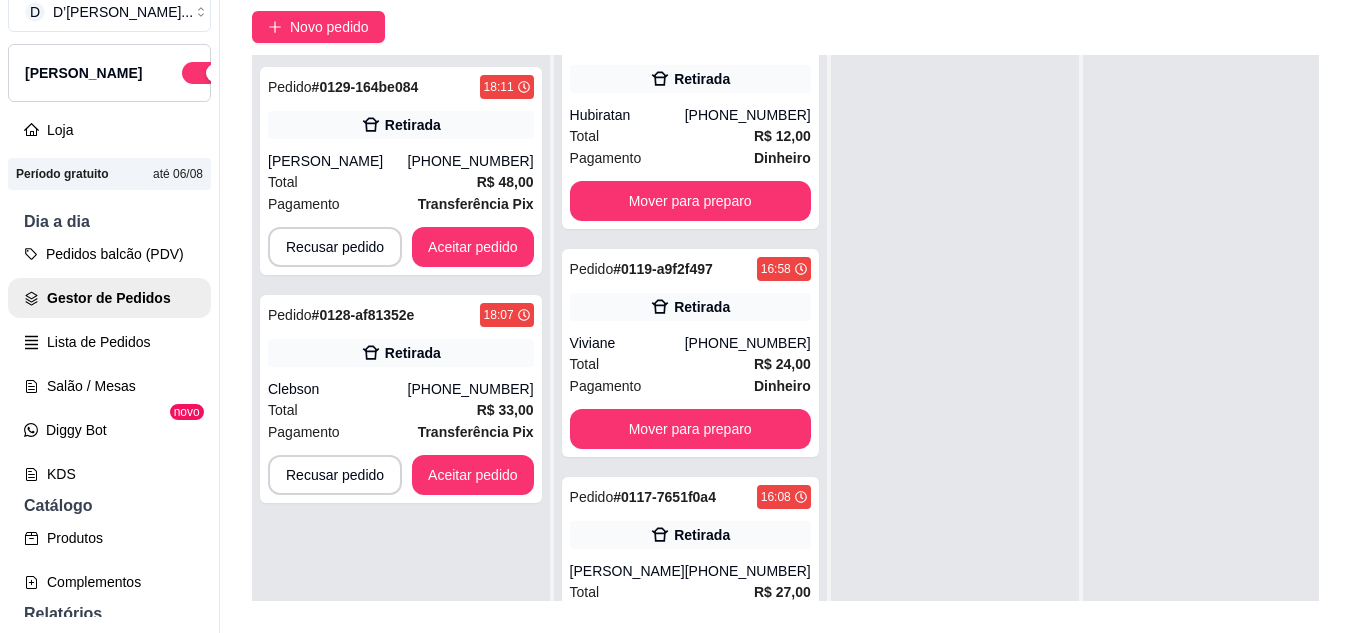 scroll, scrollTop: 0, scrollLeft: 0, axis: both 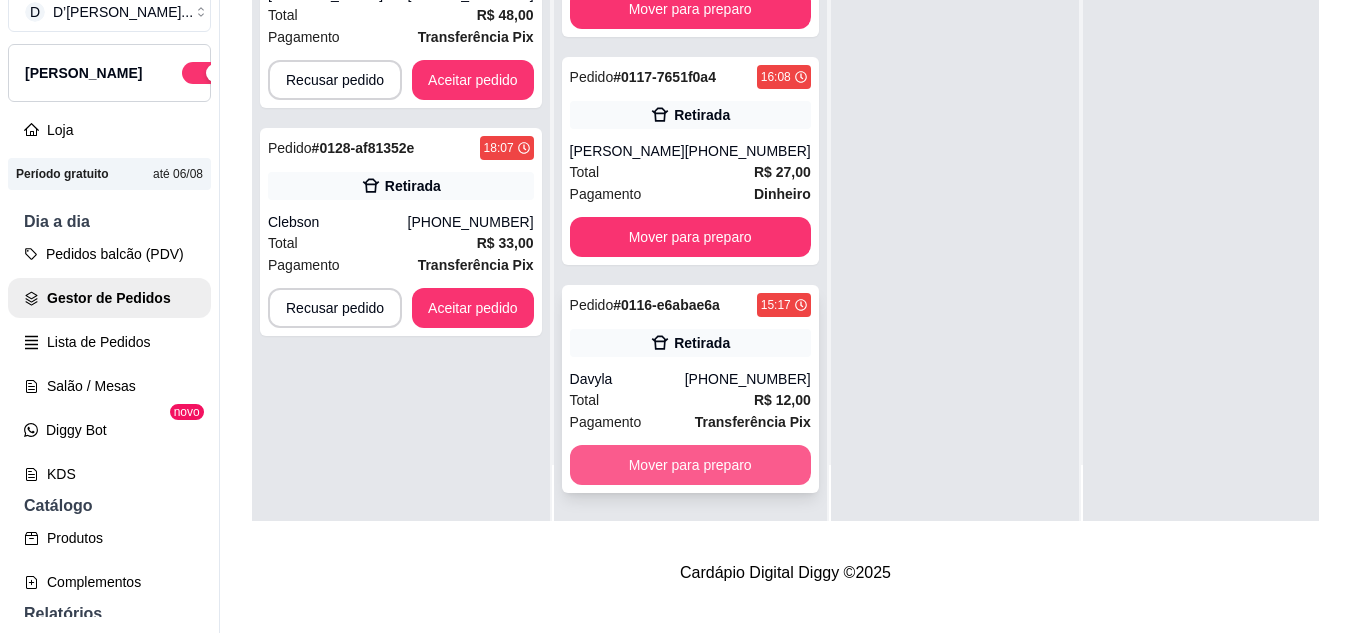 click on "Mover para preparo" at bounding box center [690, 465] 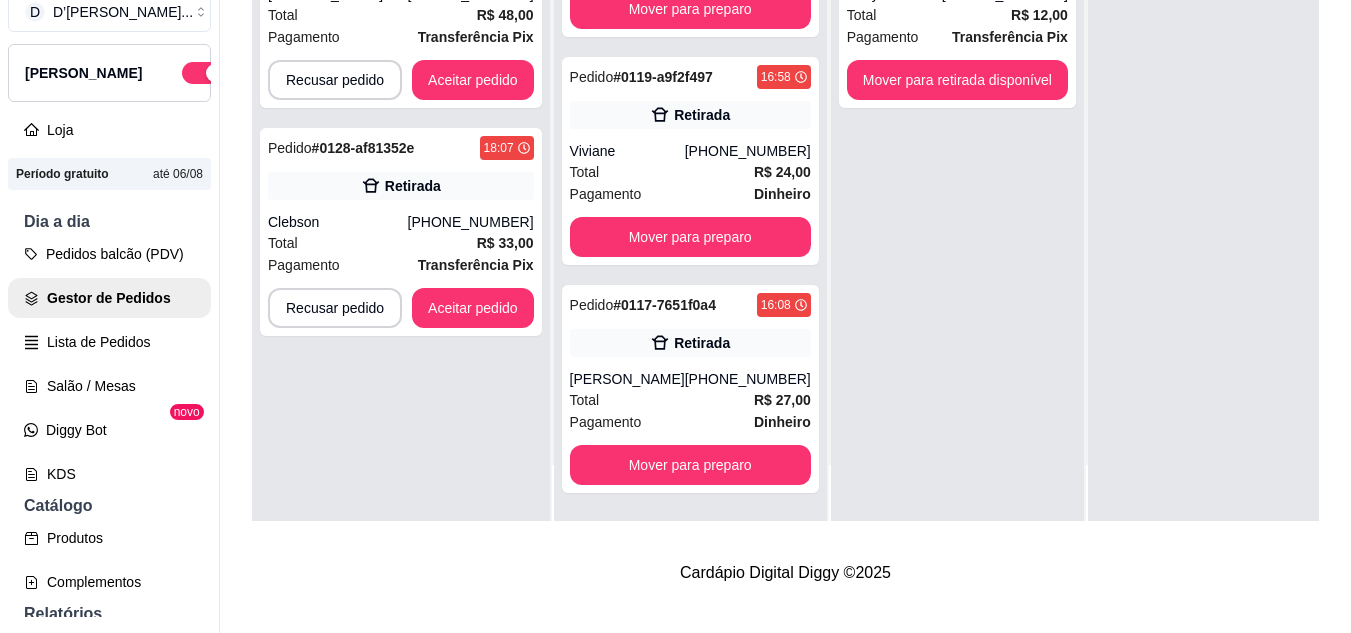 scroll, scrollTop: 1851, scrollLeft: 0, axis: vertical 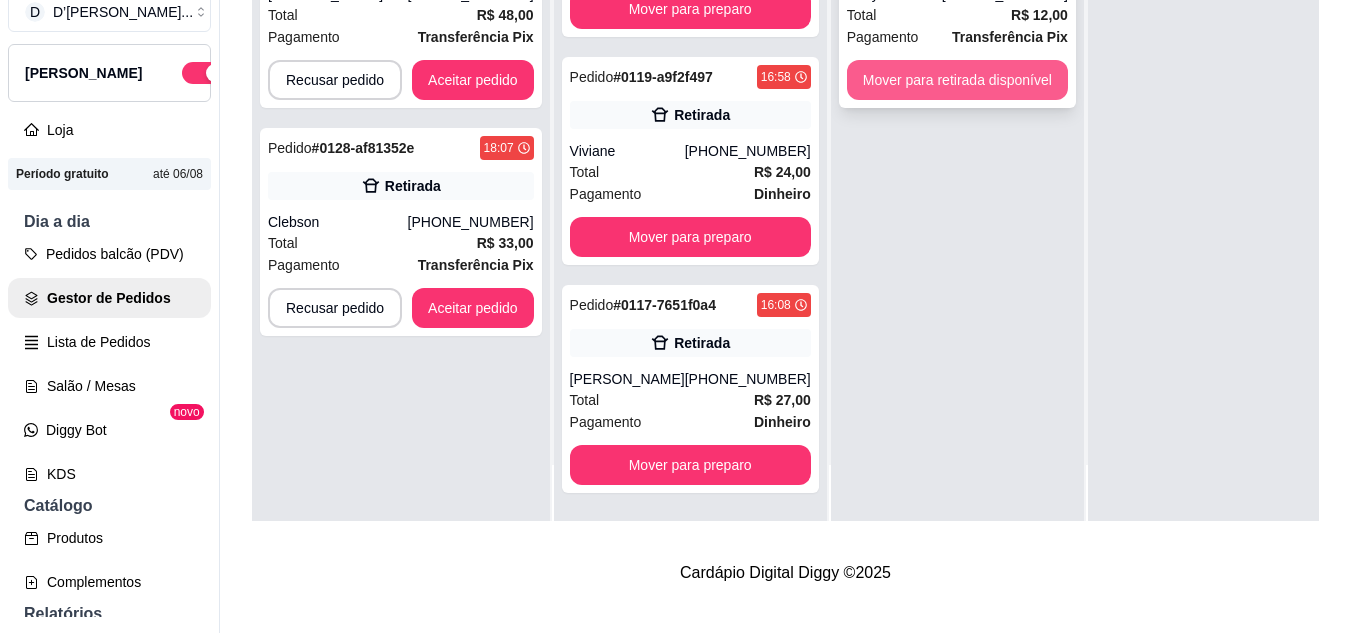 click on "Mover para retirada disponível" at bounding box center (957, 80) 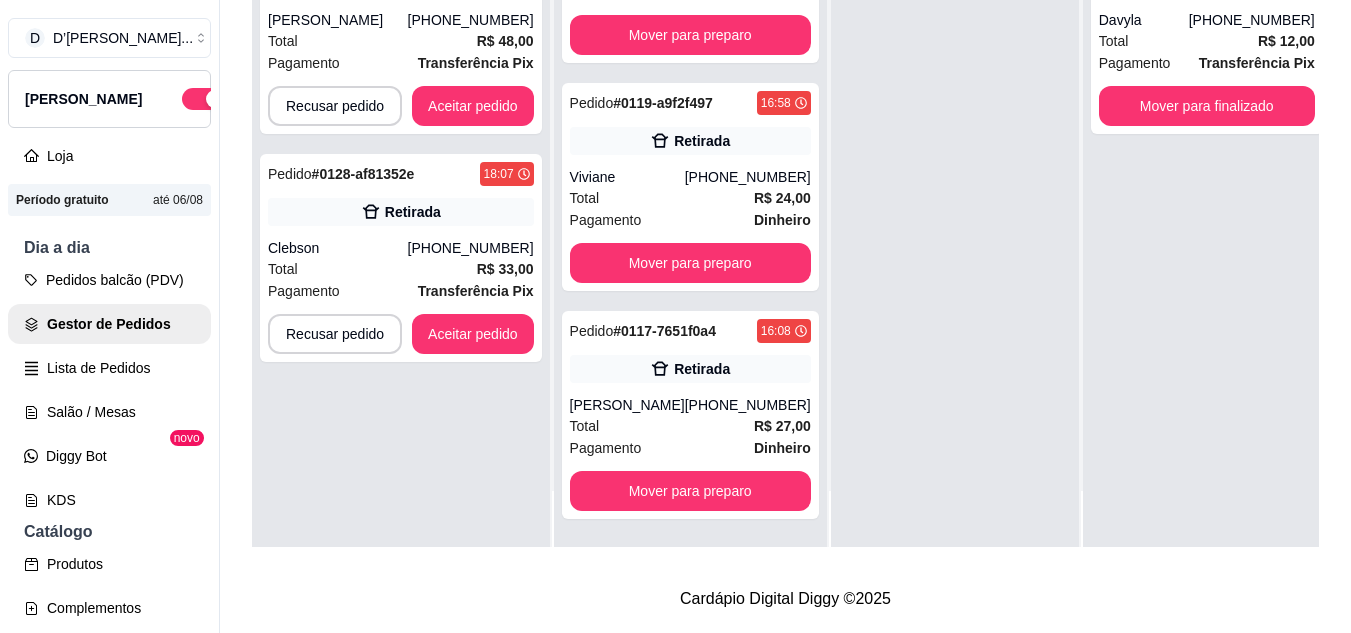 scroll, scrollTop: 0, scrollLeft: 0, axis: both 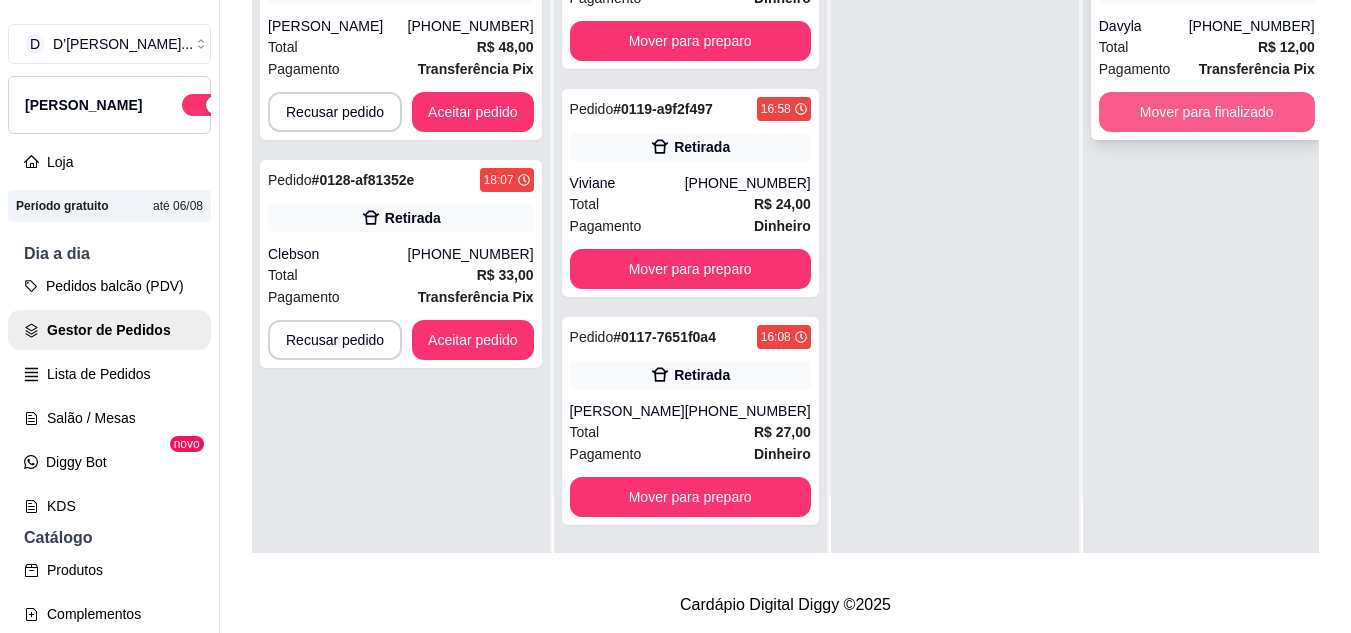 click on "Mover para finalizado" at bounding box center [1207, 112] 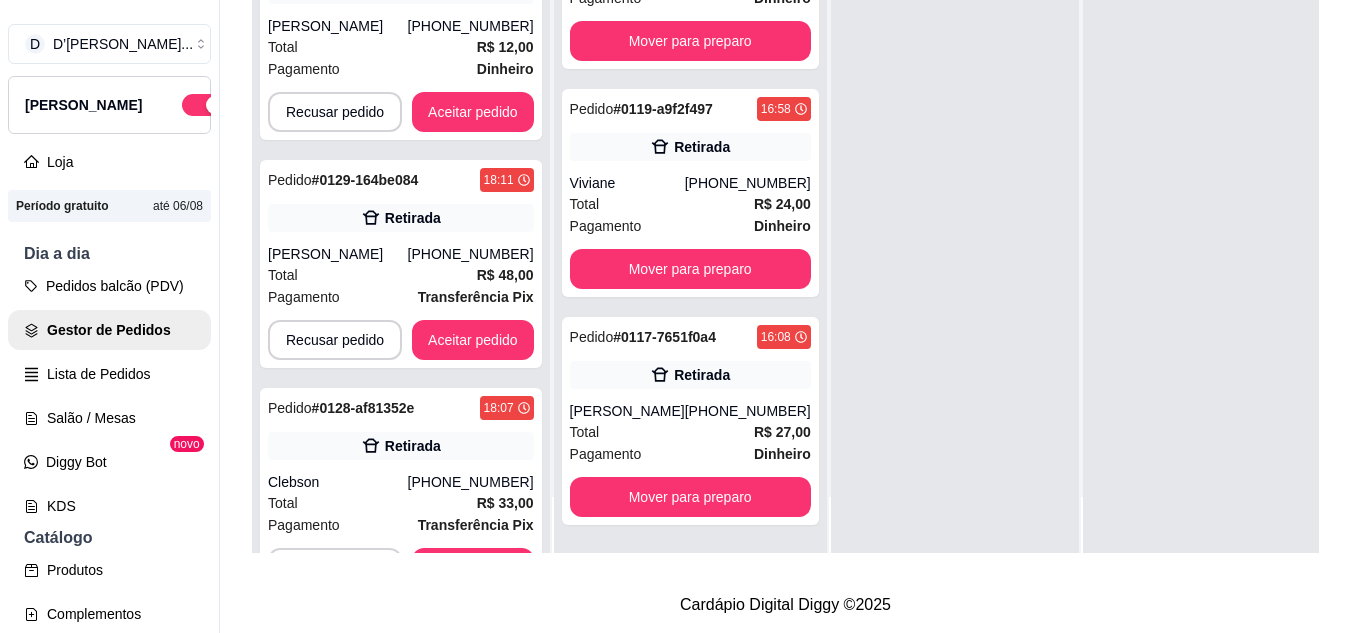 scroll, scrollTop: 1851, scrollLeft: 0, axis: vertical 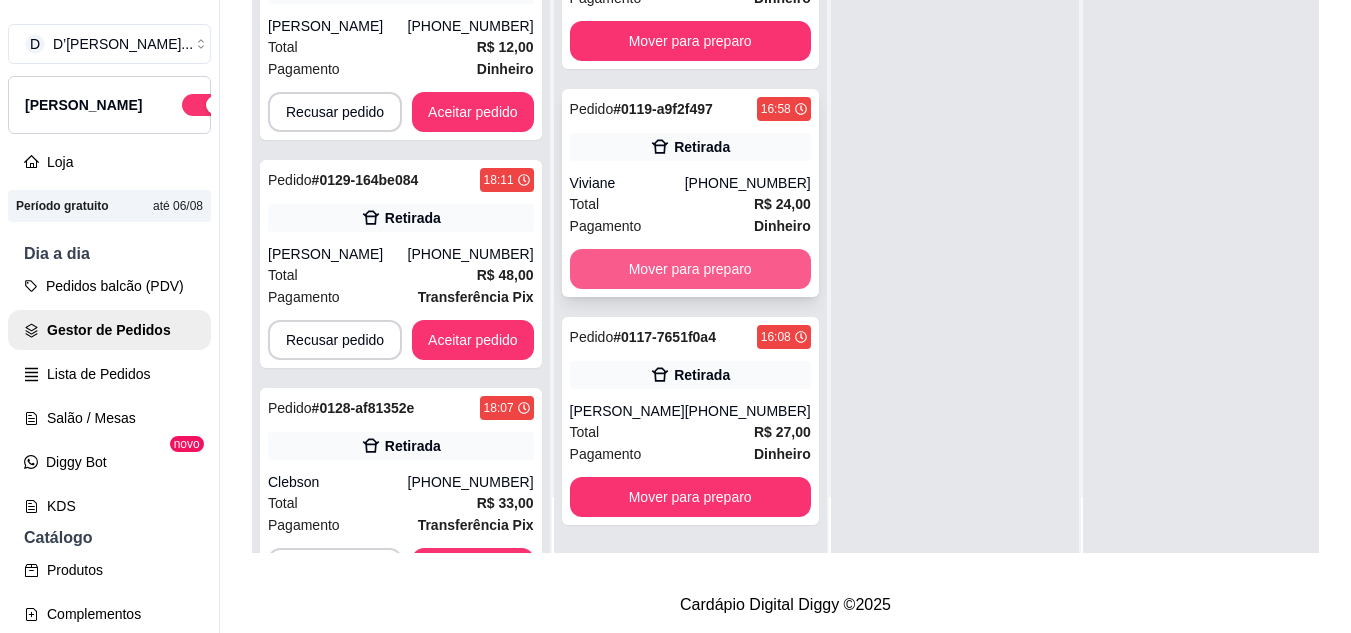 click on "Mover para preparo" at bounding box center (690, 269) 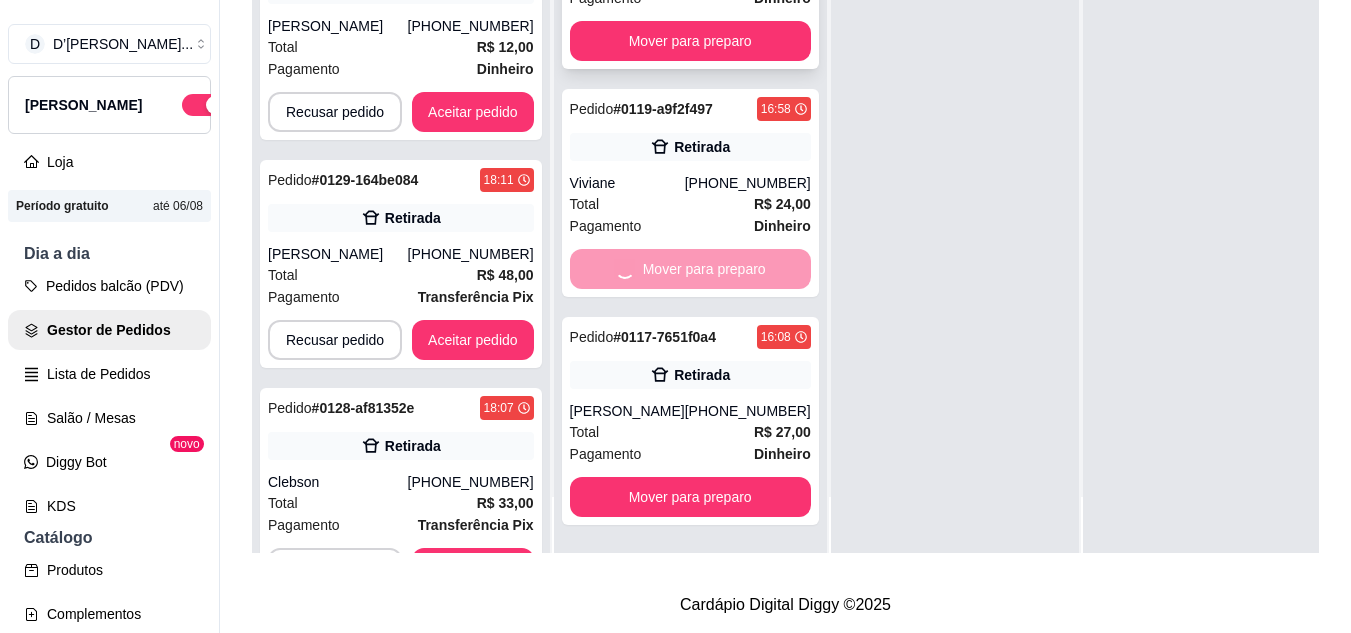 scroll, scrollTop: 1623, scrollLeft: 0, axis: vertical 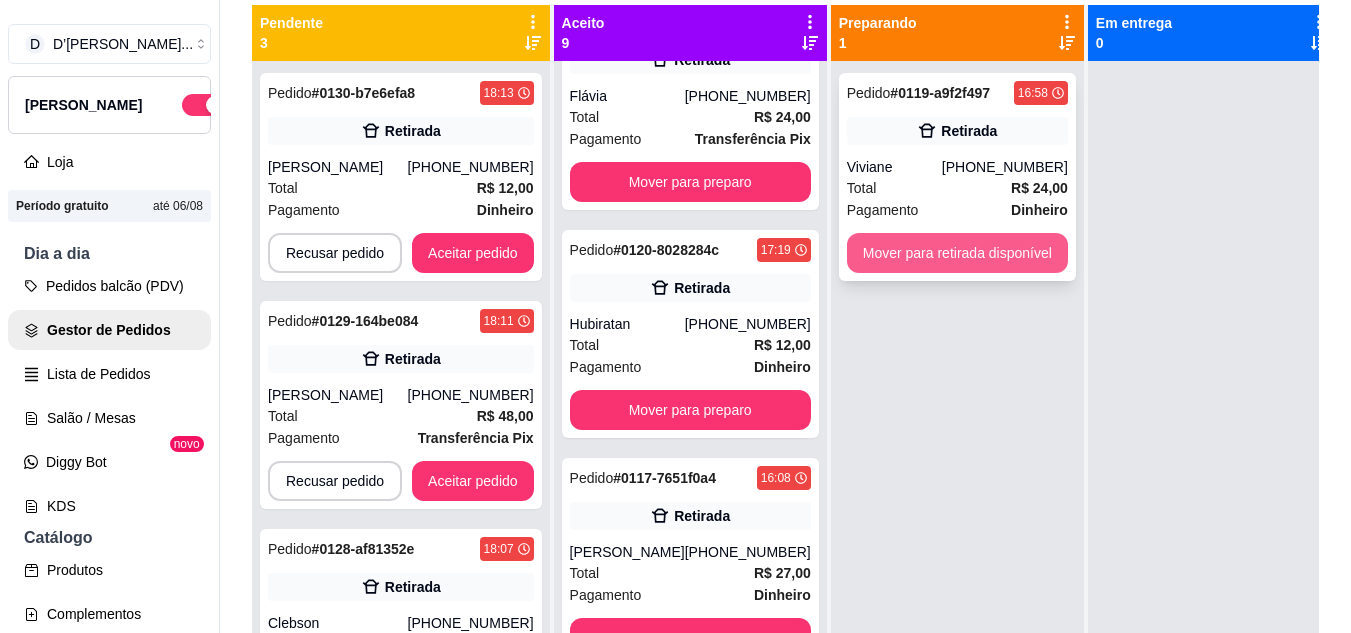 click on "Mover para retirada disponível" at bounding box center [957, 253] 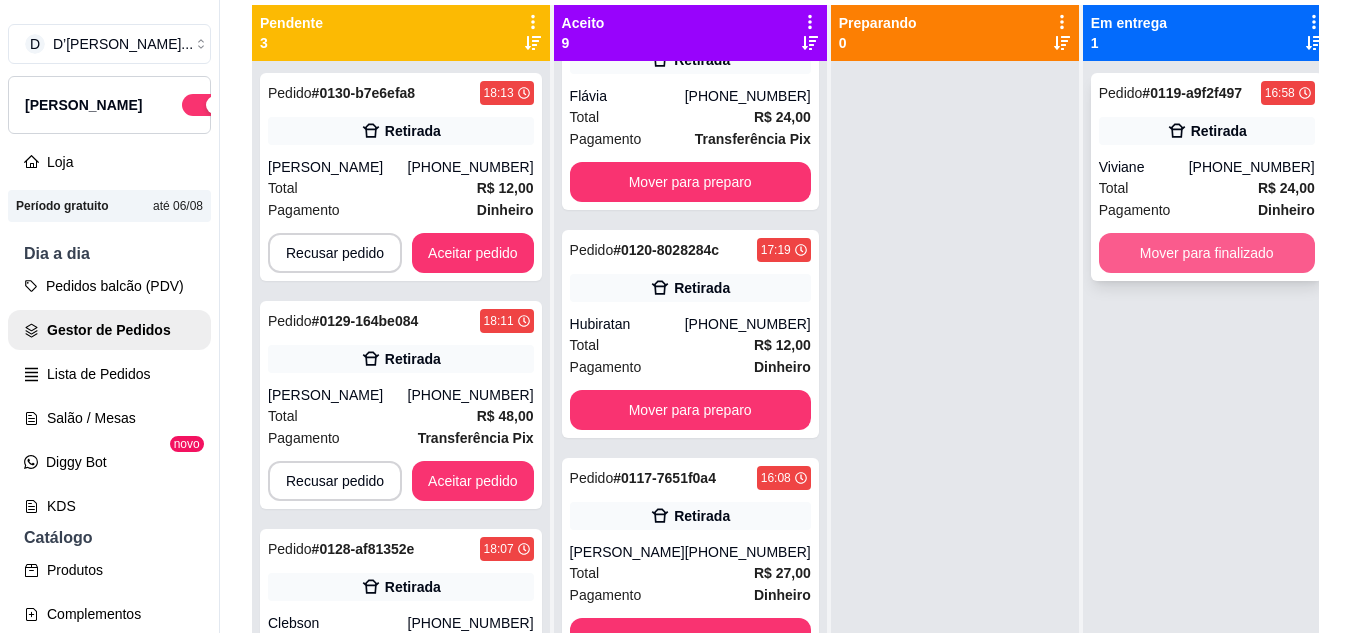 click on "Mover para finalizado" at bounding box center [1207, 253] 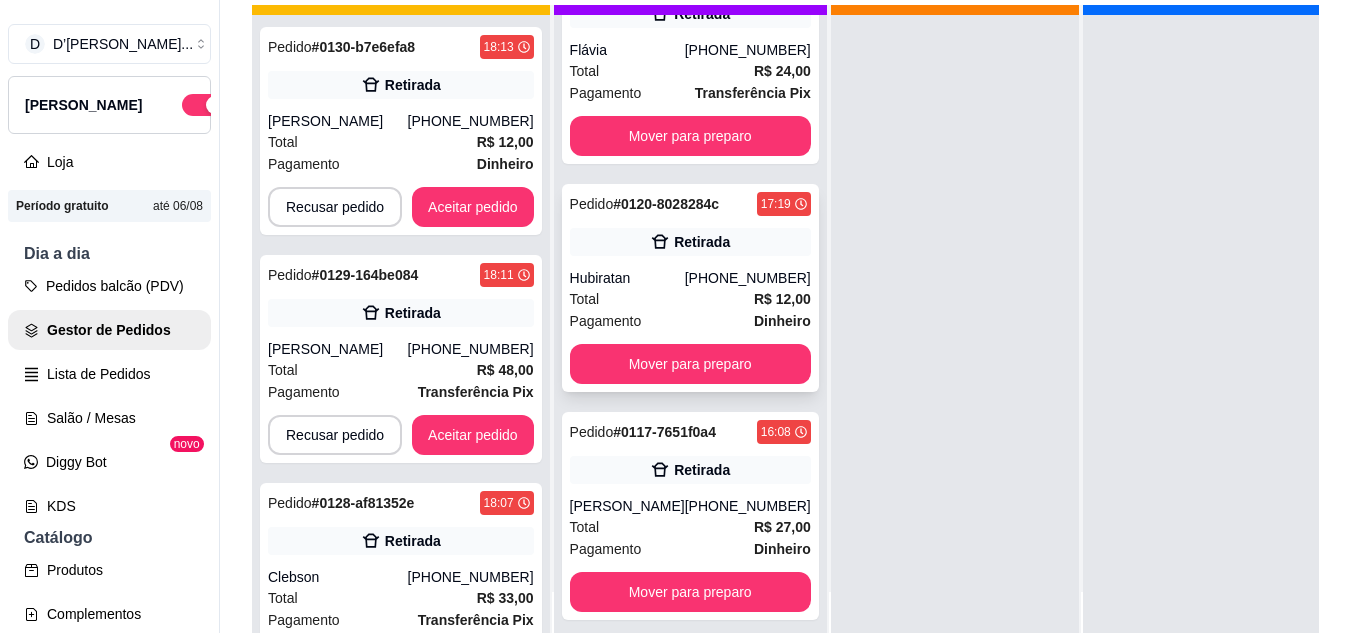 scroll, scrollTop: 71, scrollLeft: 0, axis: vertical 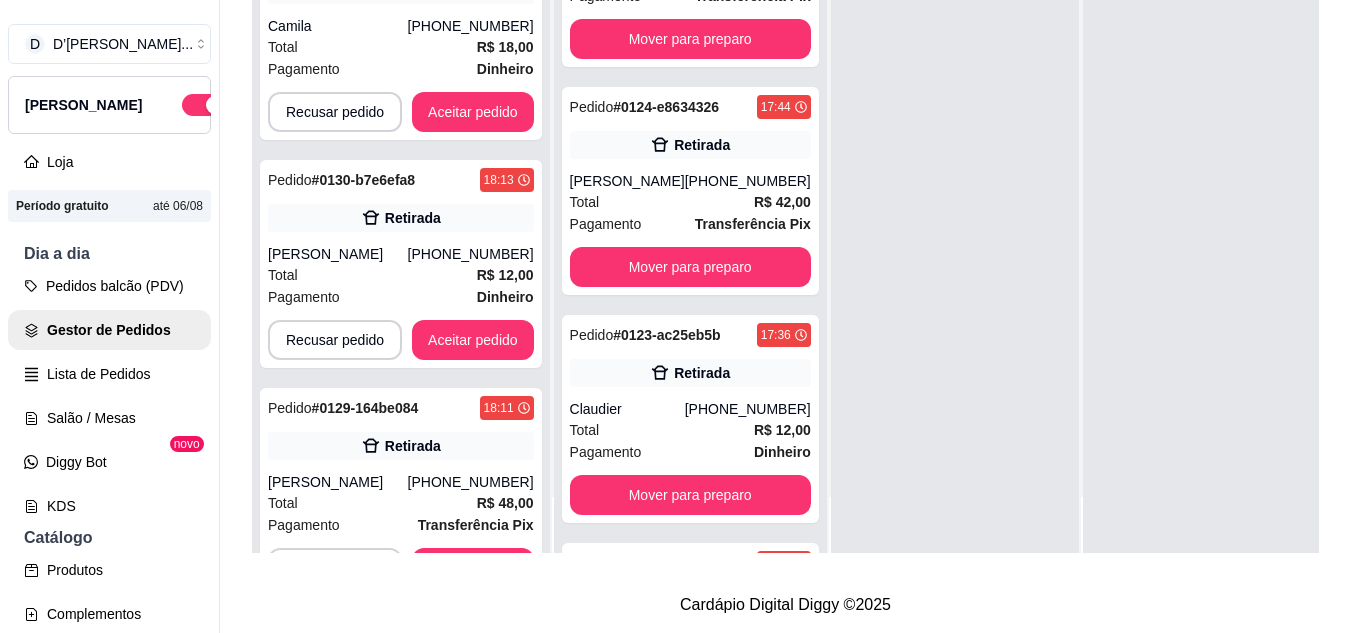 click on "Pedido  # 0127-1983d852 18:05 Retirada Amós  (88) 98826-1832 Total R$ 33,00 Pagamento Dinheiro Mover para preparo Pedido  # 0126-10e5b15c 18:02 Retirada Nilda (85) 98523-8732 Total R$ 48,00 Pagamento Dinheiro Mover para preparo Pedido  # 0125-be91245d 17:45 Retirada Clarisse Teles de Matos  (88) 99462-5795 Total R$ 24,00 Pagamento Transferência Pix Mover para preparo Pedido  # 0124-e8634326 17:44 Retirada Raimundo Junior  (88) 99911-7591 Total R$ 42,00 Pagamento Transferência Pix Mover para preparo Pedido  # 0123-ac25eb5b 17:36 Retirada Claudier  (88) 99278-0111 Total R$ 12,00 Pagamento Dinheiro Mover para preparo Pedido  # 0122-8c40506b 17:31 Retirada Joana  (88) 99280-9750 Total R$ 30,00 Pagamento Transferência Pix Mover para preparo Pedido  # 0121-6543f67e 17:29 Retirada Flávia  (88) 99710-6425 Total R$ 24,00 Pagamento Transferência Pix Mover para preparo Pedido  # 0120-8028284c 17:19 Retirada Hubiratan (88) 98180-6910 Total R$ 12,00 Pagamento Dinheiro Mover para preparo Pedido  # 16:08 Total" at bounding box center [690, 236] 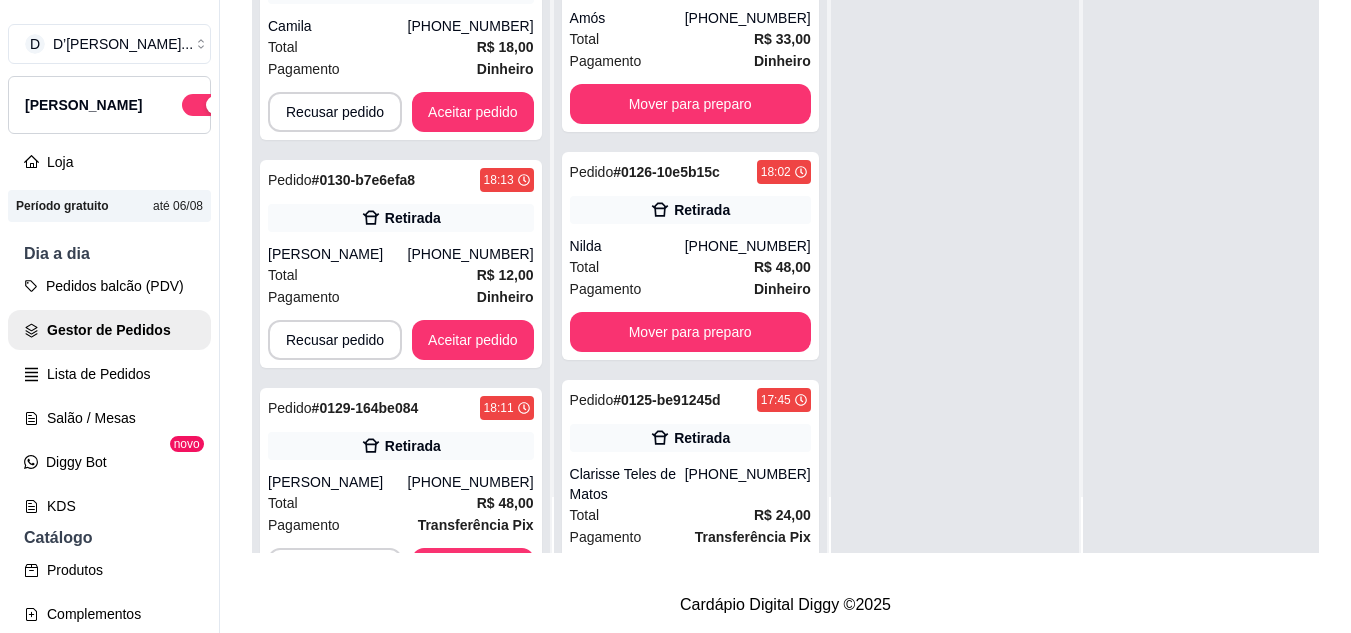 scroll, scrollTop: 0, scrollLeft: 0, axis: both 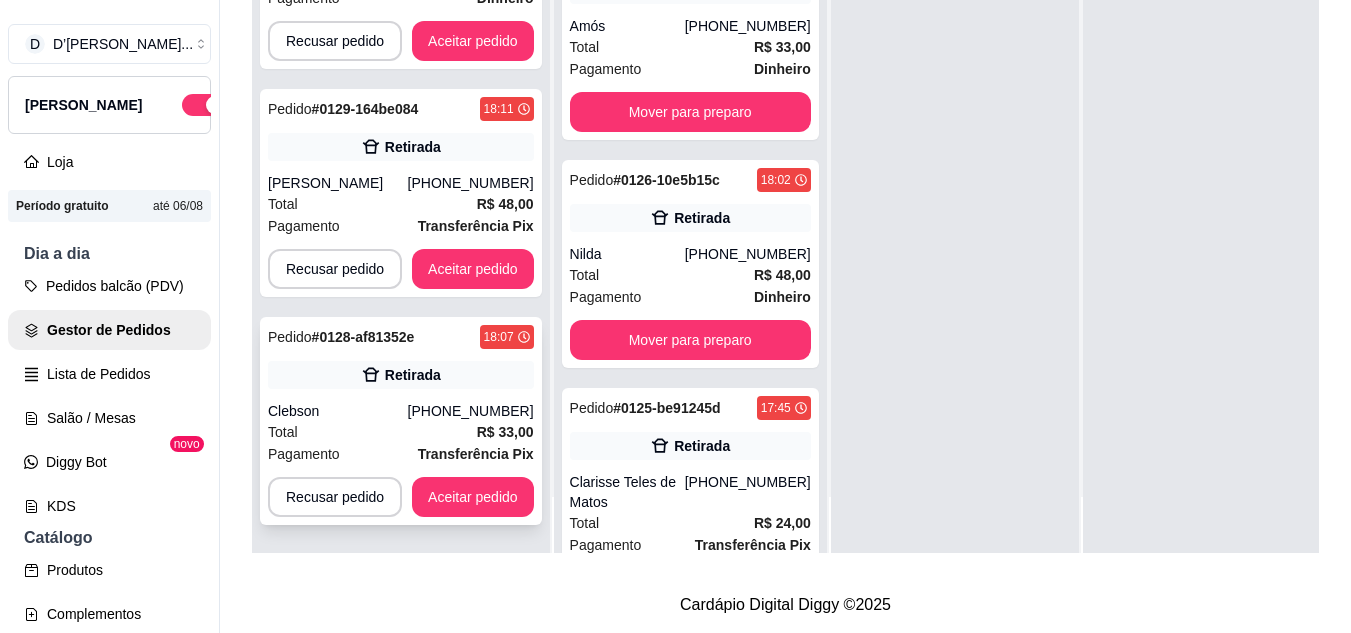 click on "Clebson" at bounding box center (338, 411) 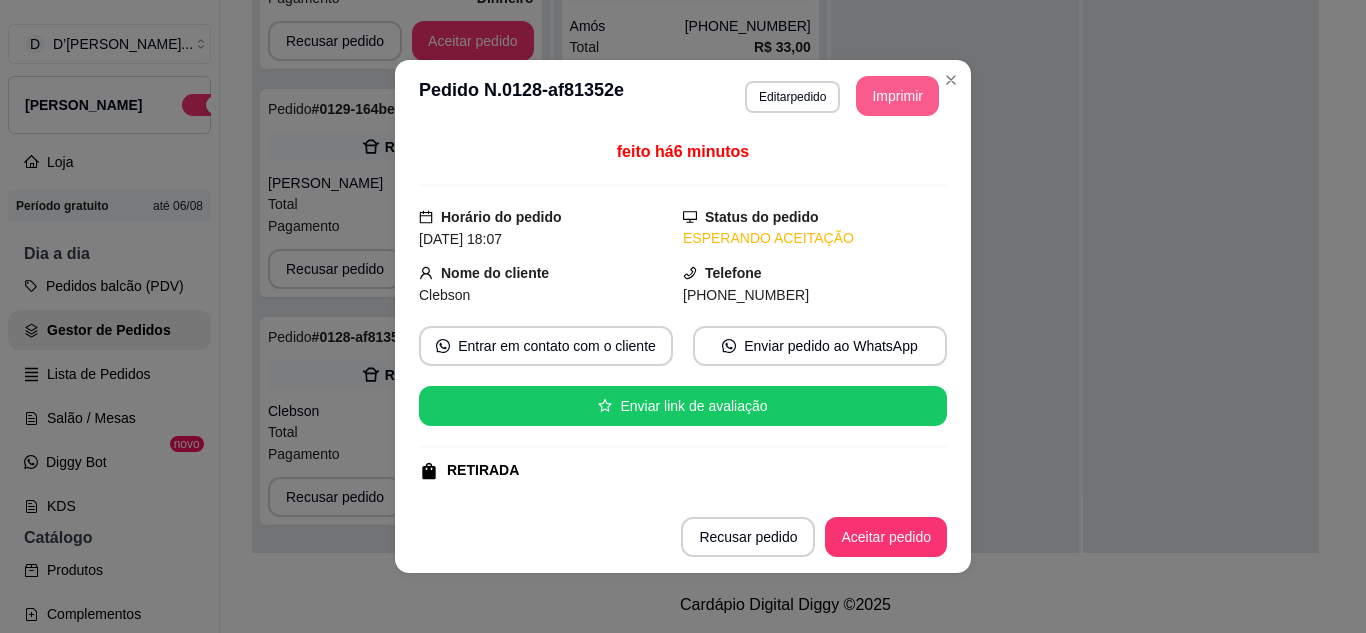 click on "Imprimir" at bounding box center [897, 96] 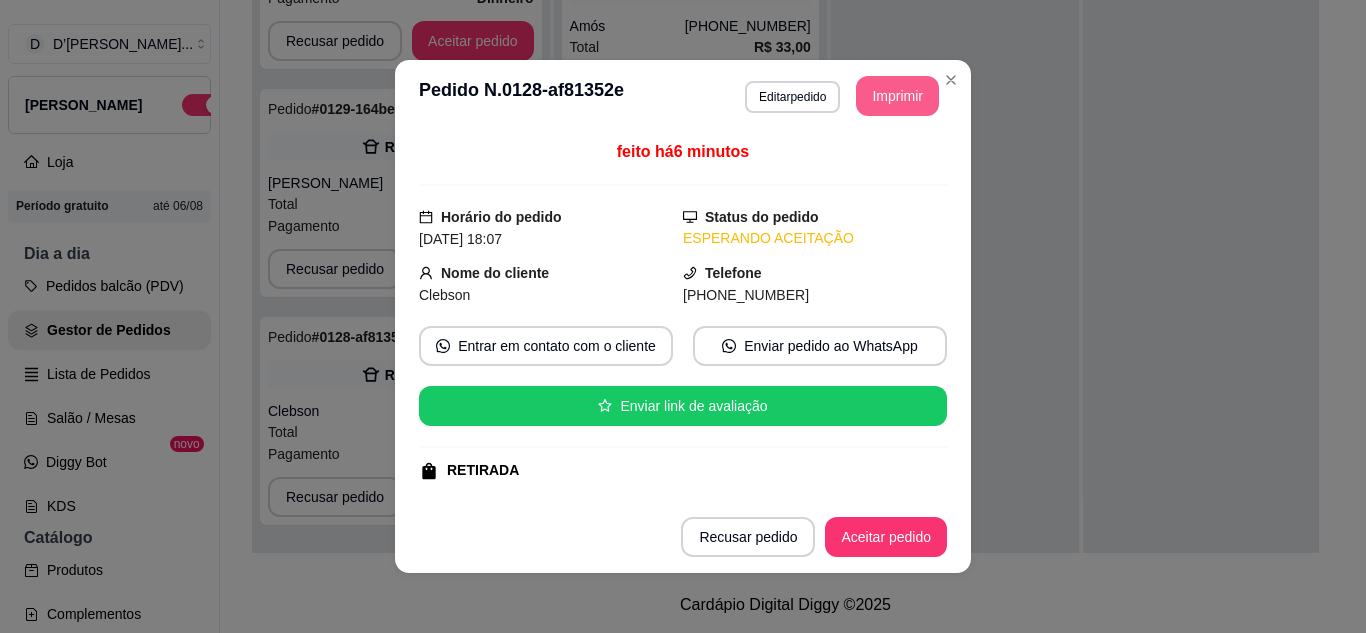 scroll, scrollTop: 0, scrollLeft: 0, axis: both 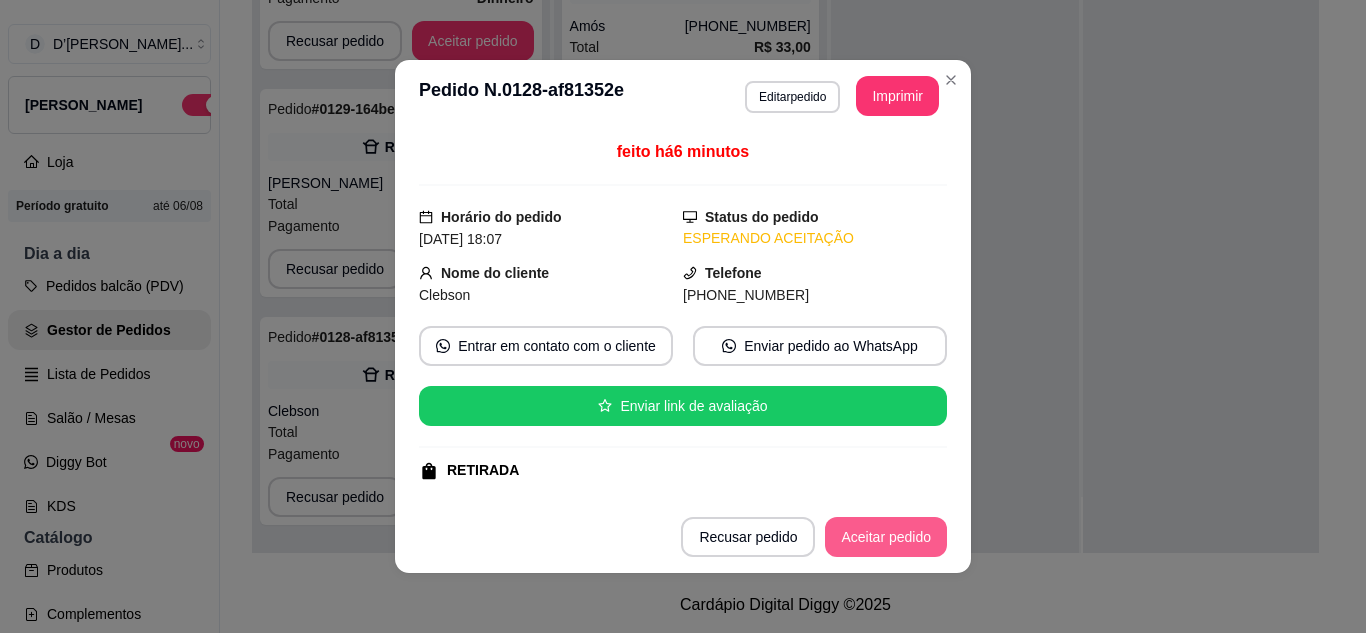click on "Aceitar pedido" at bounding box center [886, 537] 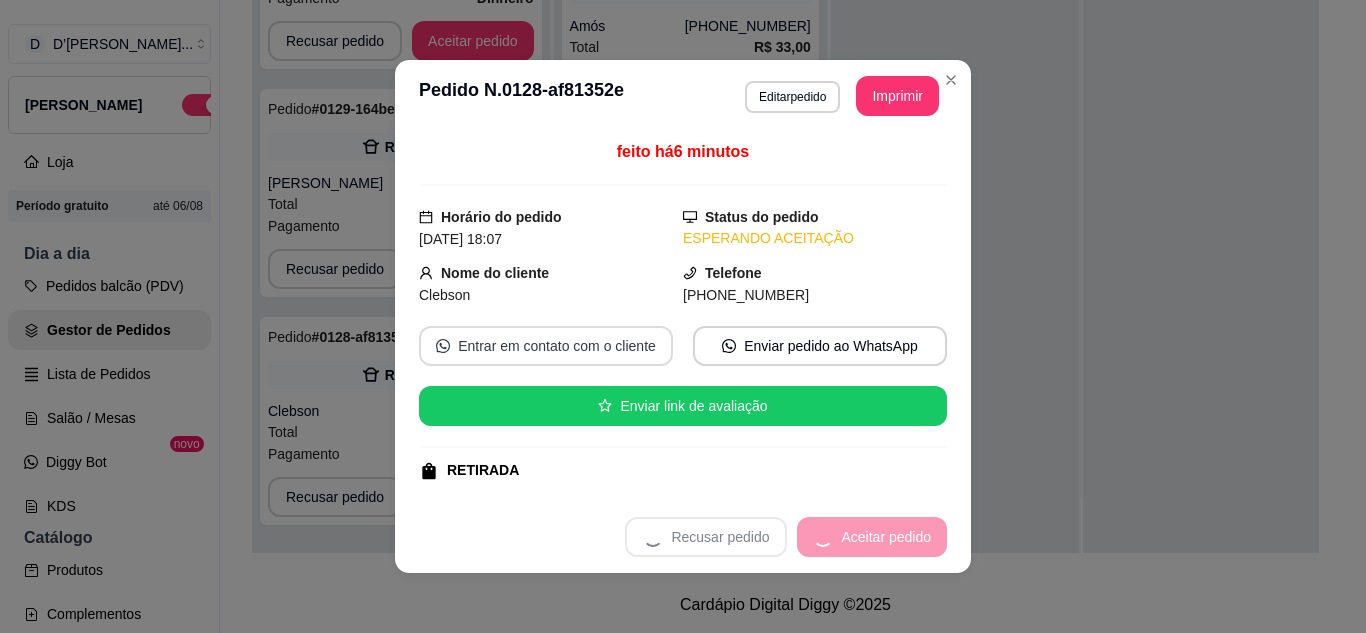 scroll, scrollTop: 91, scrollLeft: 0, axis: vertical 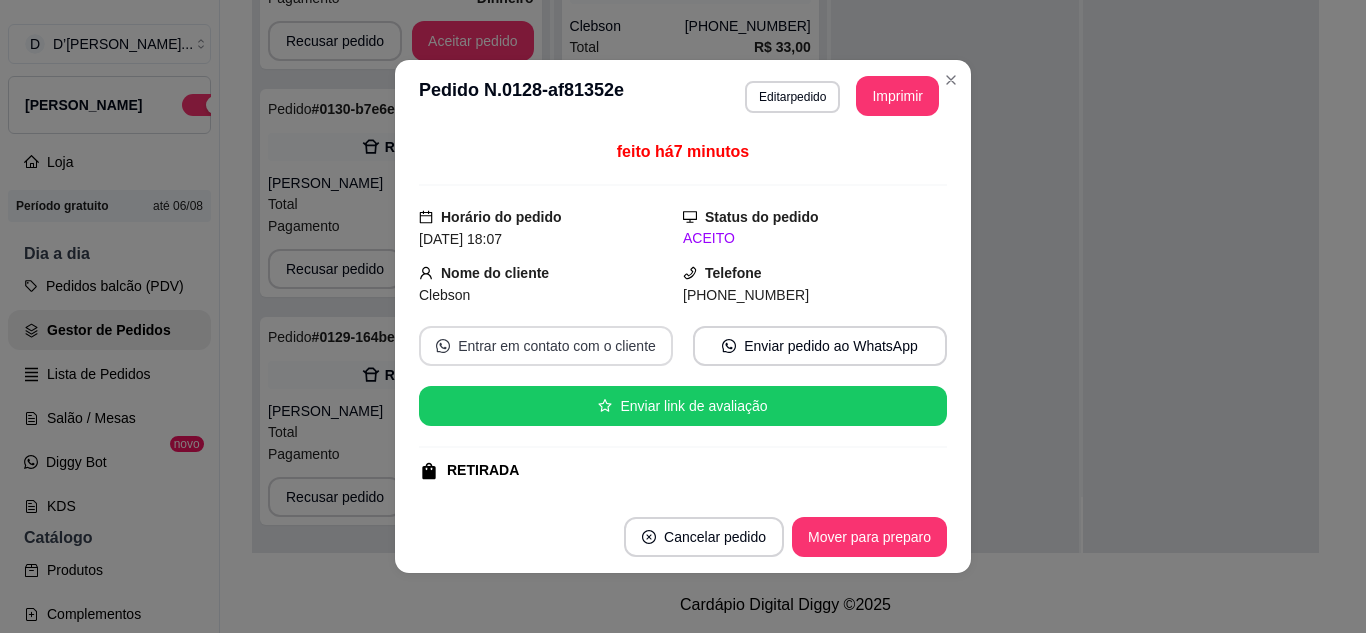 click on "Entrar em contato com o cliente" at bounding box center [546, 346] 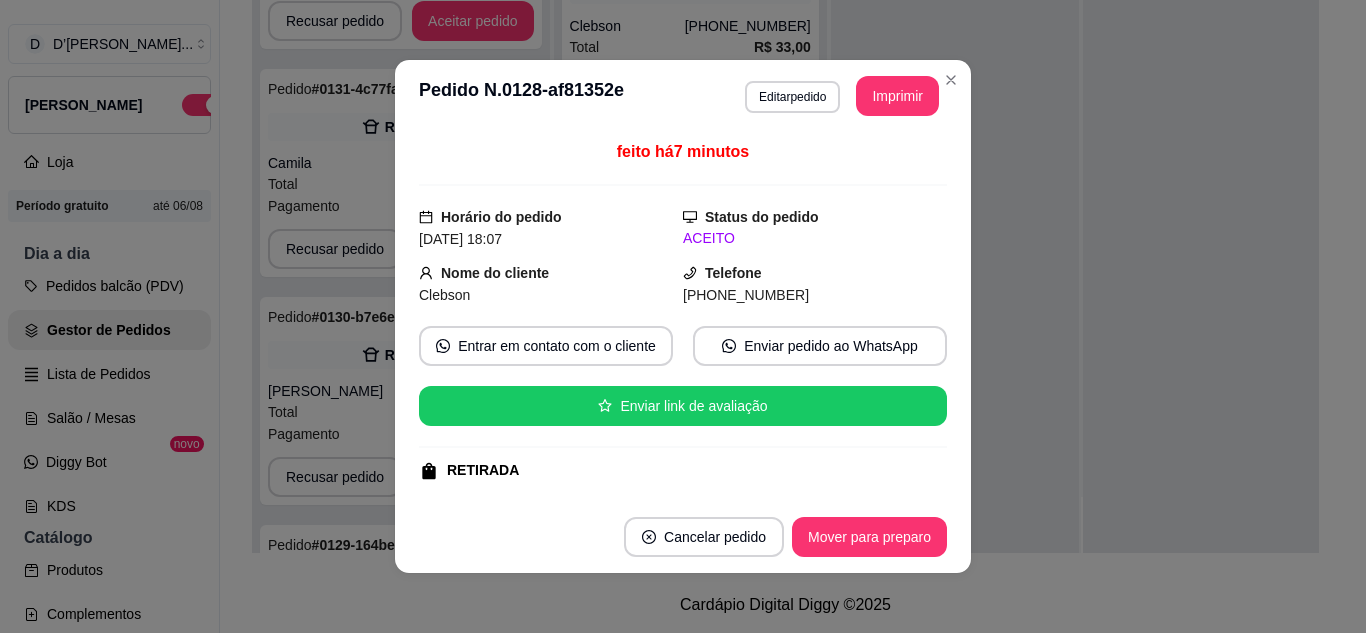 scroll, scrollTop: 319, scrollLeft: 0, axis: vertical 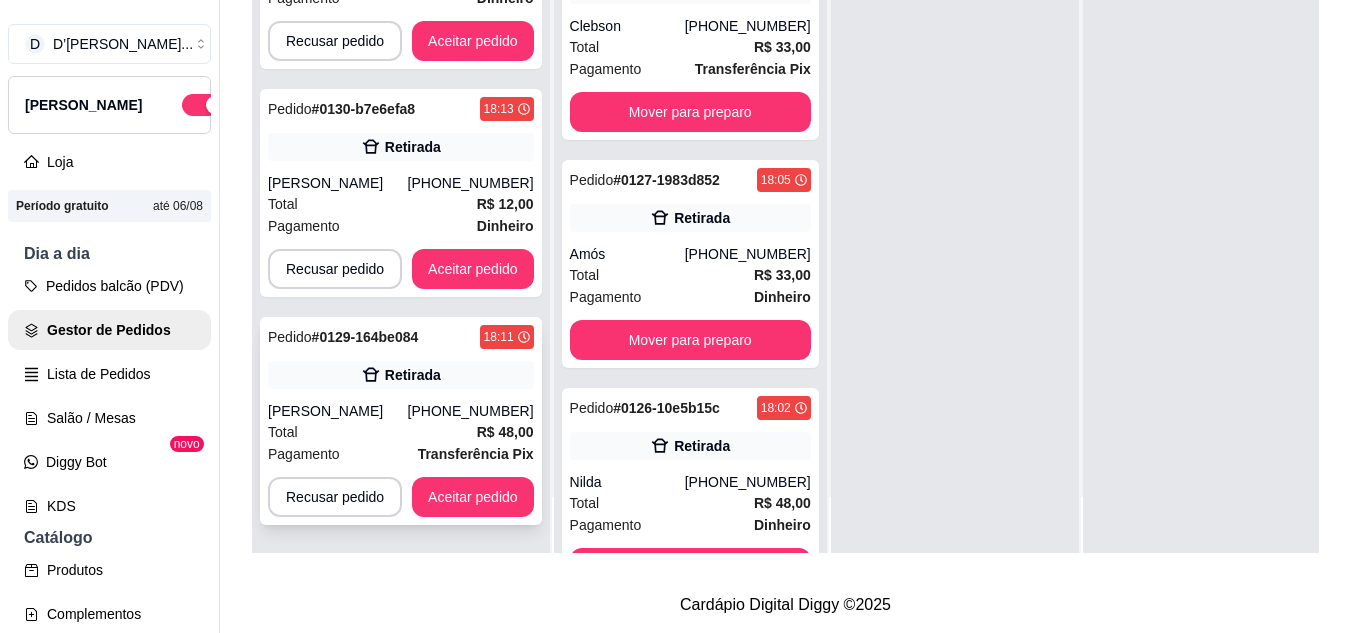 click on "Total R$ 48,00" at bounding box center [401, 432] 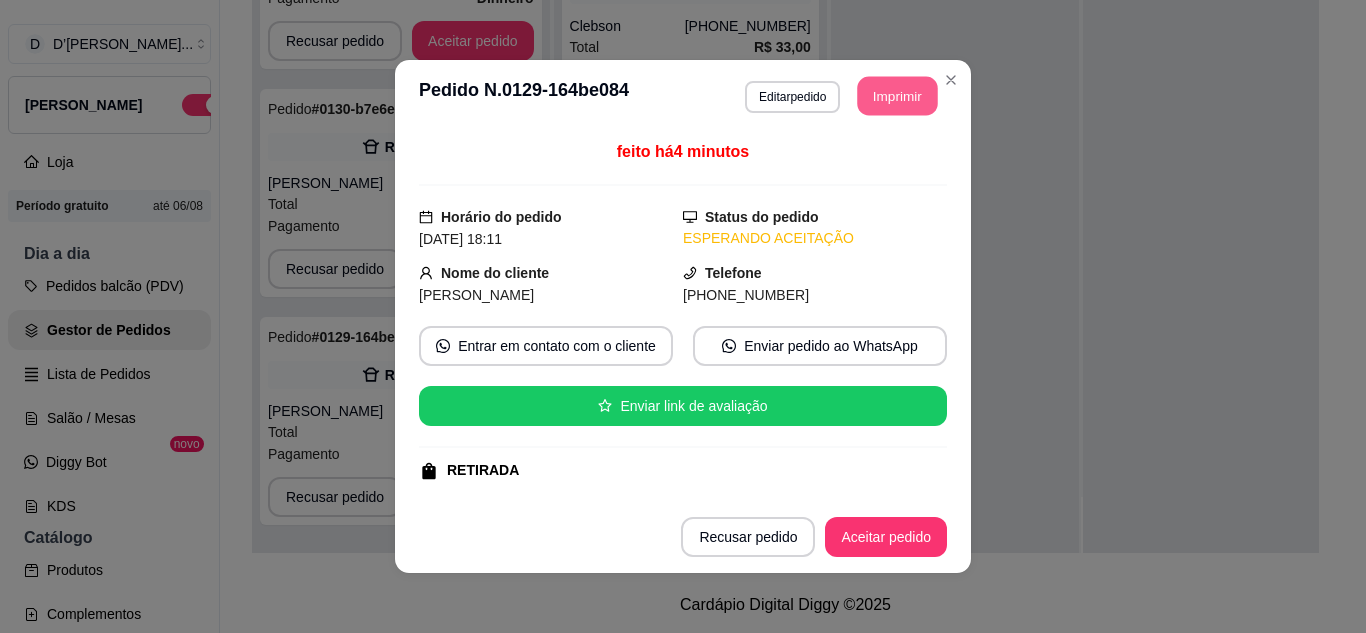 click on "Imprimir" at bounding box center [898, 96] 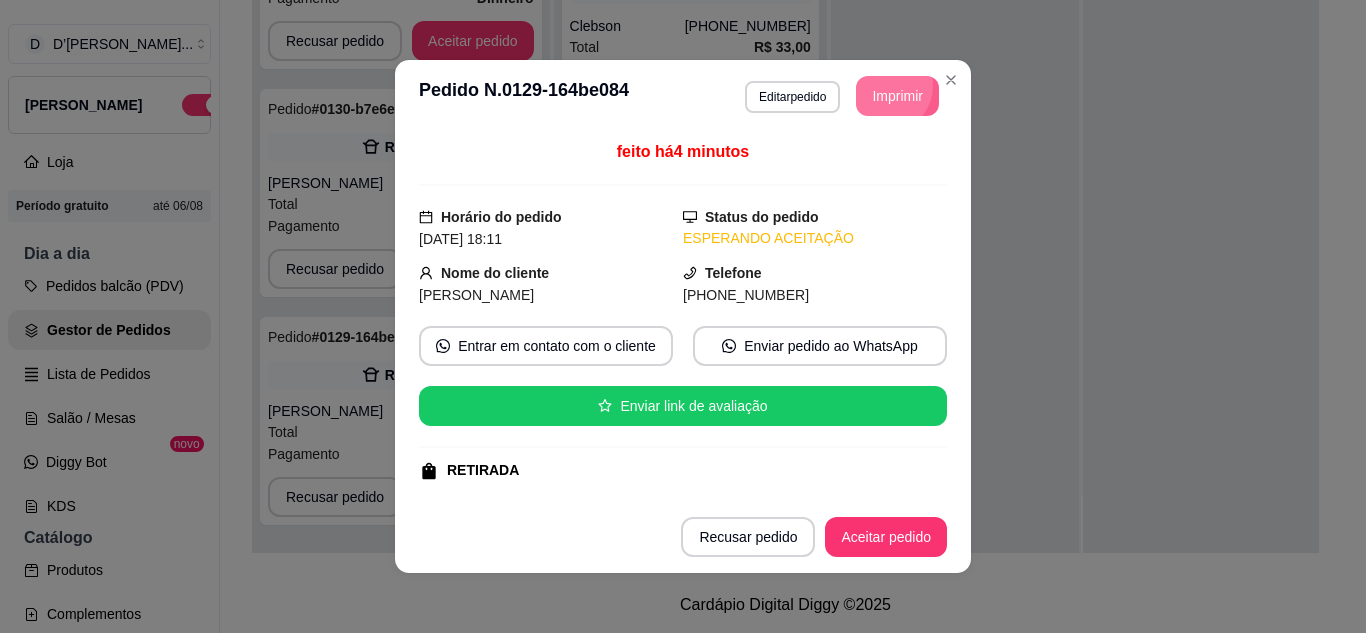 scroll, scrollTop: 0, scrollLeft: 0, axis: both 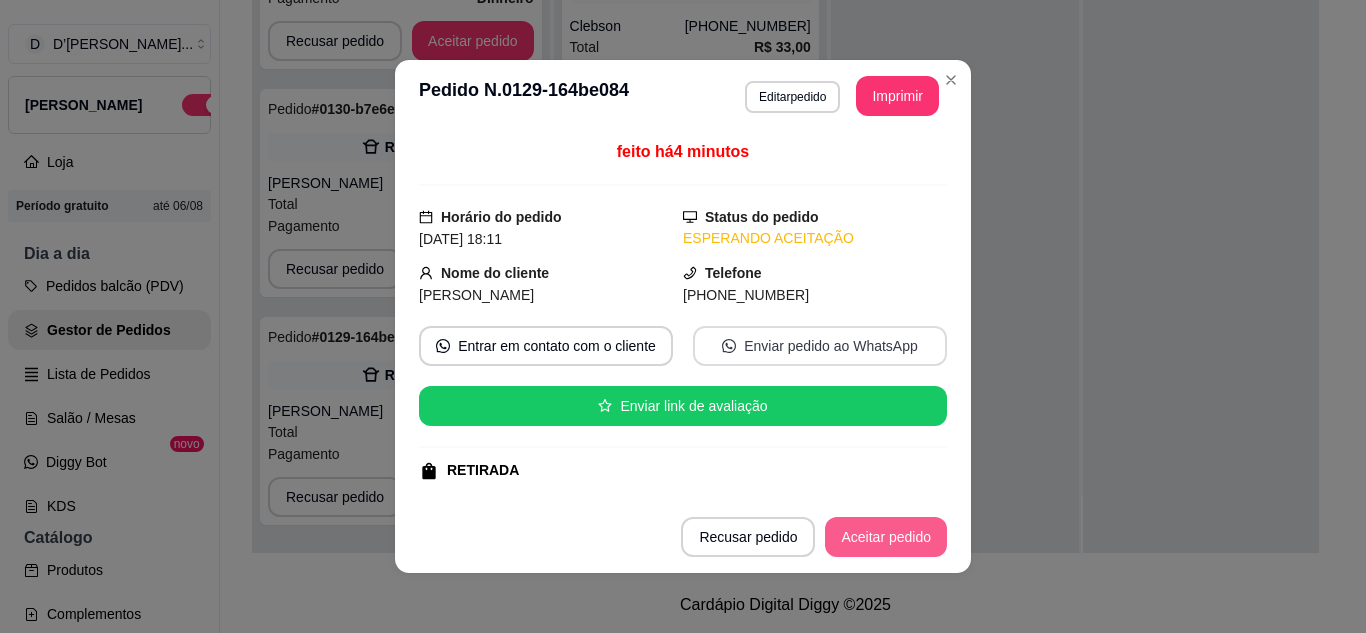 click on "Aceitar pedido" at bounding box center [886, 537] 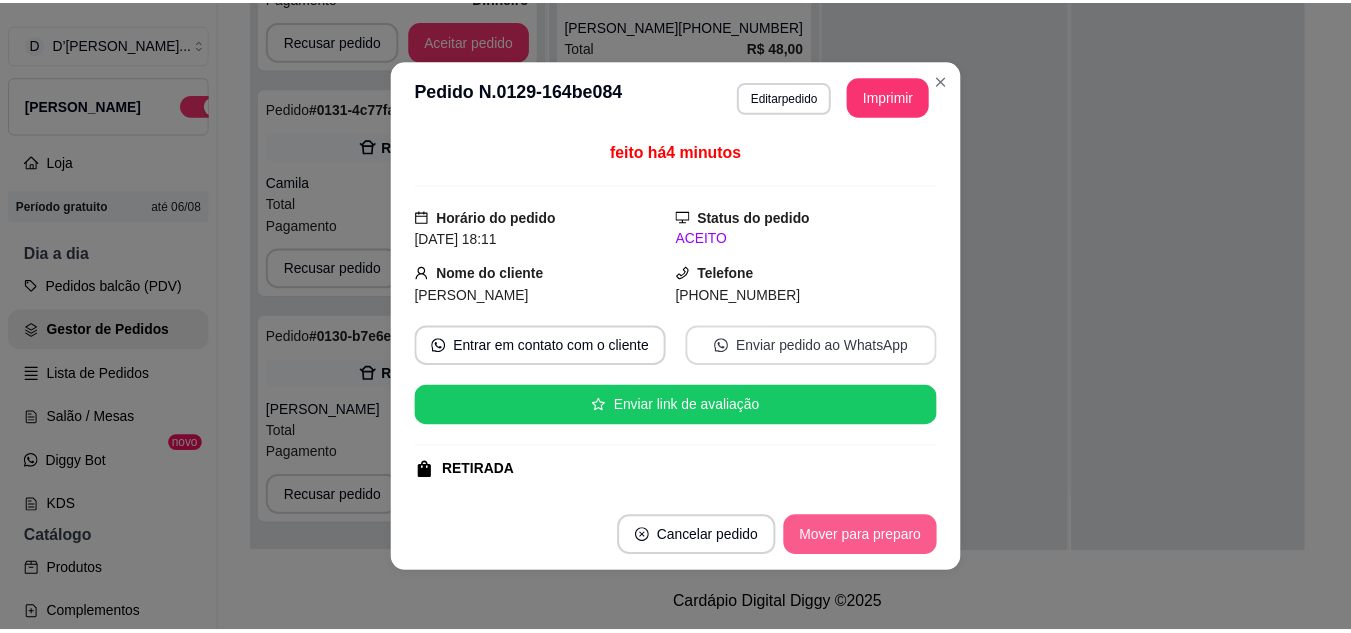 scroll, scrollTop: 71, scrollLeft: 0, axis: vertical 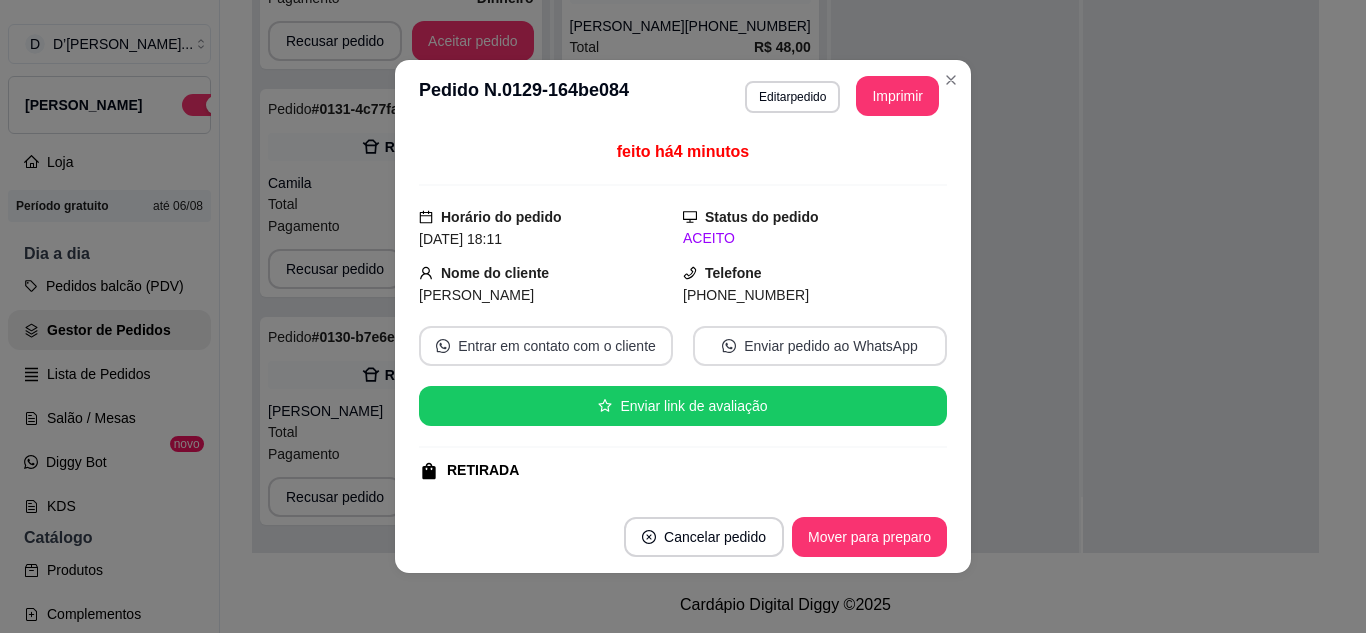 click on "Entrar em contato com o cliente" at bounding box center [546, 346] 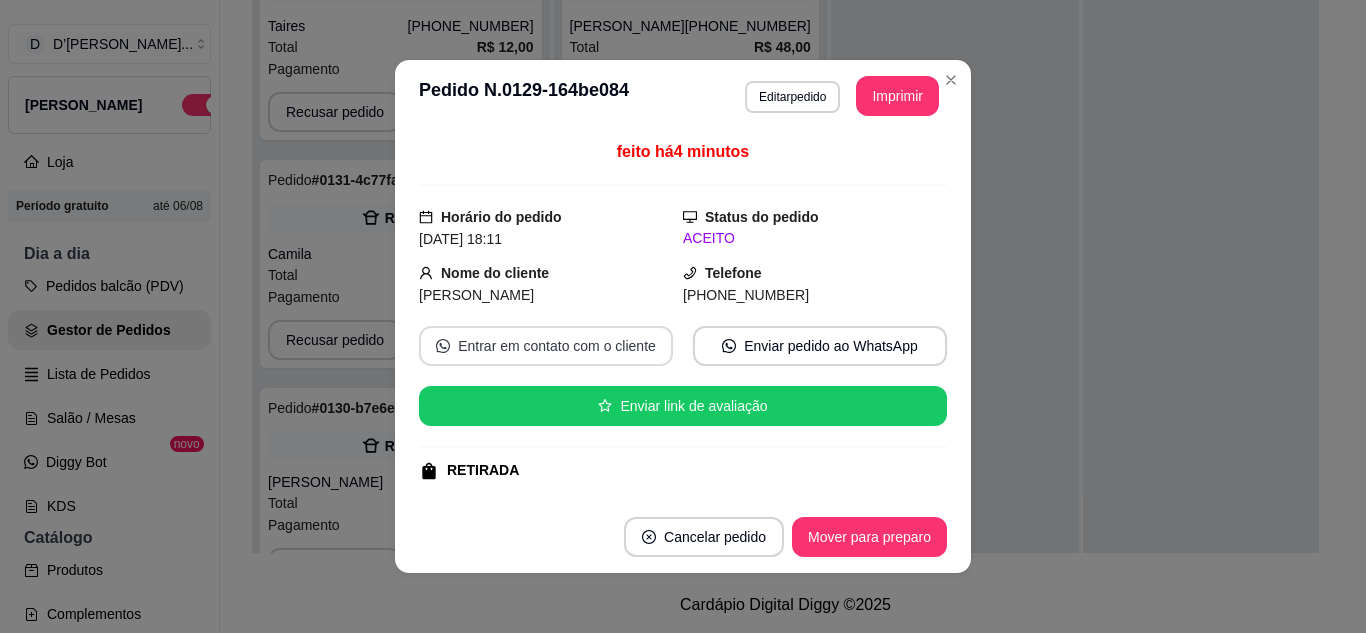 click on "Entrar em contato com o cliente" at bounding box center (546, 346) 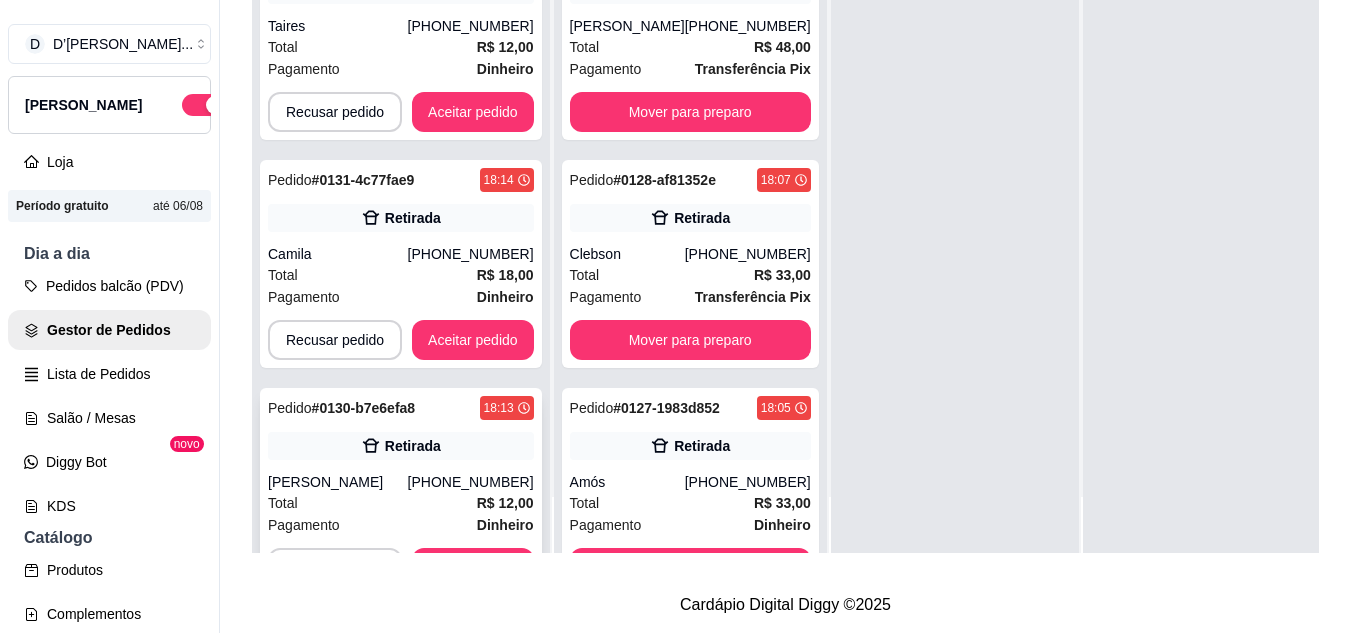 scroll, scrollTop: 71, scrollLeft: 0, axis: vertical 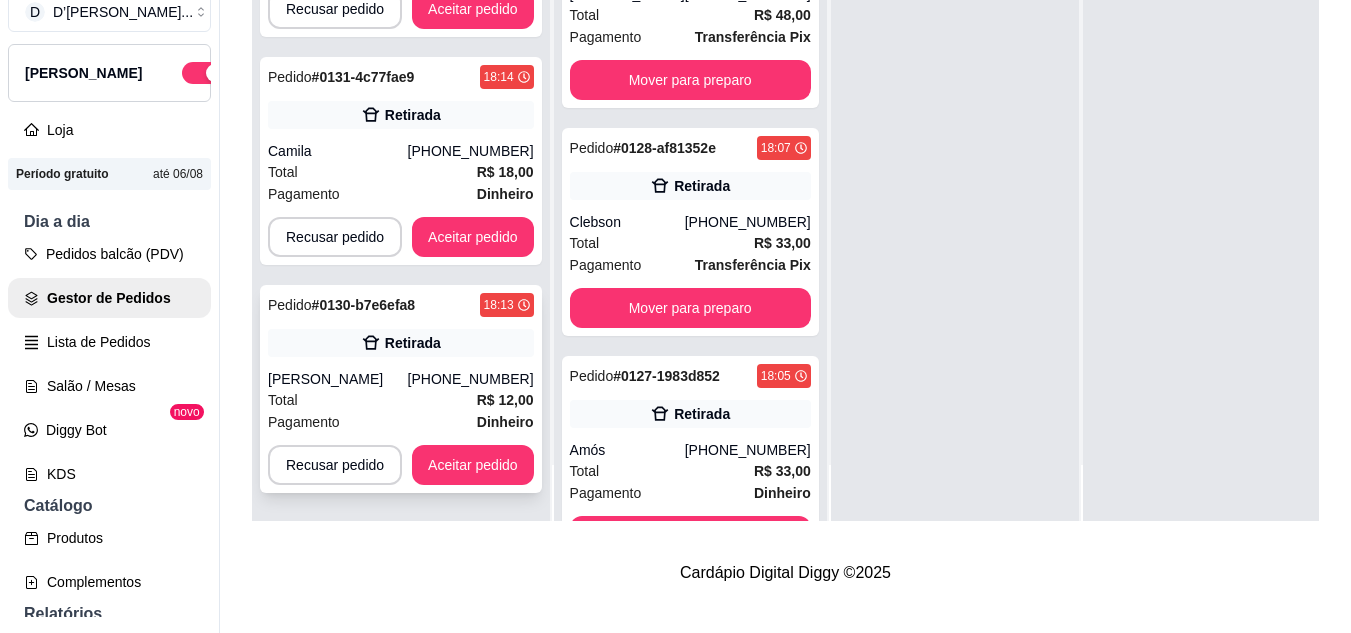 click on "Pedido  # 0130-b7e6efa8 18:13 Retirada Virnna Figueiredo  (88) 99703-5693 Total R$ 12,00 Pagamento Dinheiro Recusar pedido Aceitar pedido" at bounding box center (401, 389) 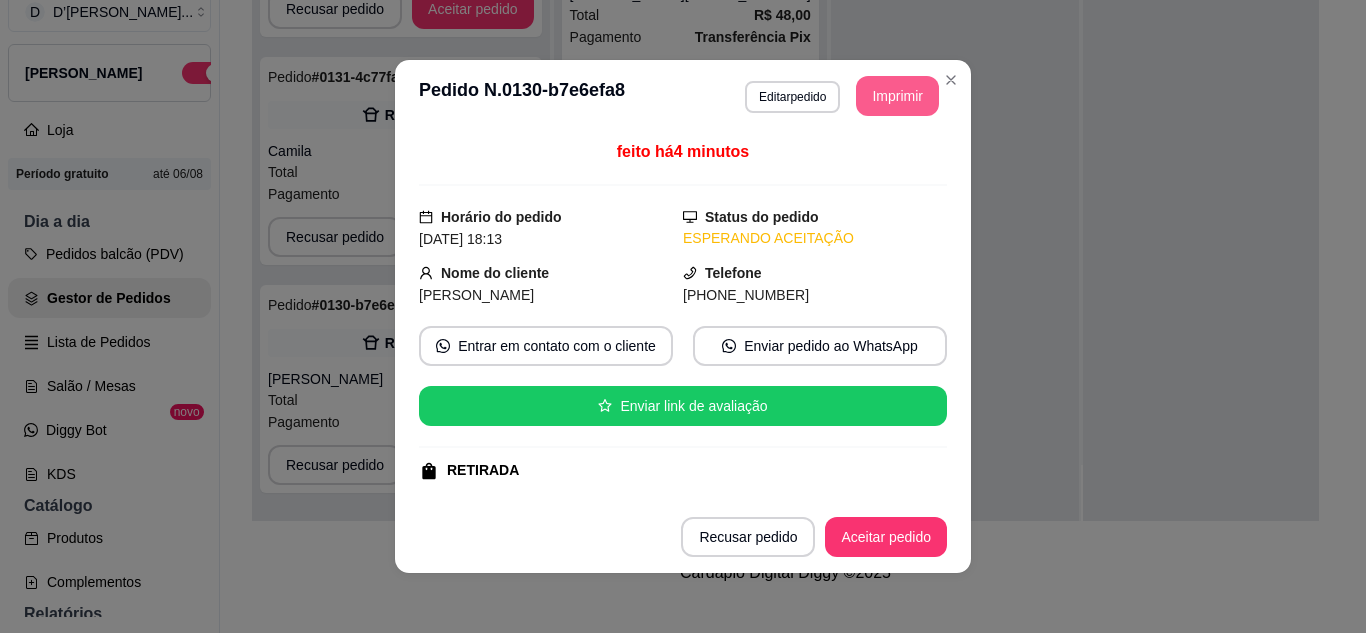 click on "Imprimir" at bounding box center (897, 96) 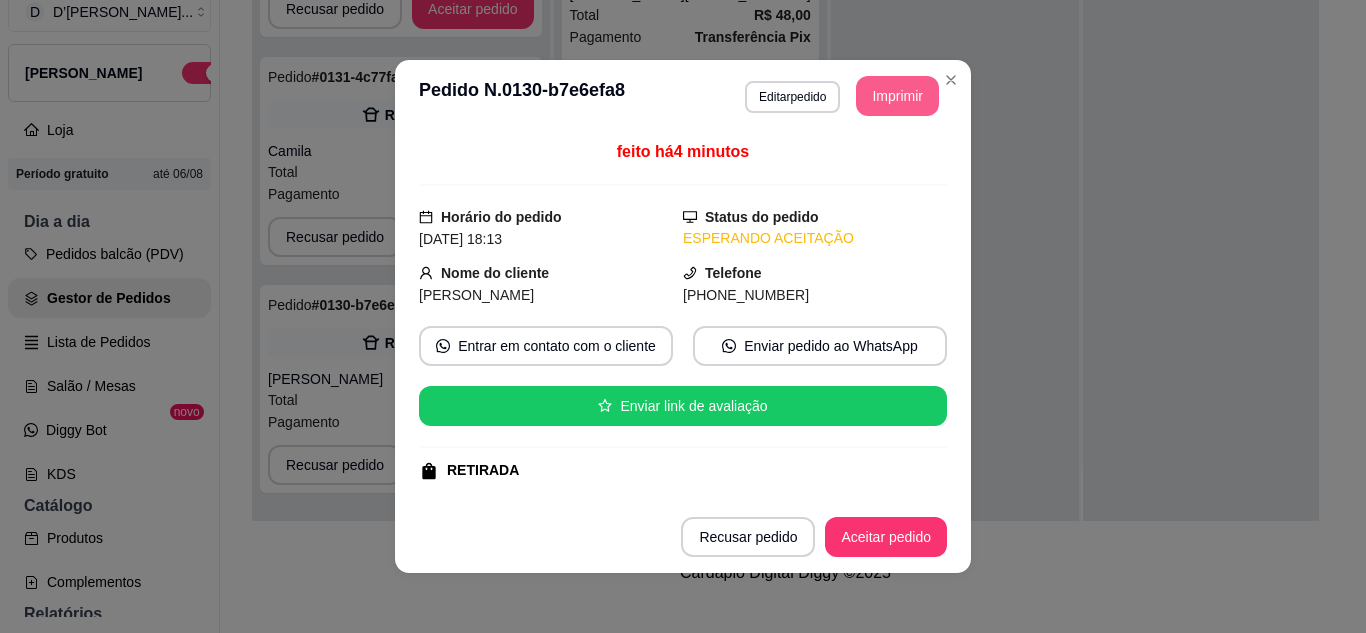 scroll, scrollTop: 0, scrollLeft: 0, axis: both 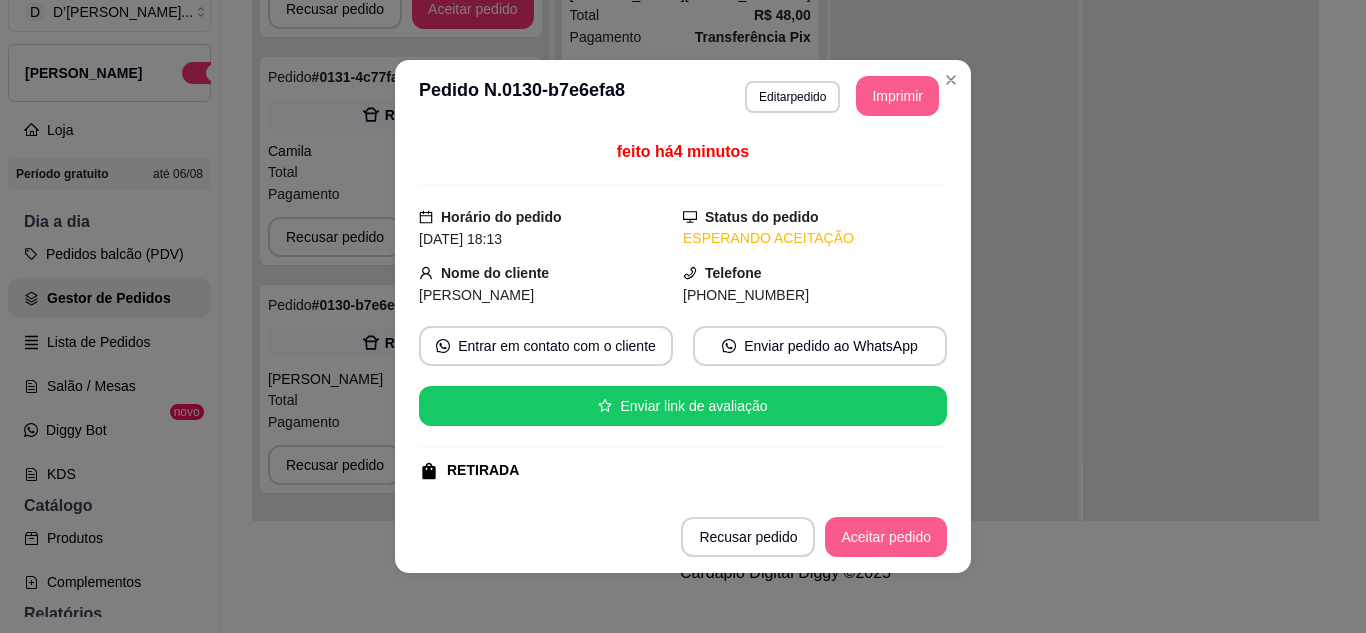 click on "Aceitar pedido" at bounding box center [886, 537] 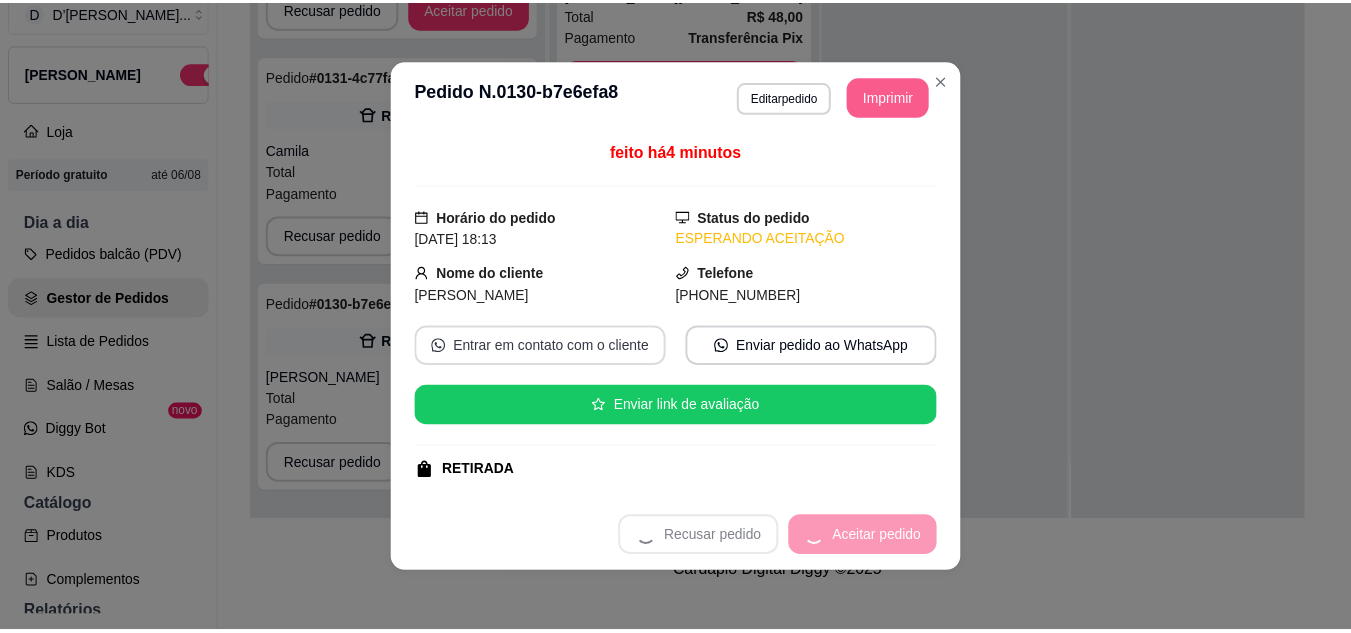 scroll, scrollTop: 0, scrollLeft: 0, axis: both 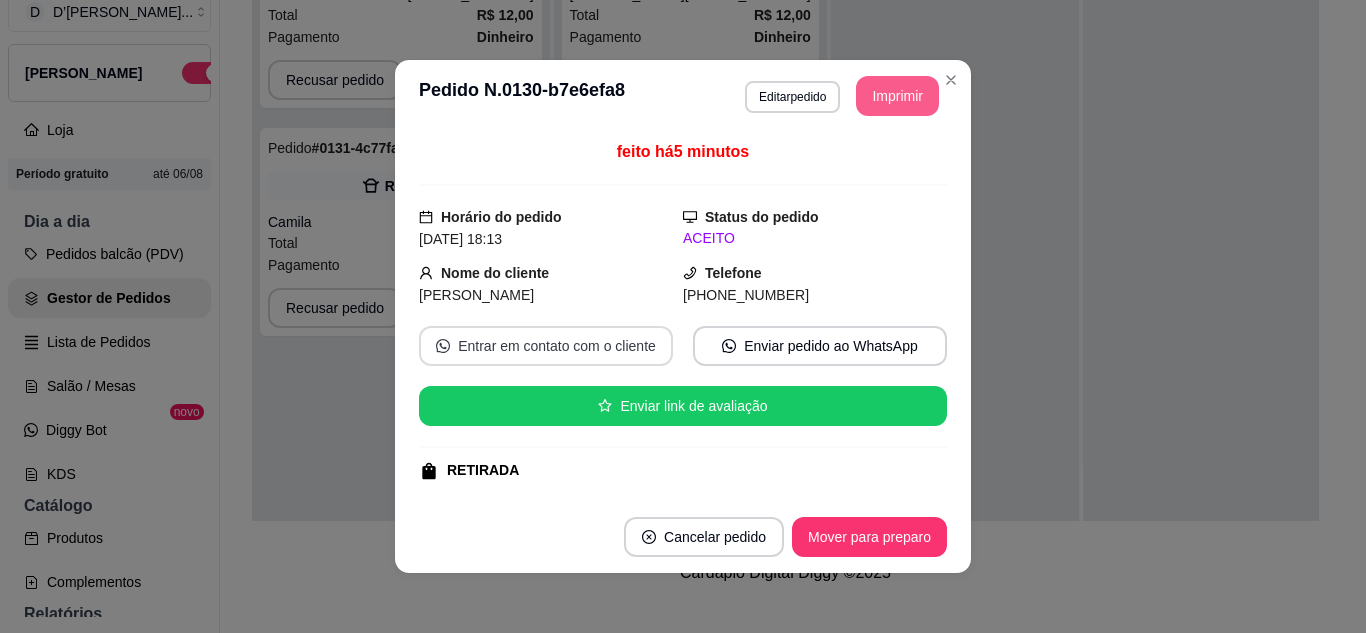 click on "Entrar em contato com o cliente" at bounding box center (546, 346) 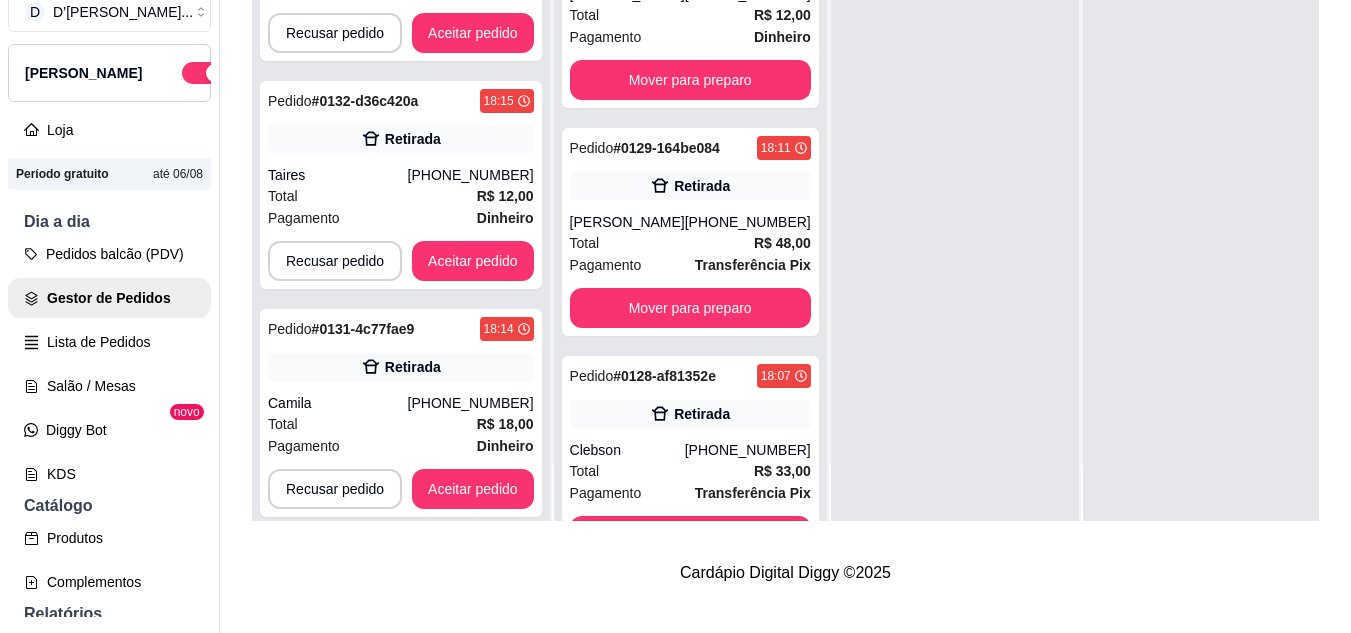 scroll, scrollTop: 71, scrollLeft: 0, axis: vertical 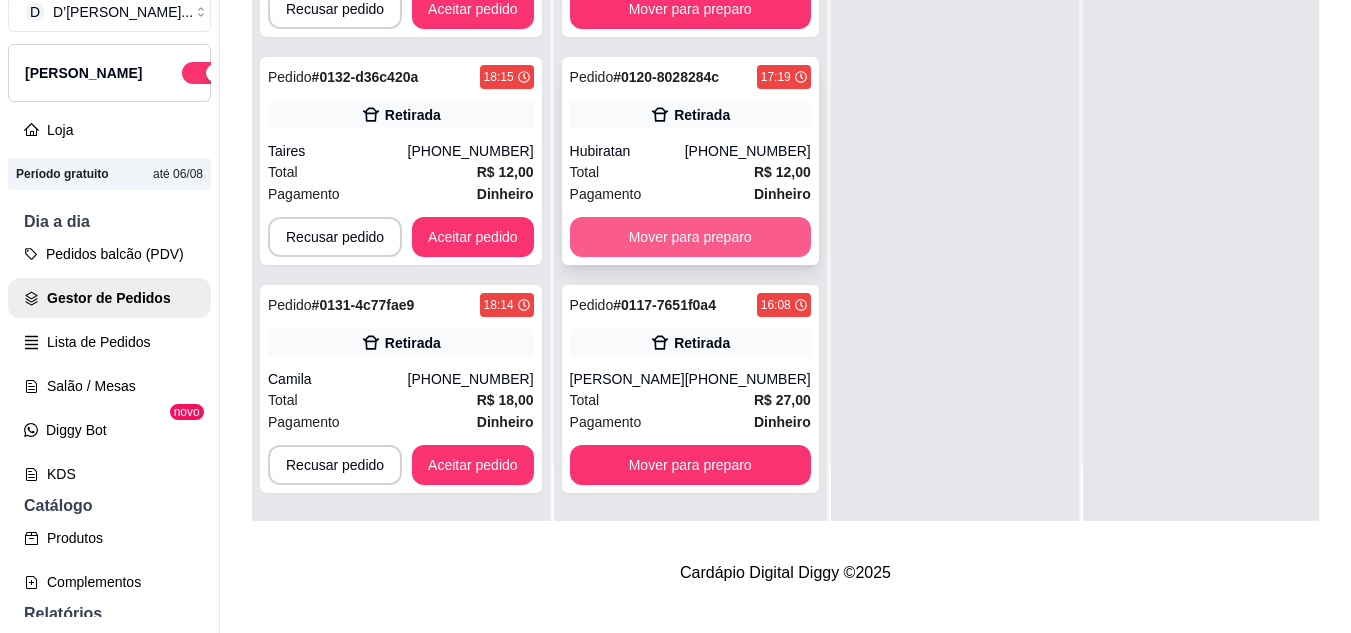click on "Mover para preparo" at bounding box center (690, 237) 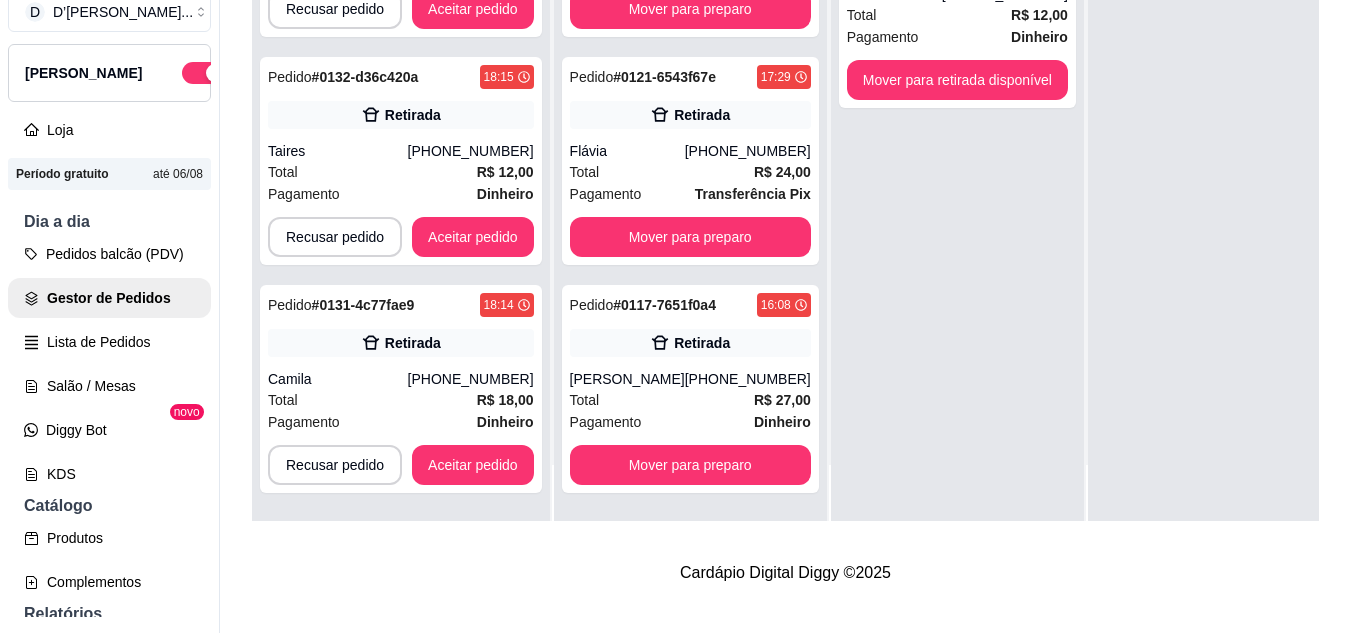 scroll, scrollTop: 2139, scrollLeft: 0, axis: vertical 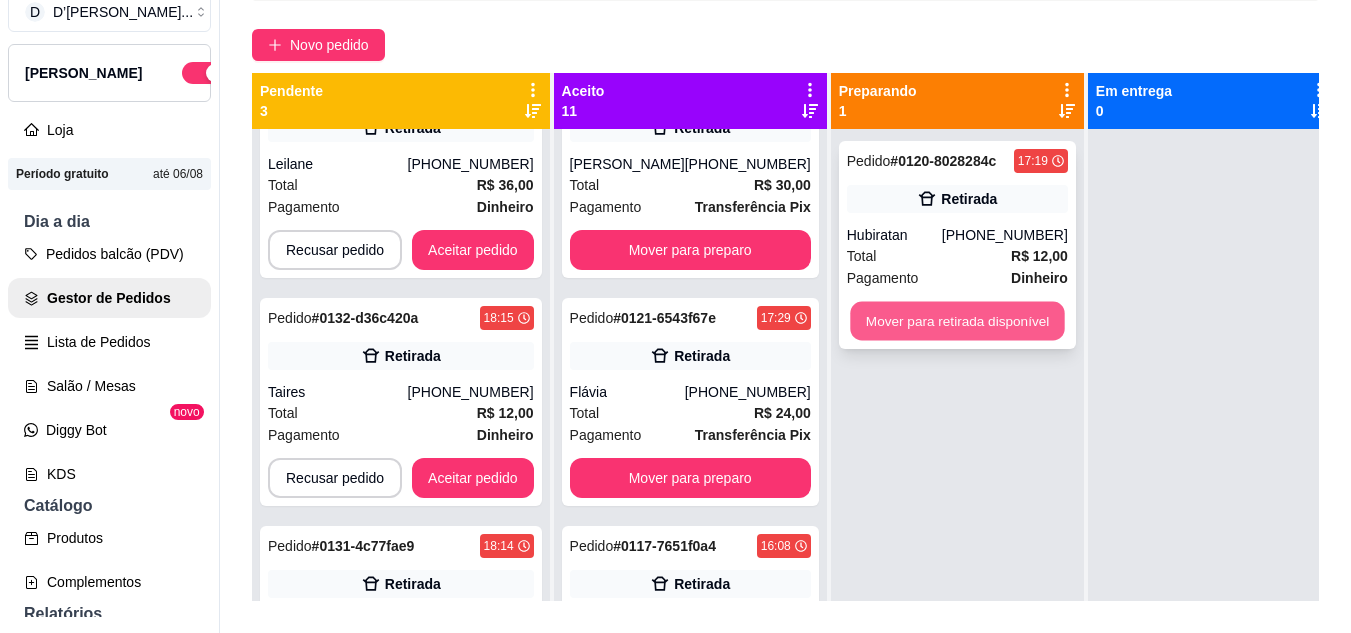 click on "Mover para retirada disponível" at bounding box center [957, 321] 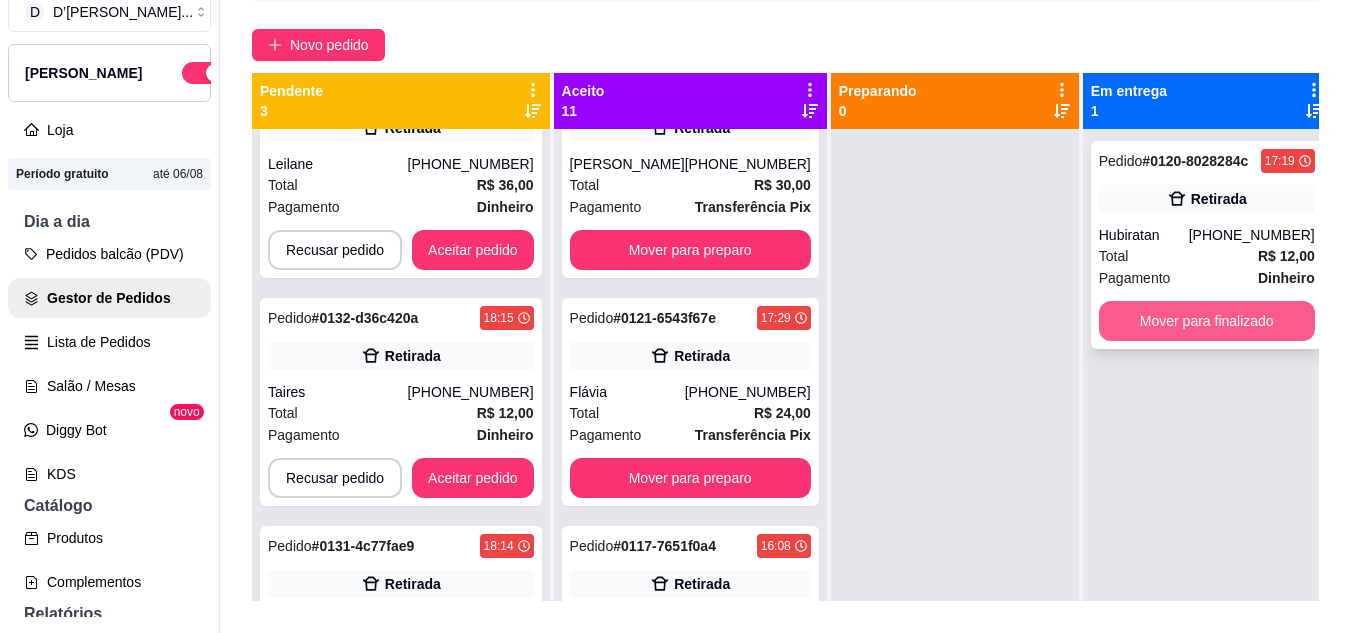 click on "Mover para finalizado" at bounding box center [1207, 321] 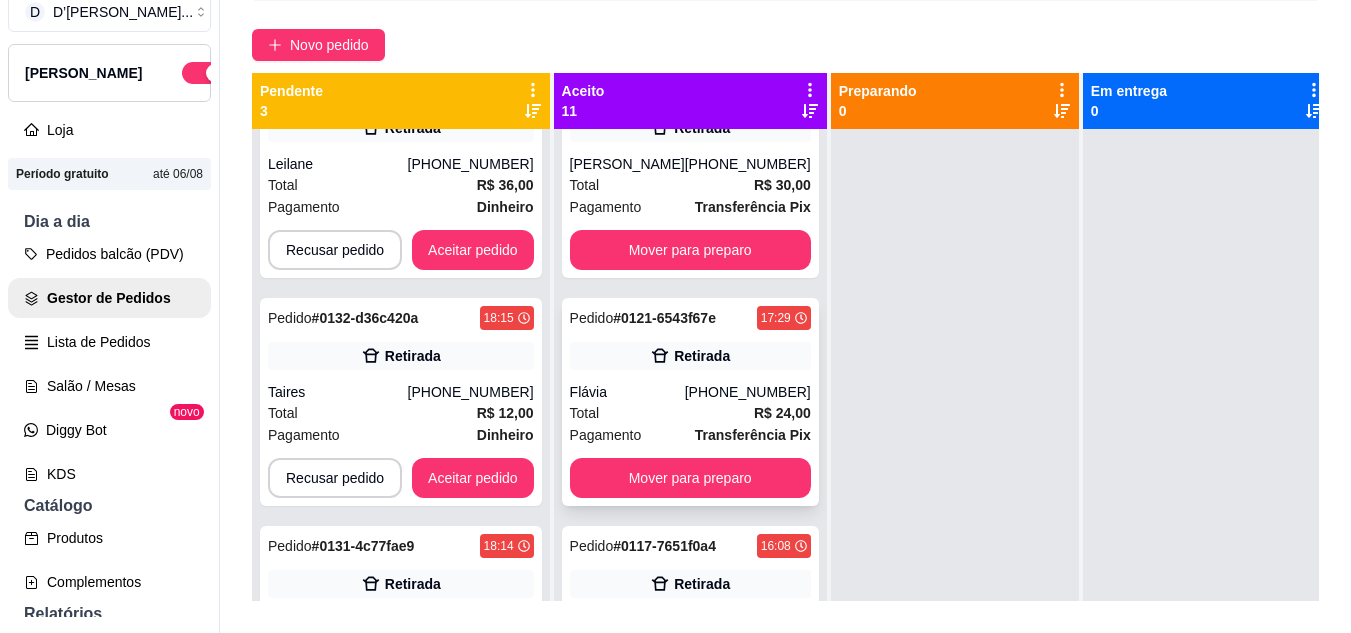 scroll, scrollTop: 2139, scrollLeft: 0, axis: vertical 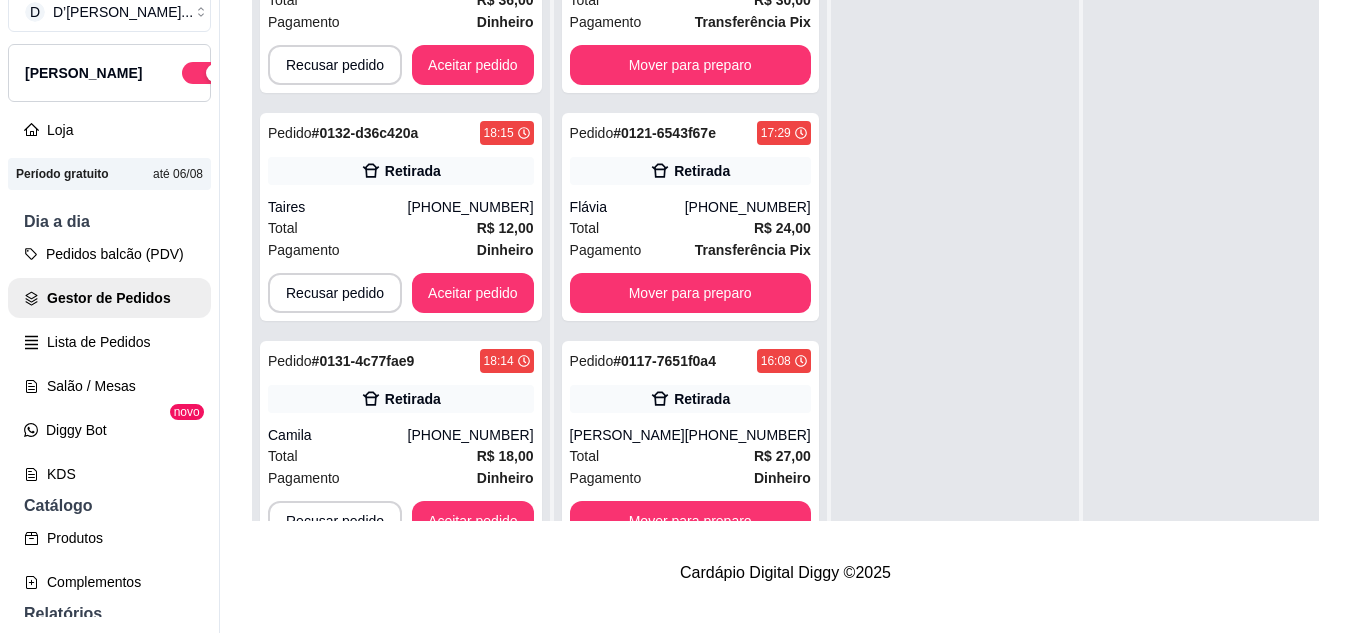 drag, startPoint x: 1334, startPoint y: 446, endPoint x: 1343, endPoint y: 422, distance: 25.632011 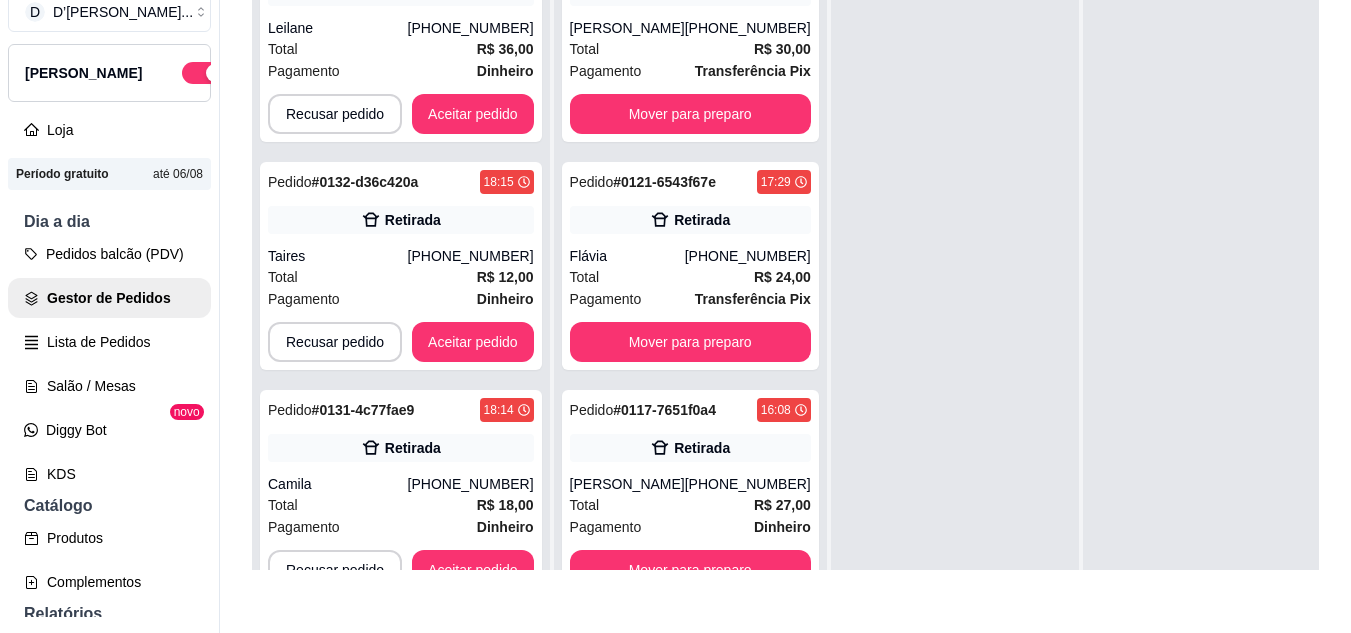 scroll, scrollTop: 319, scrollLeft: 0, axis: vertical 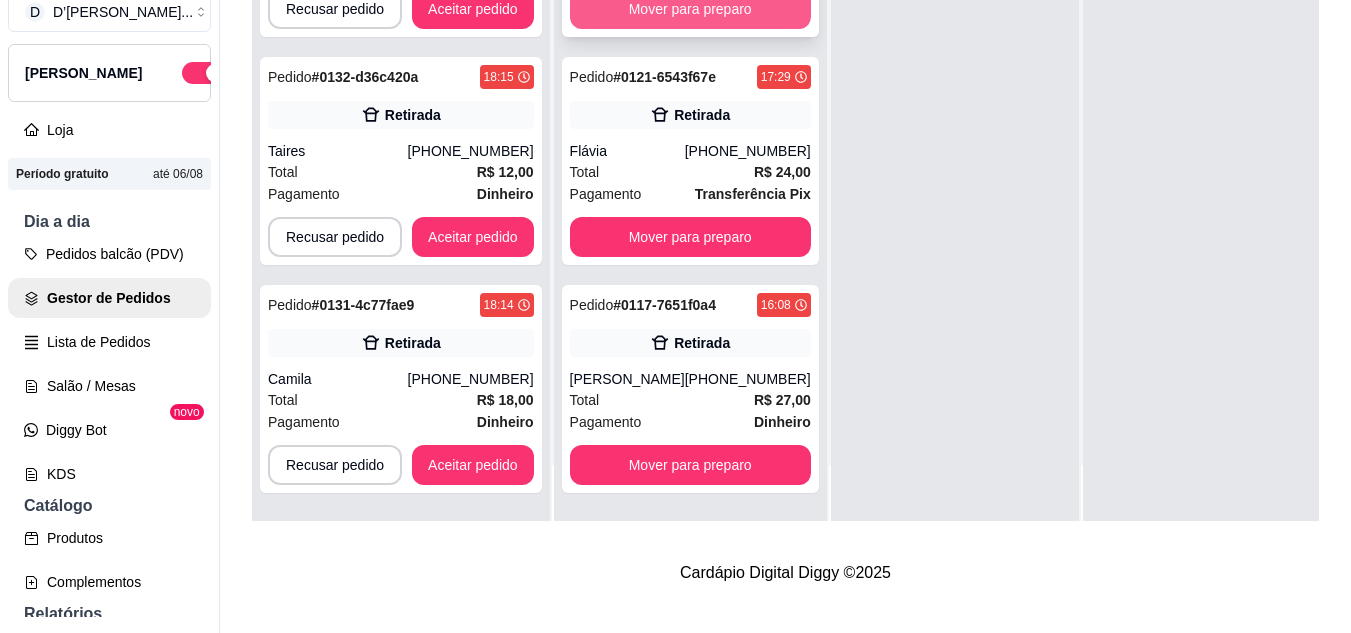 click on "Mover para preparo" at bounding box center [690, 9] 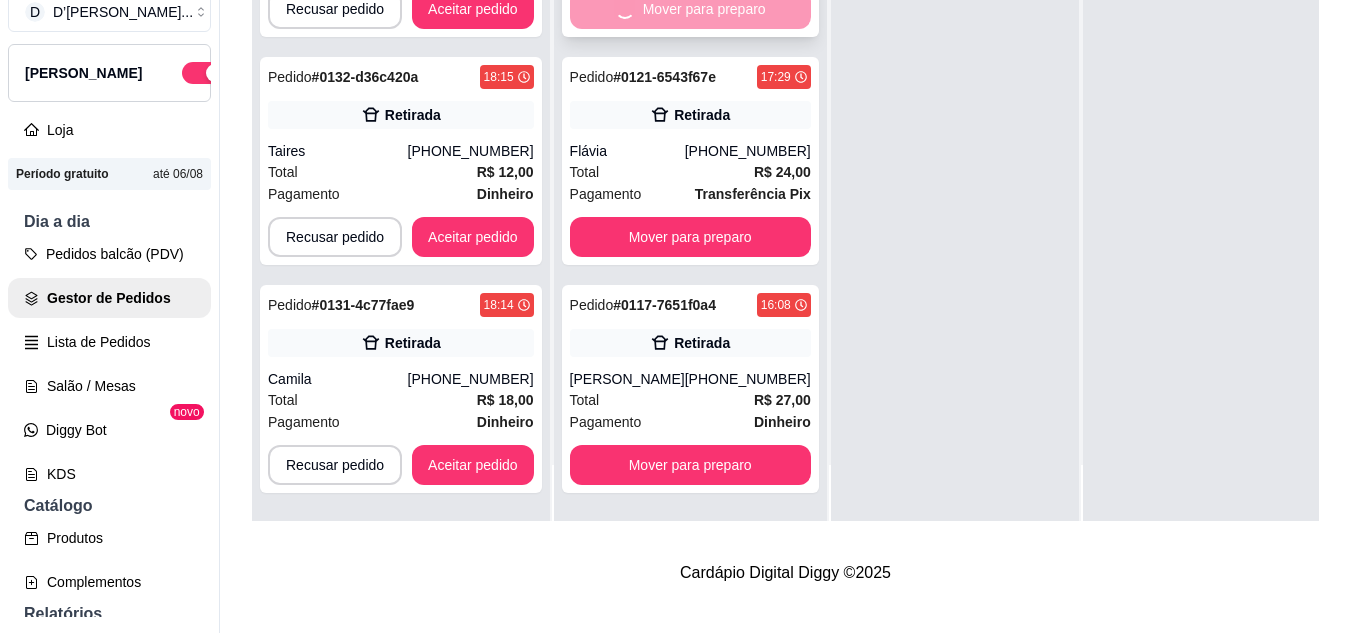 scroll, scrollTop: 1887, scrollLeft: 0, axis: vertical 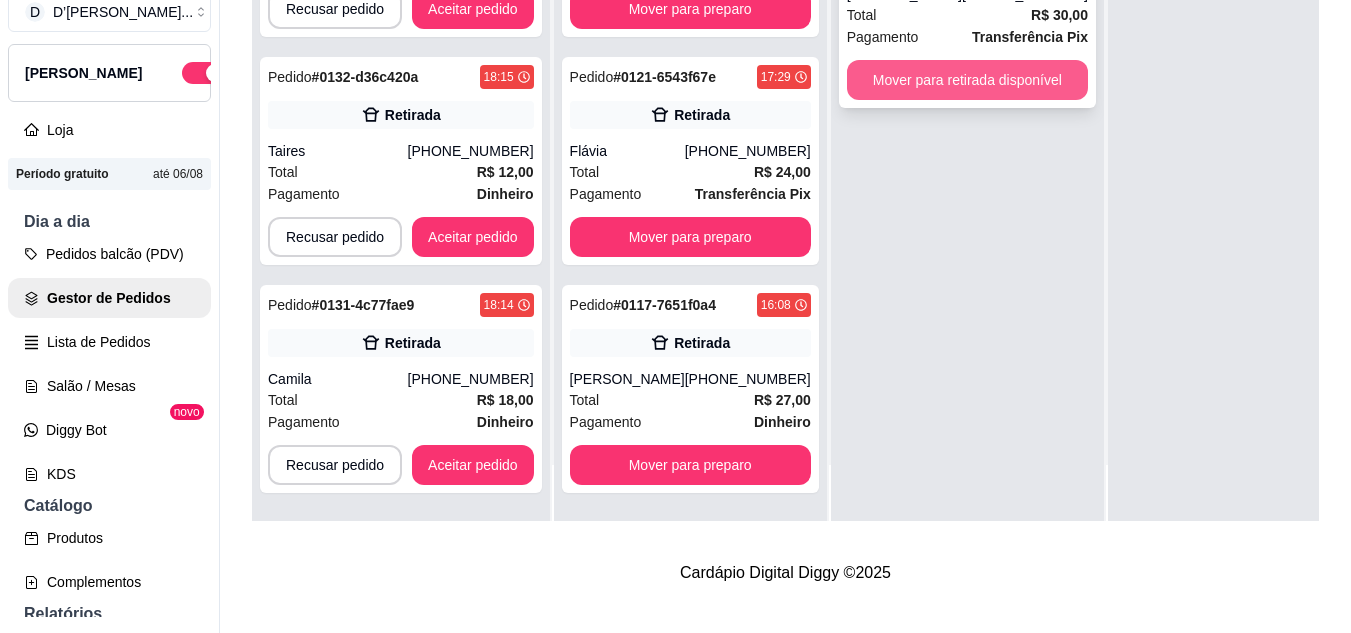 click on "Mover para retirada disponível" at bounding box center (967, 80) 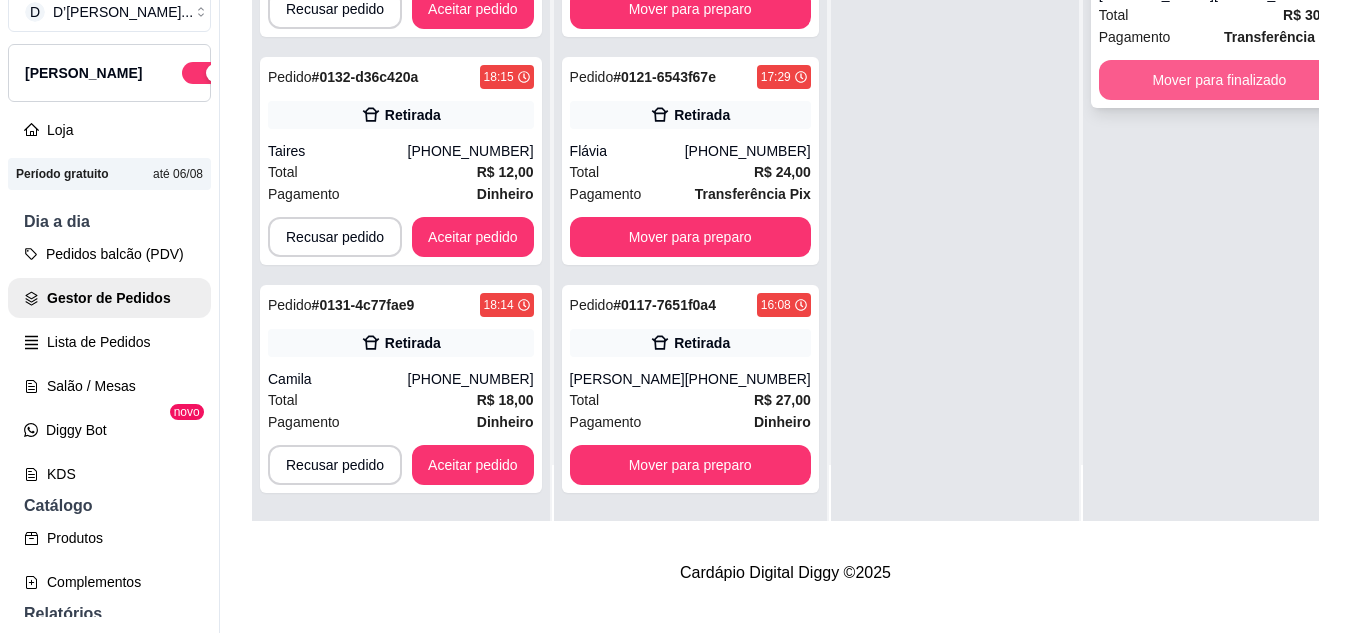 click on "Mover para finalizado" at bounding box center [1219, 80] 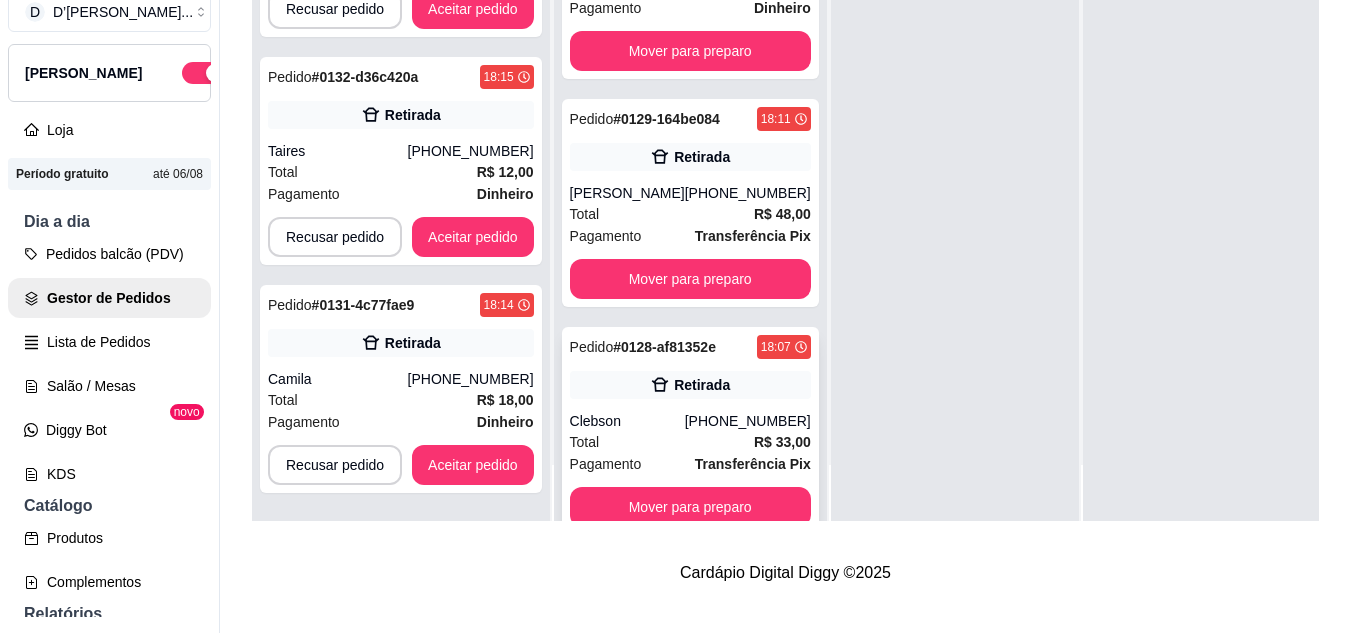 scroll, scrollTop: 0, scrollLeft: 0, axis: both 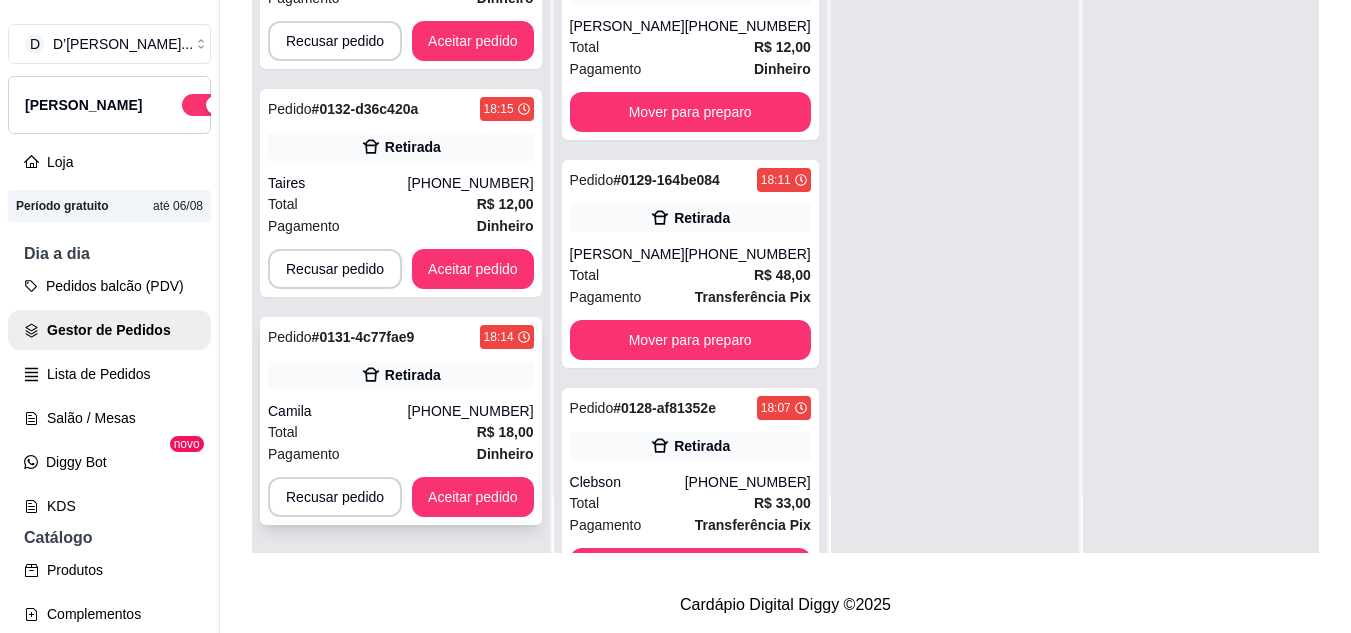click on "Total R$ 18,00" at bounding box center [401, 432] 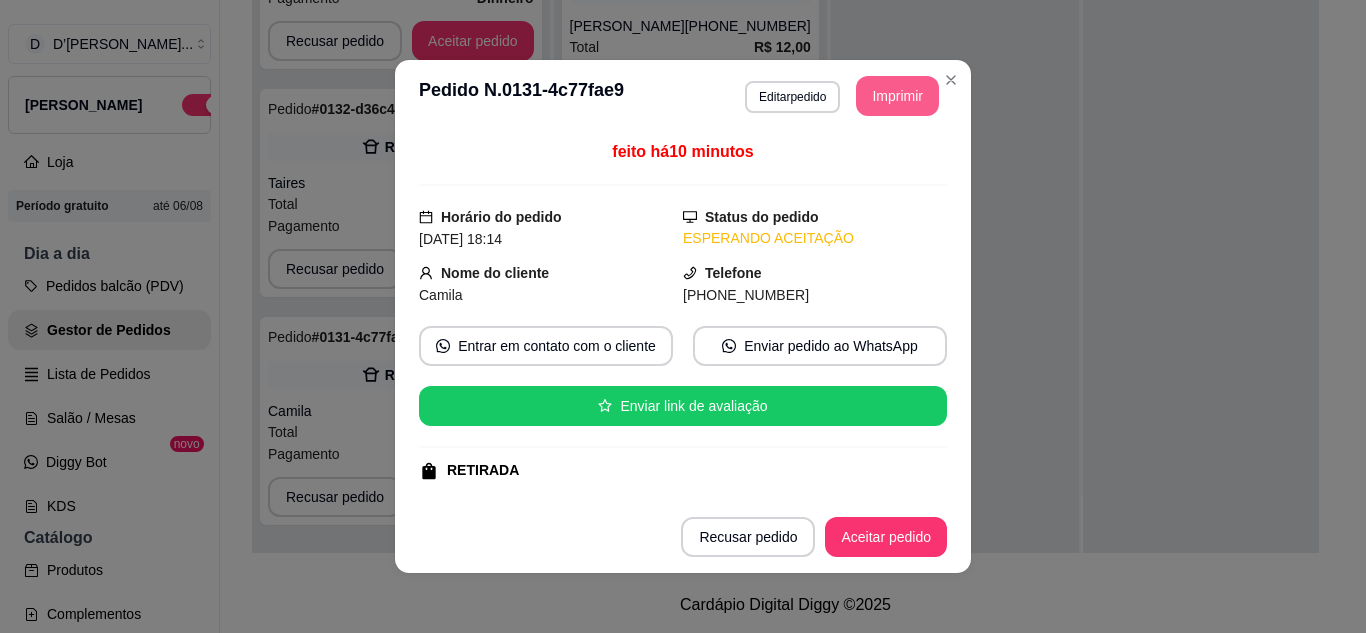 click on "Imprimir" at bounding box center (897, 96) 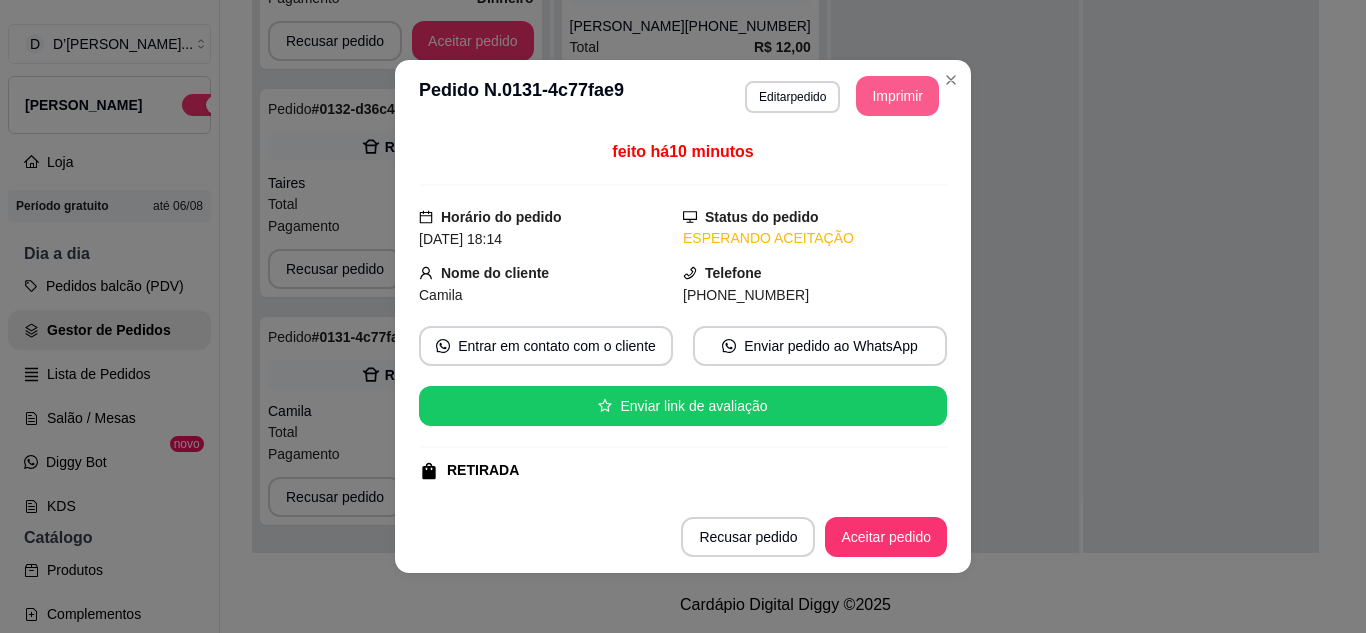 scroll, scrollTop: 0, scrollLeft: 0, axis: both 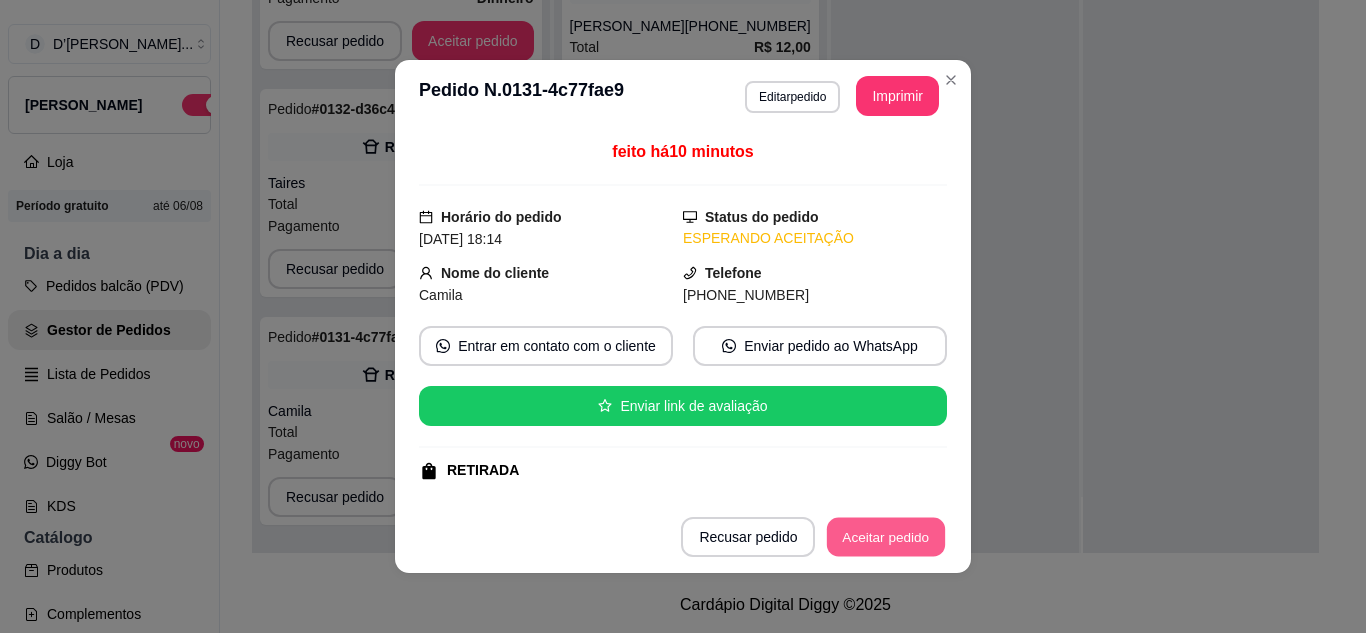 click on "Aceitar pedido" at bounding box center (886, 537) 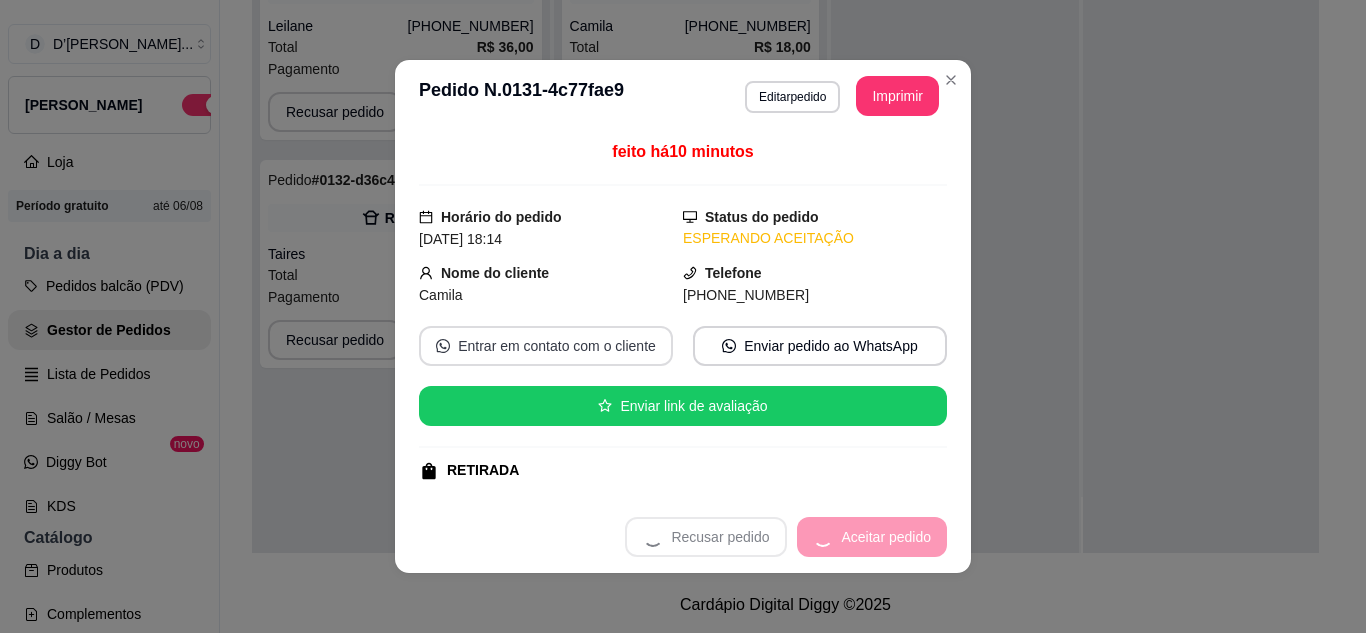scroll, scrollTop: 0, scrollLeft: 0, axis: both 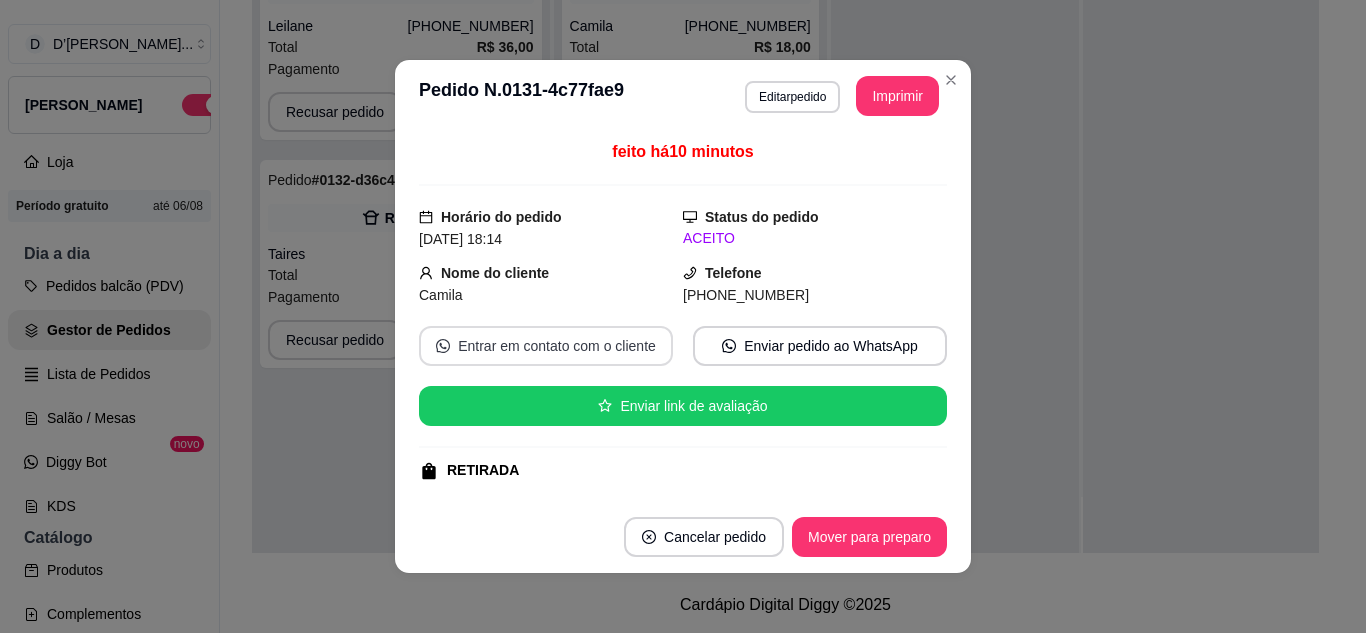 click on "Entrar em contato com o cliente" at bounding box center (546, 346) 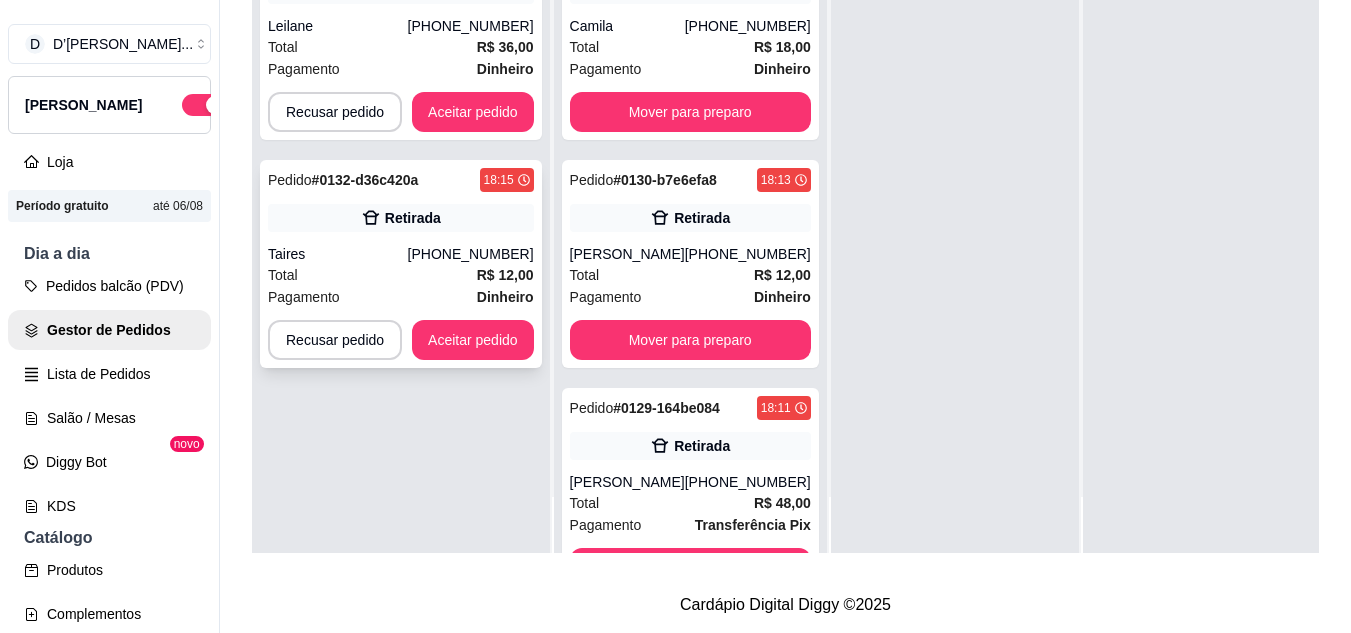 click on "Total R$ 12,00" at bounding box center (401, 275) 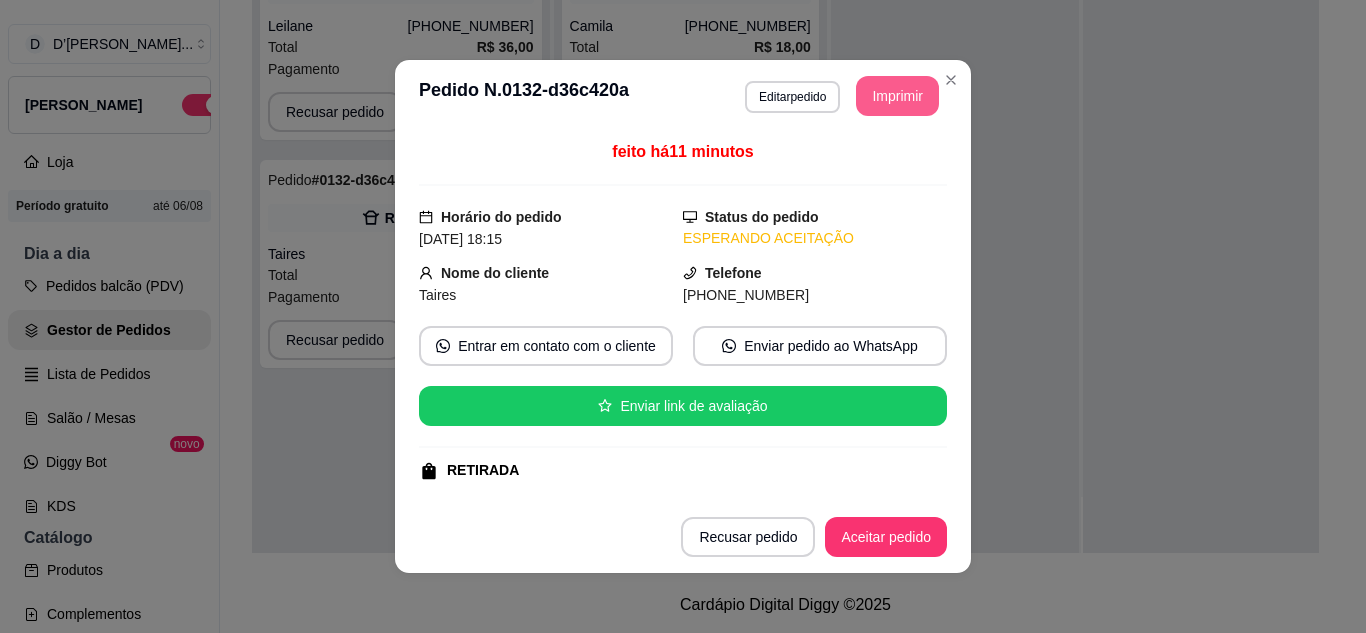 click on "Imprimir" at bounding box center [897, 96] 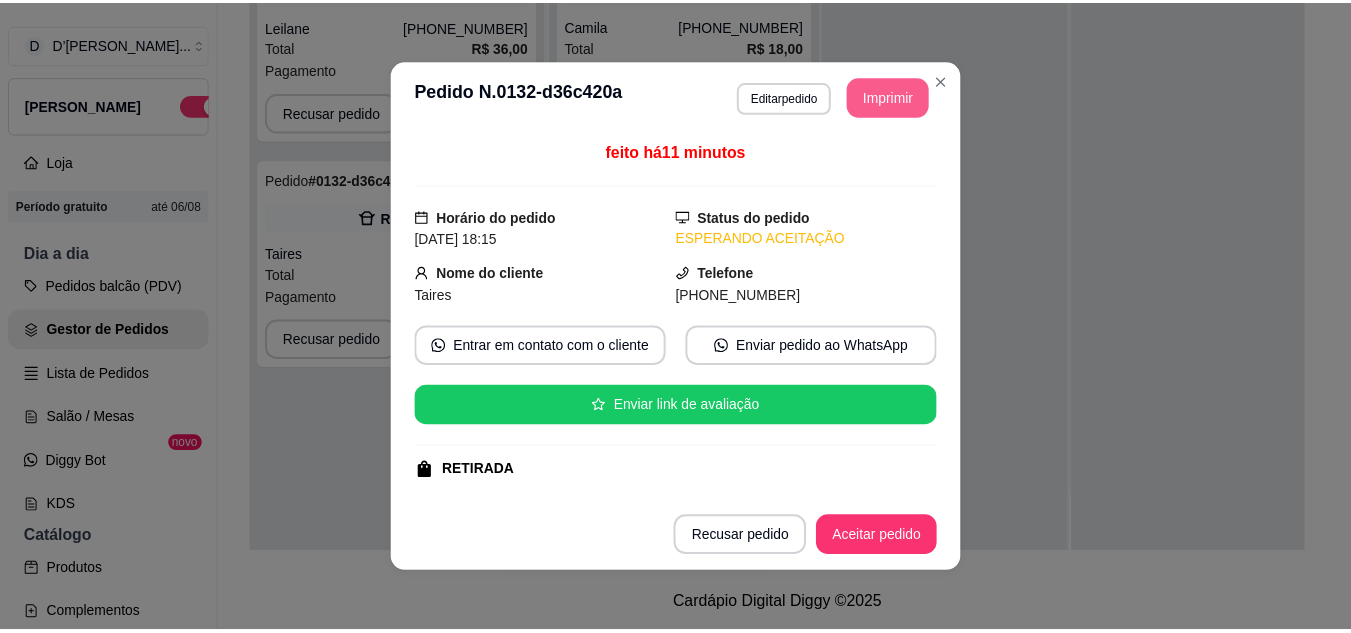 scroll, scrollTop: 0, scrollLeft: 0, axis: both 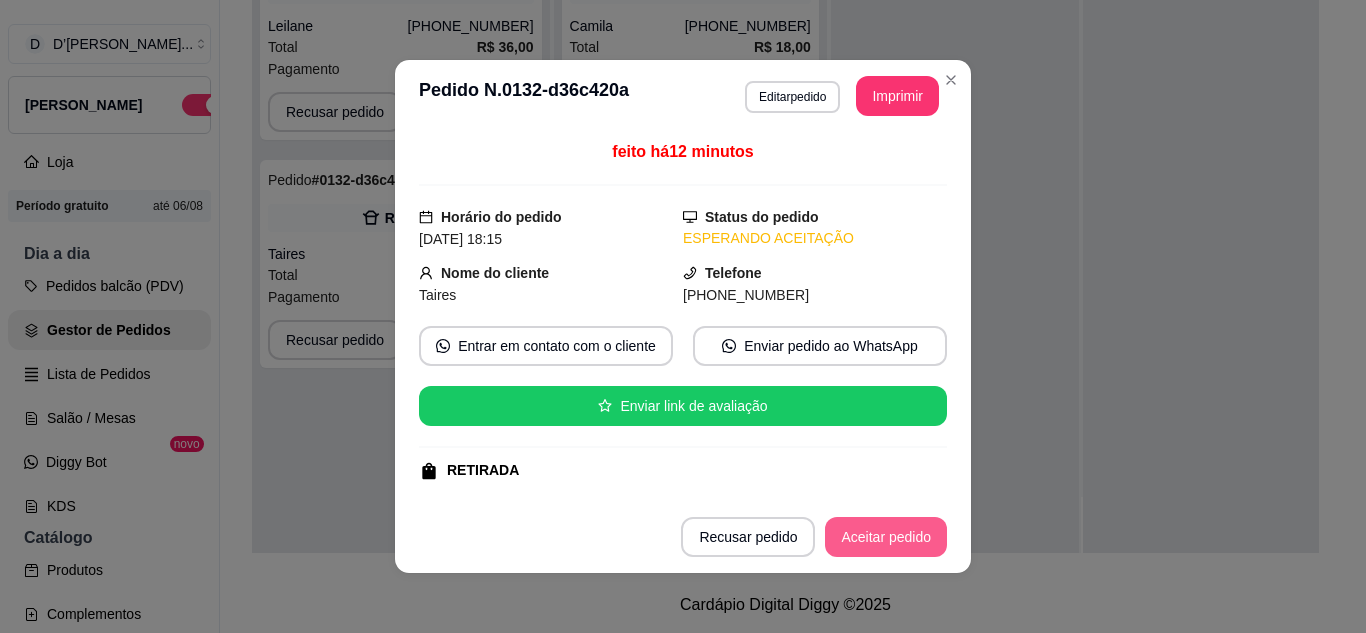 click on "Aceitar pedido" at bounding box center [886, 537] 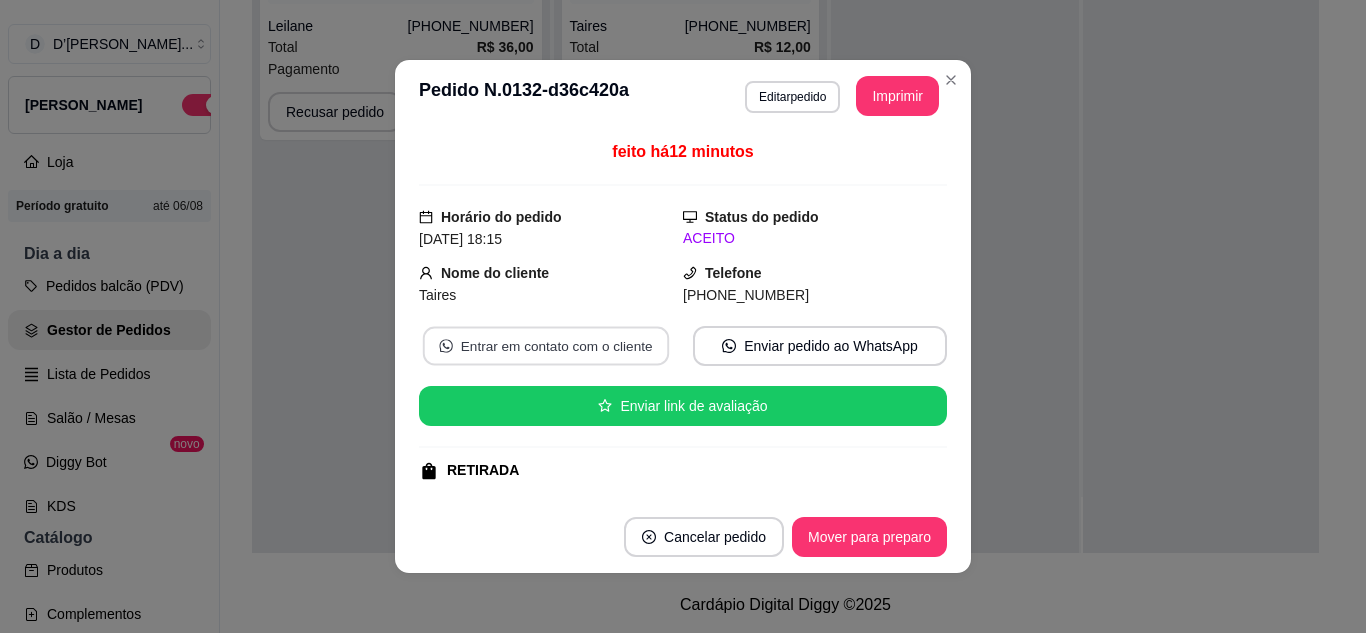 click on "Entrar em contato com o cliente" at bounding box center [546, 346] 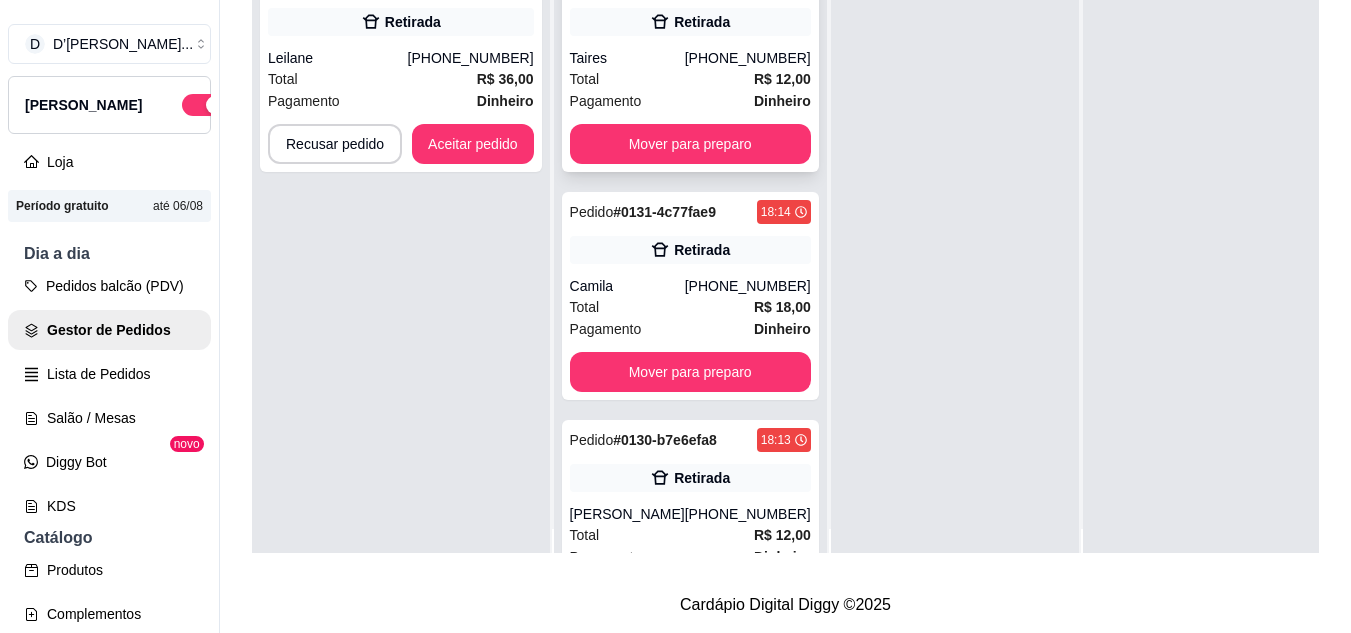 scroll, scrollTop: 0, scrollLeft: 0, axis: both 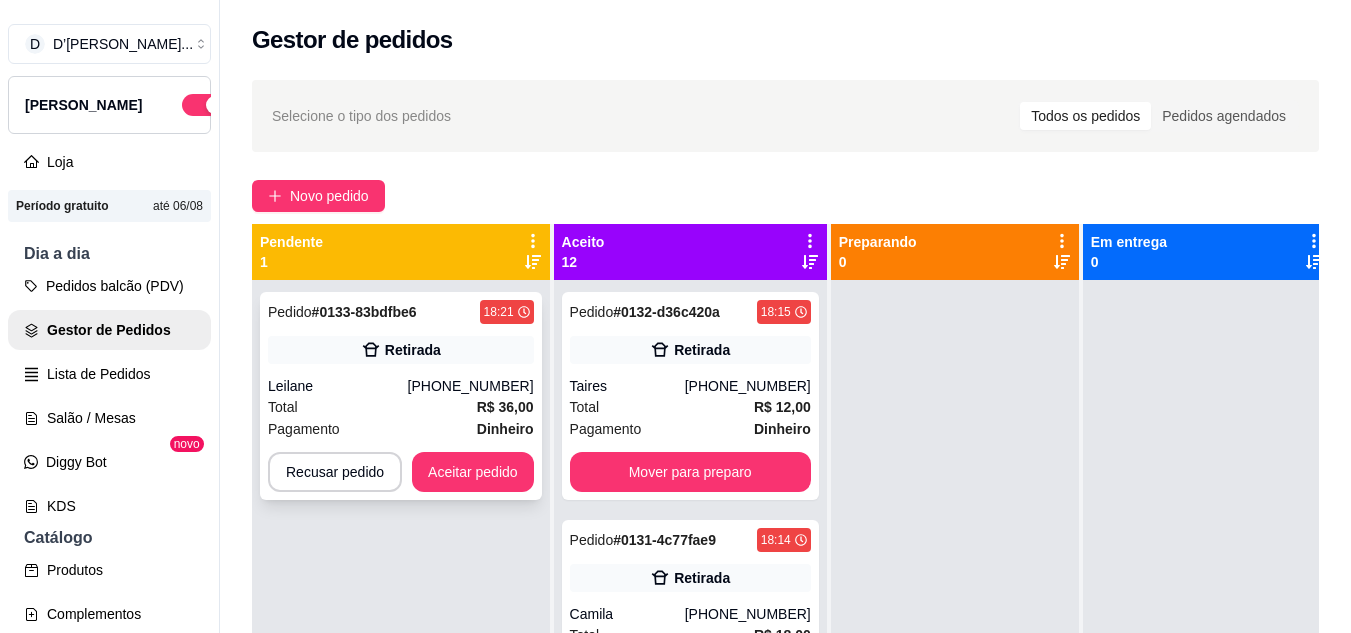 click on "Leilane" at bounding box center (338, 386) 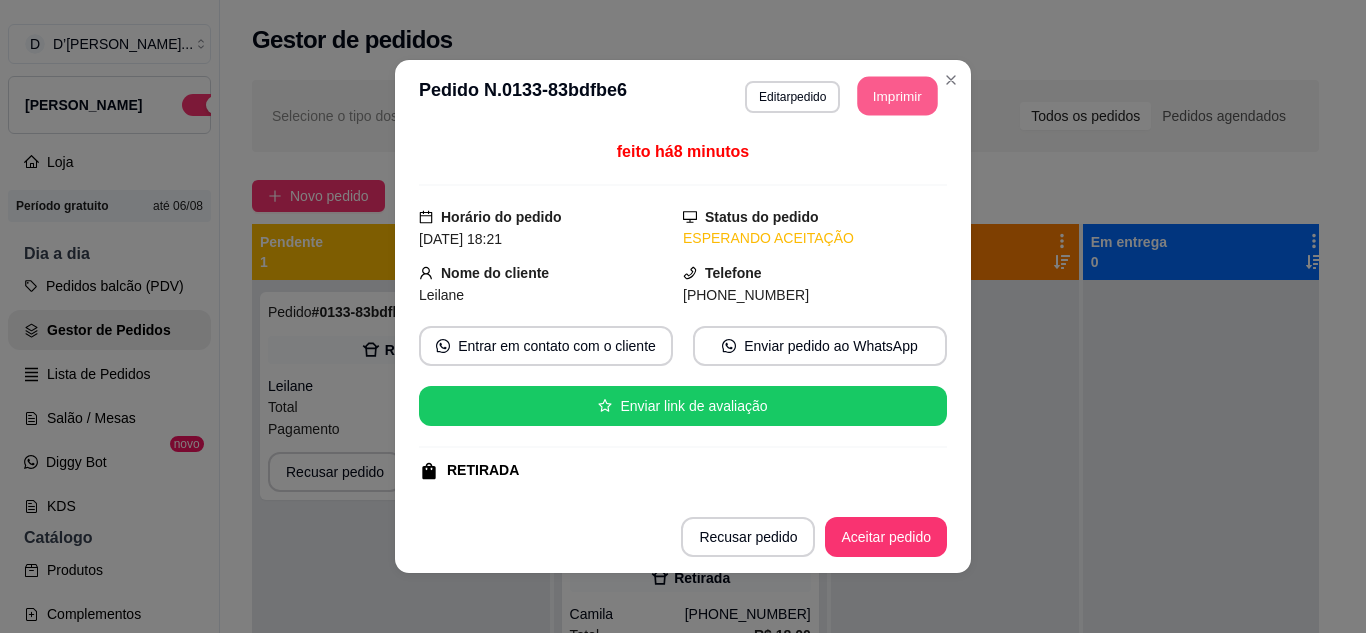 click on "Imprimir" at bounding box center [898, 96] 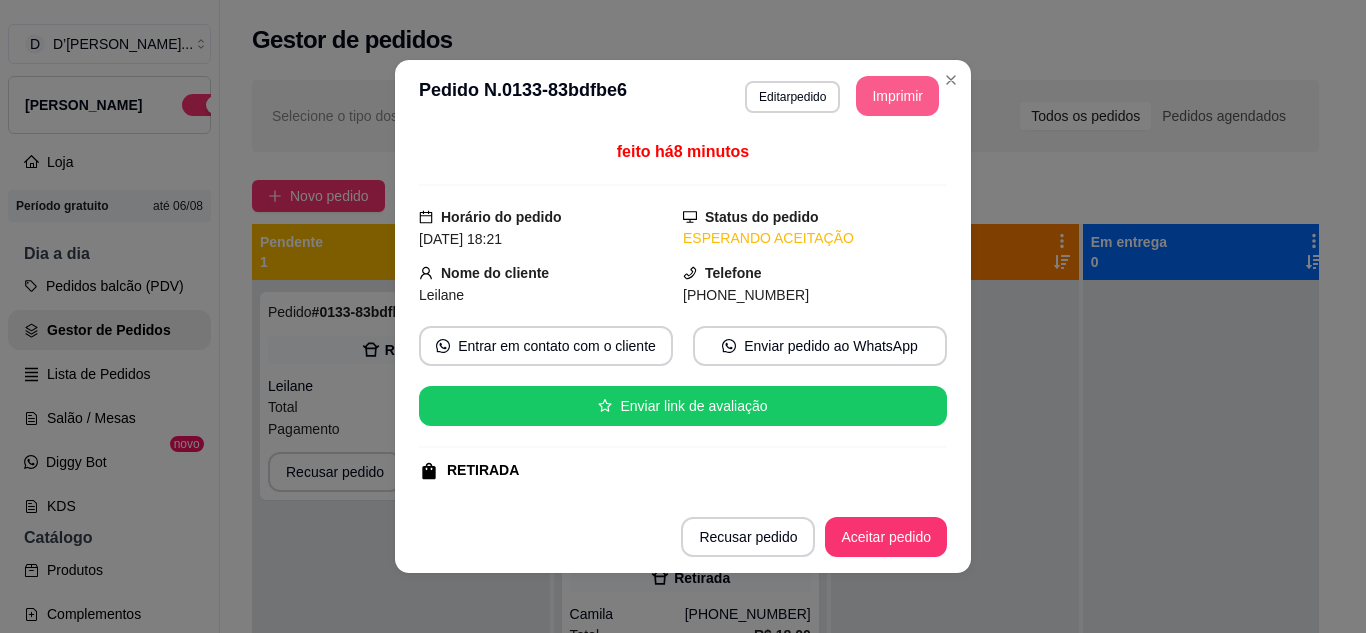 scroll, scrollTop: 0, scrollLeft: 0, axis: both 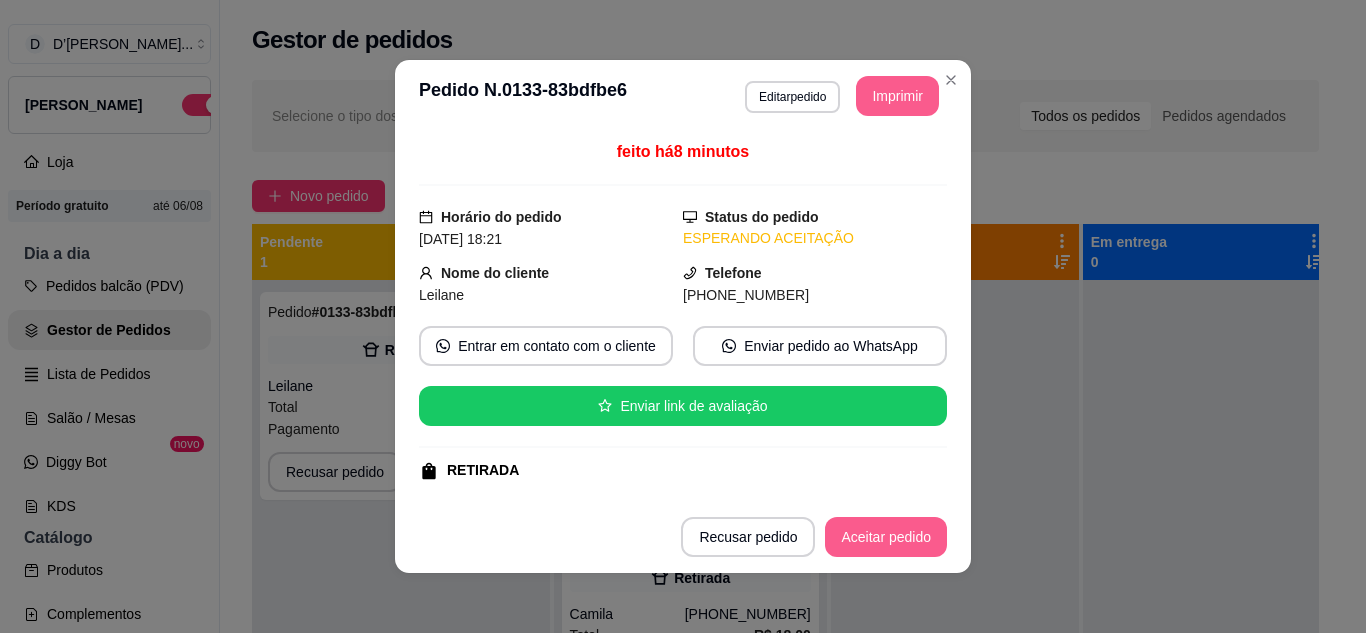 click on "Aceitar pedido" at bounding box center (886, 537) 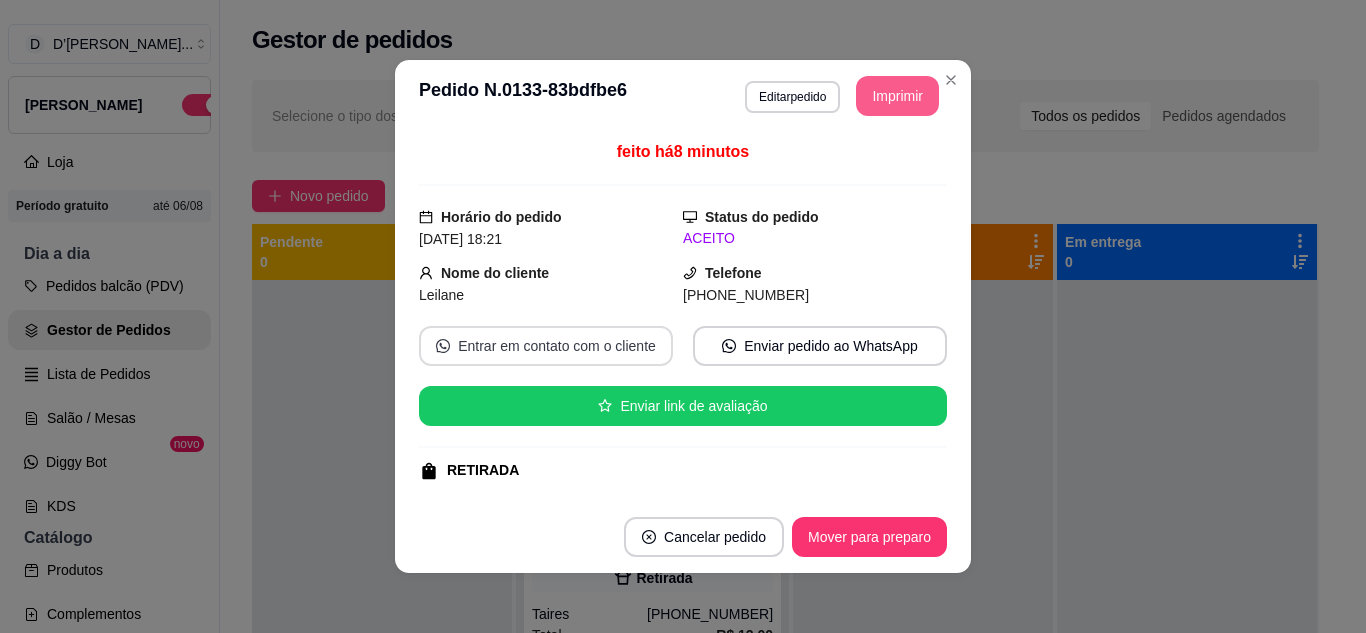 click on "Entrar em contato com o cliente" at bounding box center [546, 346] 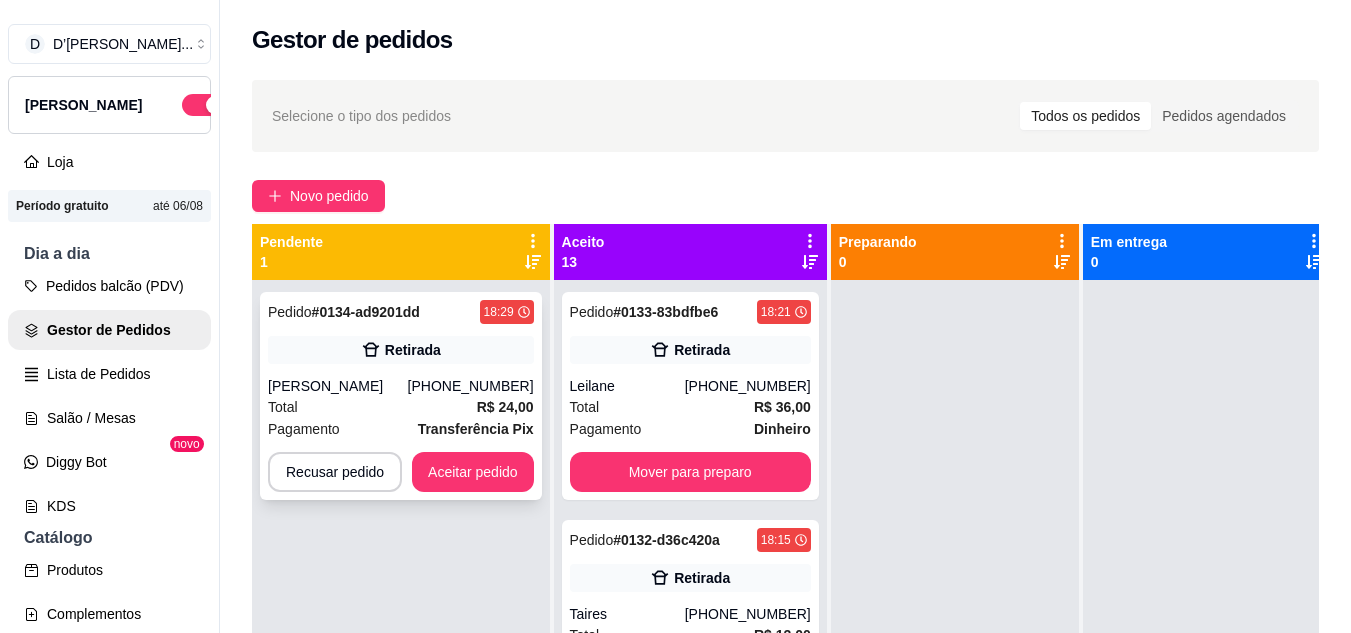 click on "Jorge iarley" at bounding box center (338, 386) 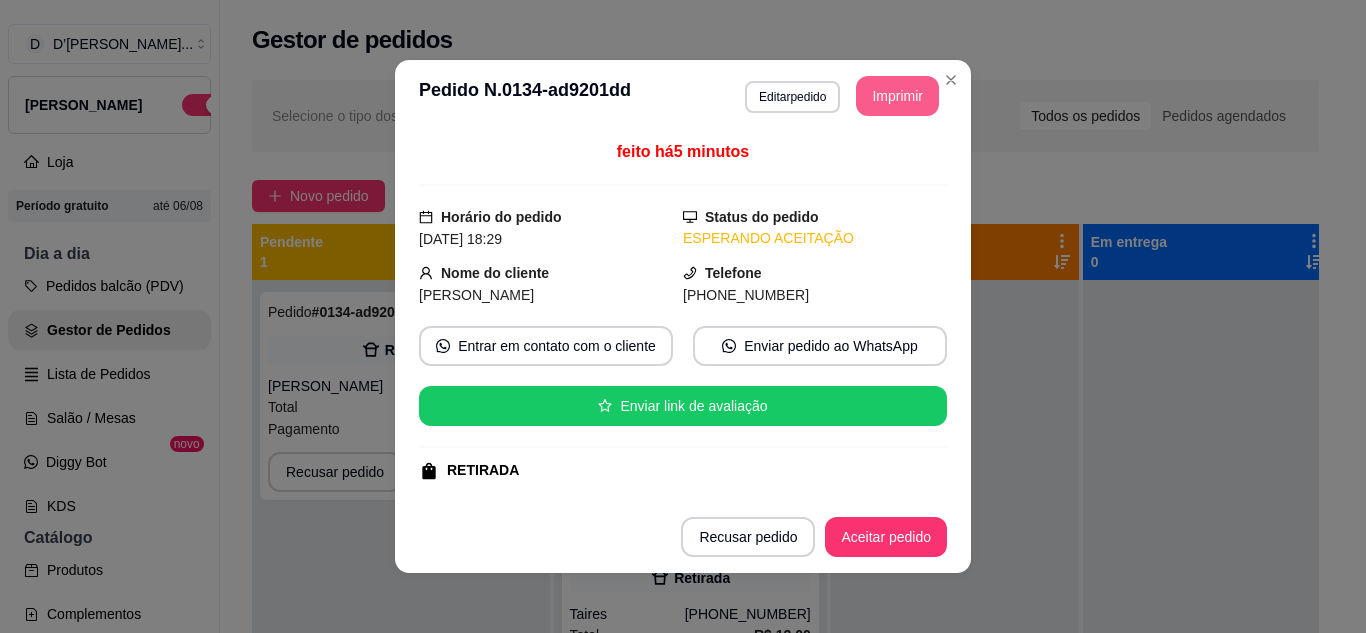 click on "Imprimir" at bounding box center [897, 96] 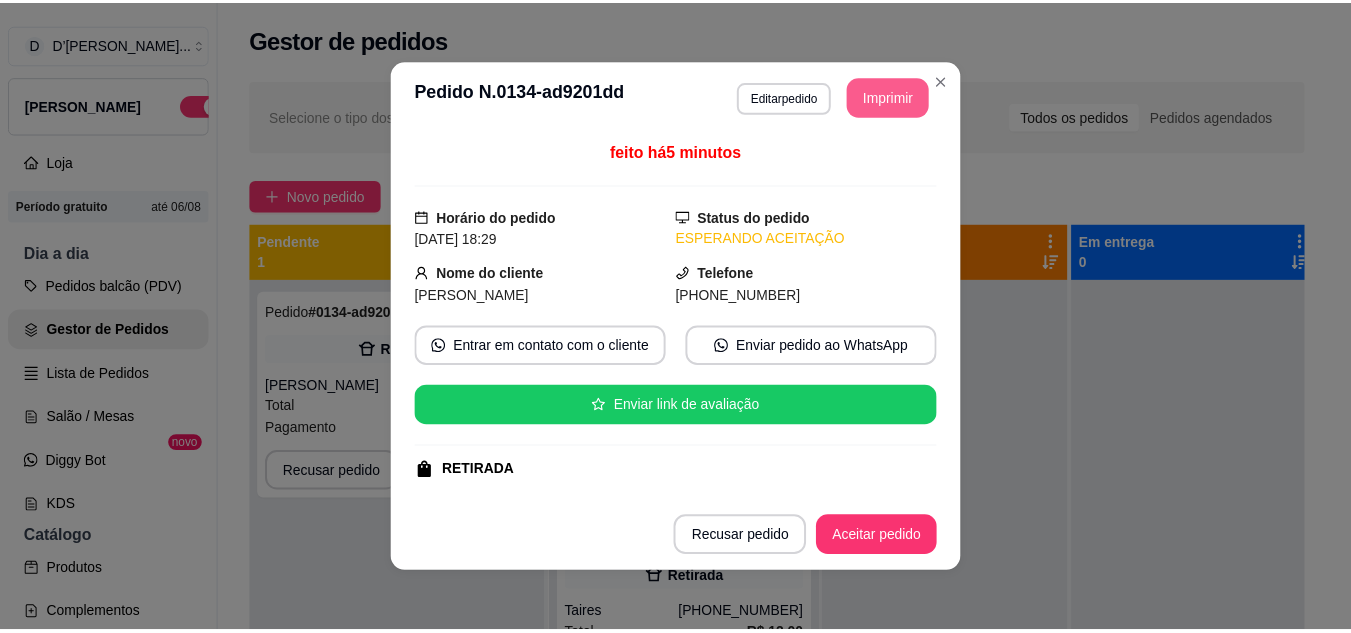 scroll, scrollTop: 0, scrollLeft: 0, axis: both 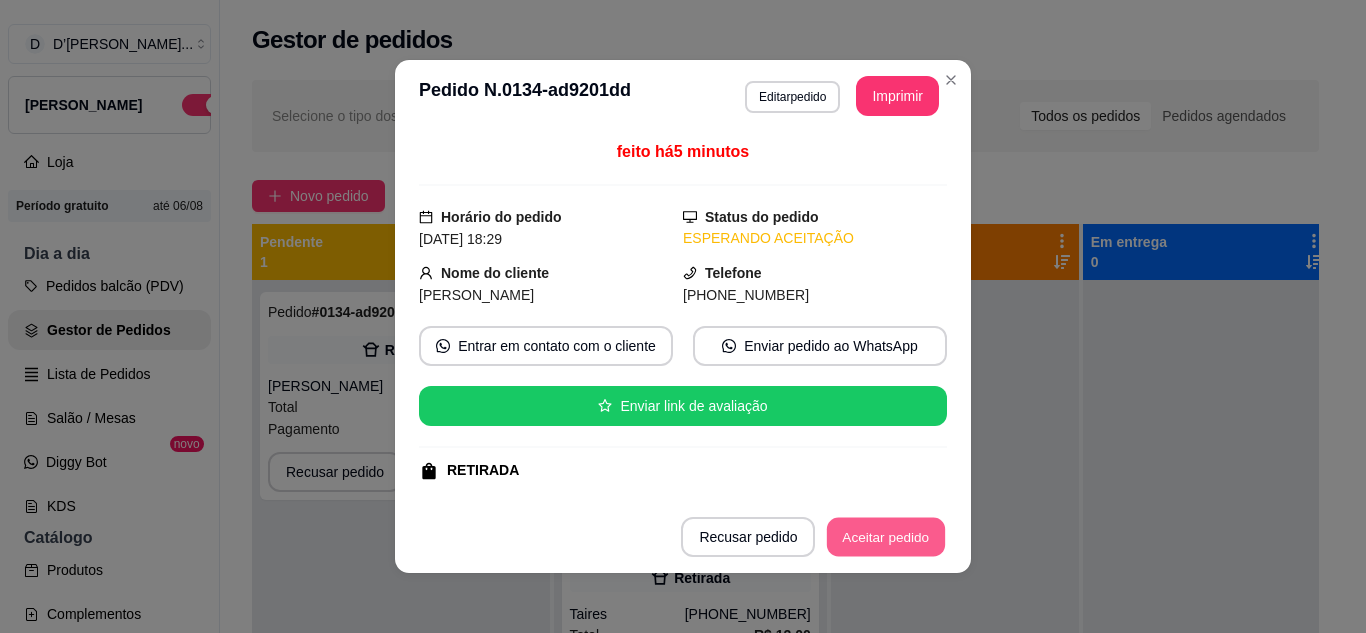 click on "Aceitar pedido" at bounding box center [886, 537] 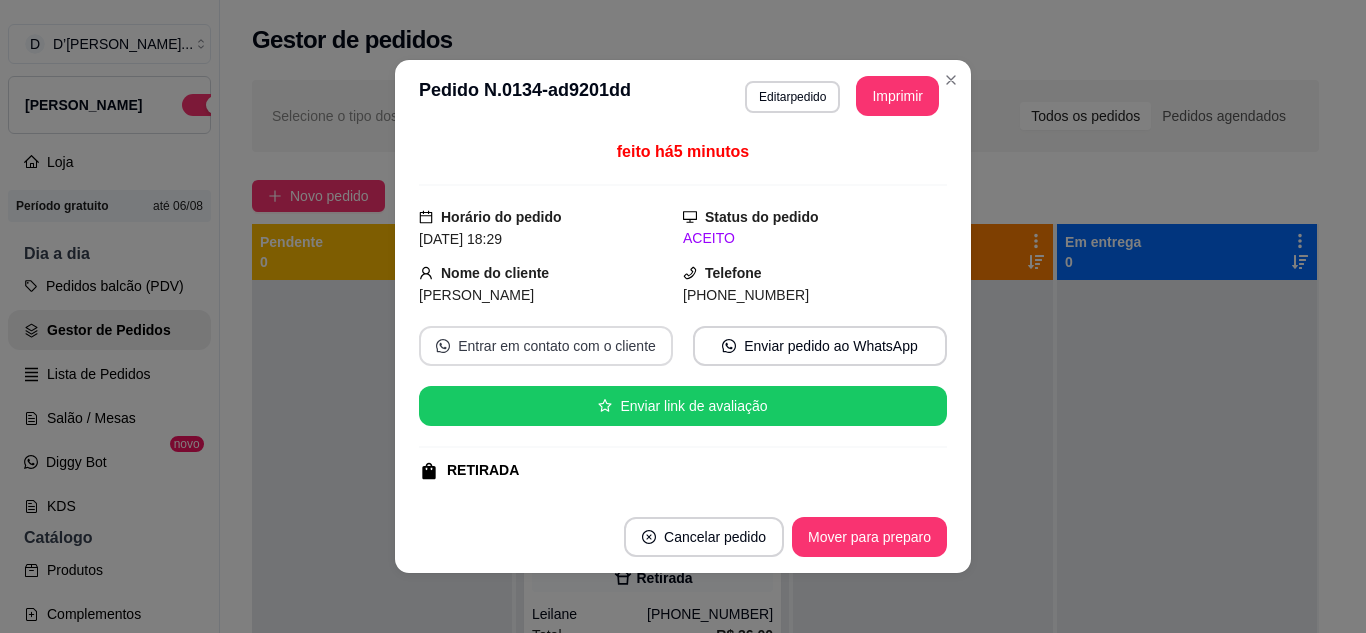 click on "Entrar em contato com o cliente" at bounding box center [546, 346] 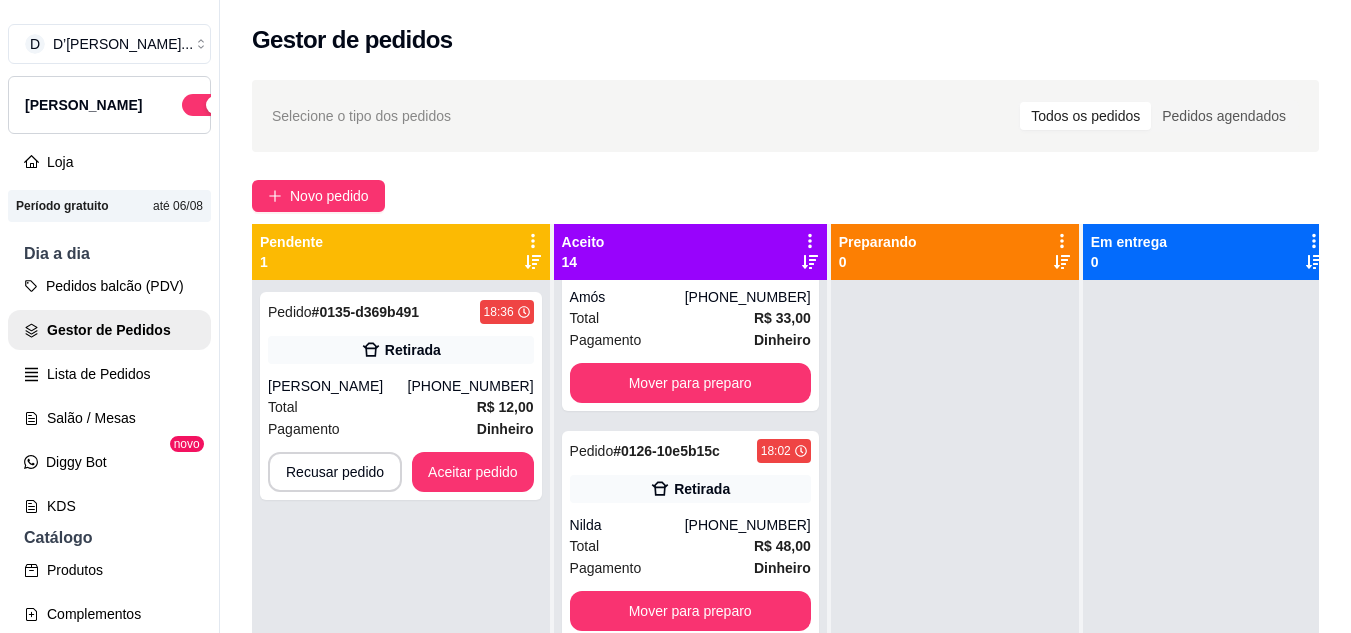 scroll, scrollTop: 1697, scrollLeft: 0, axis: vertical 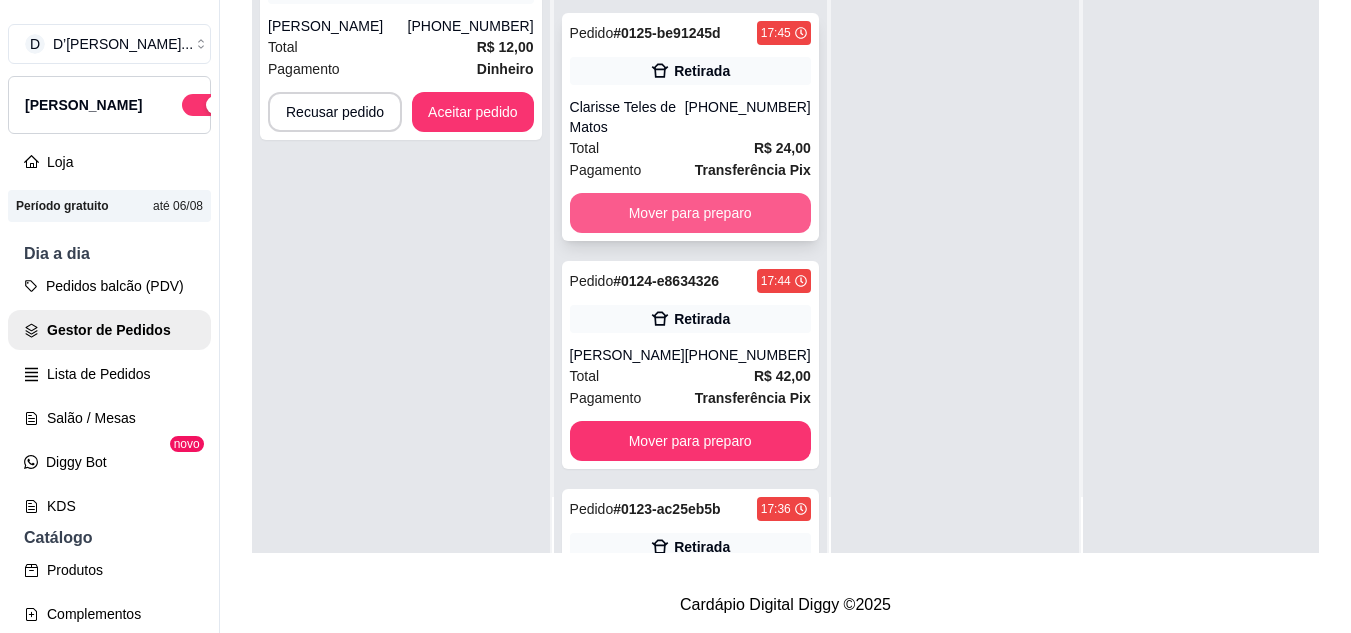 click on "Mover para preparo" at bounding box center [690, 213] 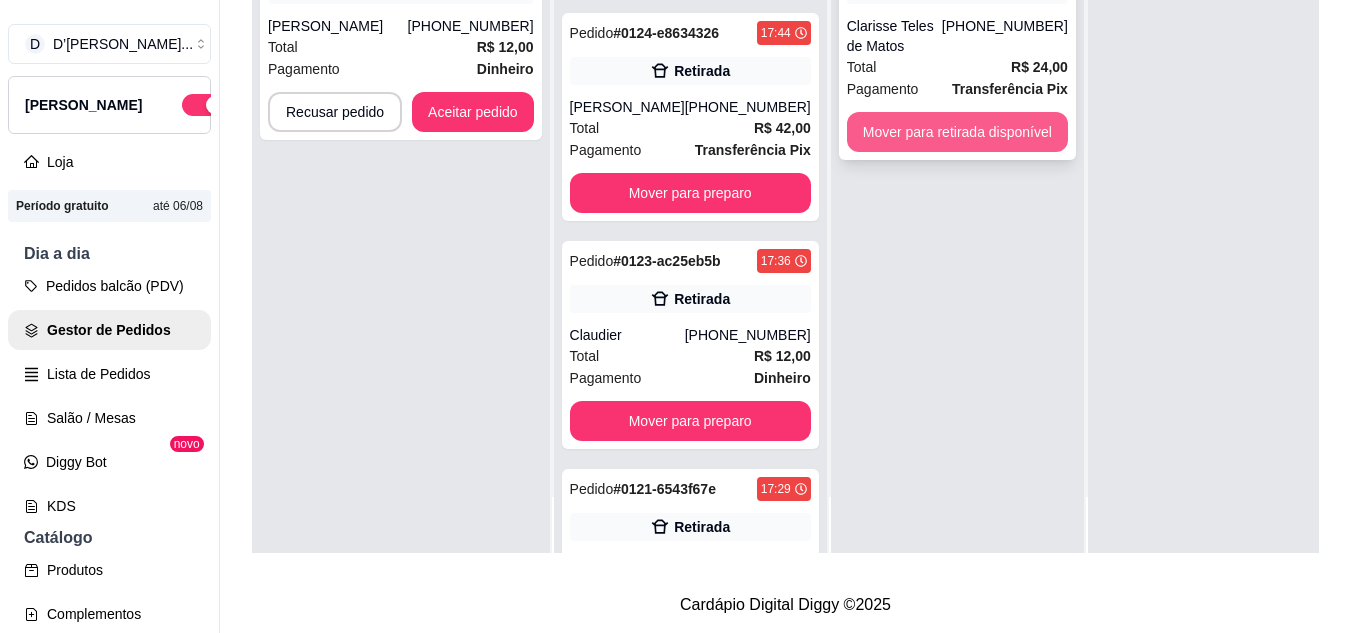 click on "Mover para retirada disponível" at bounding box center [957, 132] 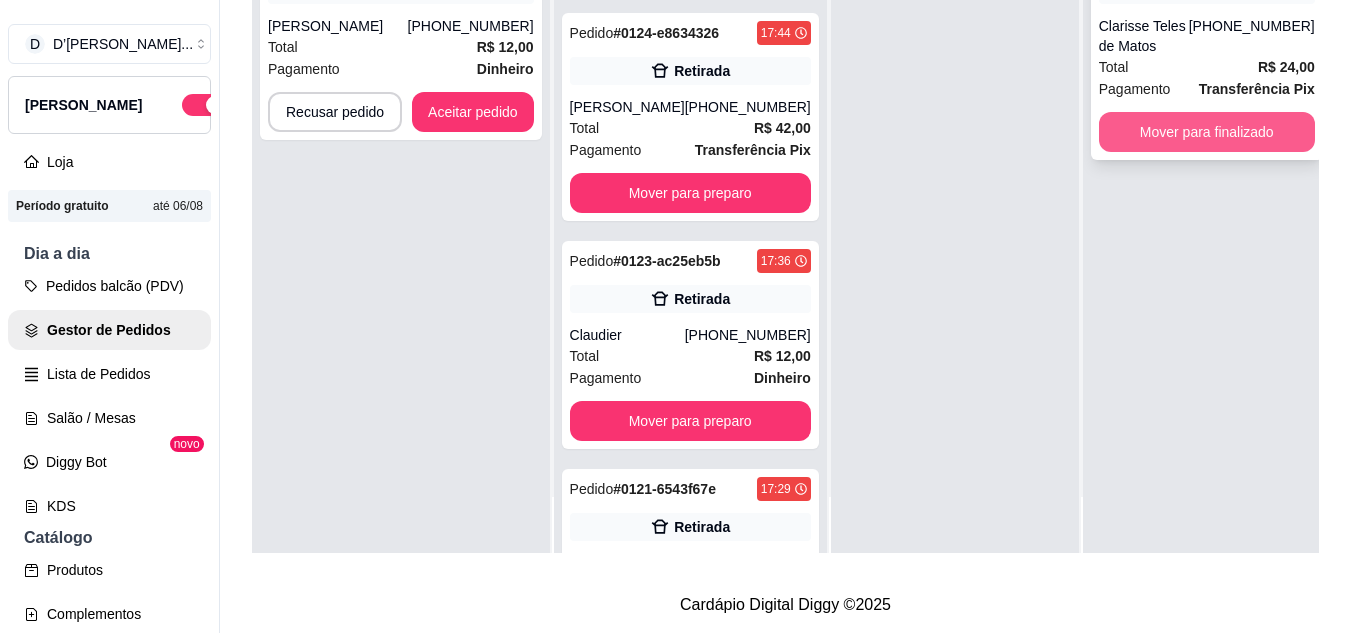 click on "Mover para finalizado" at bounding box center (1207, 132) 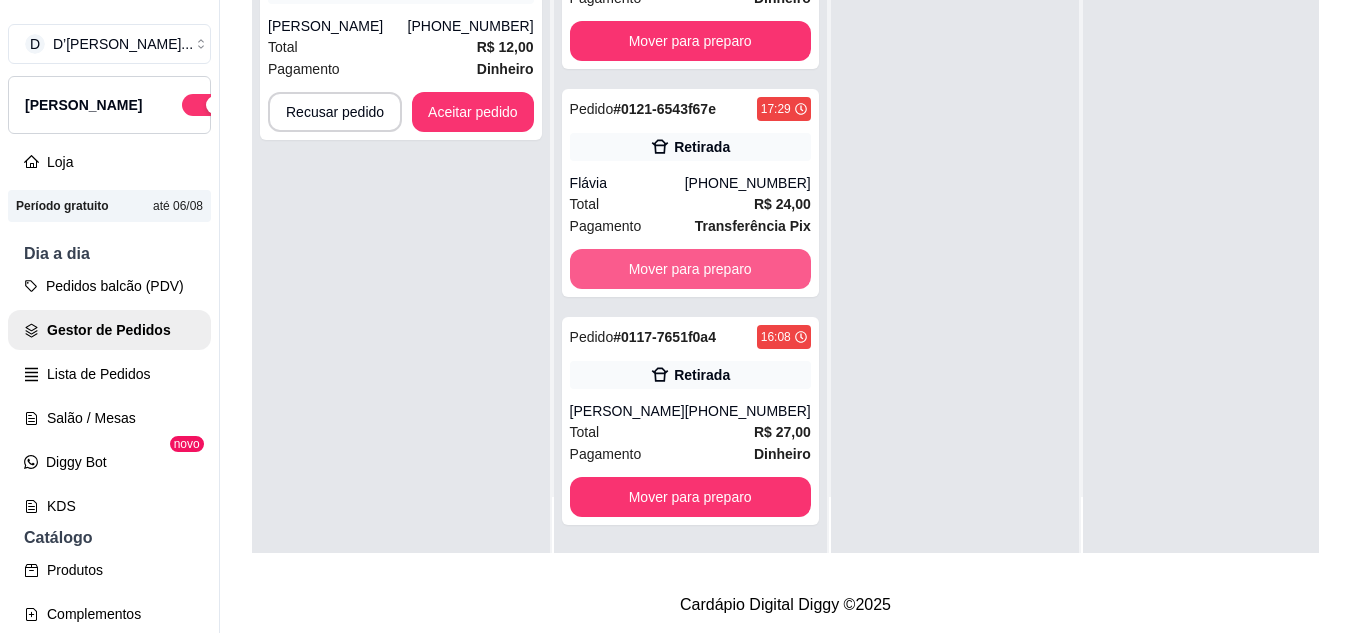 scroll, scrollTop: 2599, scrollLeft: 0, axis: vertical 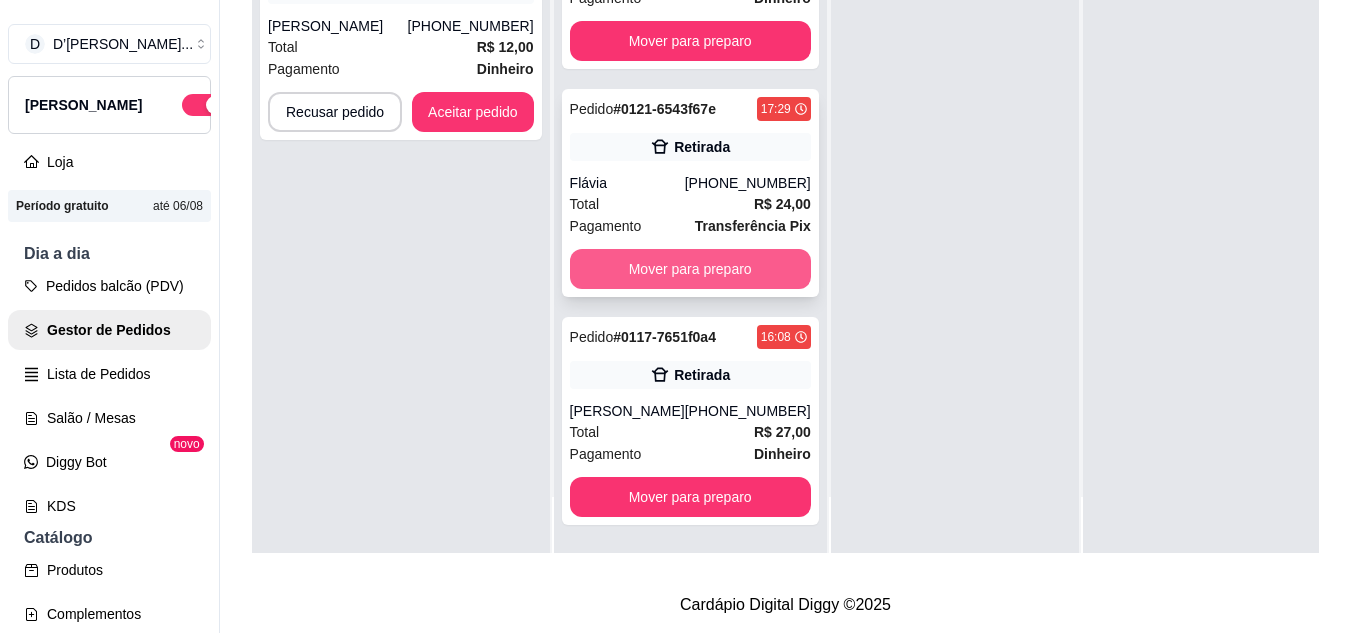 click on "Mover para preparo" at bounding box center [690, 269] 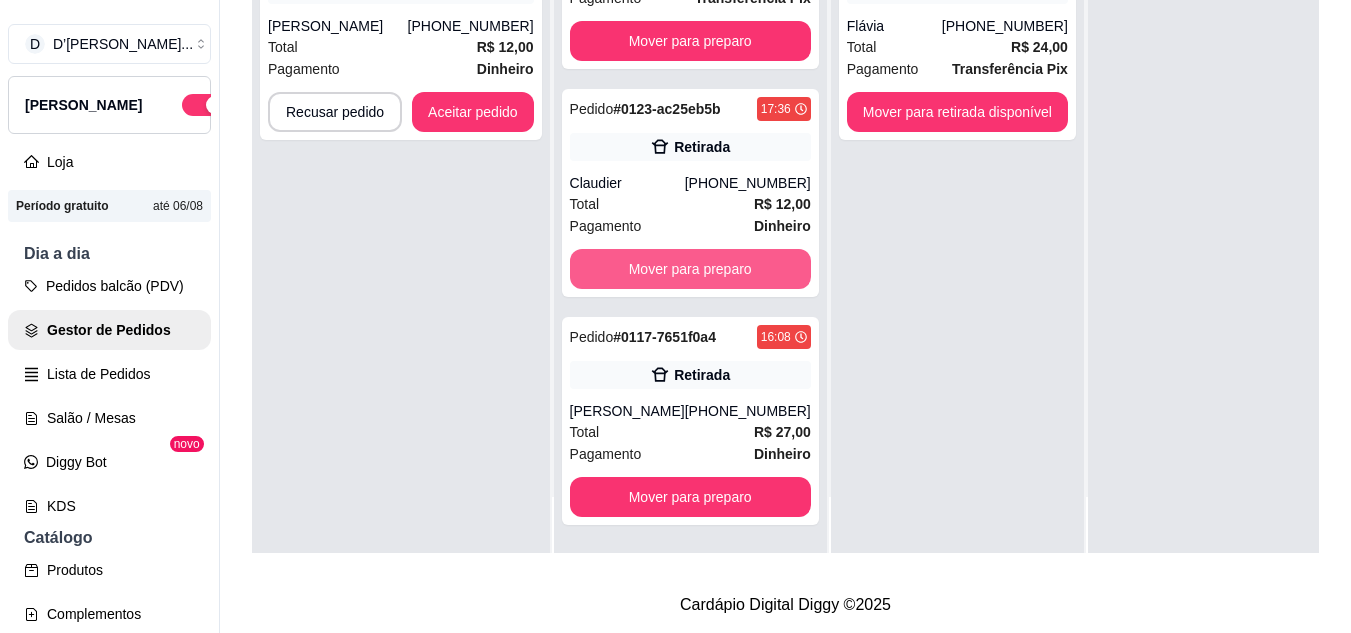 scroll, scrollTop: 2371, scrollLeft: 0, axis: vertical 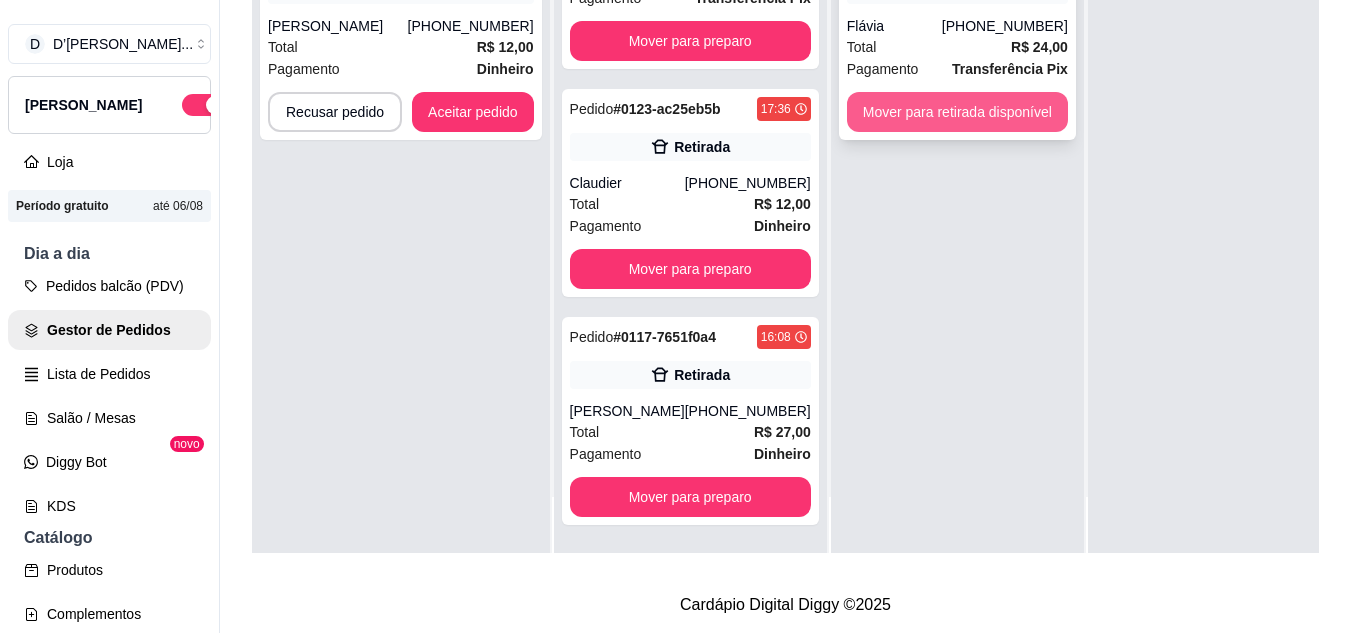 click on "Mover para retirada disponível" at bounding box center (957, 112) 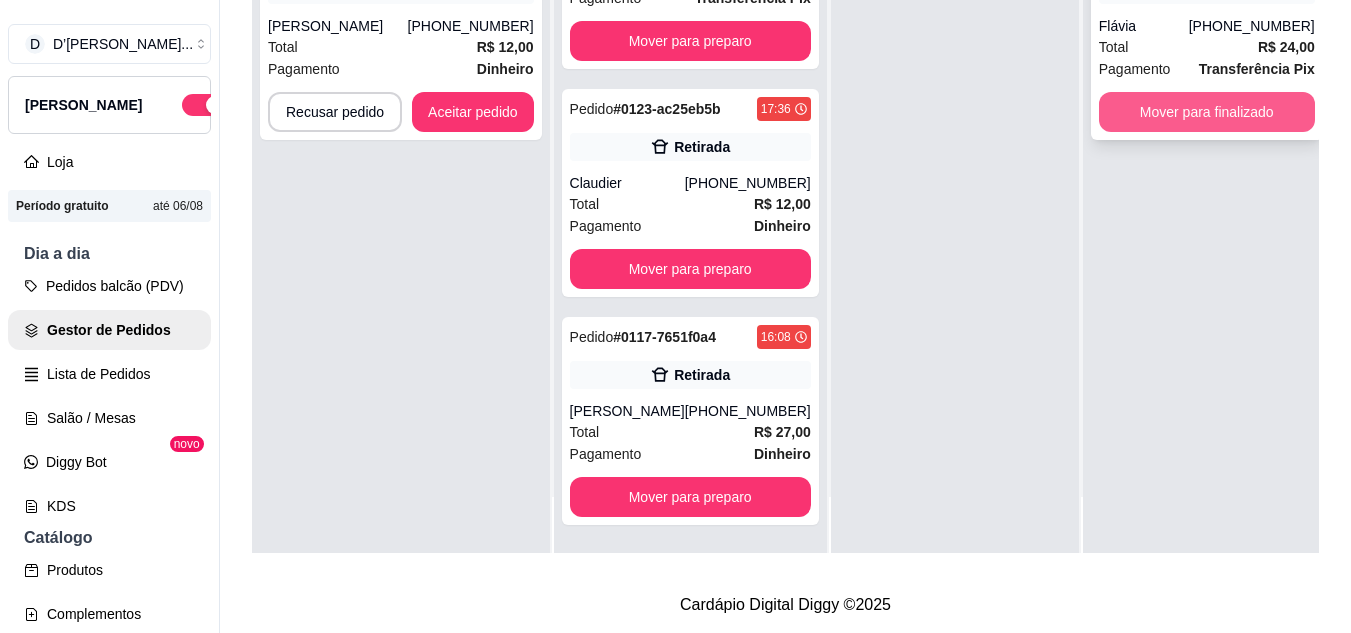 click on "Mover para finalizado" at bounding box center (1207, 112) 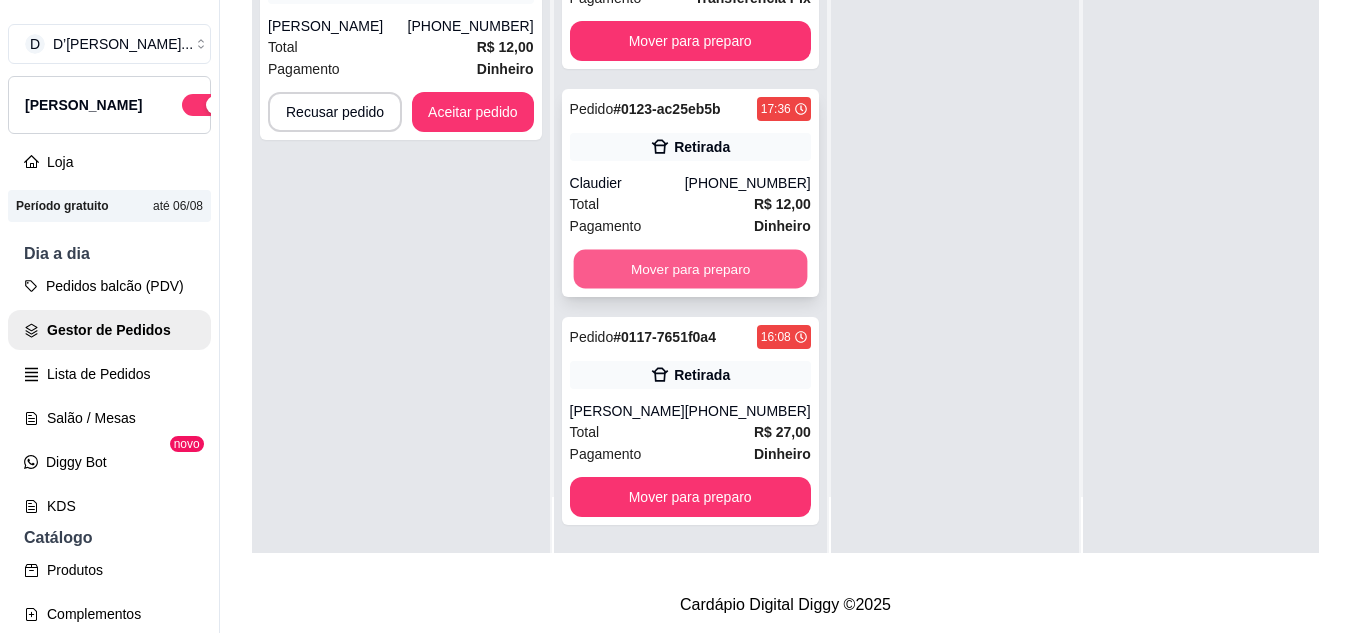 click on "Mover para preparo" at bounding box center [690, 269] 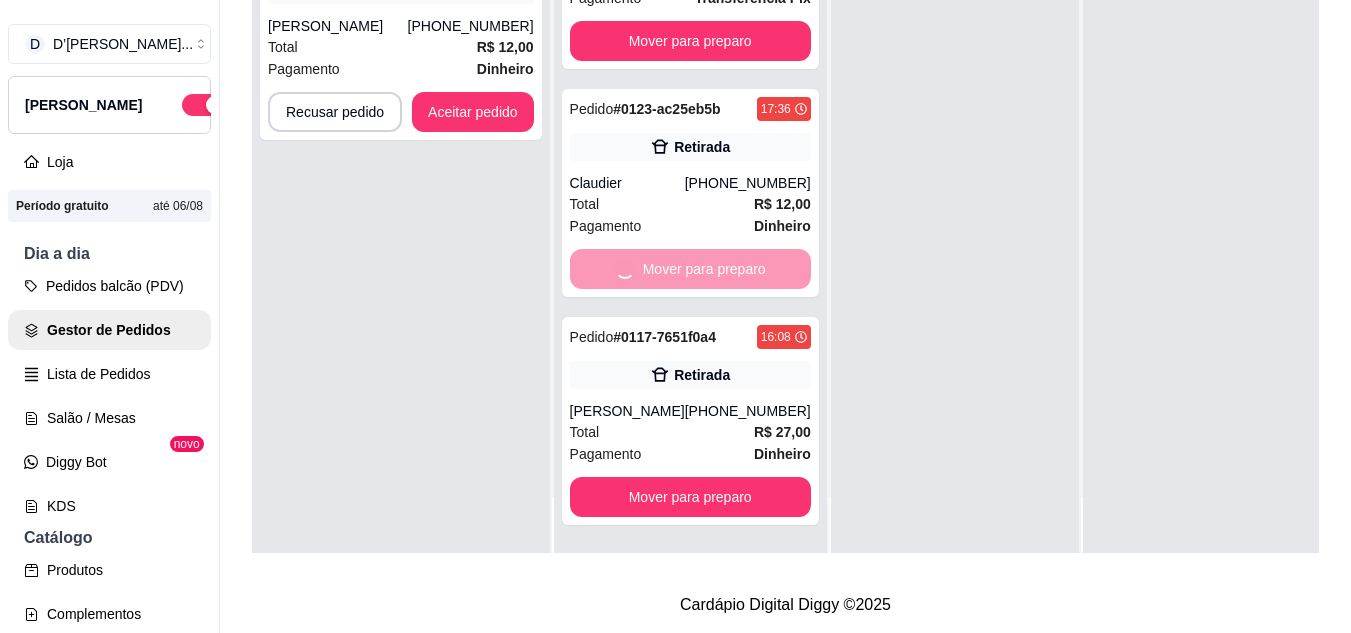 scroll, scrollTop: 2119, scrollLeft: 0, axis: vertical 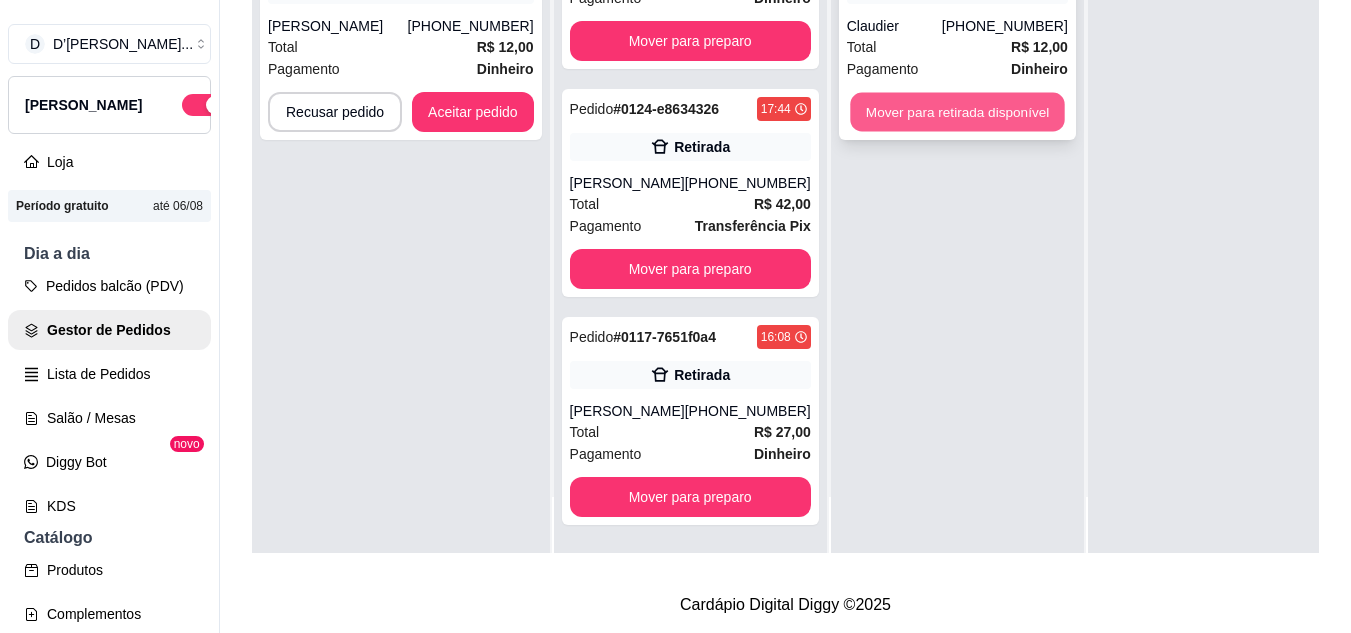 click on "Mover para retirada disponível" at bounding box center (957, 112) 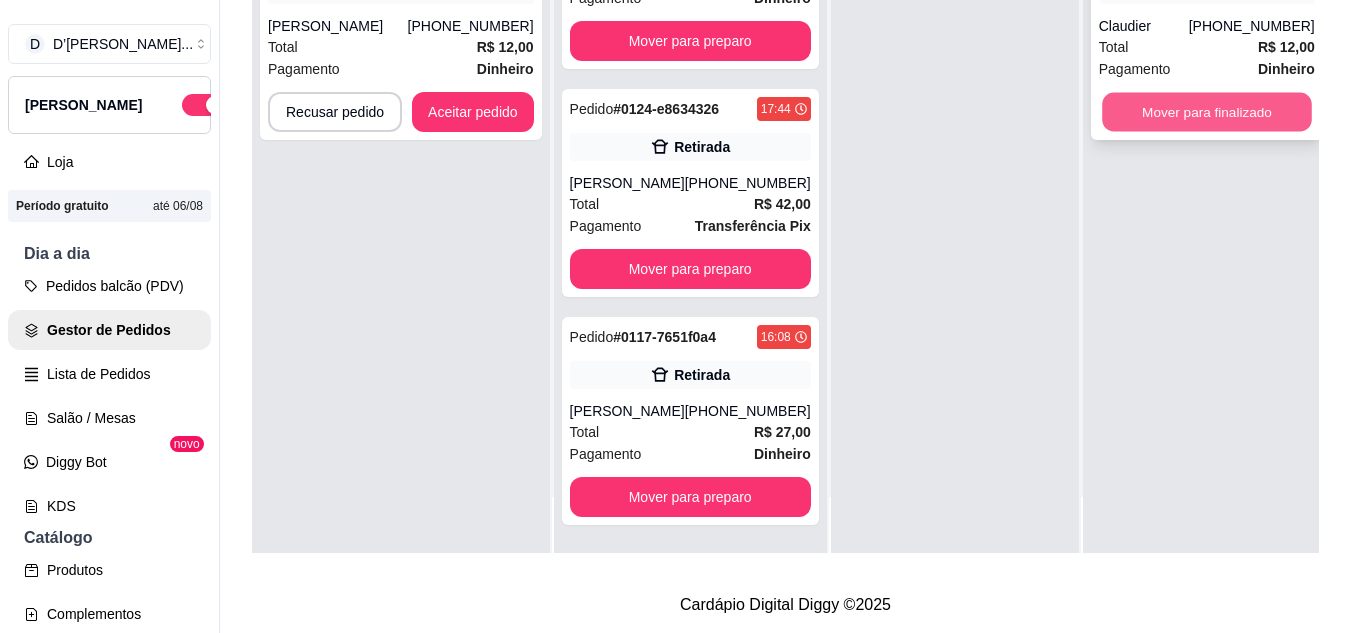 click on "Mover para finalizado" at bounding box center [1207, 112] 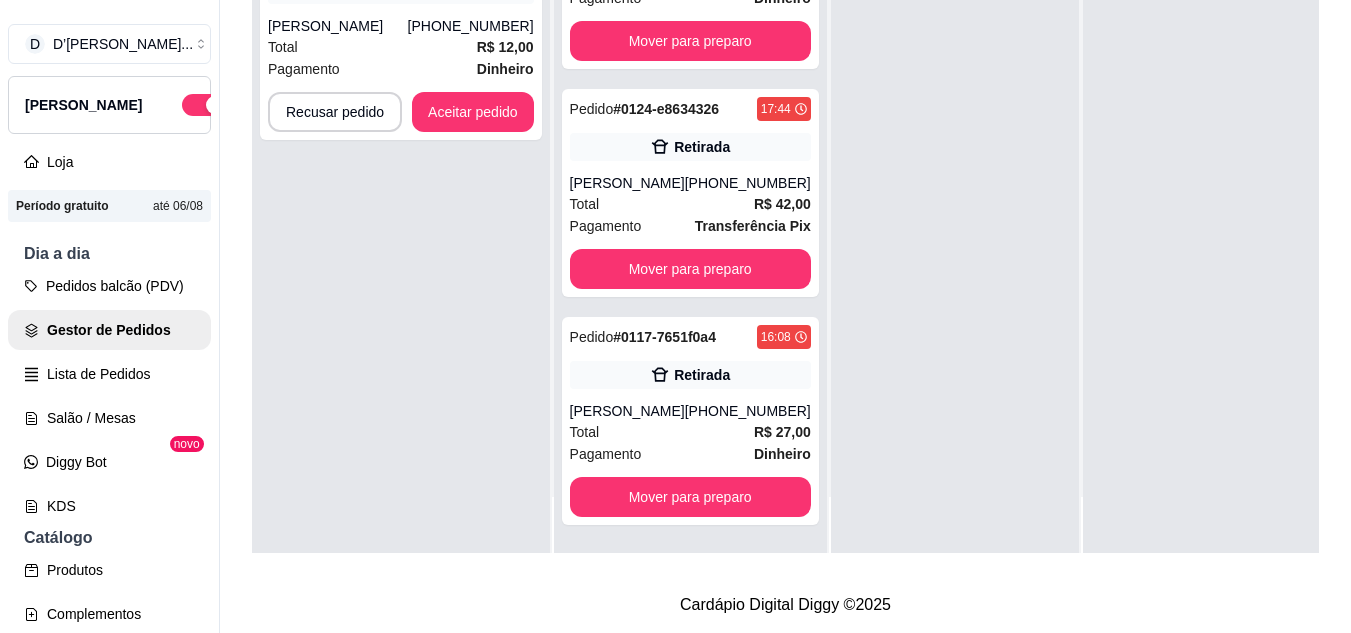 scroll, scrollTop: 0, scrollLeft: 0, axis: both 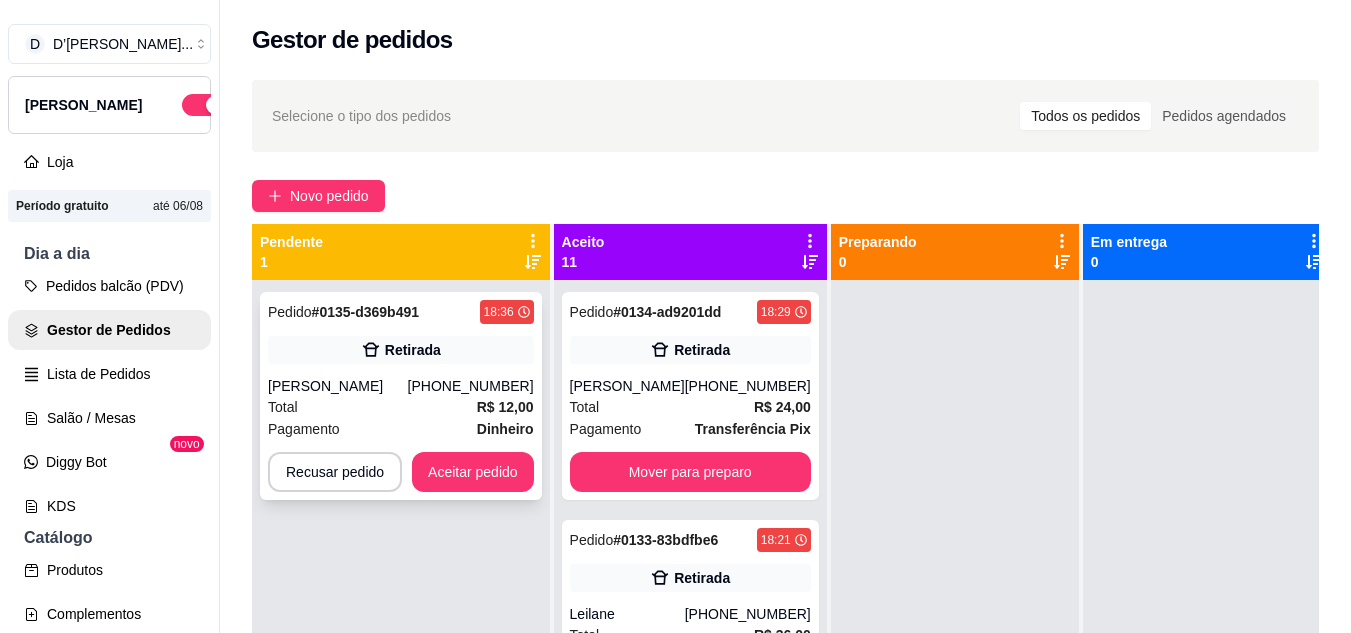 click on "Pagamento Dinheiro" at bounding box center [401, 429] 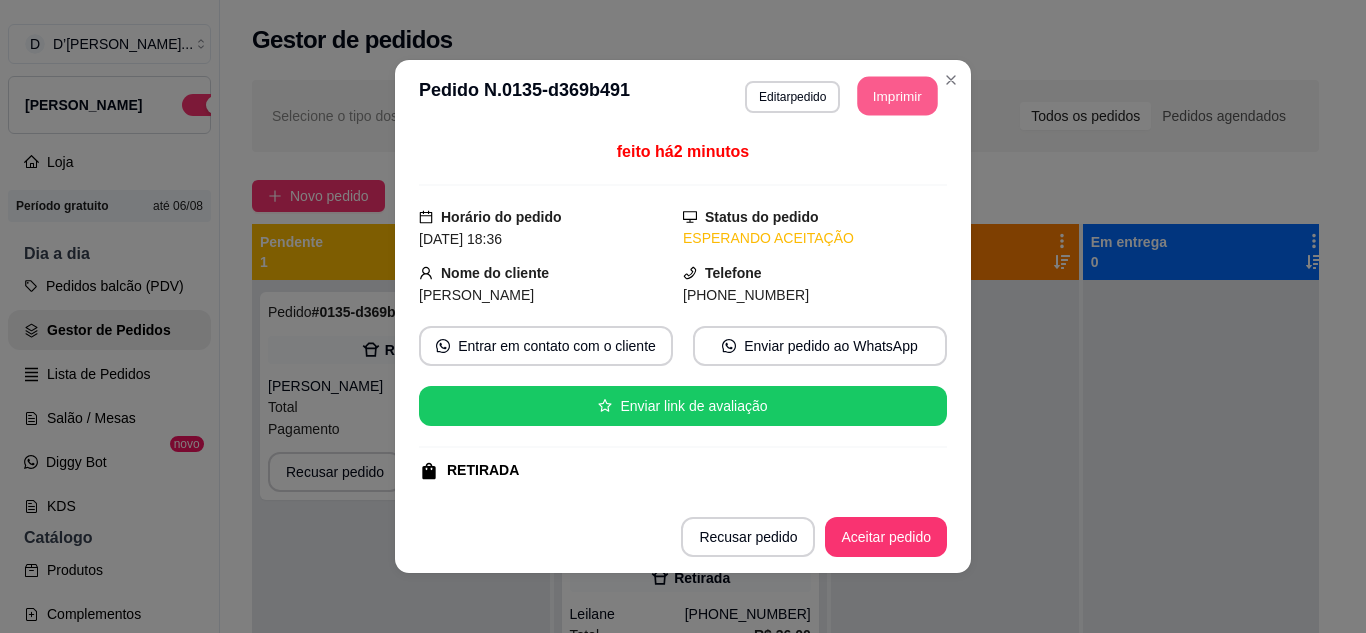 click on "Imprimir" at bounding box center [898, 96] 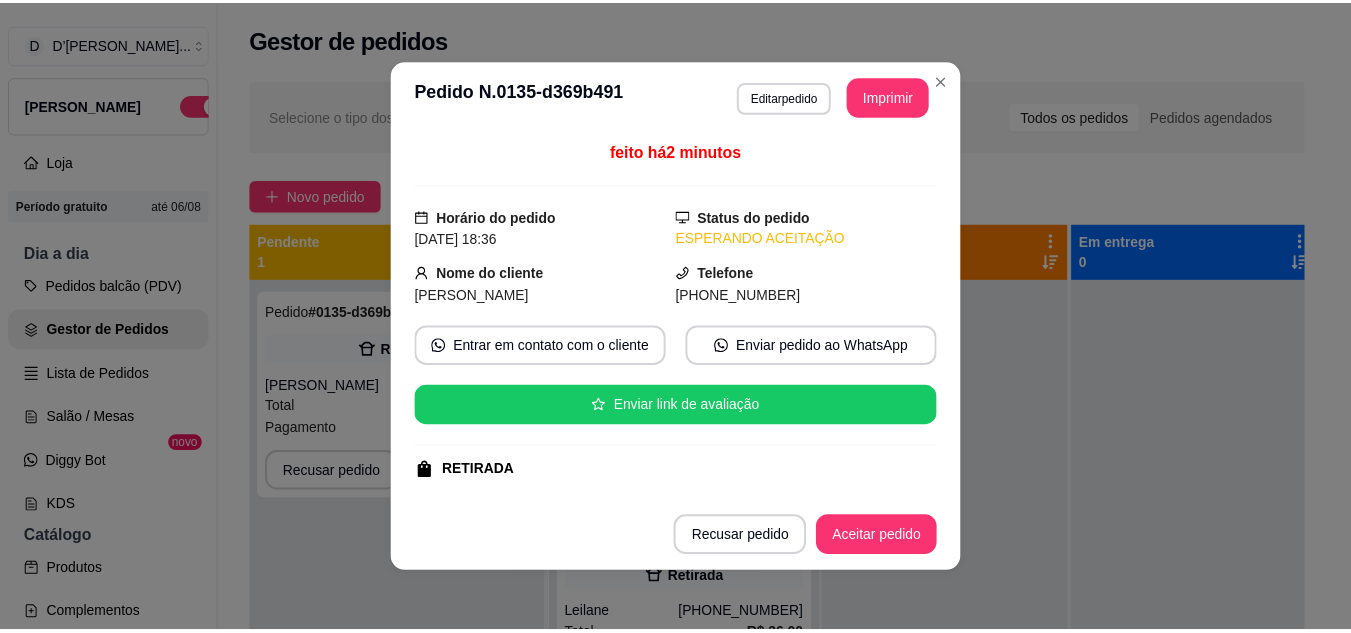 scroll, scrollTop: 0, scrollLeft: 0, axis: both 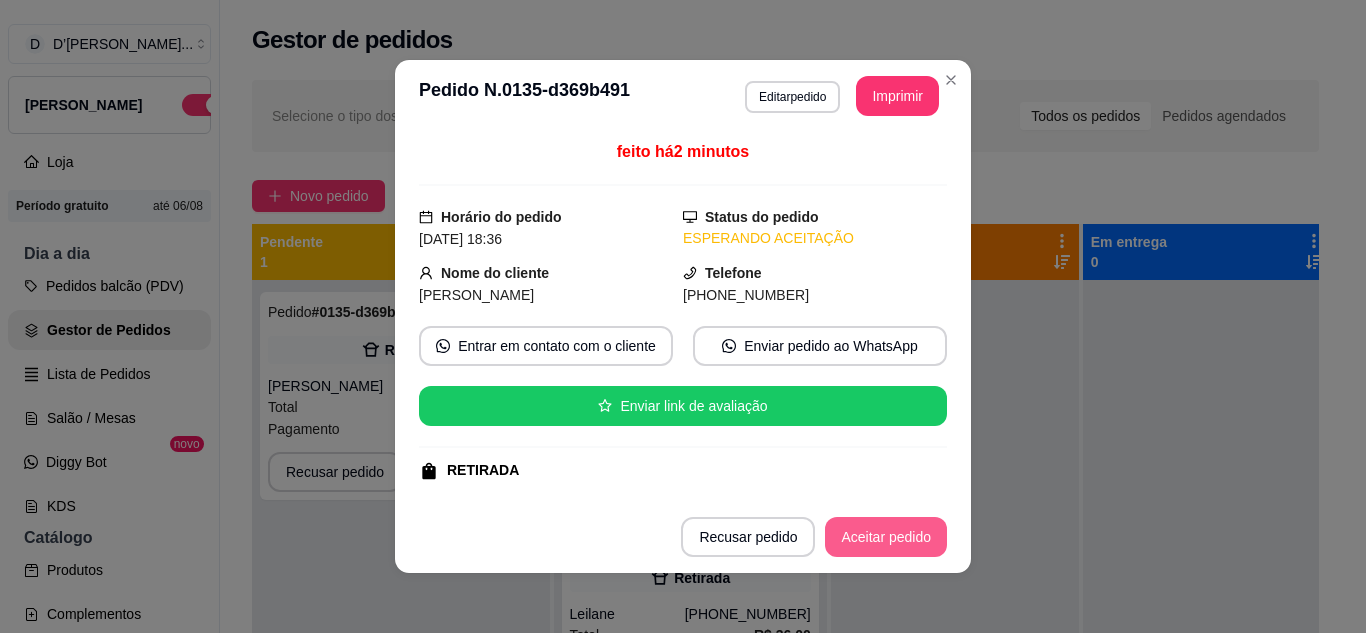 click on "Aceitar pedido" at bounding box center (886, 537) 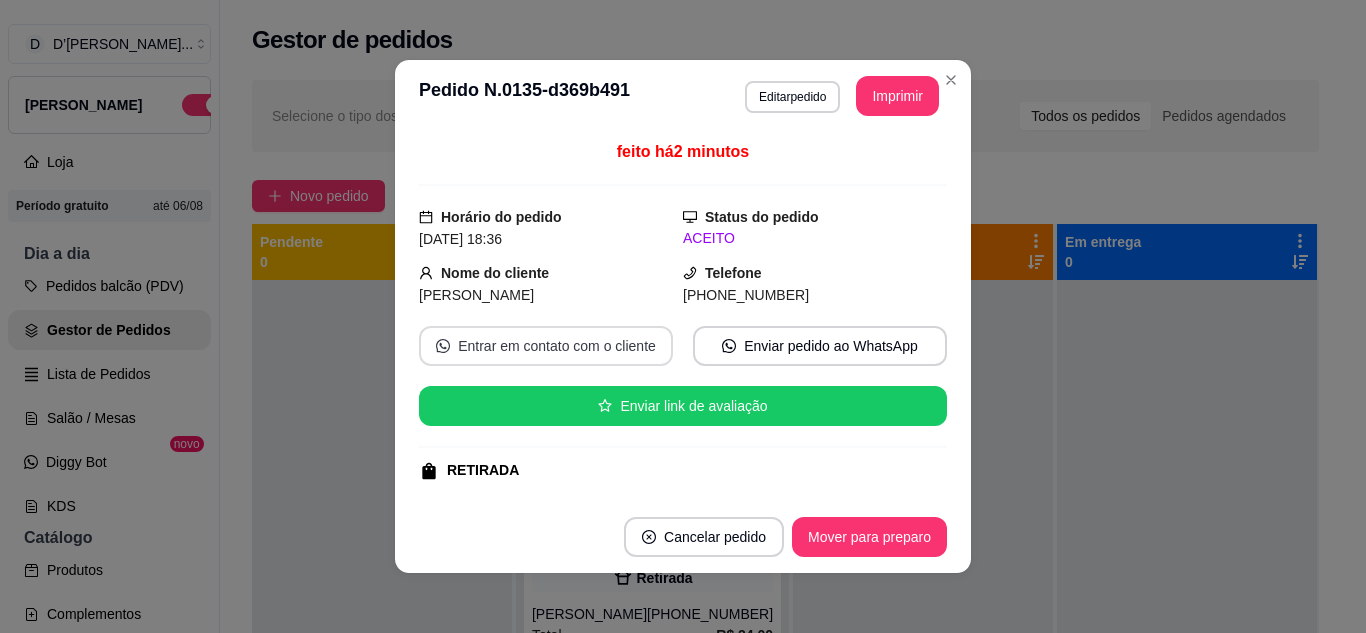 click on "Entrar em contato com o cliente" at bounding box center (546, 346) 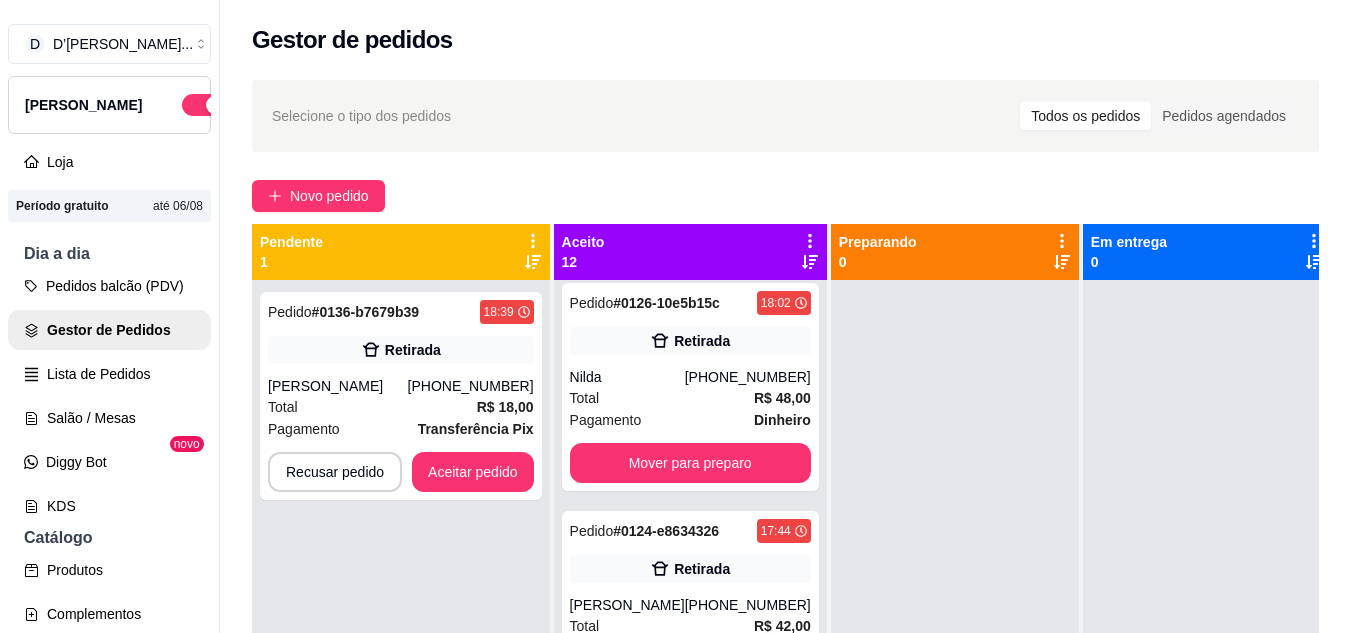 scroll, scrollTop: 2371, scrollLeft: 0, axis: vertical 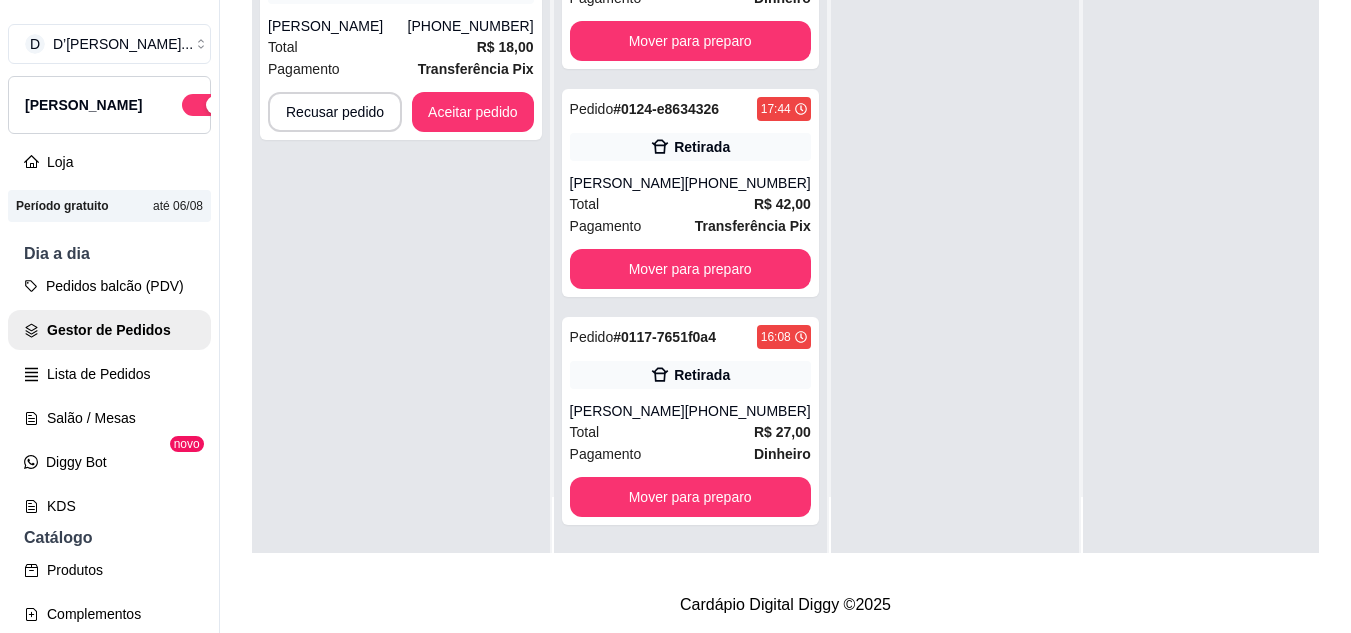 drag, startPoint x: 1334, startPoint y: 310, endPoint x: 1335, endPoint y: 213, distance: 97.00516 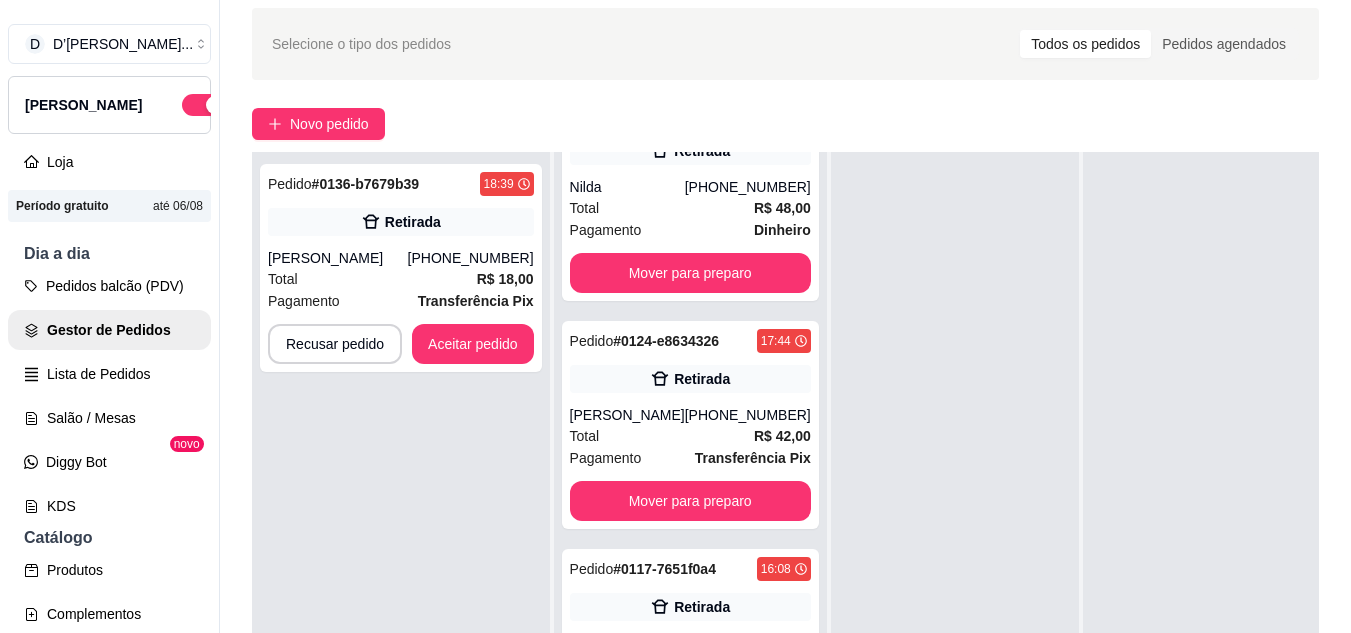 scroll, scrollTop: 63, scrollLeft: 0, axis: vertical 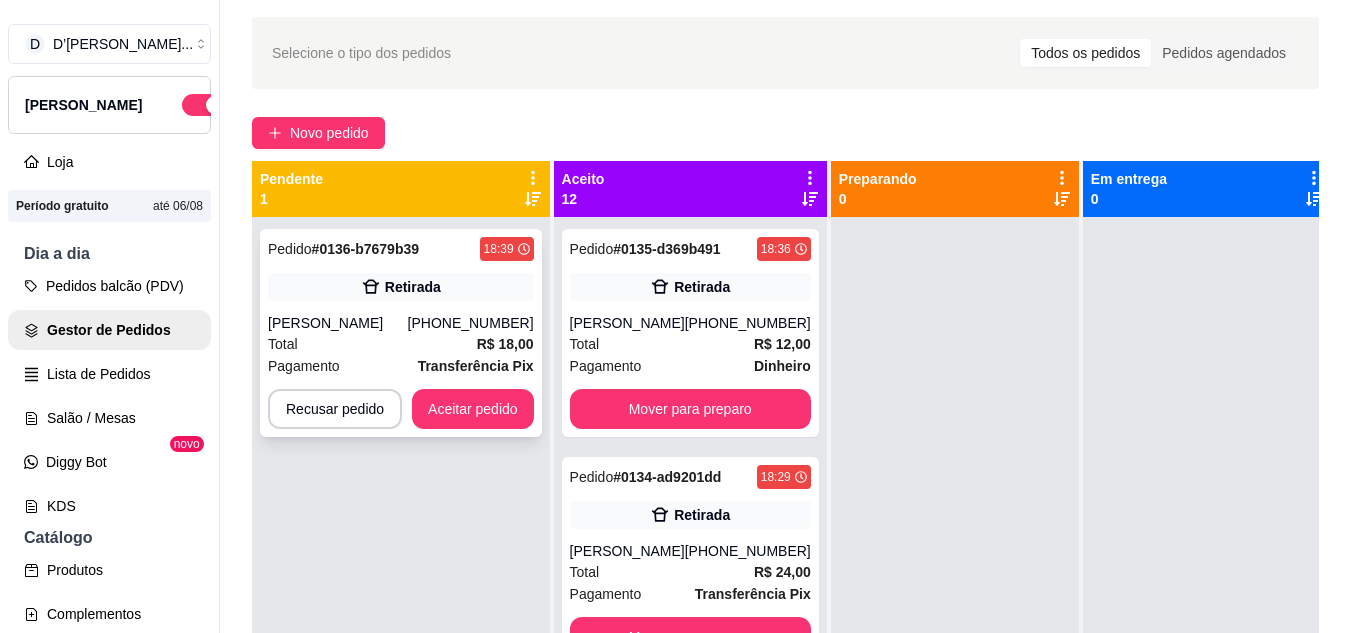 click on "Pagamento Transferência Pix" at bounding box center (401, 366) 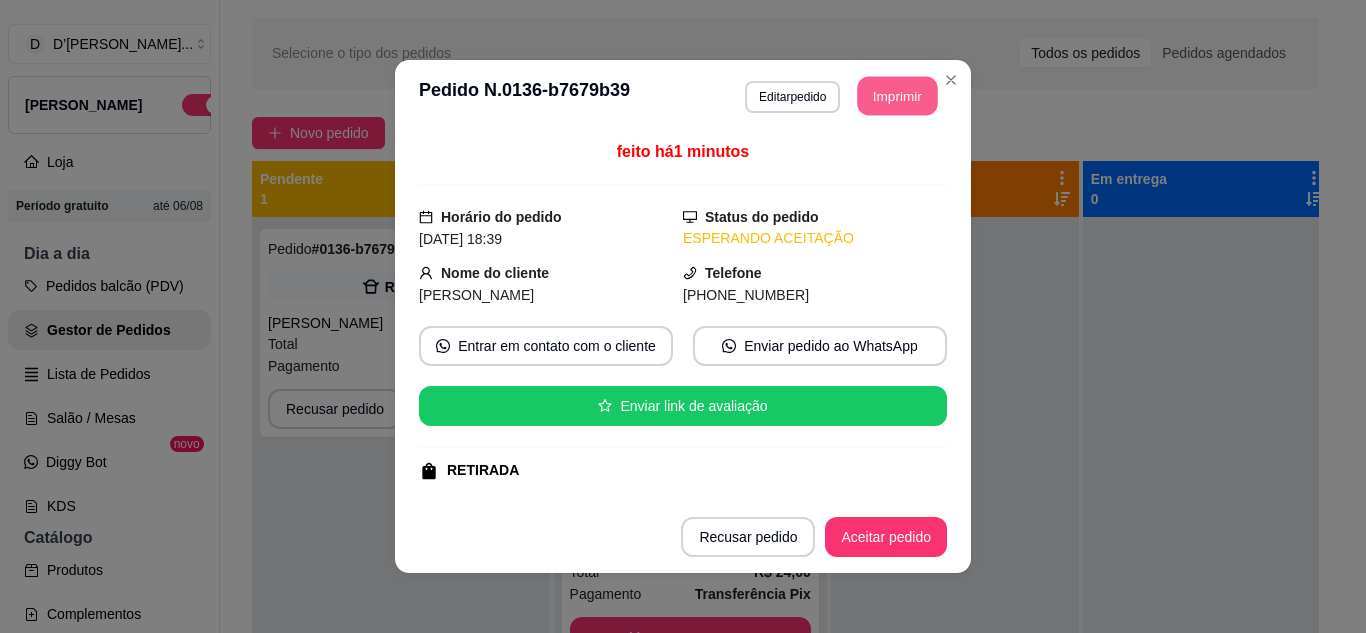click on "Imprimir" at bounding box center [898, 96] 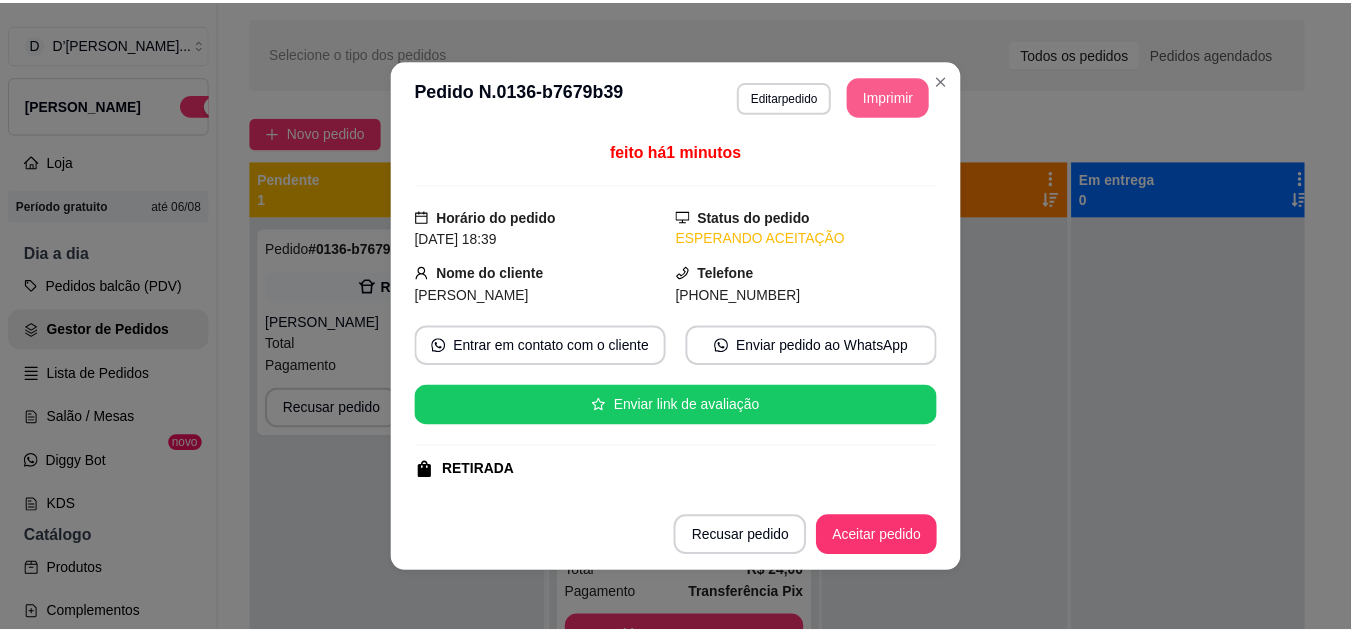 scroll, scrollTop: 0, scrollLeft: 0, axis: both 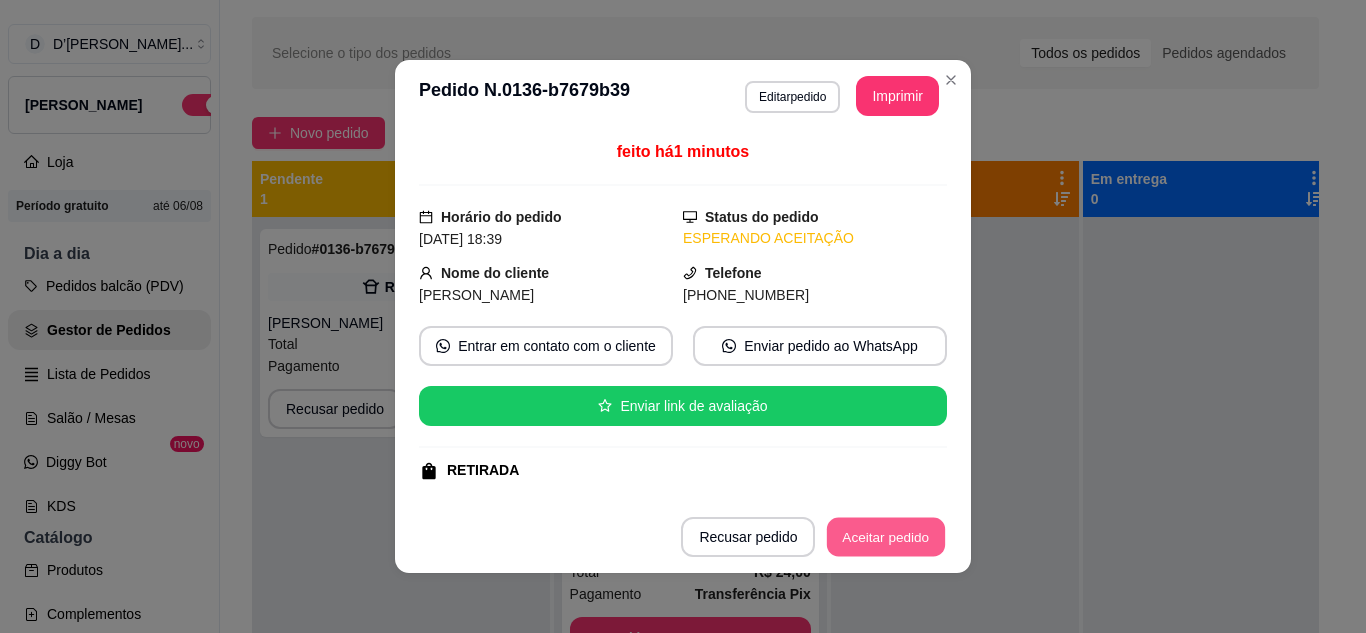 click on "Aceitar pedido" at bounding box center (886, 537) 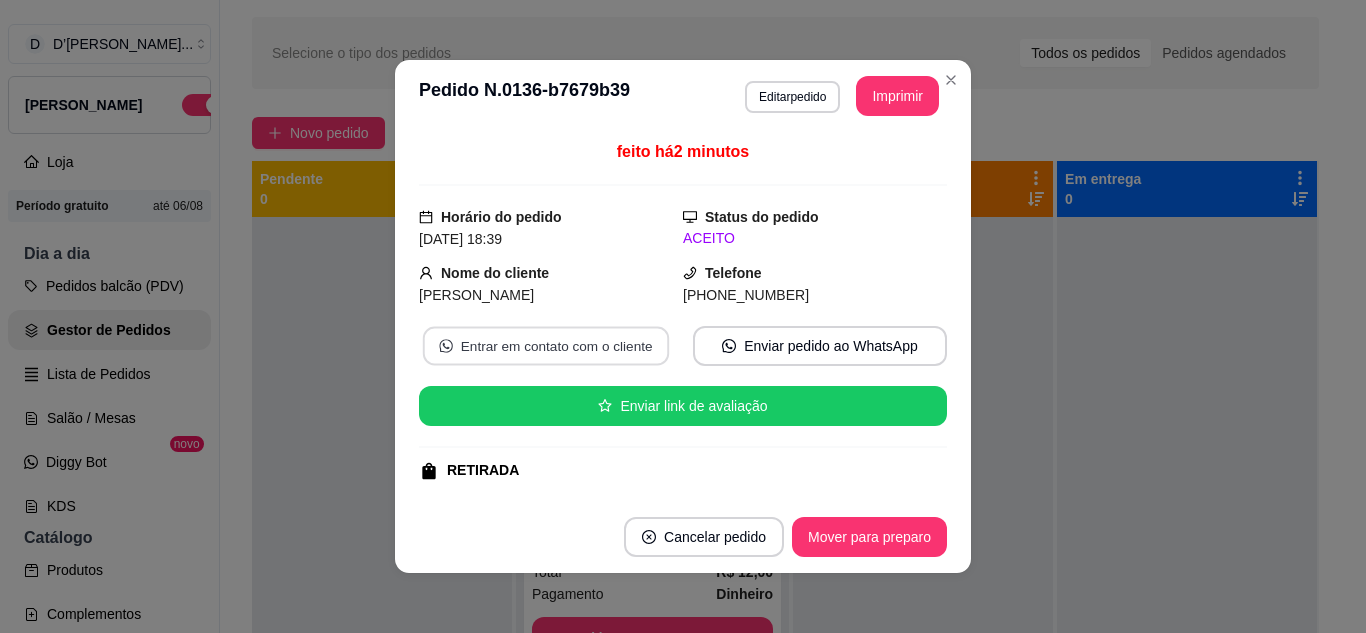click on "Entrar em contato com o cliente" at bounding box center [546, 346] 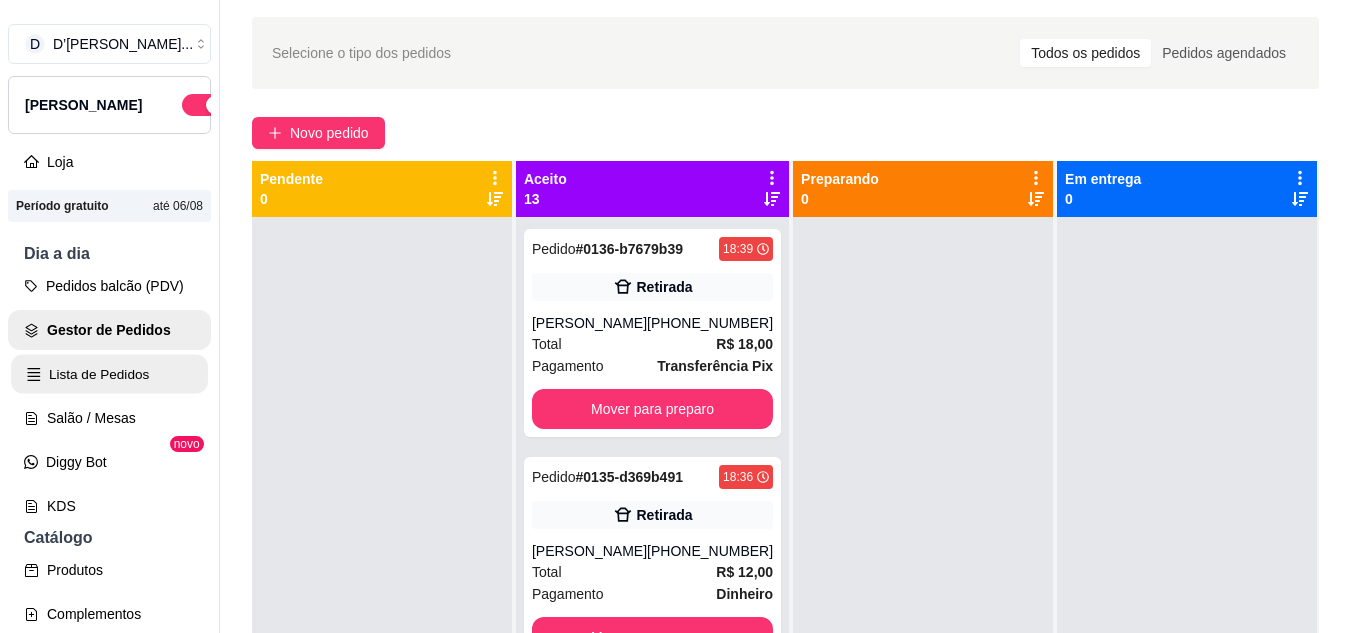click on "Lista de Pedidos" at bounding box center (109, 374) 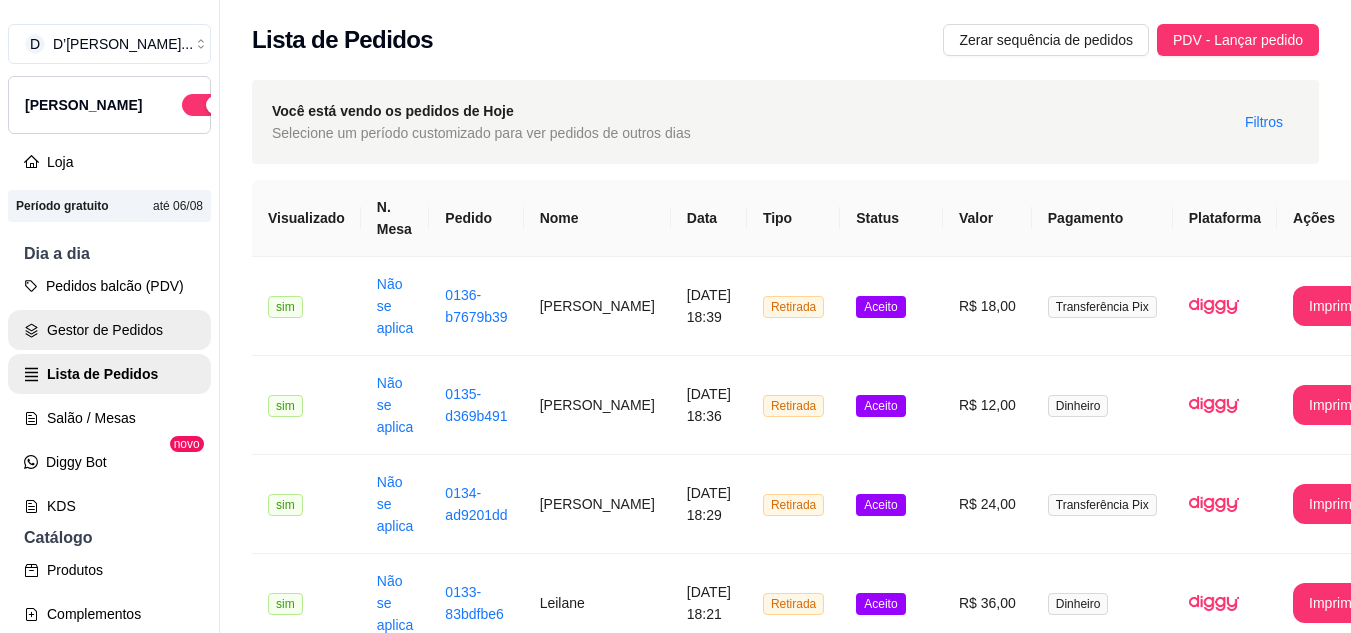 click on "Gestor de Pedidos" at bounding box center (109, 330) 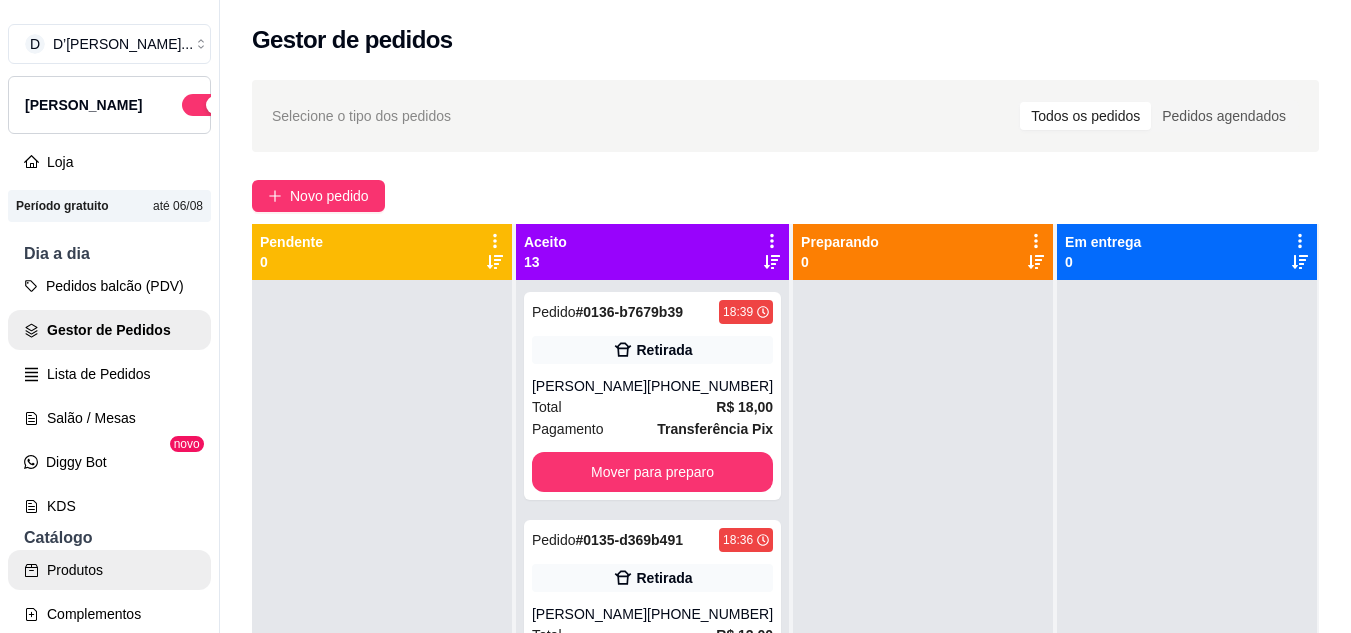 click on "Produtos" at bounding box center (109, 570) 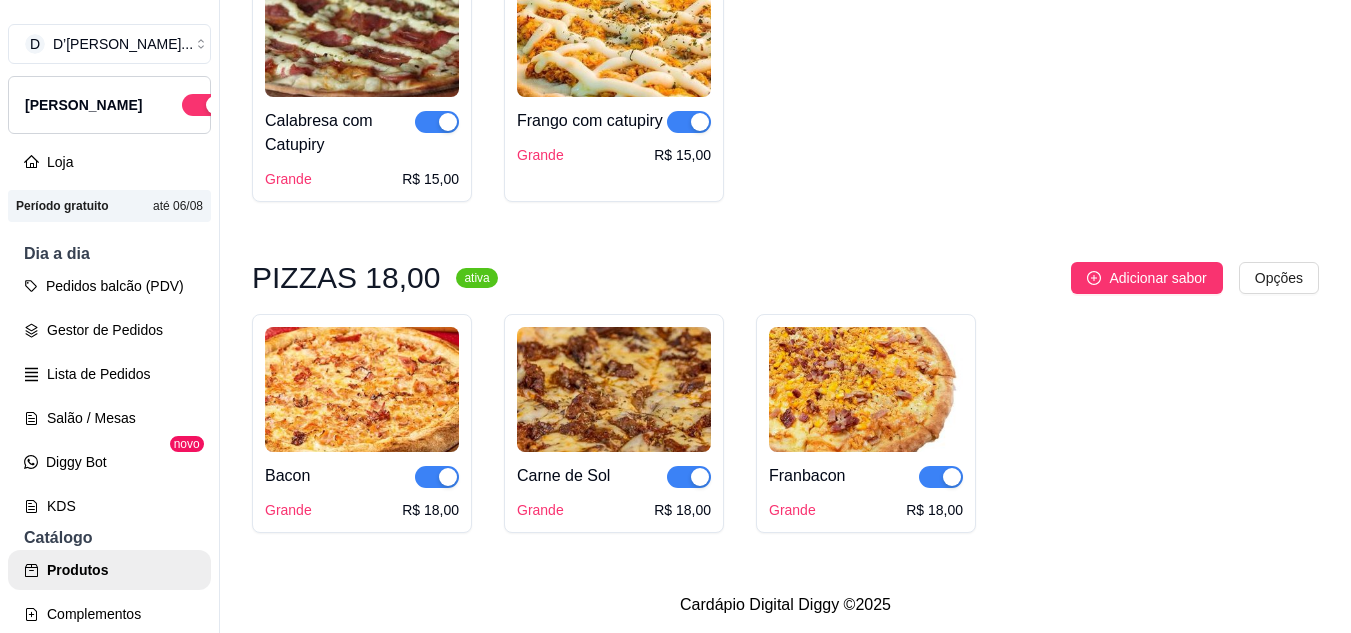 scroll, scrollTop: 4837, scrollLeft: 0, axis: vertical 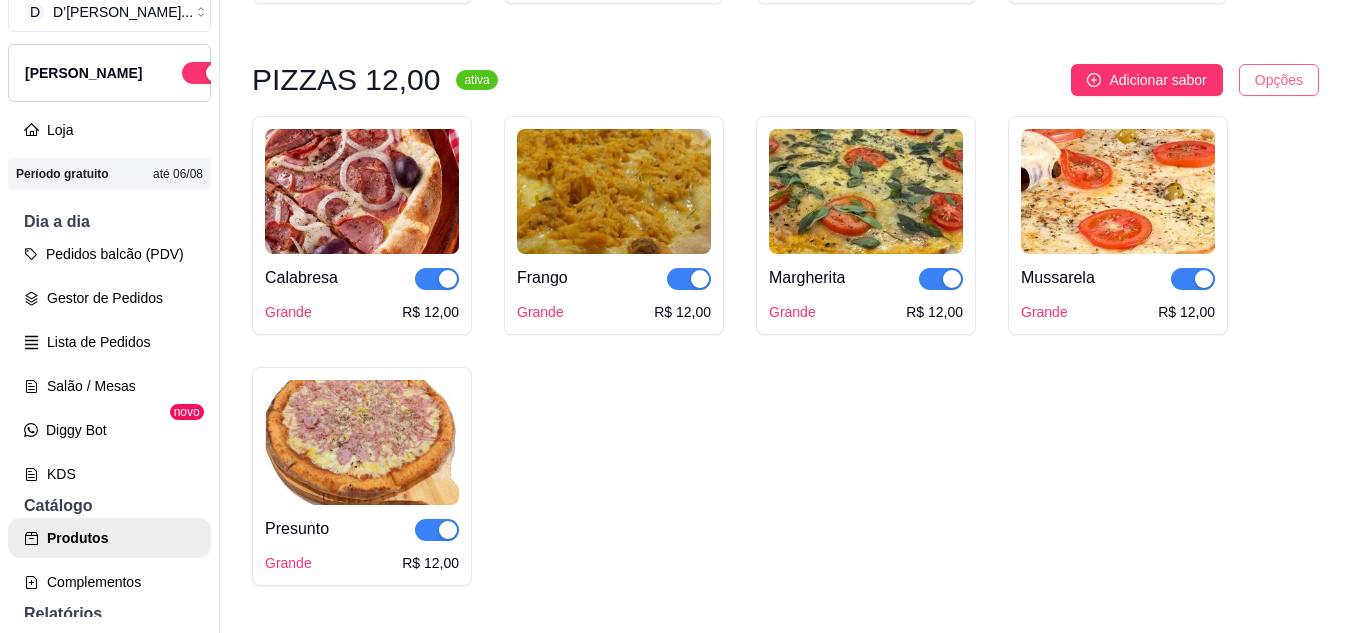 click on "D D’Veras Salga ... Loja Aberta Loja Período gratuito até 06/08   Dia a dia Pedidos balcão (PDV) Gestor de Pedidos Lista de Pedidos Salão / Mesas Diggy Bot novo KDS Catálogo Produtos Complementos Relatórios Relatórios de vendas Relatório de clientes Relatório de fidelidade novo Gerenciar Entregadores novo Nota Fiscal (NFC-e) Controle de caixa Controle de fiado Cupons Clientes Estoque Configurações Diggy Planos Precisa de ajuda? Sair Produtos Adicionar categoria Reodernar categorias Aqui você cadastra e gerencia seu produtos e categorias SALGADOS DE FESTA 30,00 ativa Adicionar produto Opções Coxinha   100 unidades R$ 30,00 50 unidades R$ 16,00 Pastel Carne    100 unidades R$ 30,00 50 unidades  R$ 16,00 Pastel Queijo   100 unidades R$ 30,00 50 unidades R$ 16,00 Travesseiro Misto   100 unidades  R$ 30,00 50 unidades R$ 16,00 50 unidades (coxinha e pastel)   R$ 16,00 50 unidades (coxinha e travesseiro misto)   R$ 16,00 50 unidades (travesseiro misto e pastel)   R$ 16,00 ativa Opções" at bounding box center (675, 284) 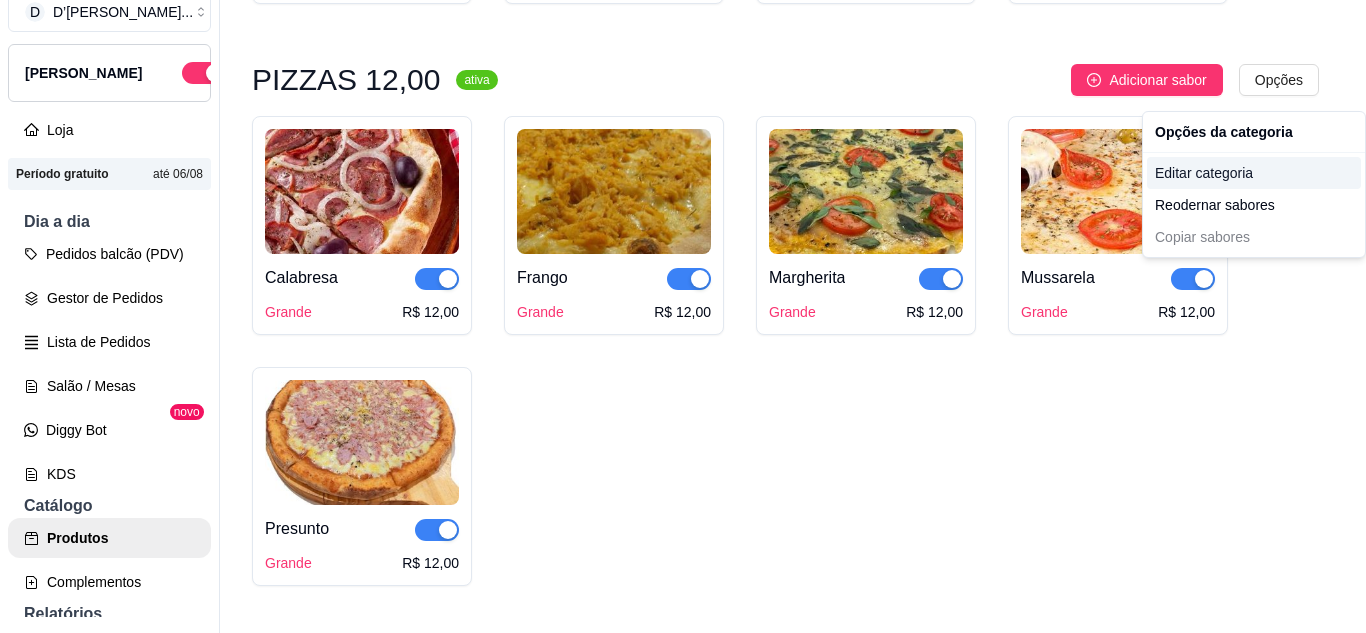 click on "Editar categoria" at bounding box center [1254, 173] 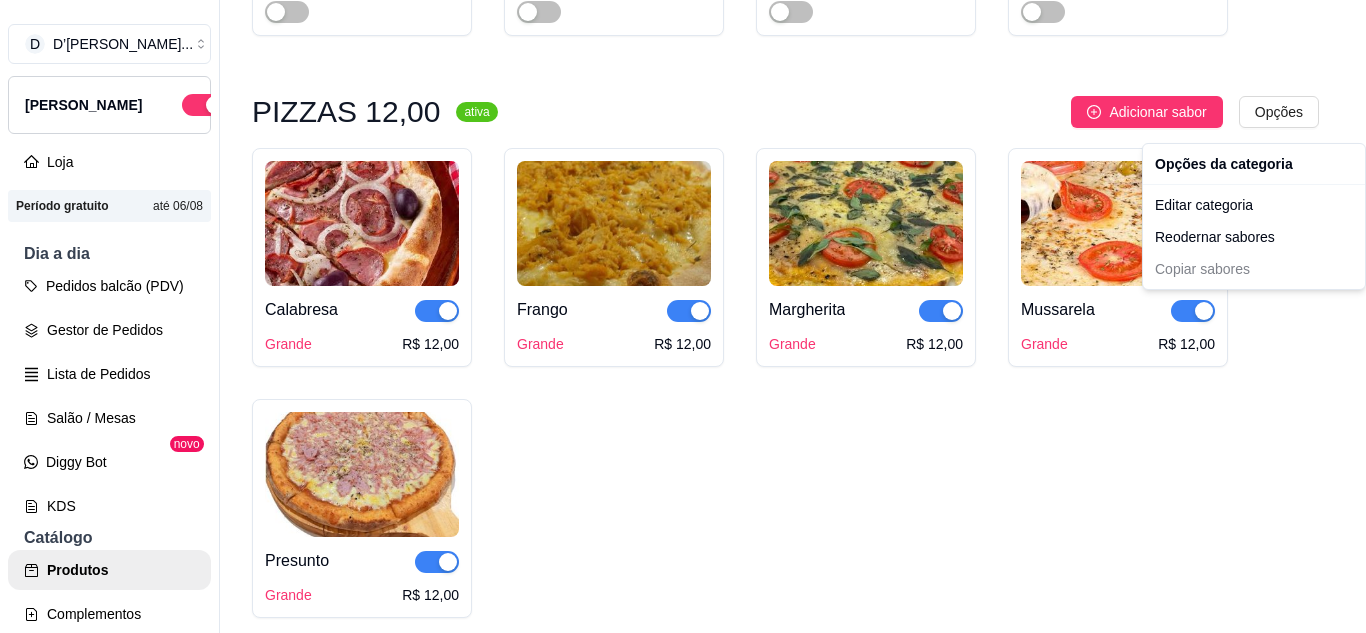 scroll, scrollTop: 0, scrollLeft: 0, axis: both 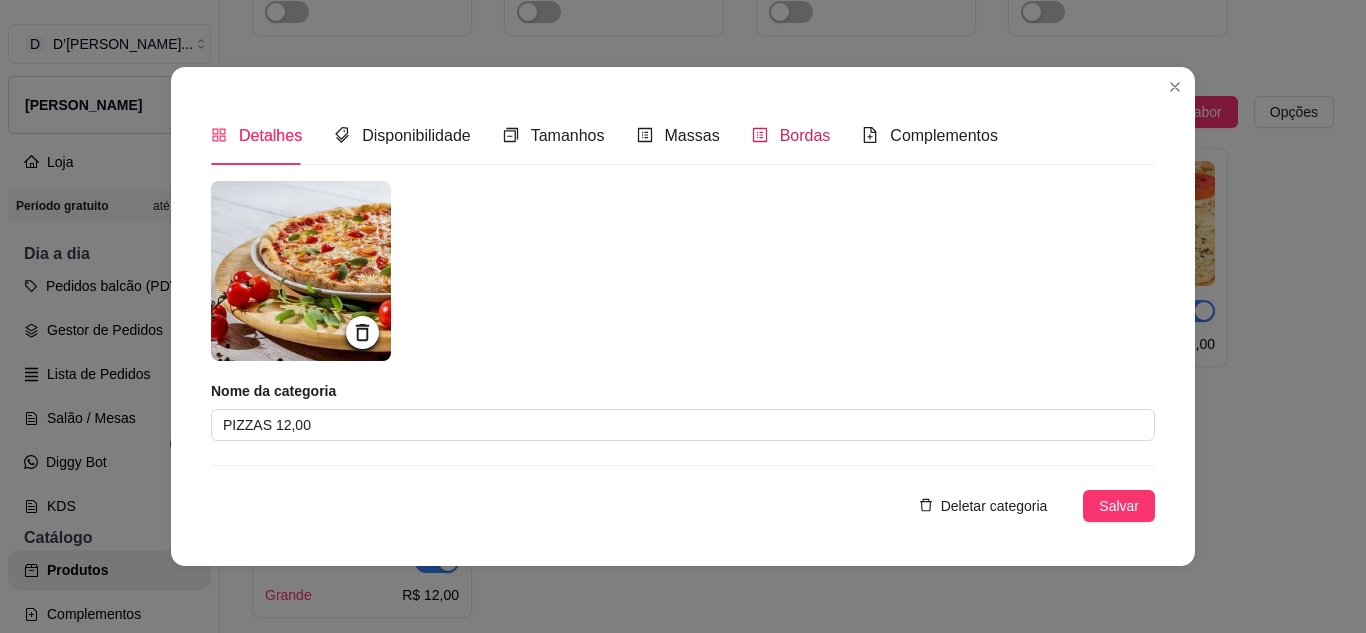 click on "Bordas" at bounding box center [805, 135] 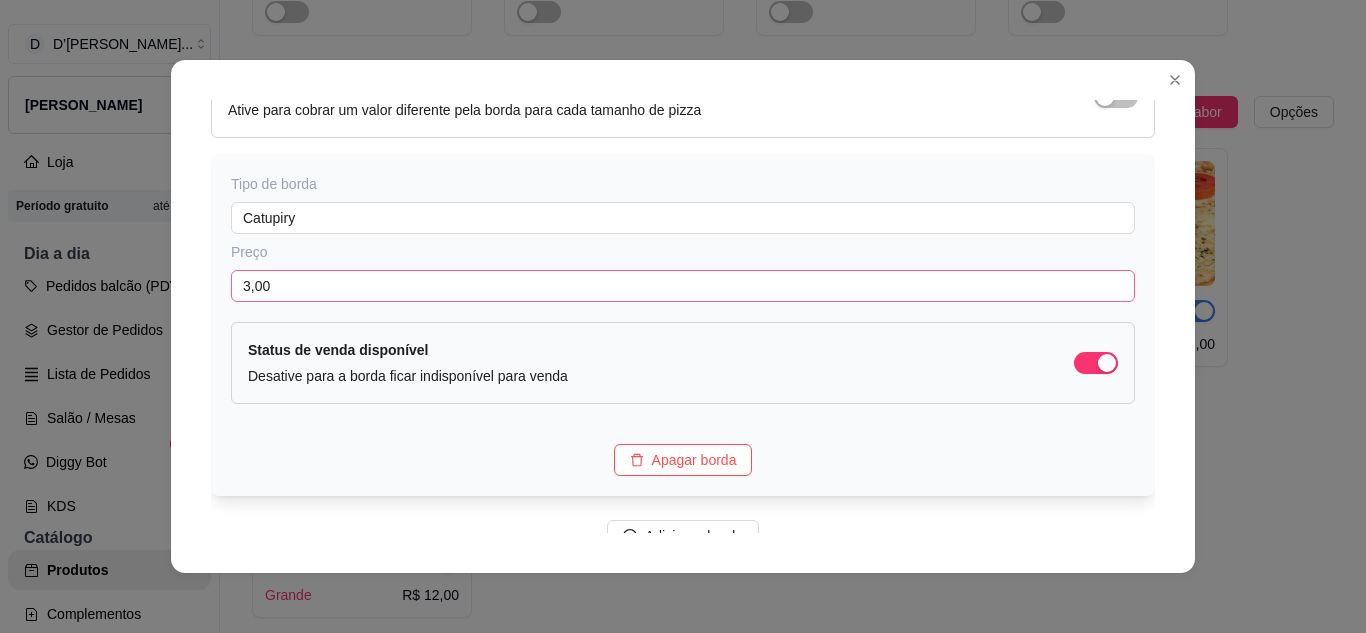 scroll, scrollTop: 281, scrollLeft: 0, axis: vertical 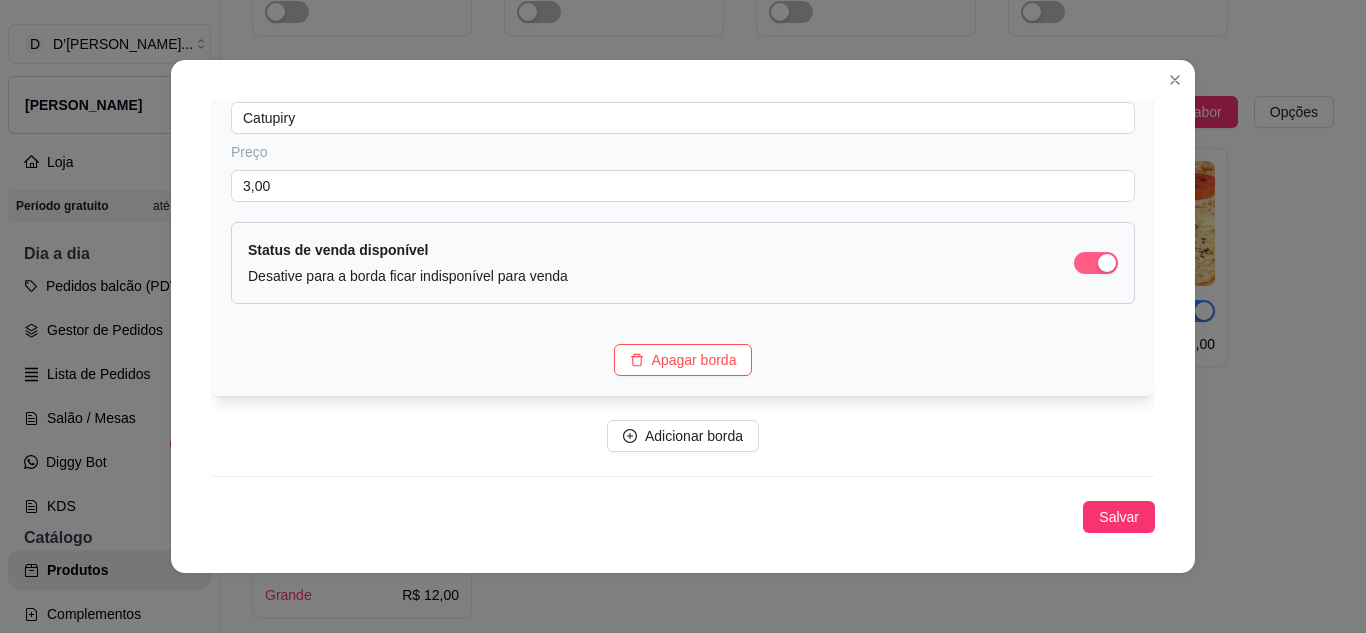 click at bounding box center (1096, 263) 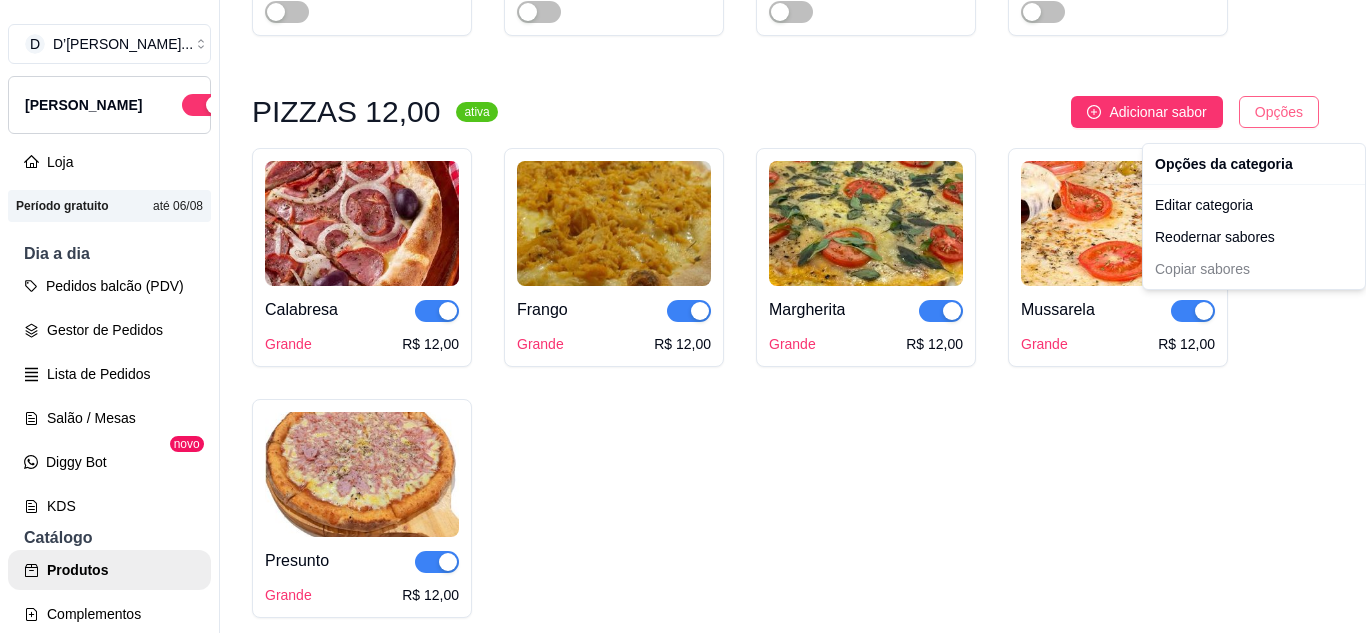click on "D D’Veras Salga ... Loja Aberta Loja Período gratuito até 06/08   Dia a dia Pedidos balcão (PDV) Gestor de Pedidos Lista de Pedidos Salão / Mesas Diggy Bot novo KDS Catálogo Produtos Complementos Relatórios Relatórios de vendas Relatório de clientes Relatório de fidelidade novo Gerenciar Entregadores novo Nota Fiscal (NFC-e) Controle de caixa Controle de fiado Cupons Clientes Estoque Configurações Diggy Planos Precisa de ajuda? Sair Produtos Adicionar categoria Reodernar categorias Aqui você cadastra e gerencia seu produtos e categorias SALGADOS DE FESTA 30,00 ativa Adicionar produto Opções Coxinha   100 unidades R$ 30,00 50 unidades R$ 16,00 Pastel Carne    100 unidades R$ 30,00 50 unidades  R$ 16,00 Pastel Queijo   100 unidades R$ 30,00 50 unidades R$ 16,00 Travesseiro Misto   100 unidades  R$ 30,00 50 unidades R$ 16,00 50 unidades (coxinha e pastel)   R$ 16,00 50 unidades (coxinha e travesseiro misto)   R$ 16,00 50 unidades (travesseiro misto e pastel)   R$ 16,00 ativa Opções" at bounding box center [683, 316] 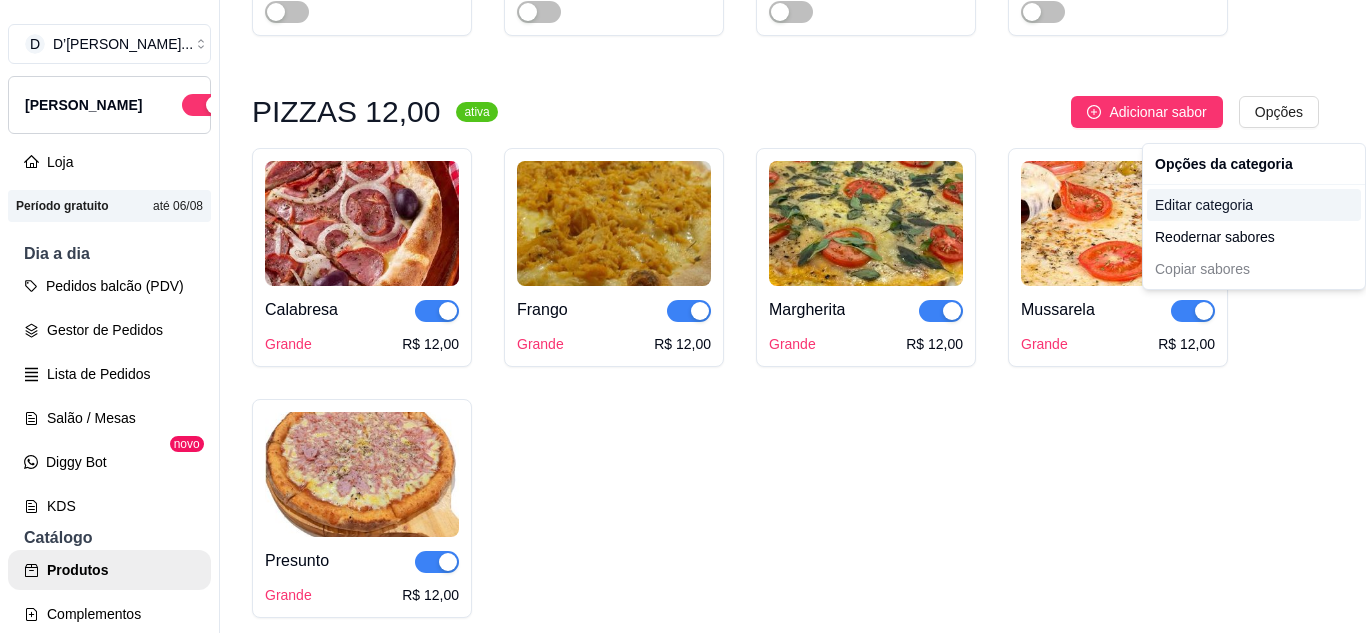 click on "Editar categoria" at bounding box center (1254, 205) 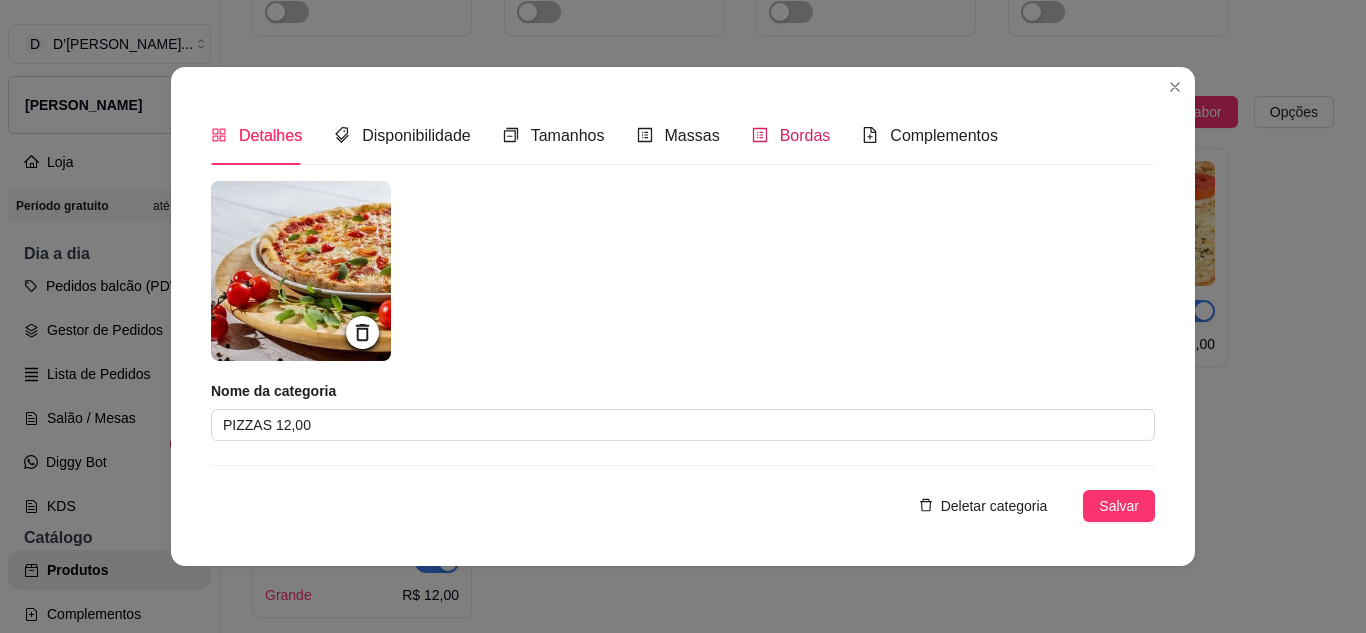 click on "Bordas" at bounding box center [805, 135] 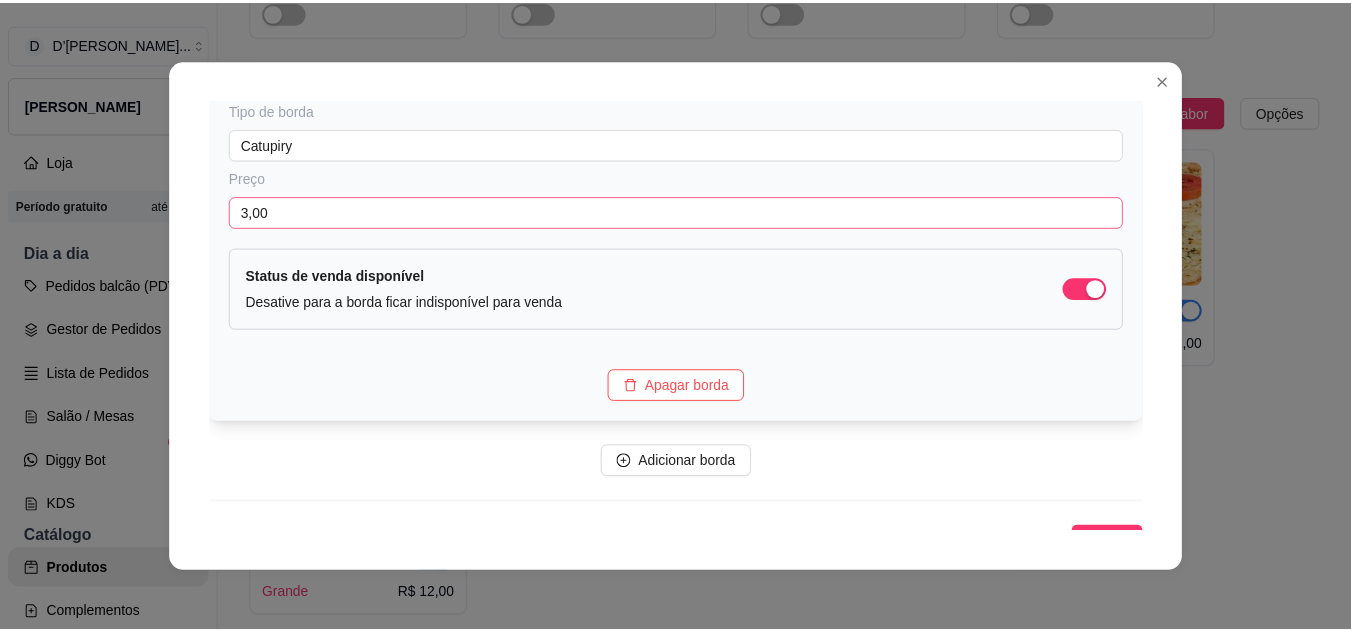 scroll, scrollTop: 281, scrollLeft: 0, axis: vertical 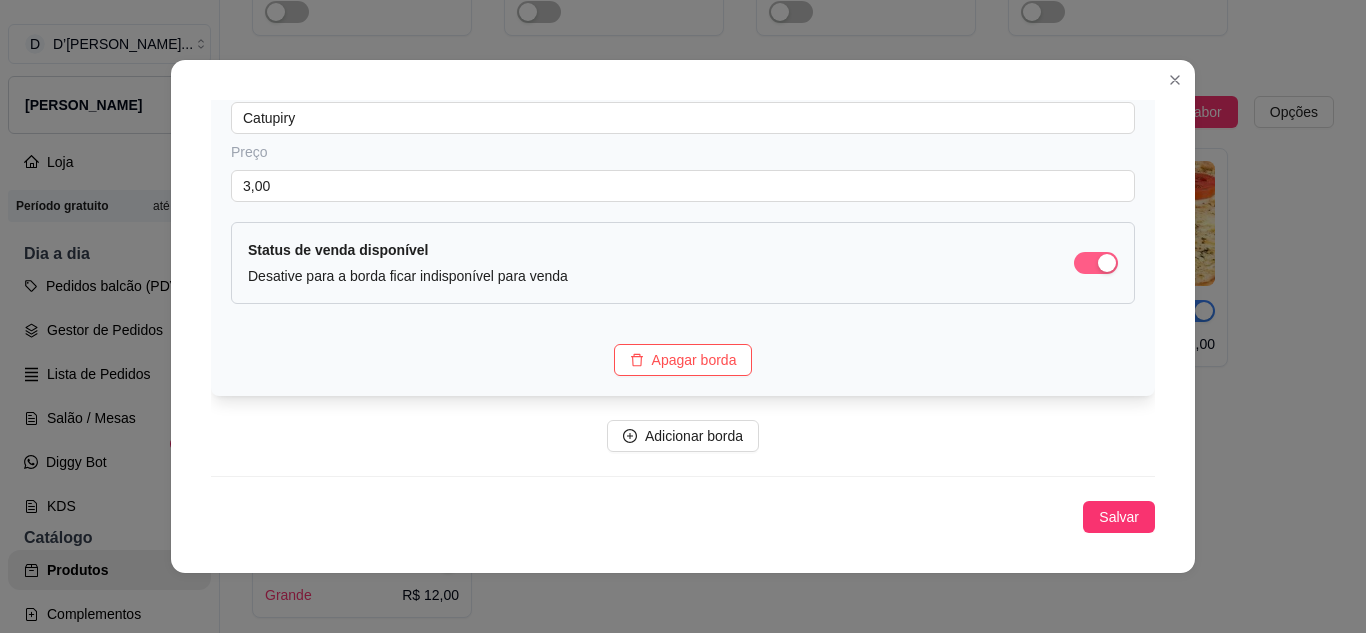 click at bounding box center [1107, 263] 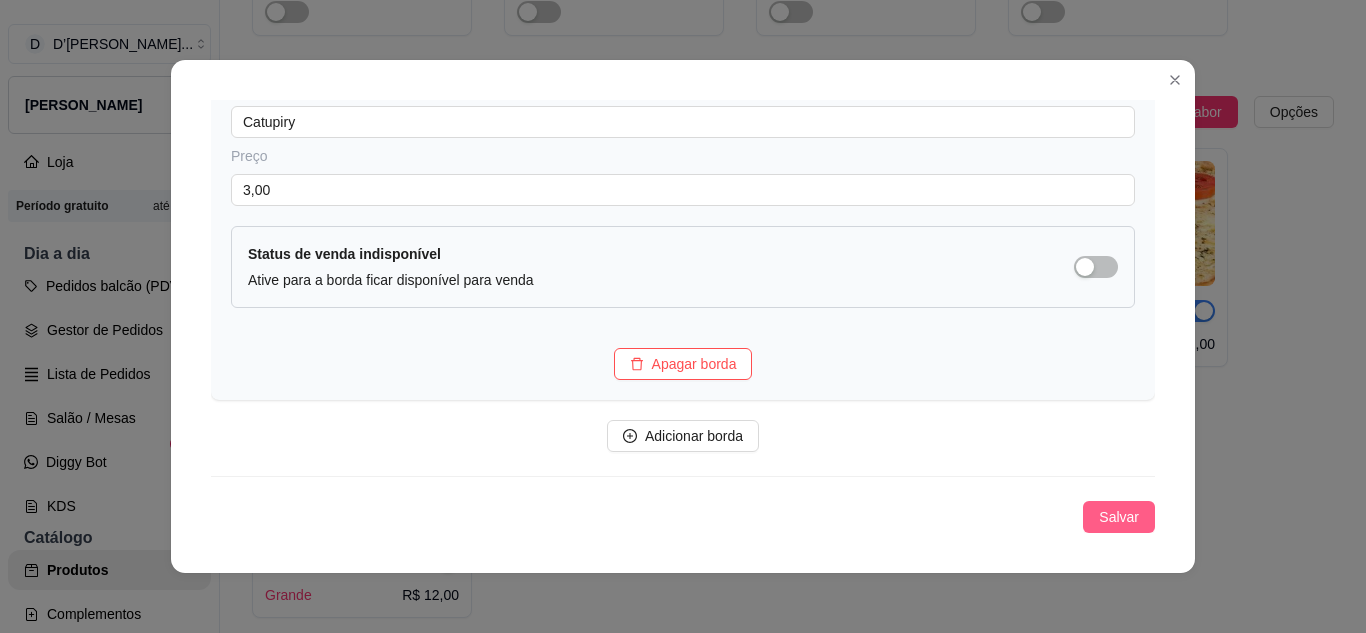 click on "Salvar" at bounding box center (1119, 517) 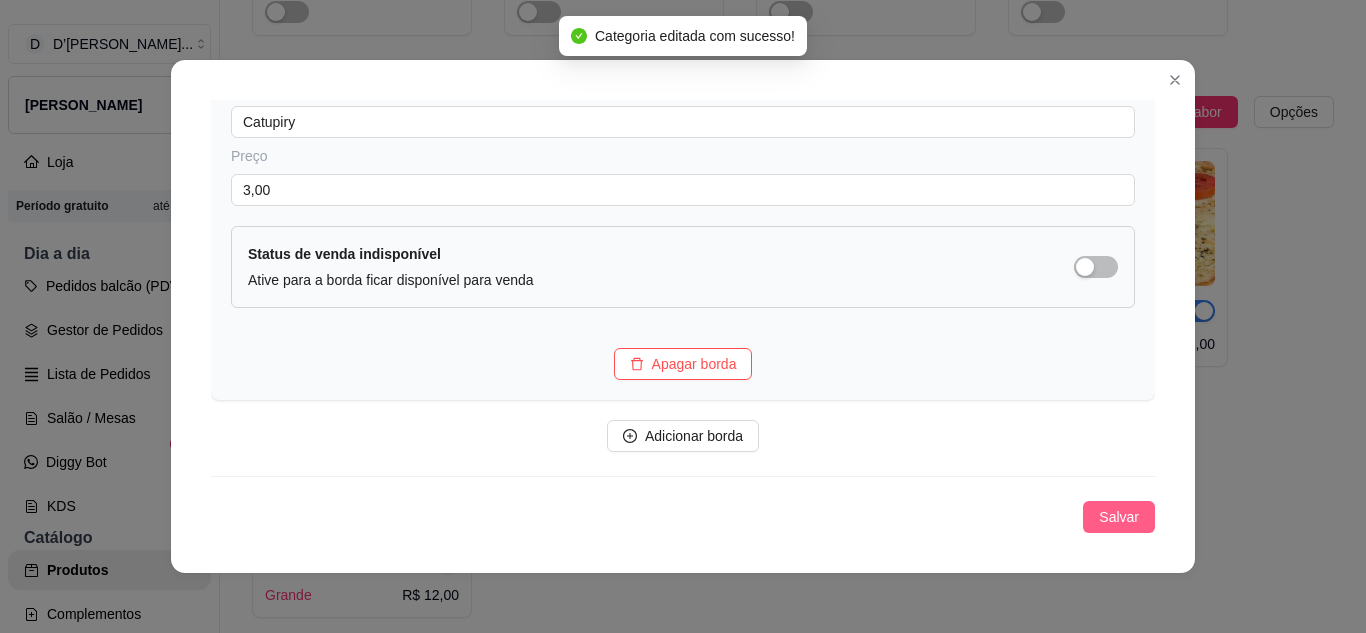 click on "Salvar" at bounding box center [1119, 517] 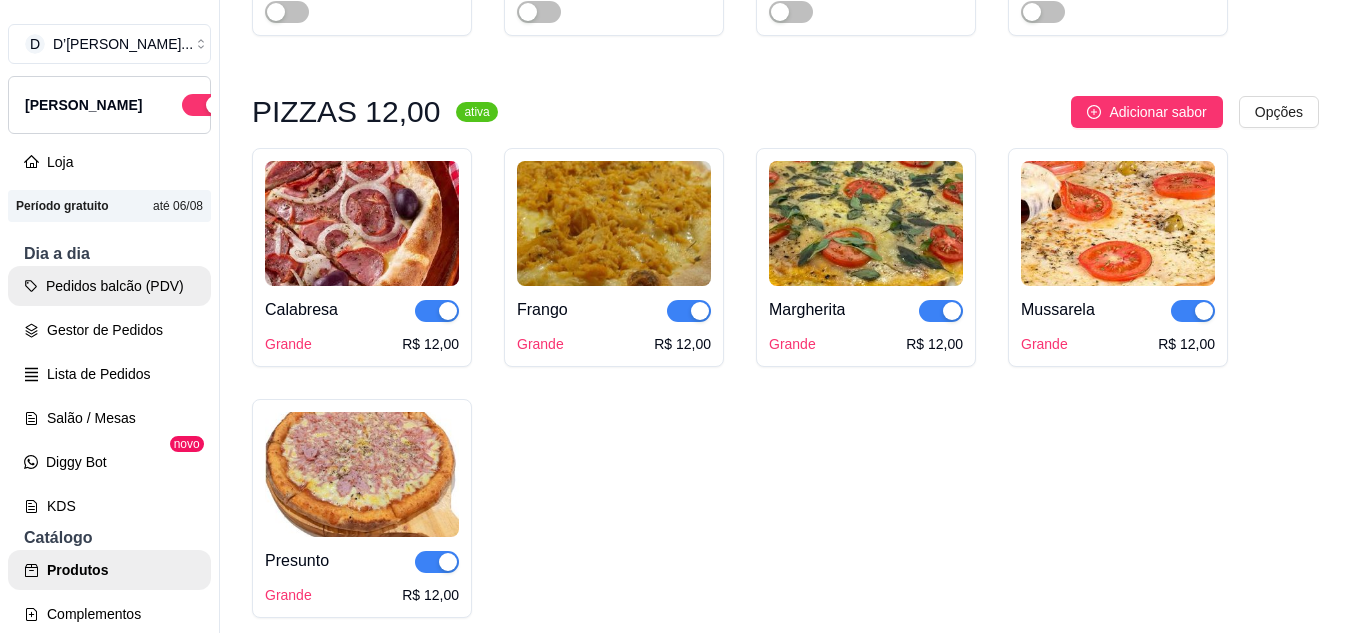 click on "Pedidos balcão (PDV)" at bounding box center (109, 286) 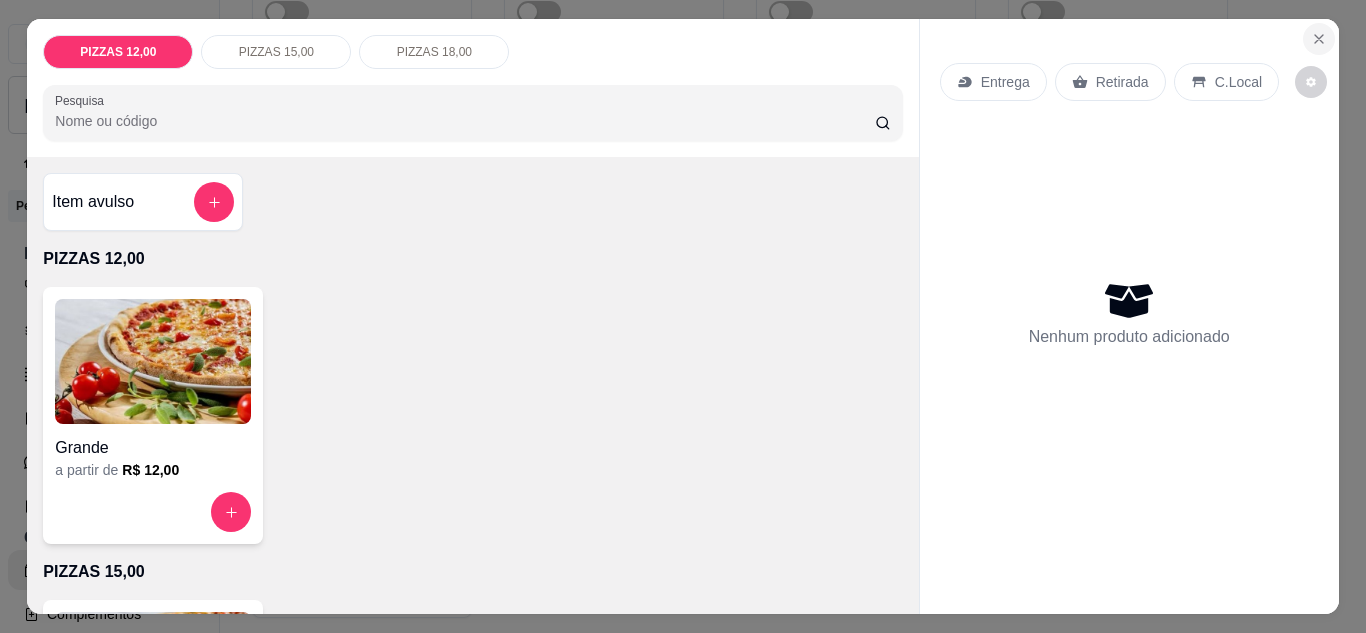 click 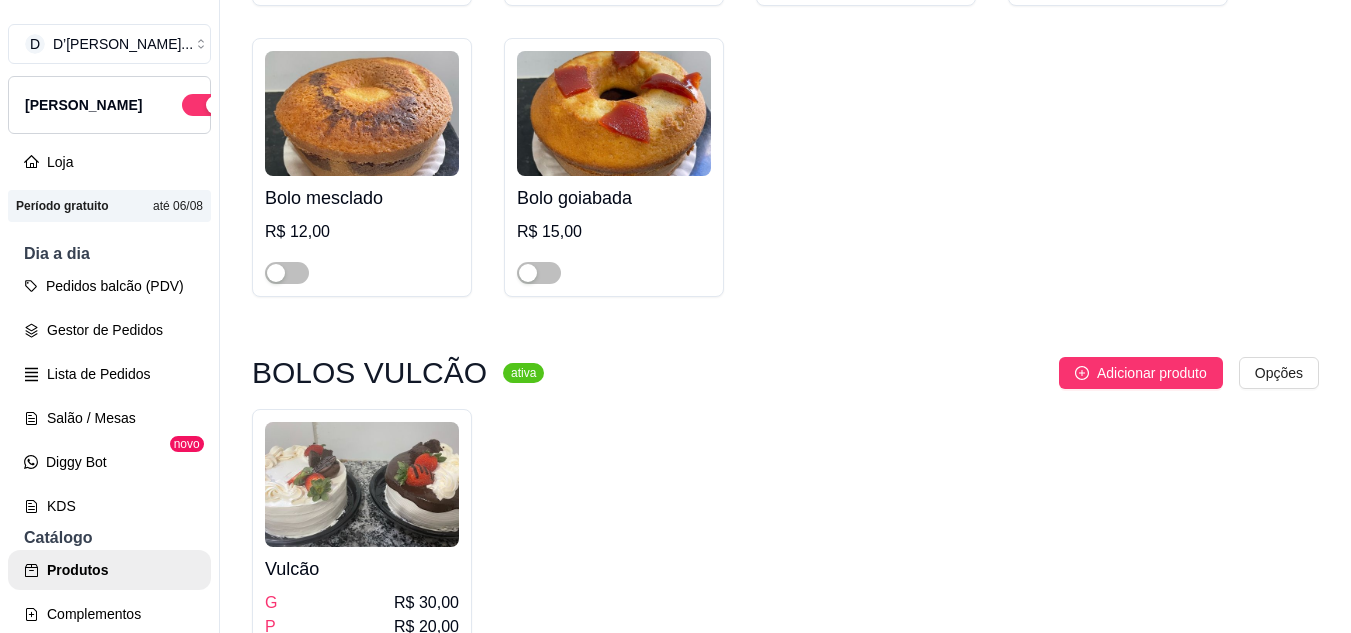 scroll, scrollTop: 2037, scrollLeft: 0, axis: vertical 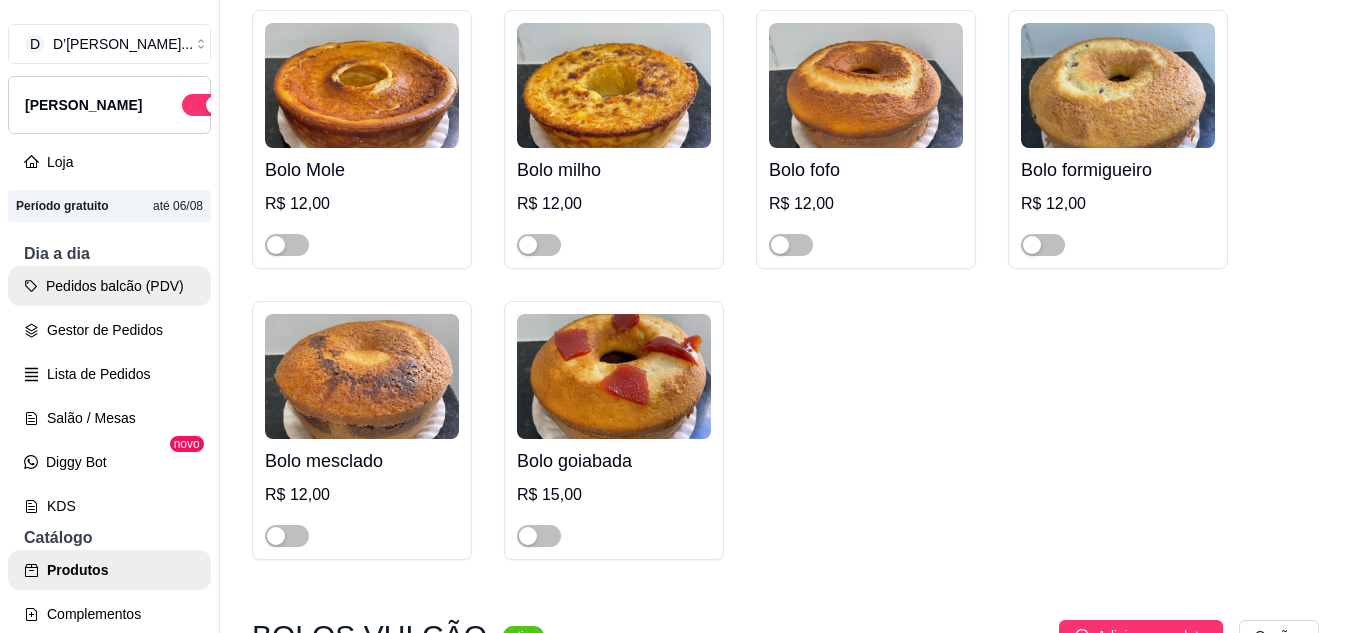 click on "Pedidos balcão (PDV)" at bounding box center [109, 286] 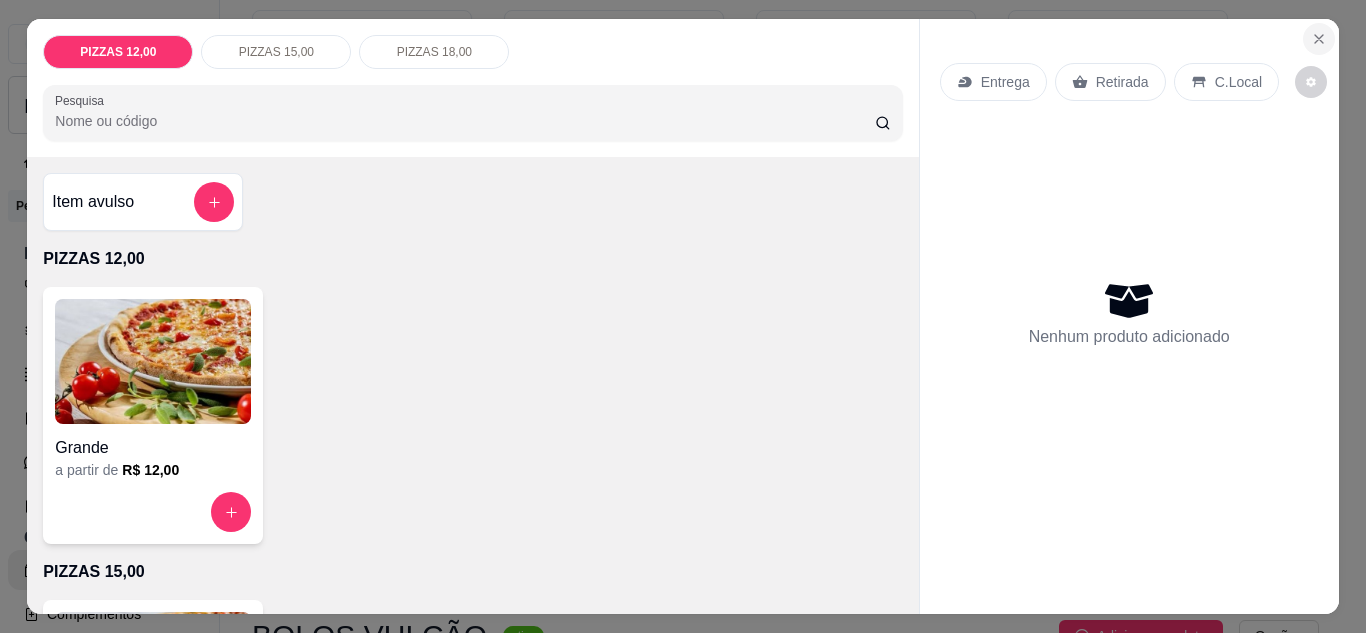 click 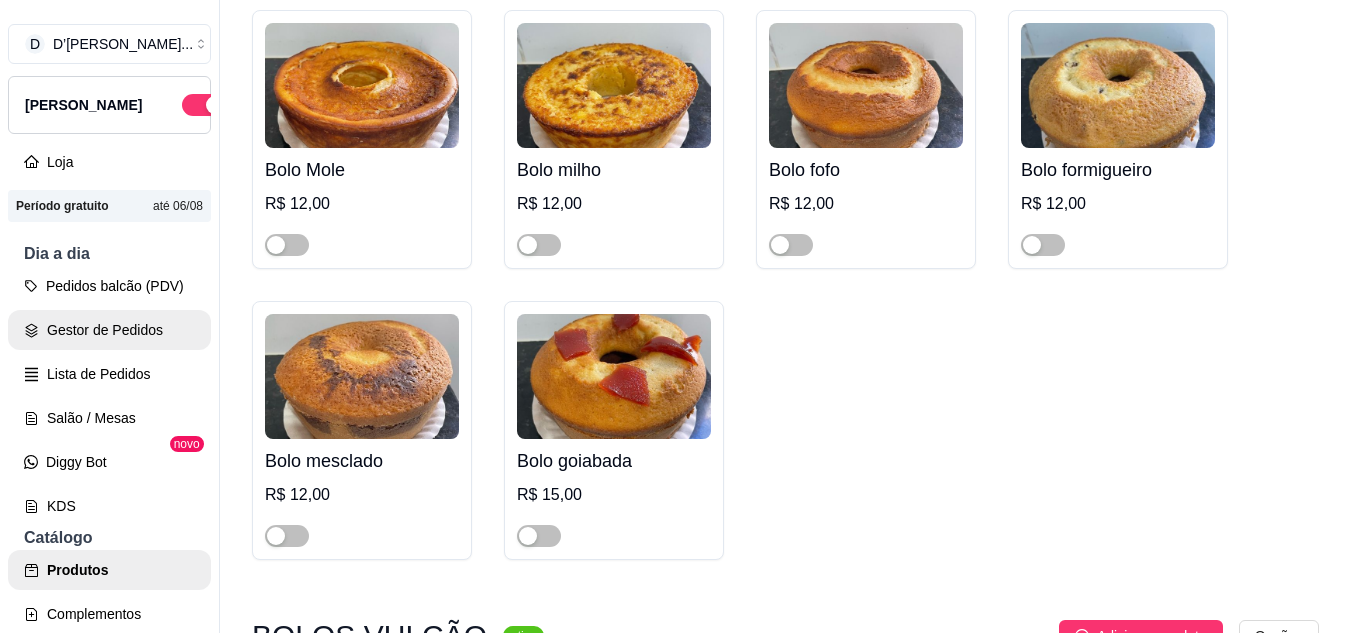 click on "Gestor de Pedidos" at bounding box center (109, 330) 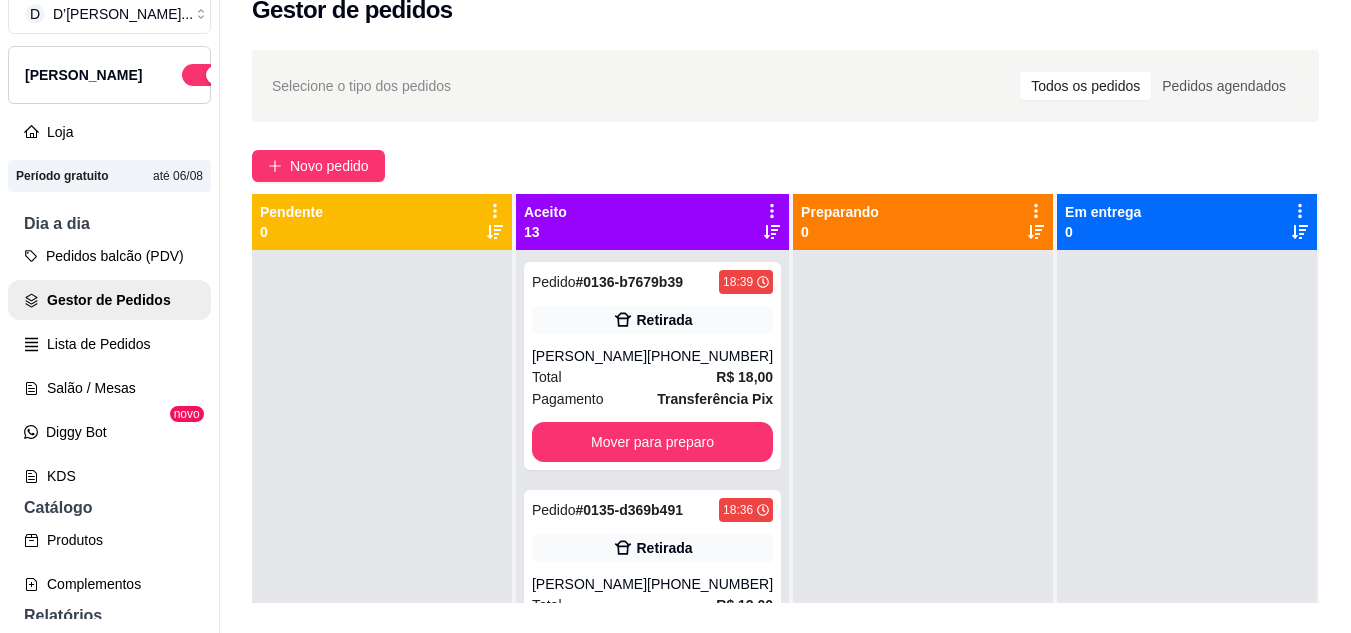 scroll, scrollTop: 32, scrollLeft: 0, axis: vertical 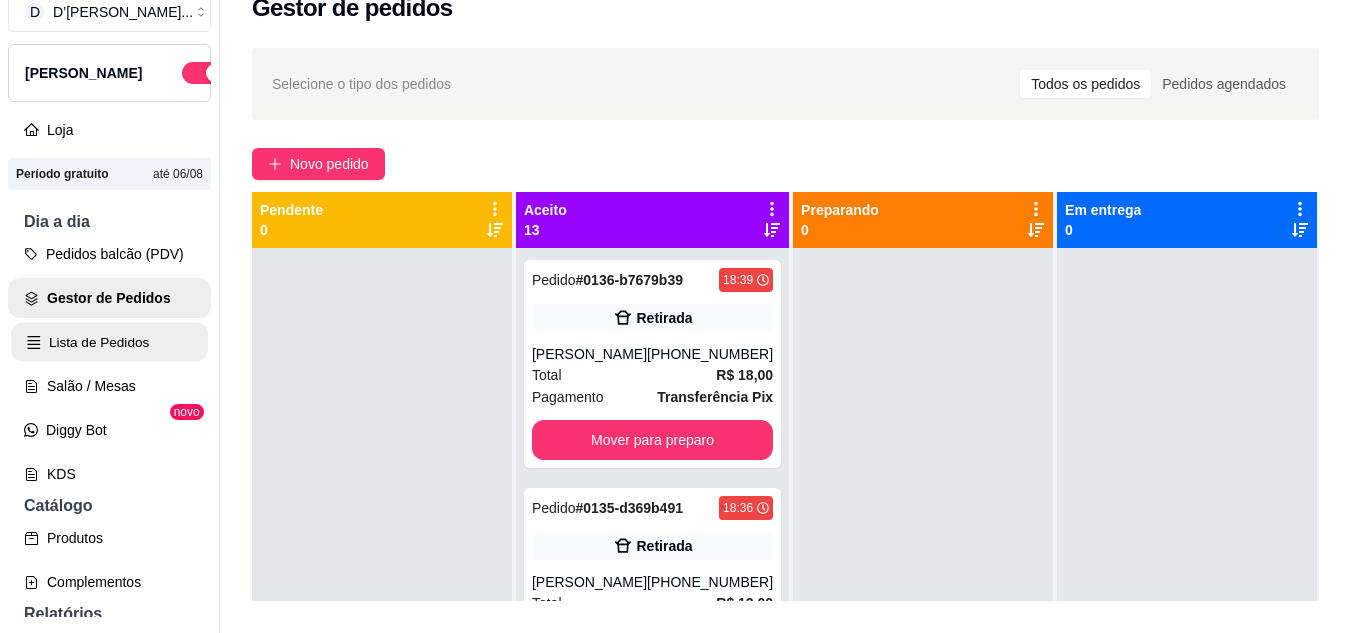click on "Lista de Pedidos" at bounding box center (109, 342) 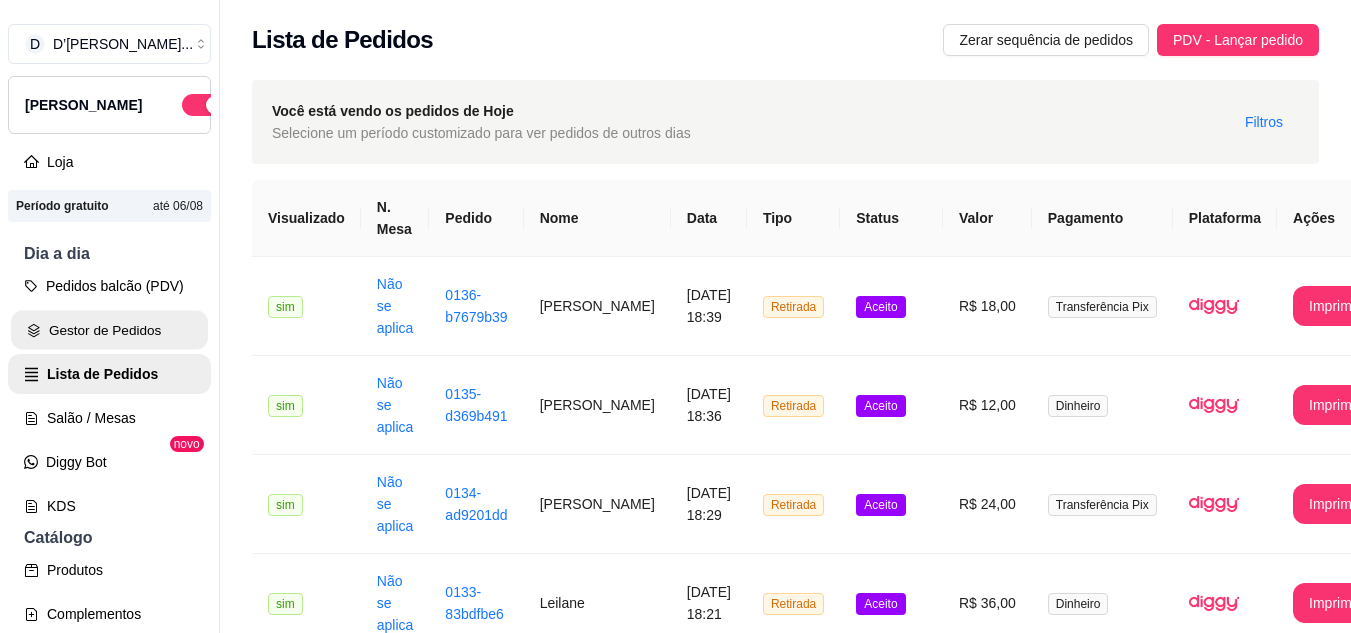 click on "Gestor de Pedidos" at bounding box center [109, 330] 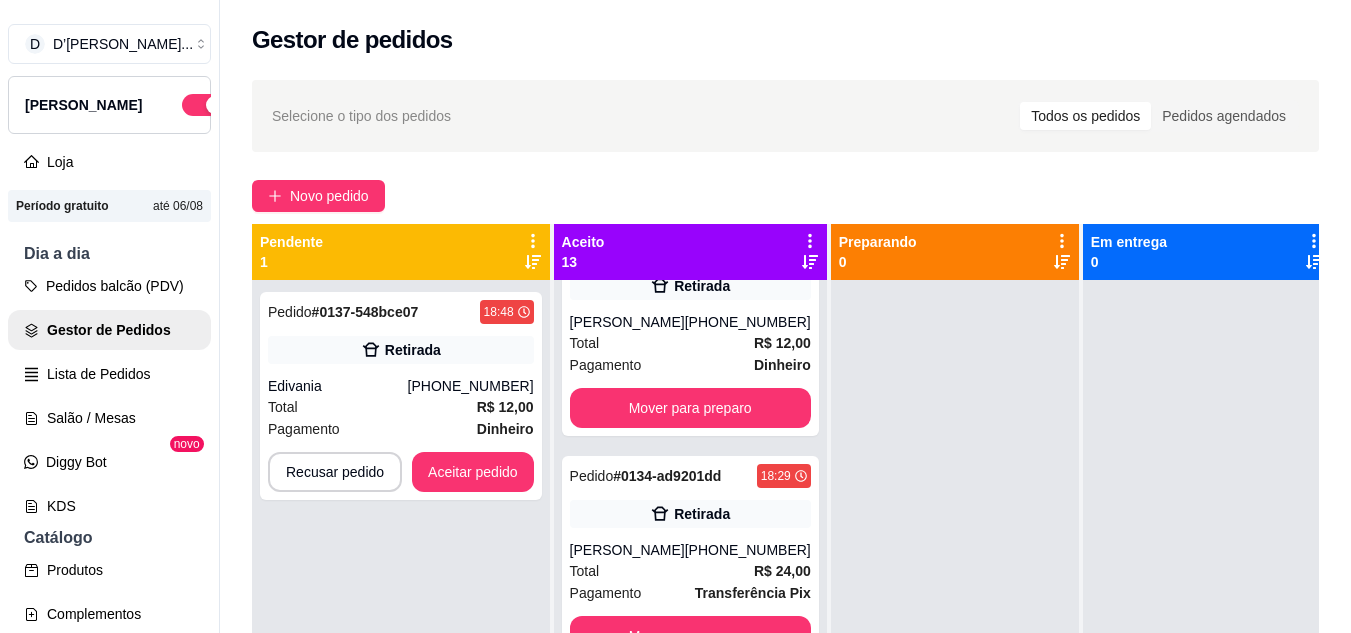scroll, scrollTop: 300, scrollLeft: 0, axis: vertical 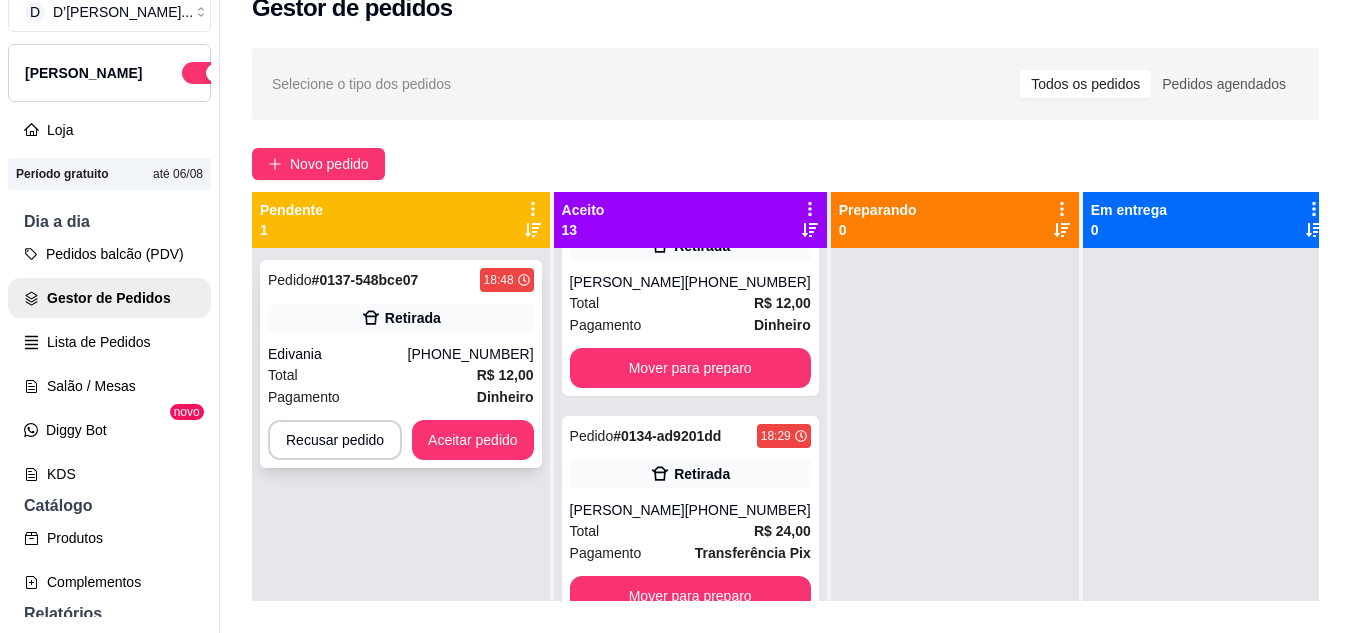 click on "Dinheiro" at bounding box center (505, 397) 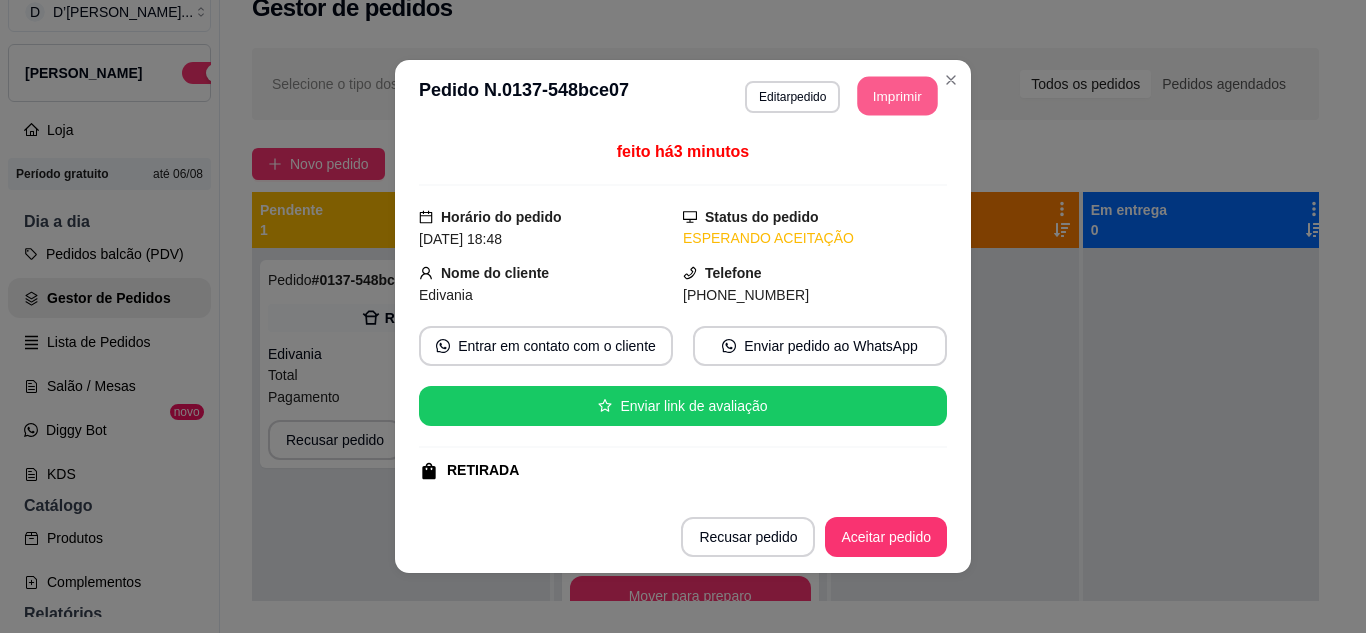 click on "Imprimir" at bounding box center [898, 96] 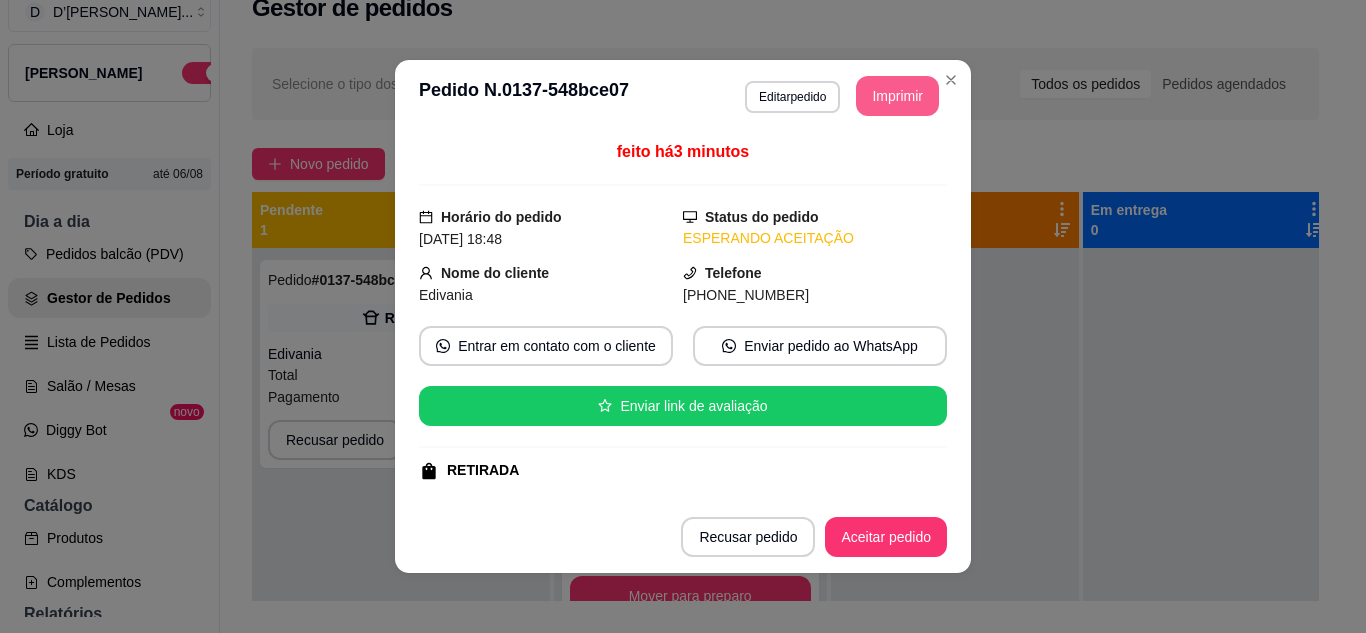 scroll, scrollTop: 0, scrollLeft: 0, axis: both 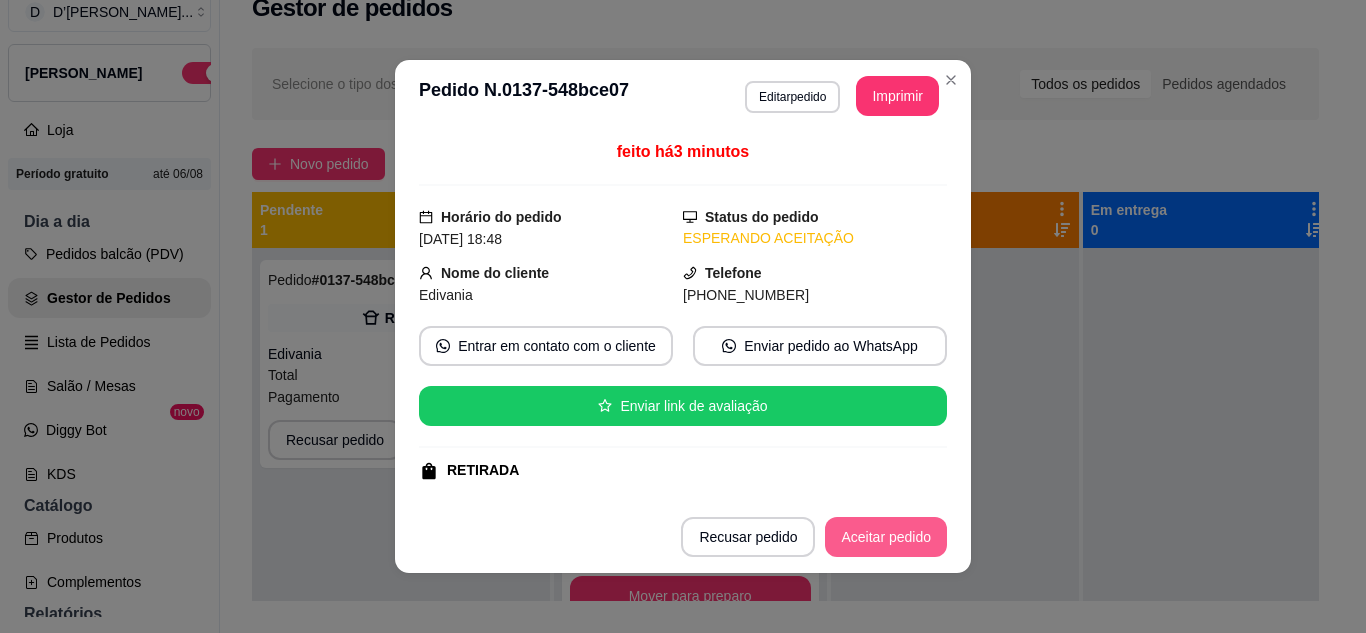 click on "Aceitar pedido" at bounding box center [886, 537] 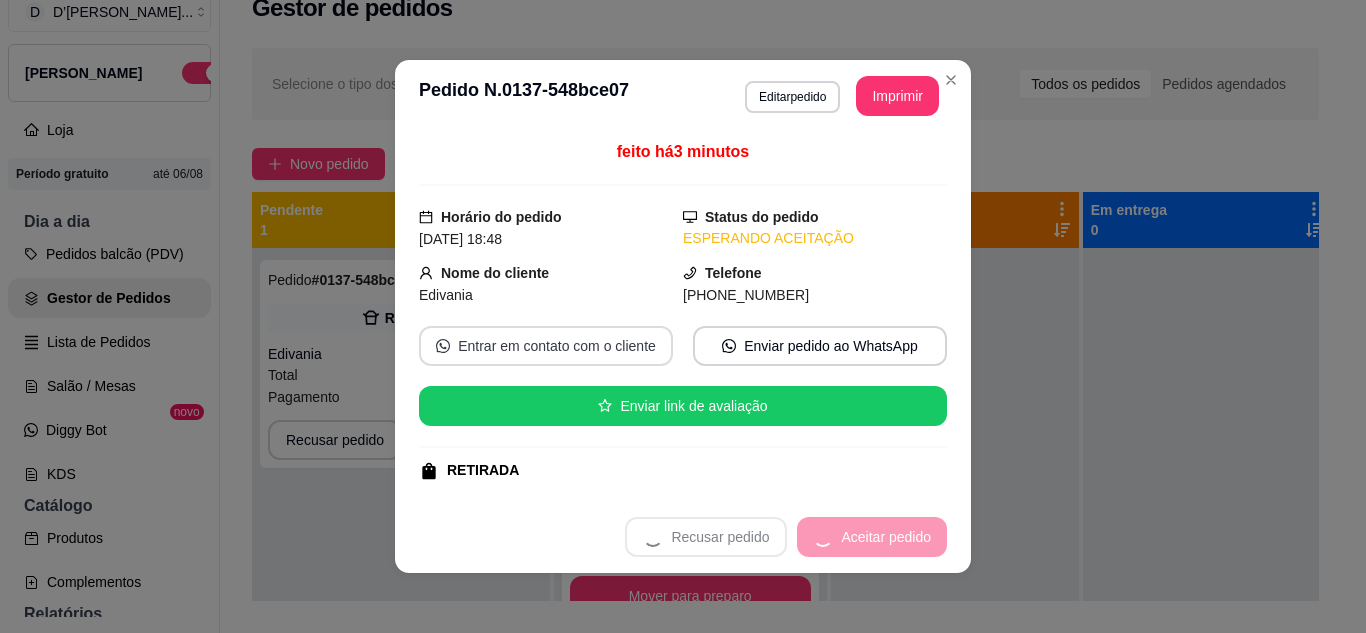 scroll, scrollTop: 504, scrollLeft: 0, axis: vertical 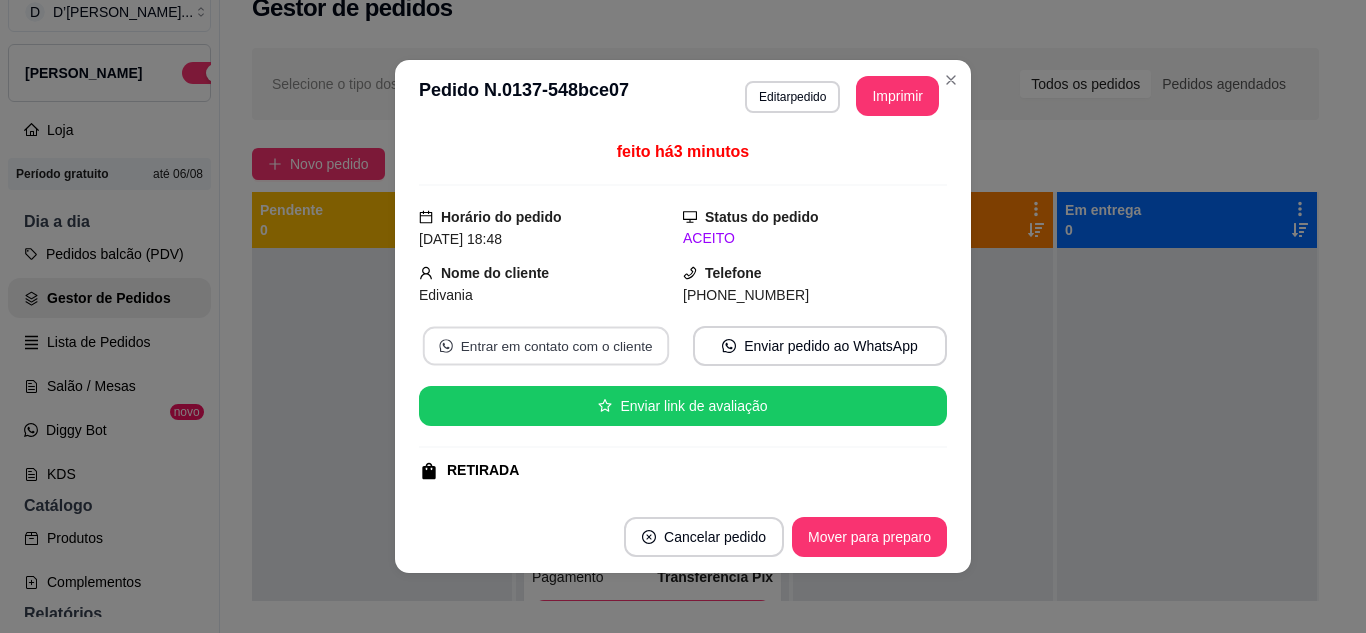 click on "Entrar em contato com o cliente" at bounding box center (546, 346) 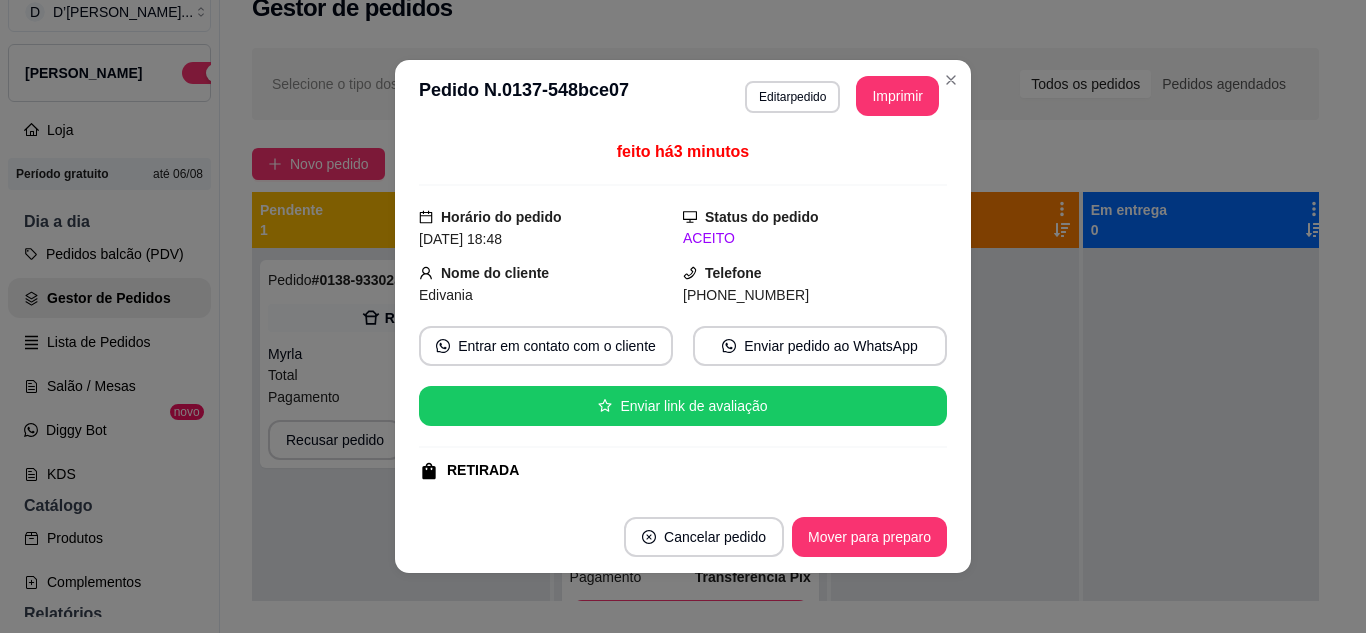 scroll, scrollTop: 552, scrollLeft: 0, axis: vertical 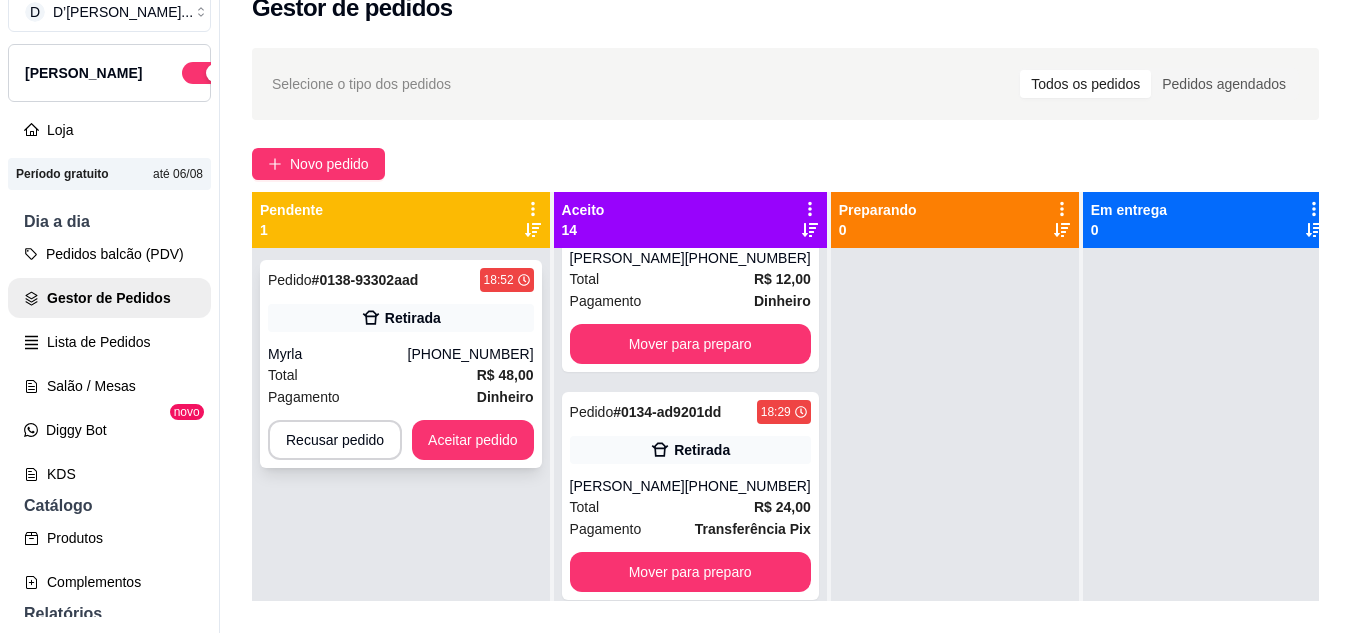 click on "(88) 98234-4910" at bounding box center (471, 354) 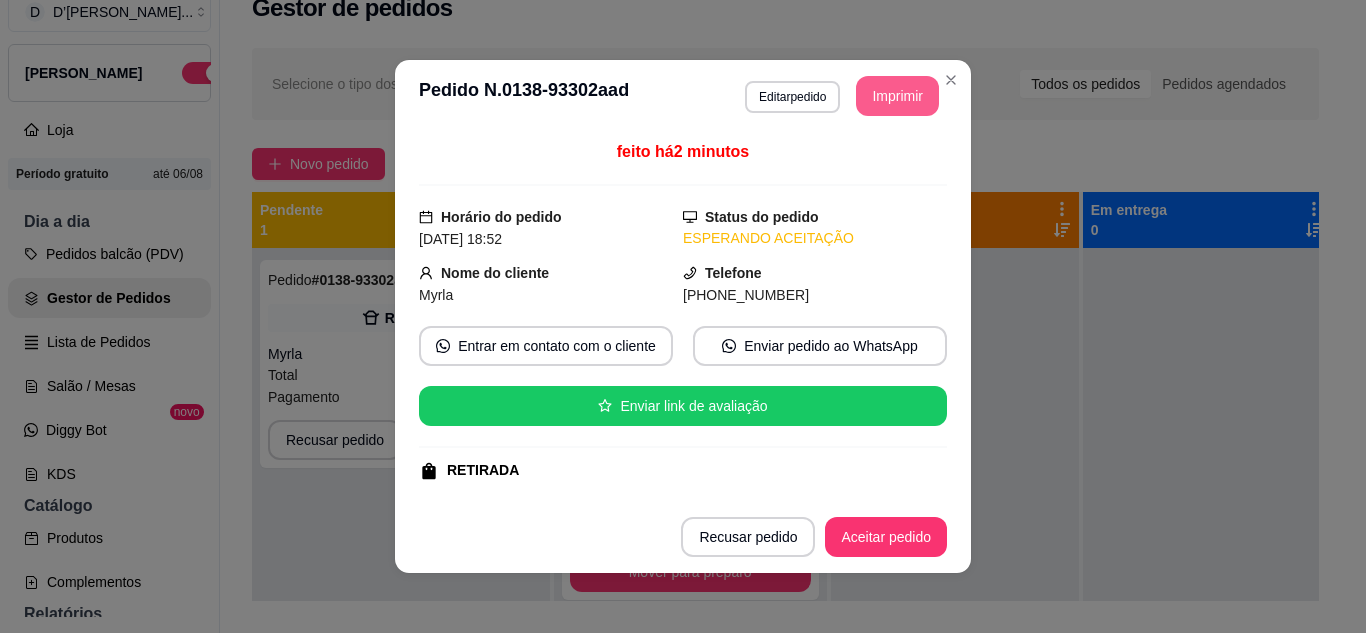 click on "Imprimir" at bounding box center [897, 96] 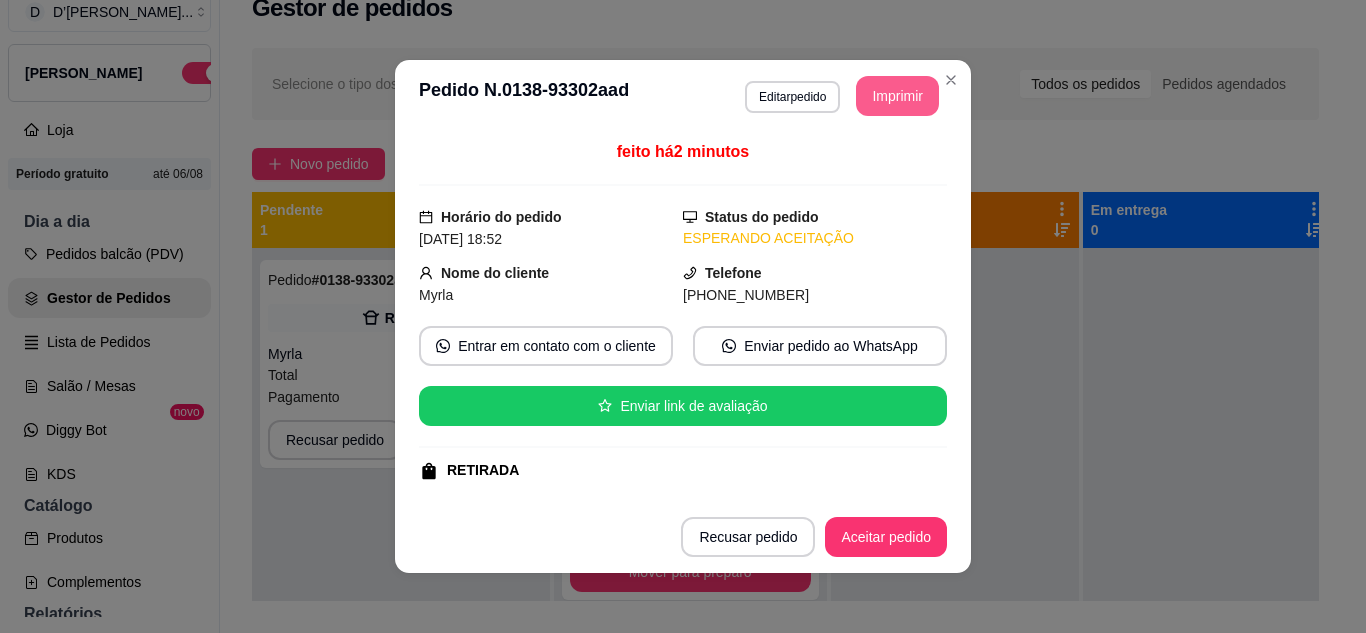 scroll, scrollTop: 0, scrollLeft: 0, axis: both 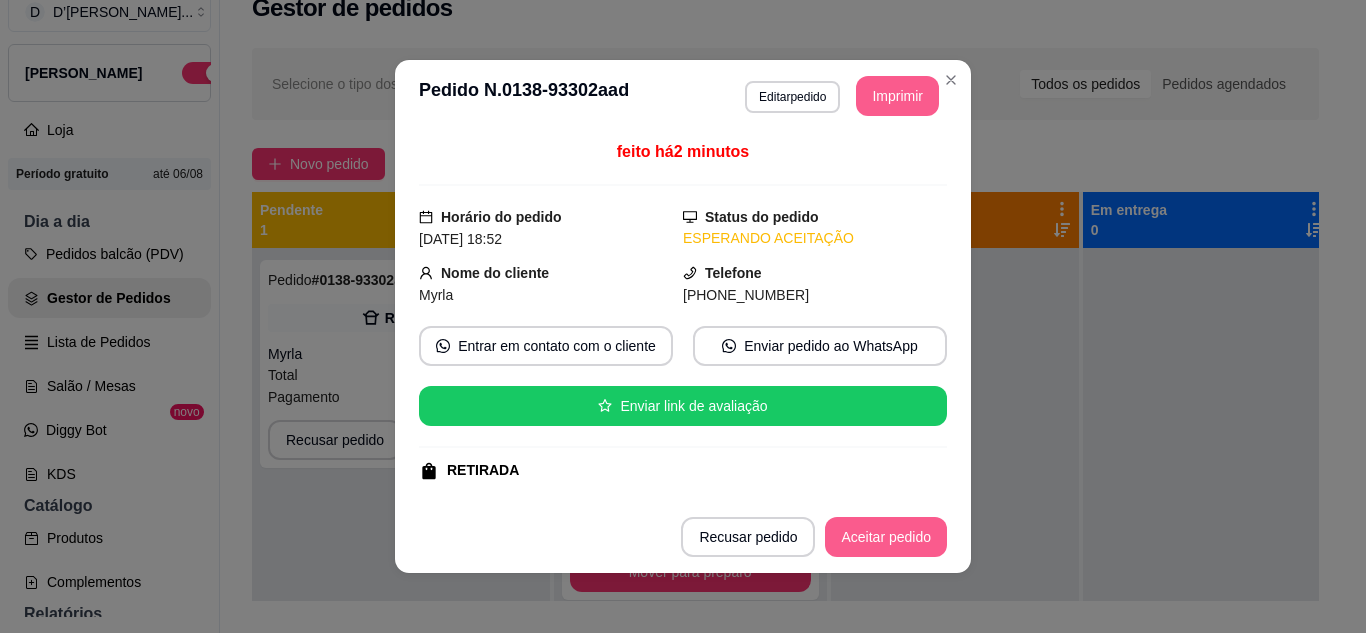 click on "Aceitar pedido" at bounding box center [886, 537] 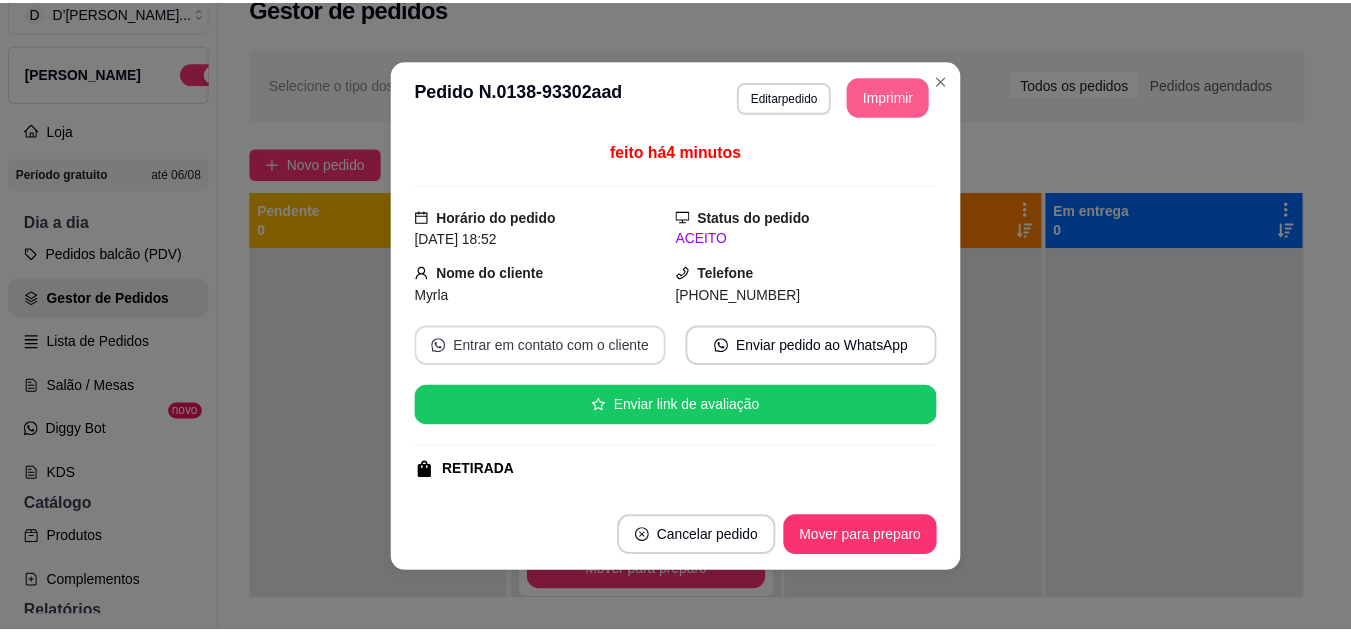 scroll, scrollTop: 732, scrollLeft: 0, axis: vertical 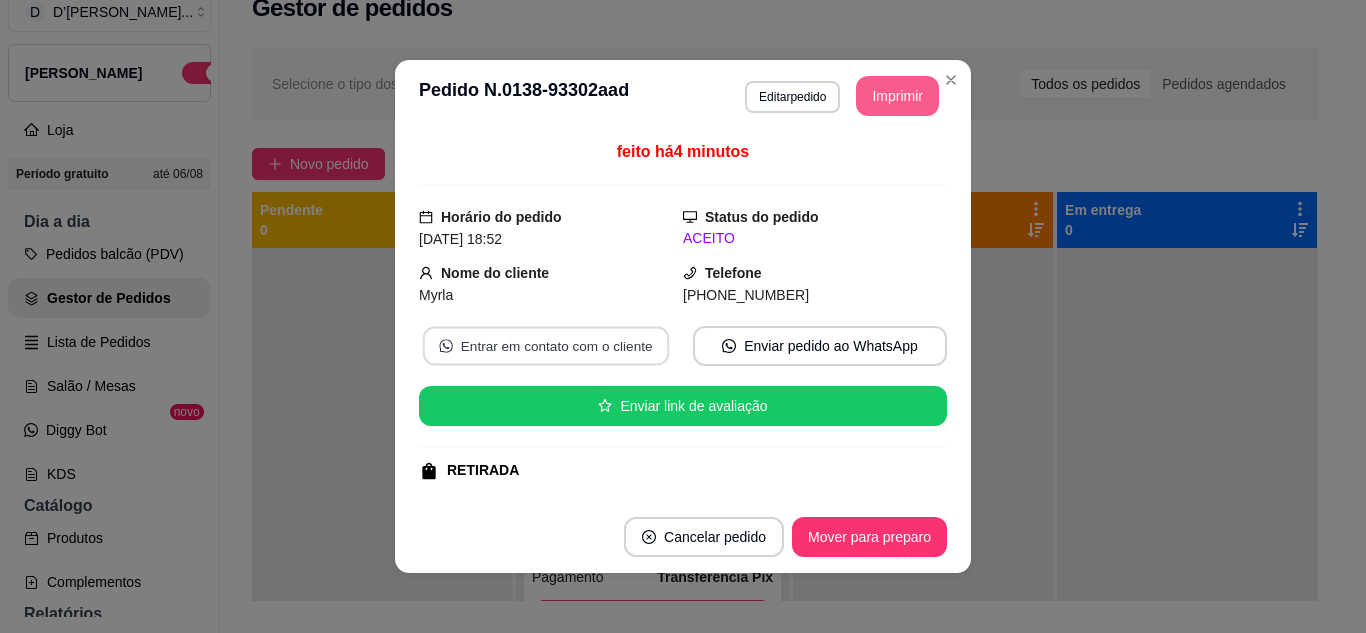 click on "Entrar em contato com o cliente" at bounding box center [546, 346] 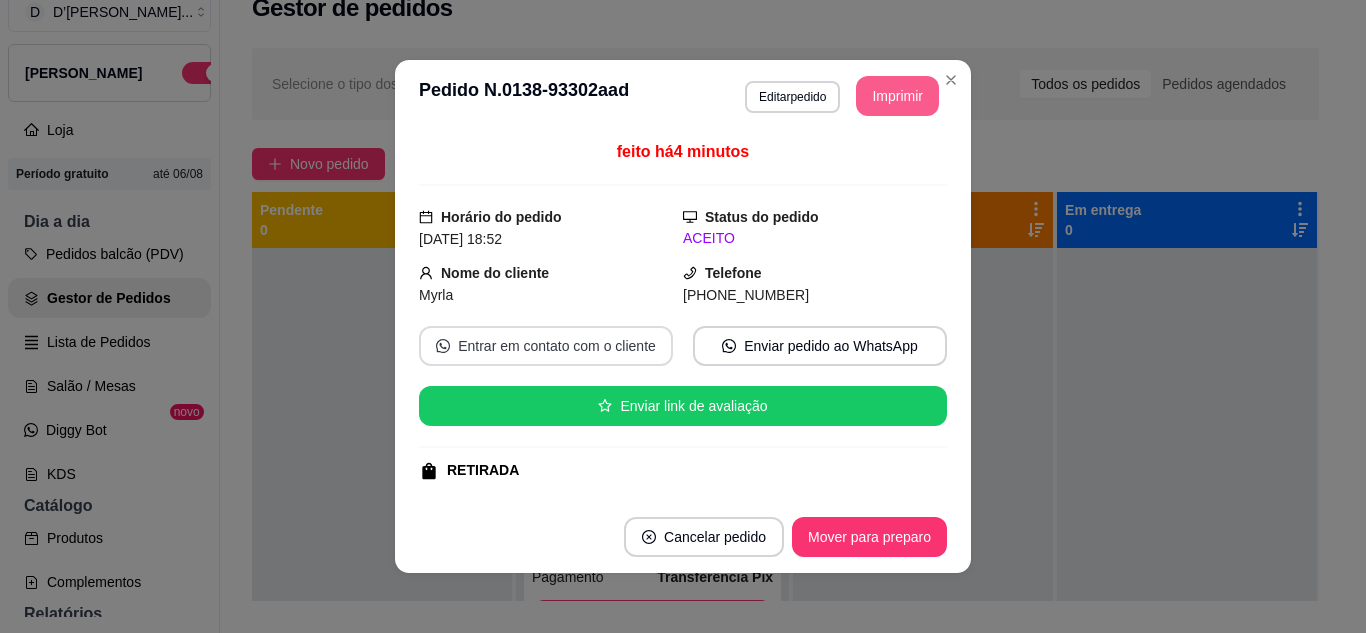 click on "Entrar em contato com o cliente" at bounding box center (546, 346) 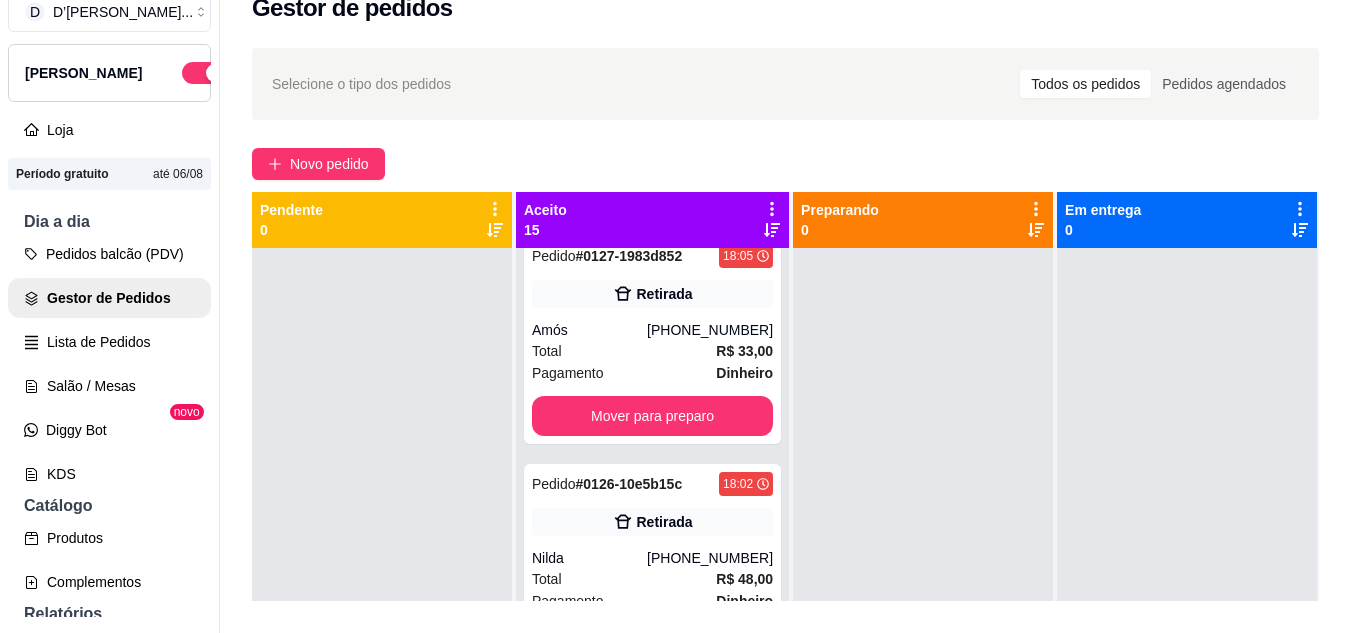 scroll, scrollTop: 2867, scrollLeft: 0, axis: vertical 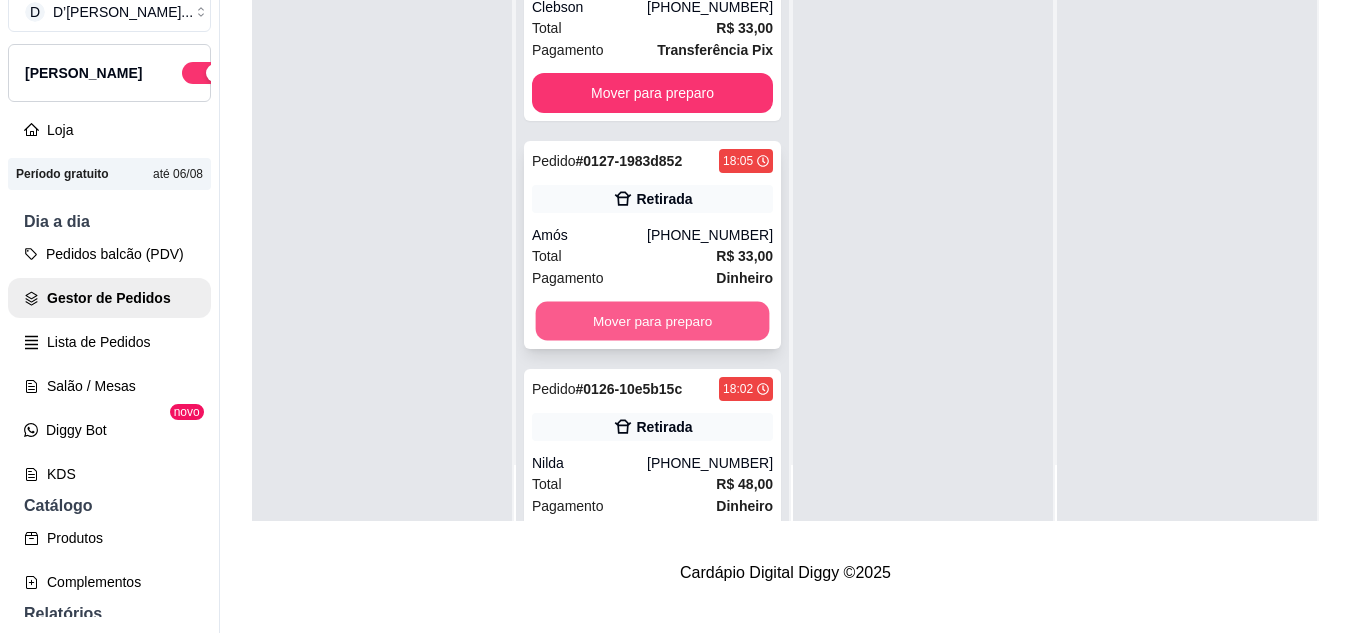 click on "Mover para preparo" at bounding box center [653, 321] 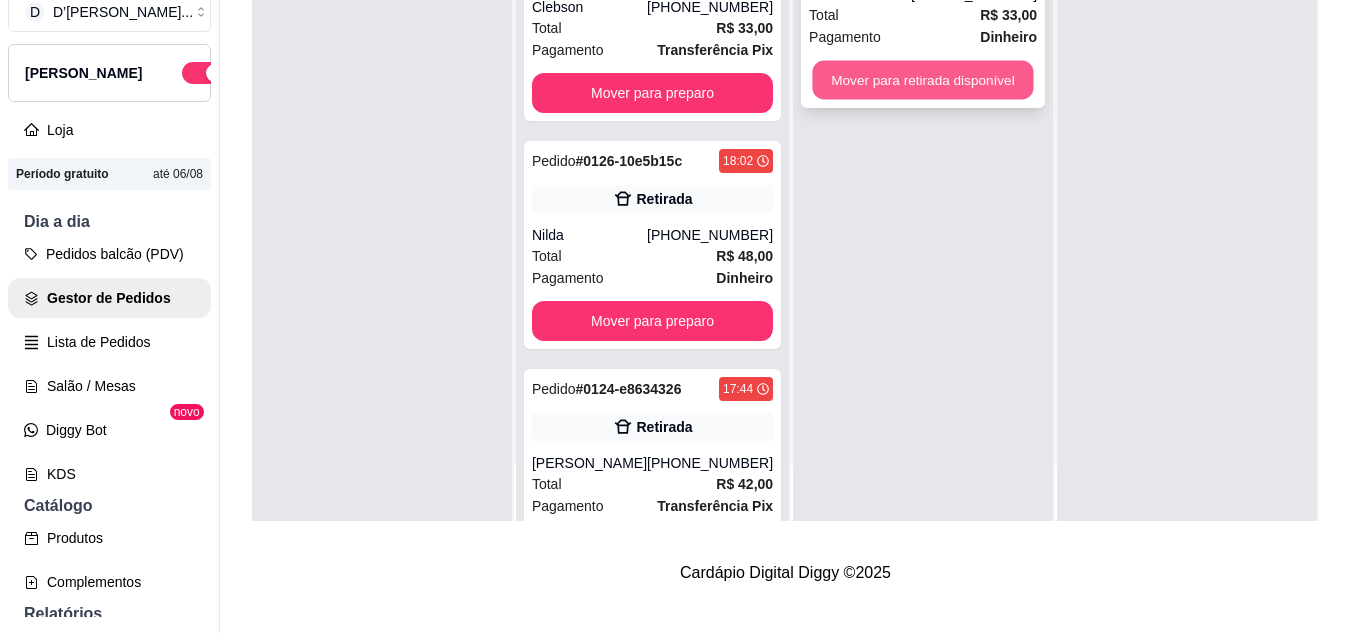 click on "Mover para retirada disponível" at bounding box center [923, 80] 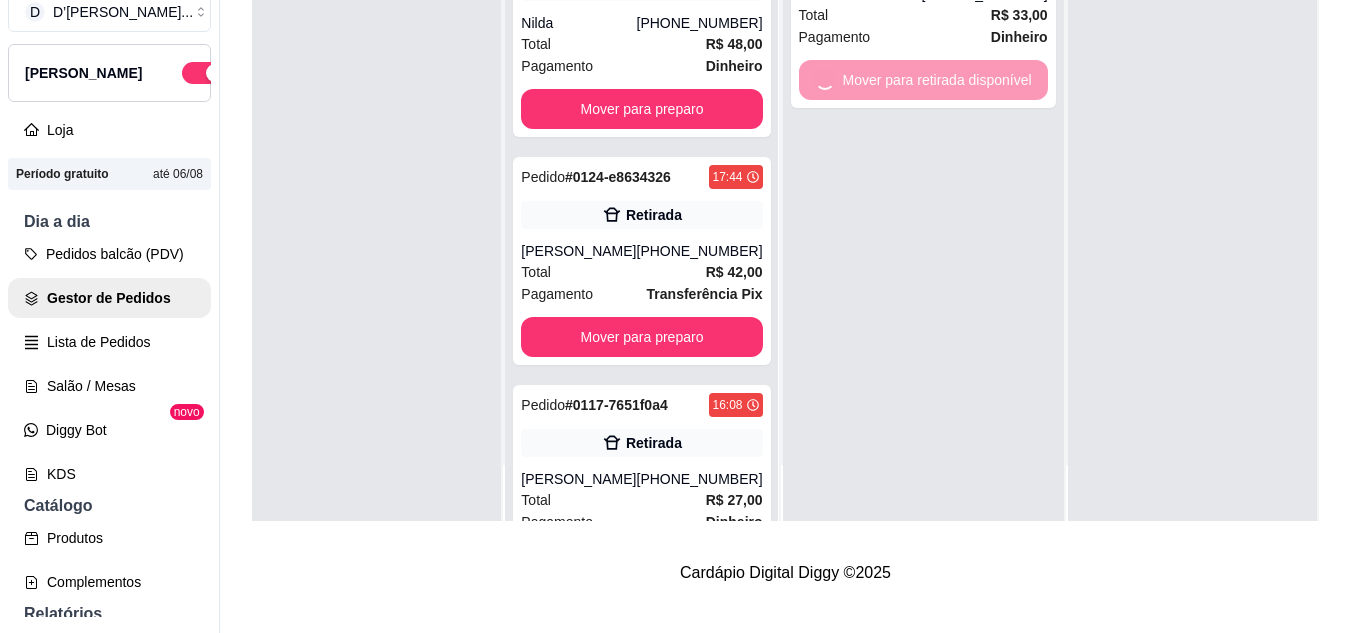scroll, scrollTop: 2267, scrollLeft: 0, axis: vertical 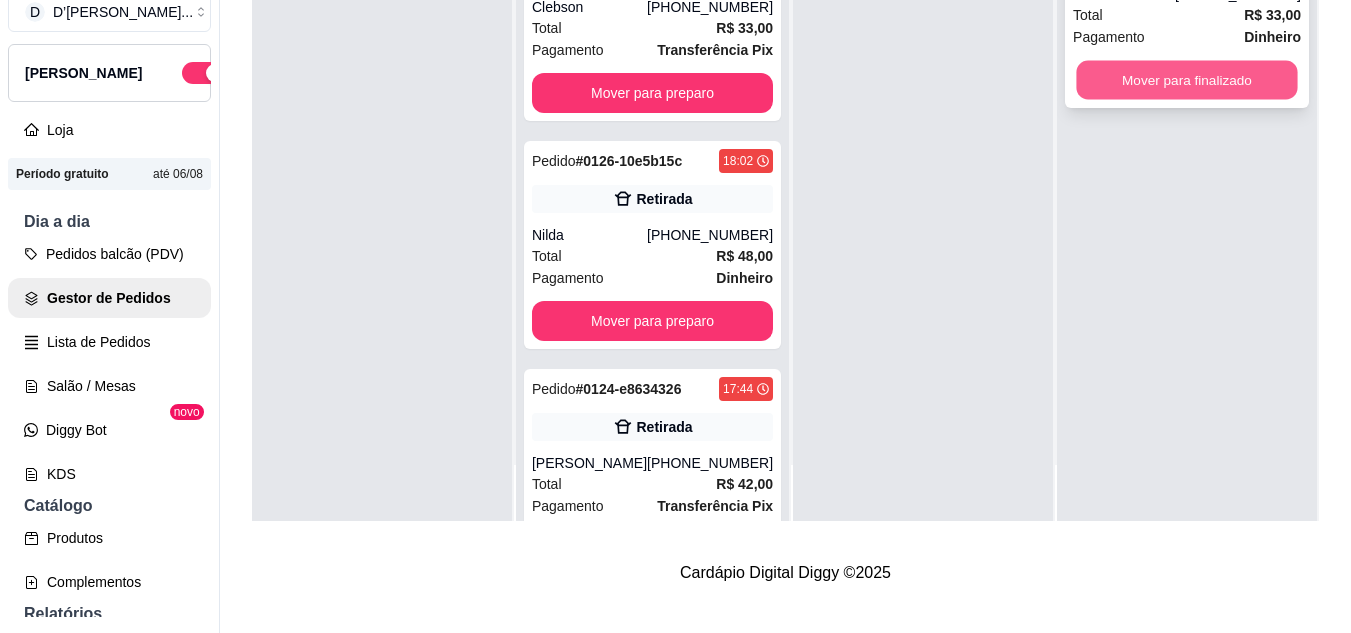 click on "Mover para finalizado" at bounding box center (1186, 80) 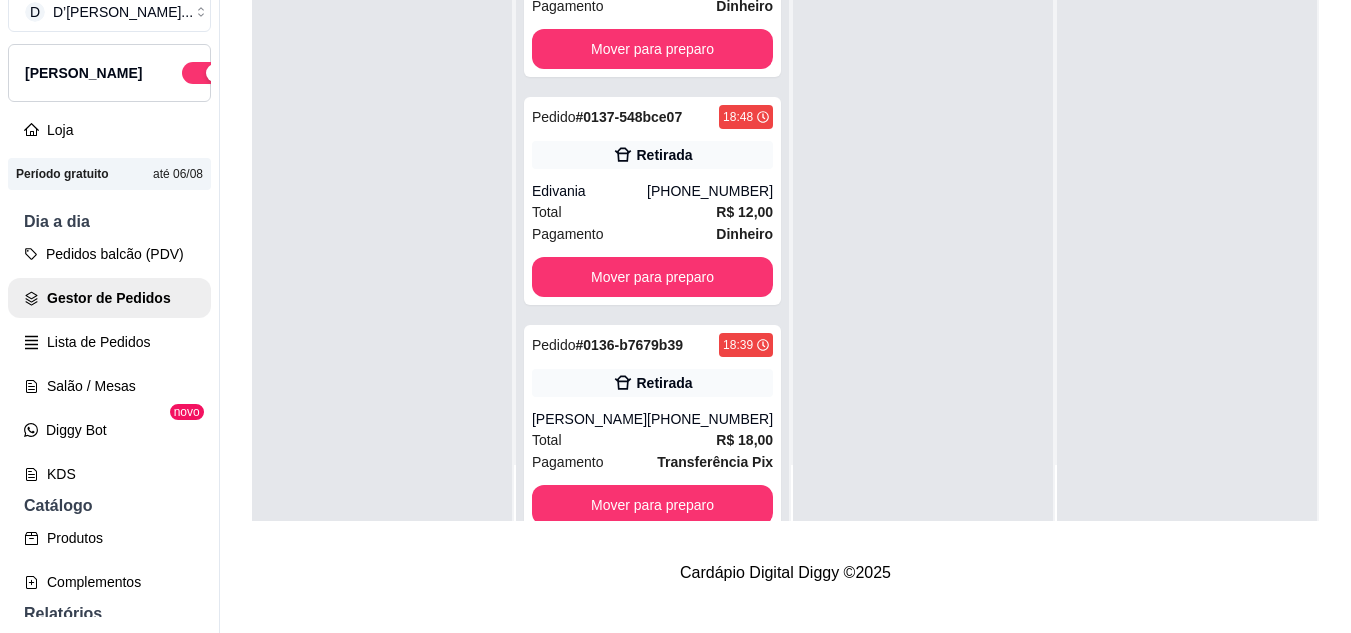 scroll, scrollTop: 0, scrollLeft: 0, axis: both 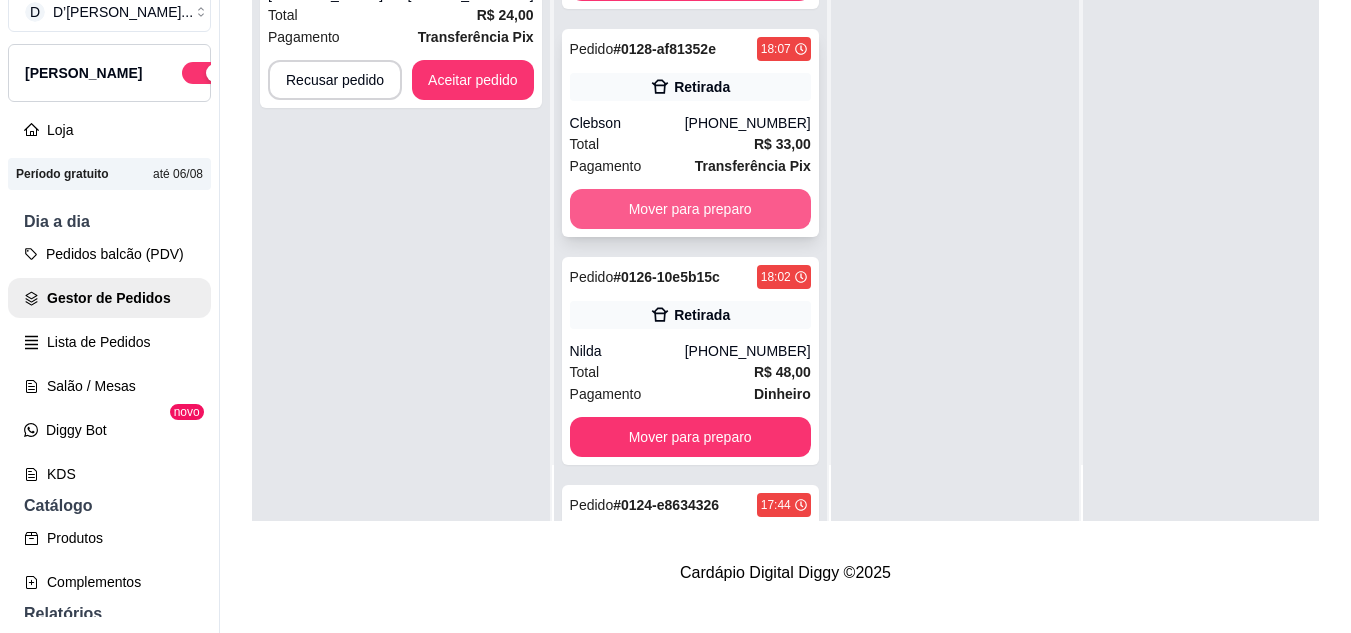 click on "Mover para preparo" at bounding box center (690, 209) 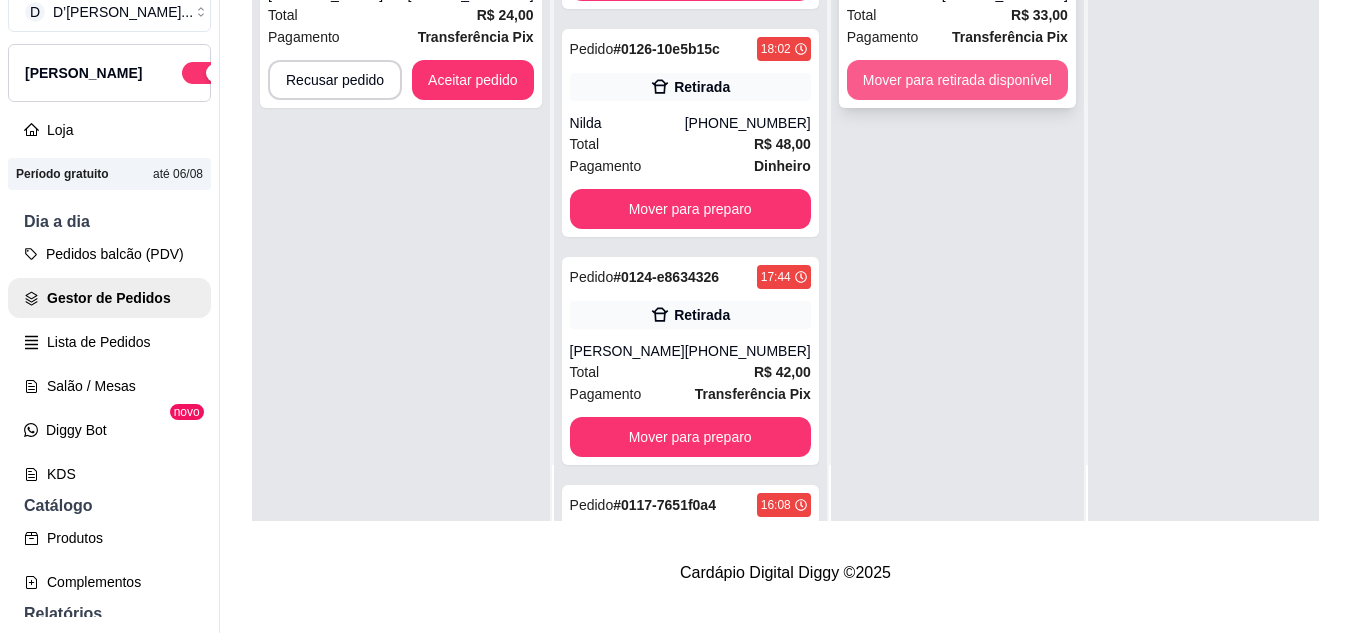 click on "Mover para retirada disponível" at bounding box center (957, 80) 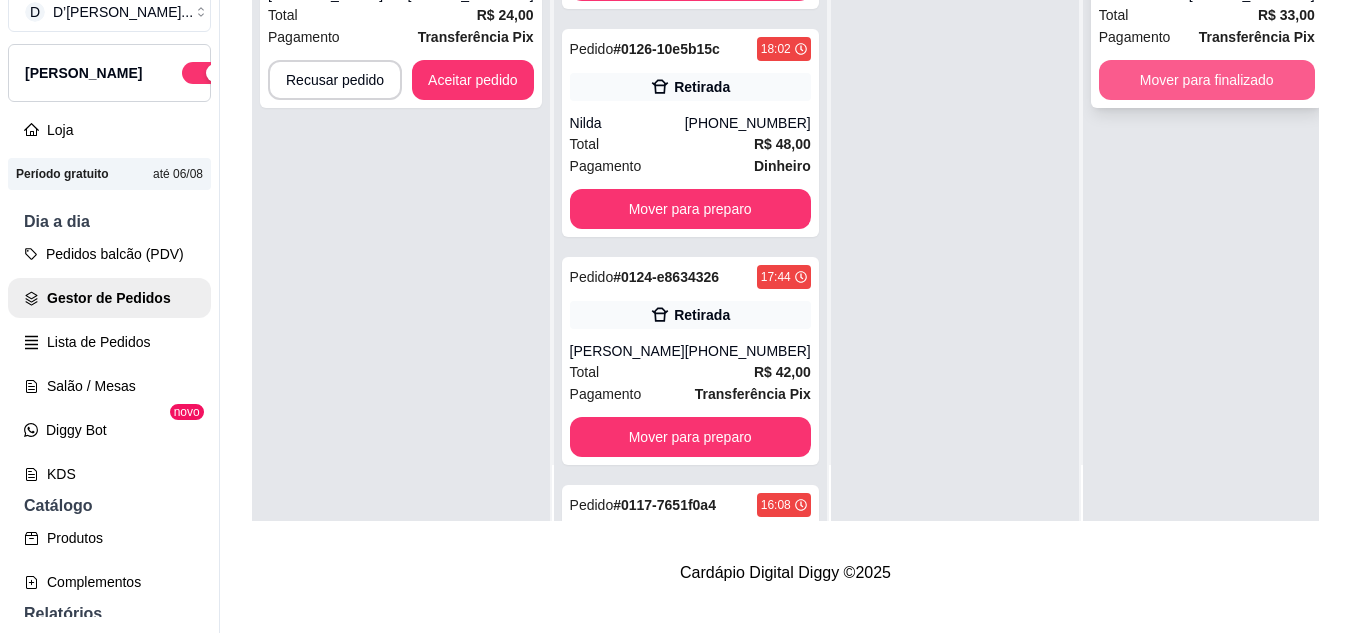 click on "Mover para finalizado" at bounding box center [1207, 80] 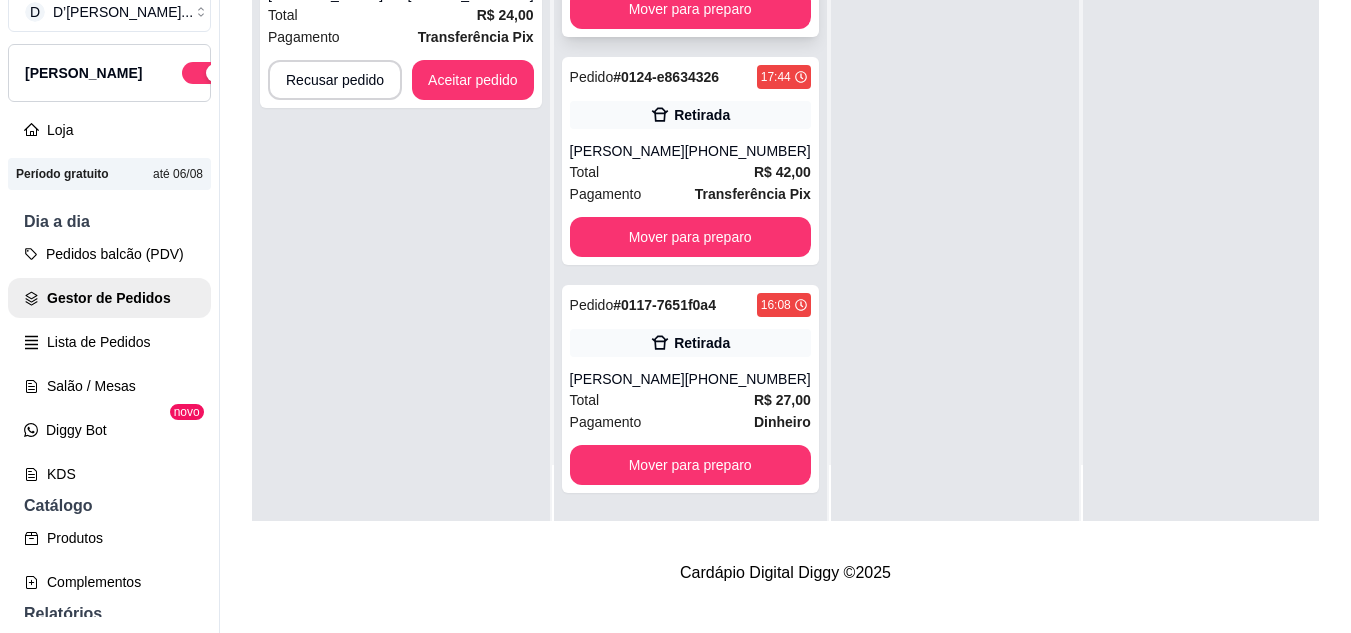 scroll, scrollTop: 2667, scrollLeft: 0, axis: vertical 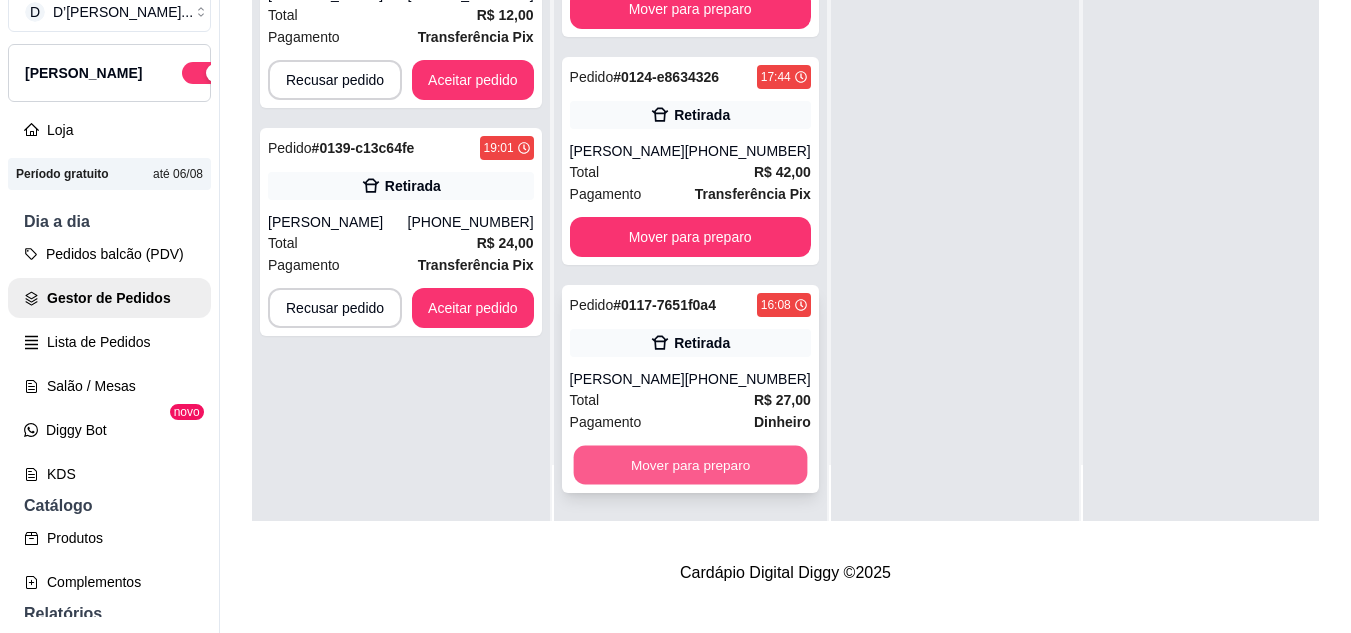 click on "Mover para preparo" at bounding box center [690, 465] 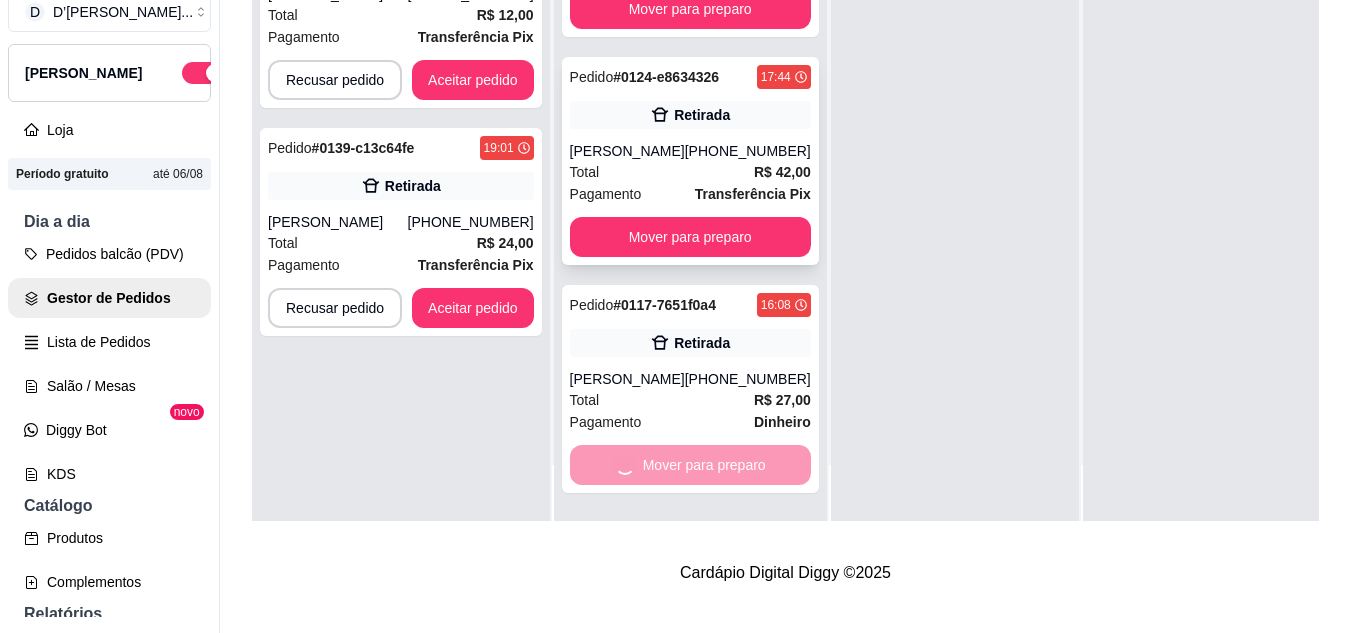 scroll, scrollTop: 2439, scrollLeft: 0, axis: vertical 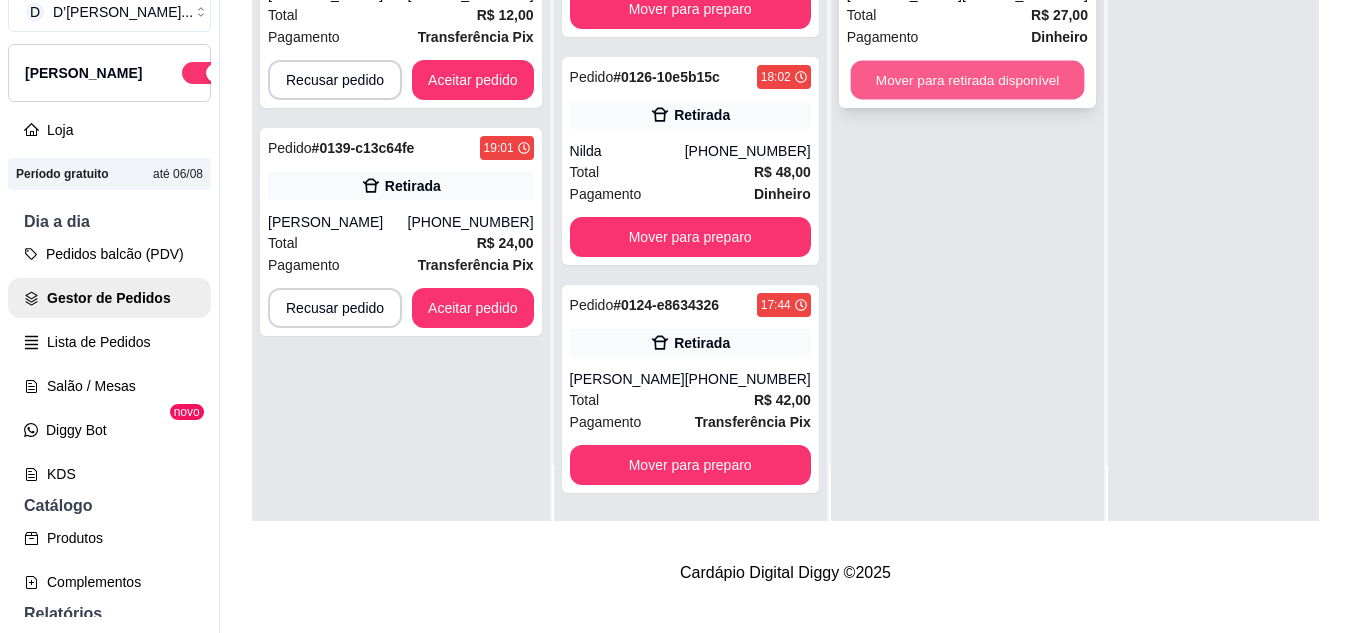 click on "Mover para retirada disponível" at bounding box center [967, 80] 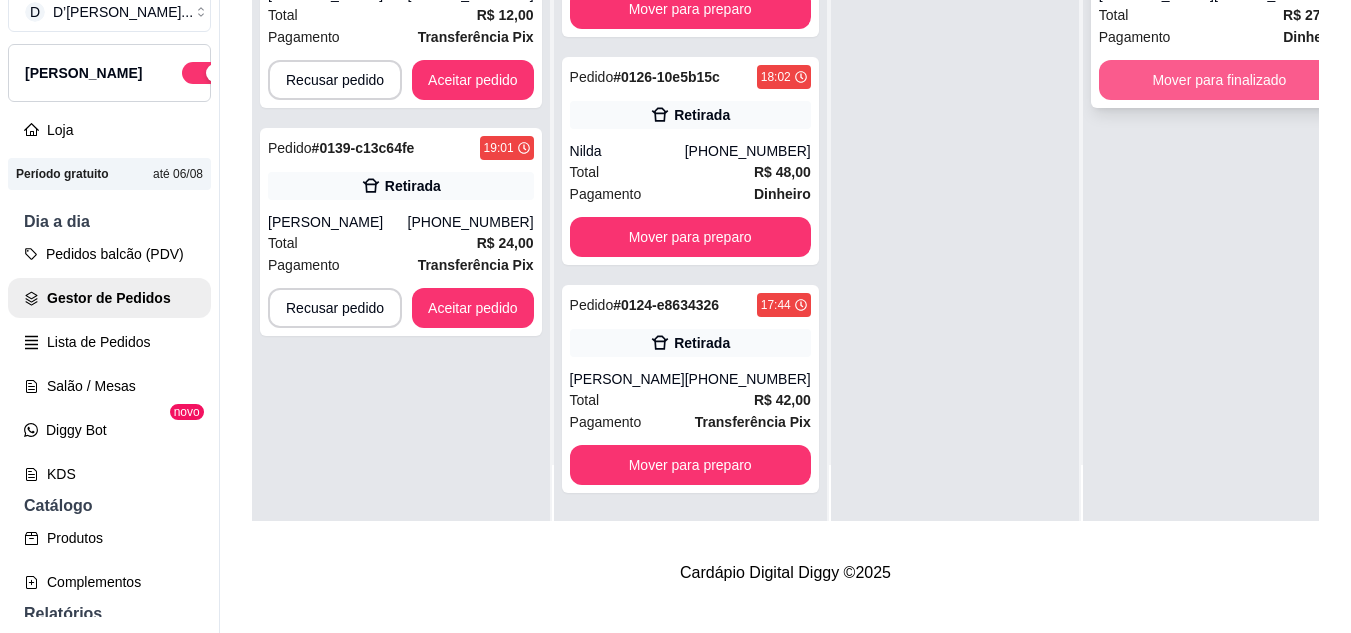 click on "Mover para finalizado" at bounding box center [1219, 80] 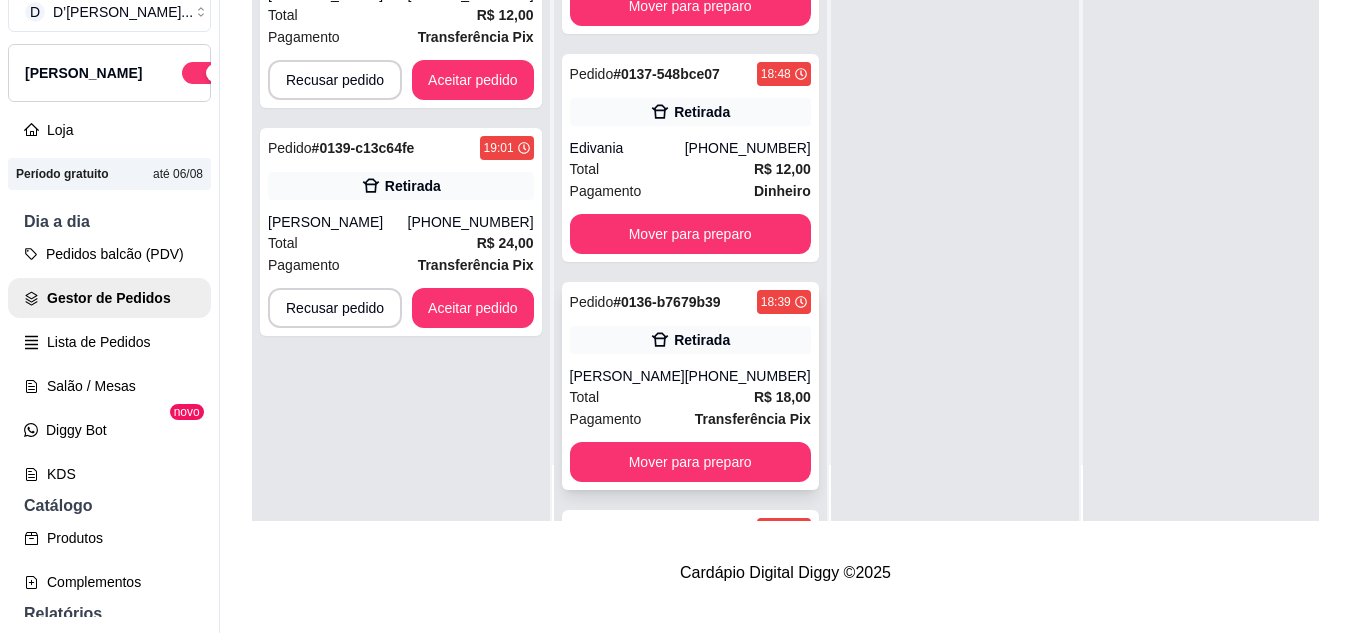 scroll, scrollTop: 0, scrollLeft: 0, axis: both 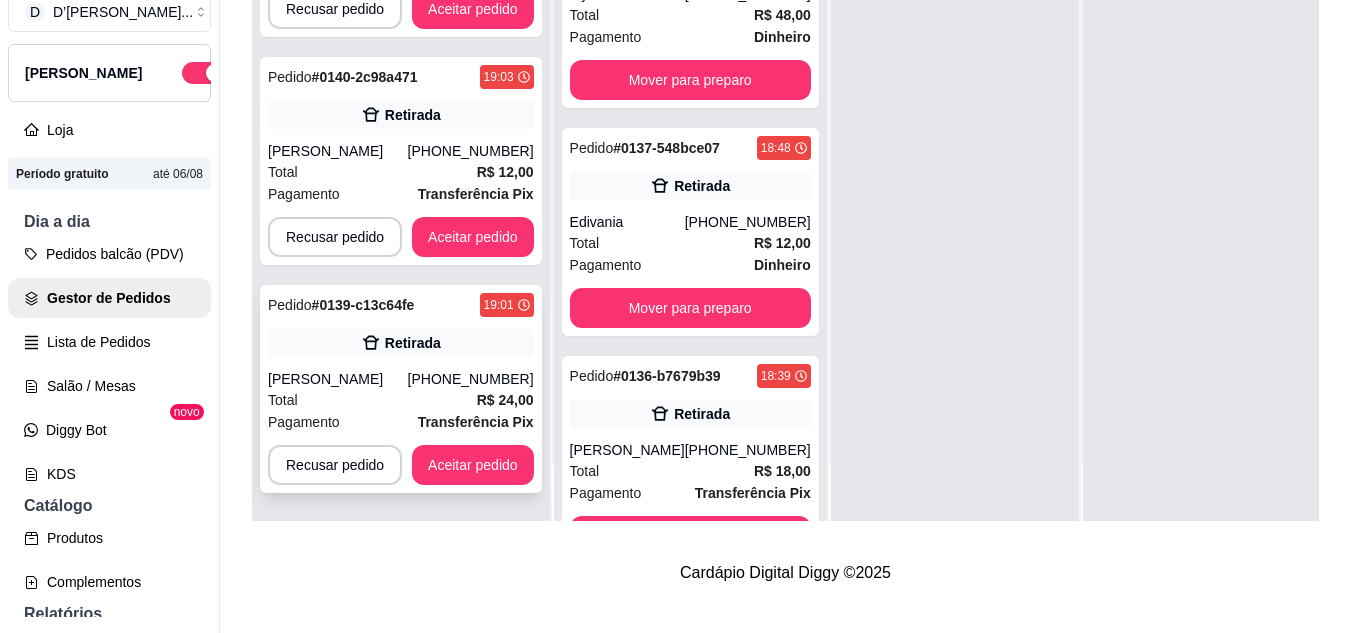 click on "(88) 99913-4074" at bounding box center (471, 379) 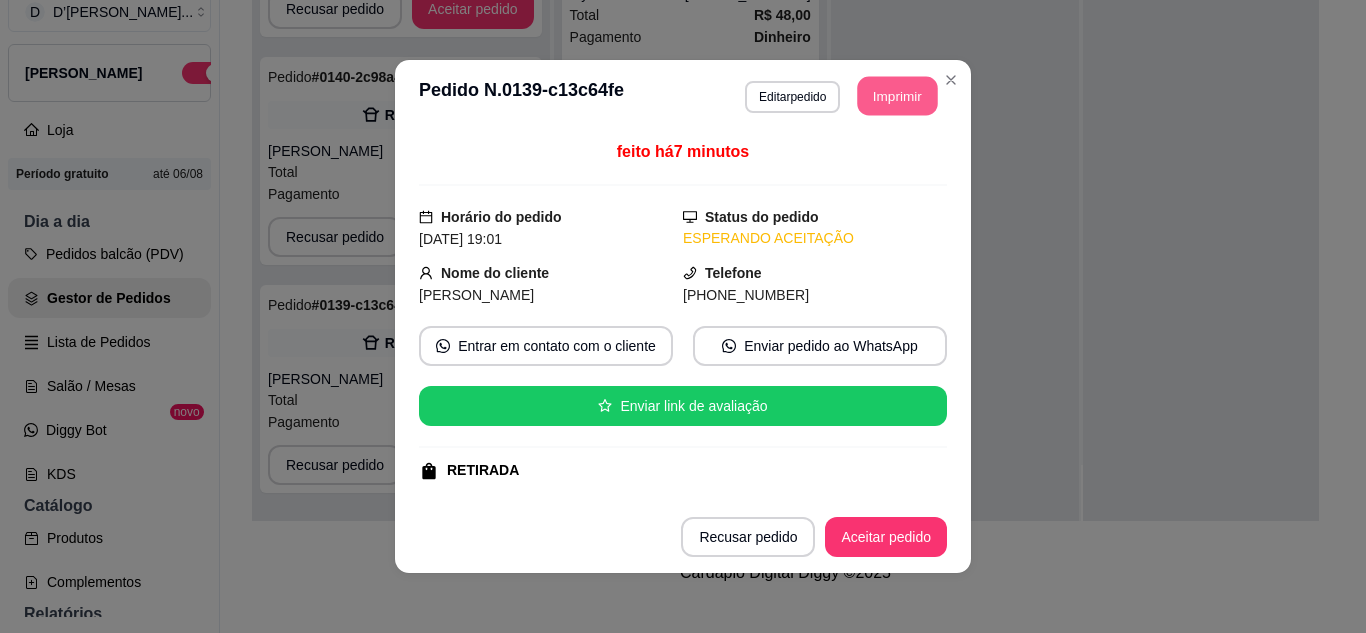 click on "Imprimir" at bounding box center [898, 96] 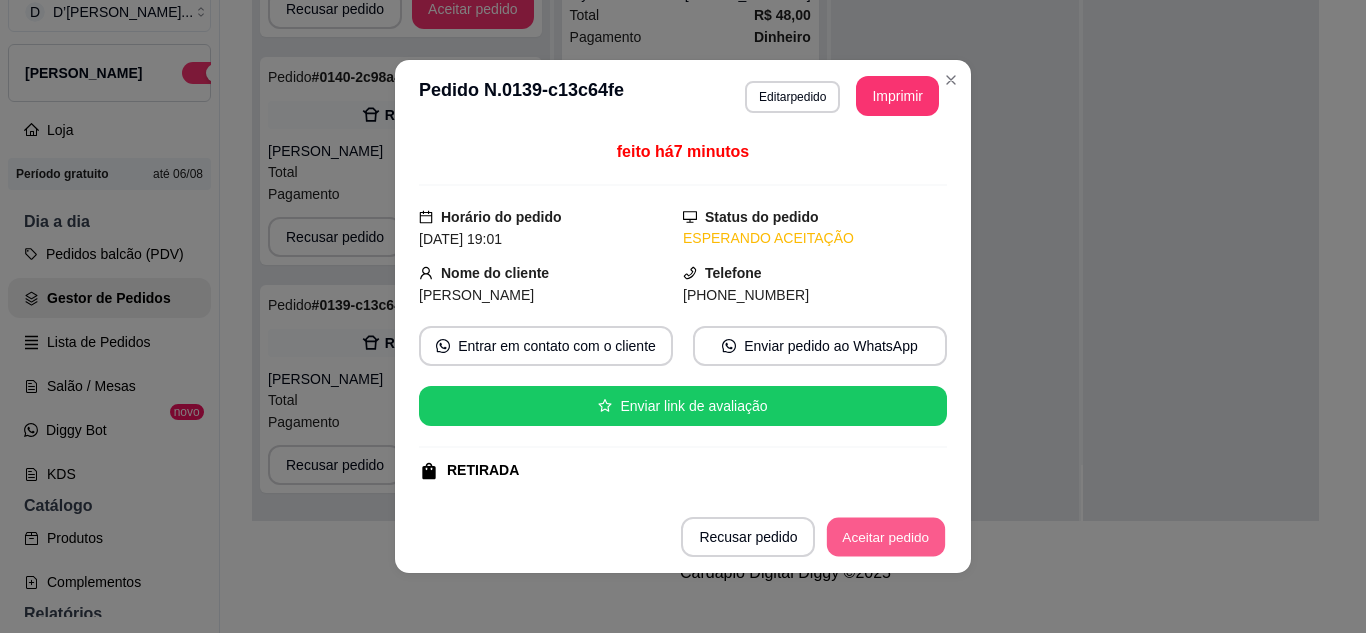 click on "Aceitar pedido" at bounding box center [886, 537] 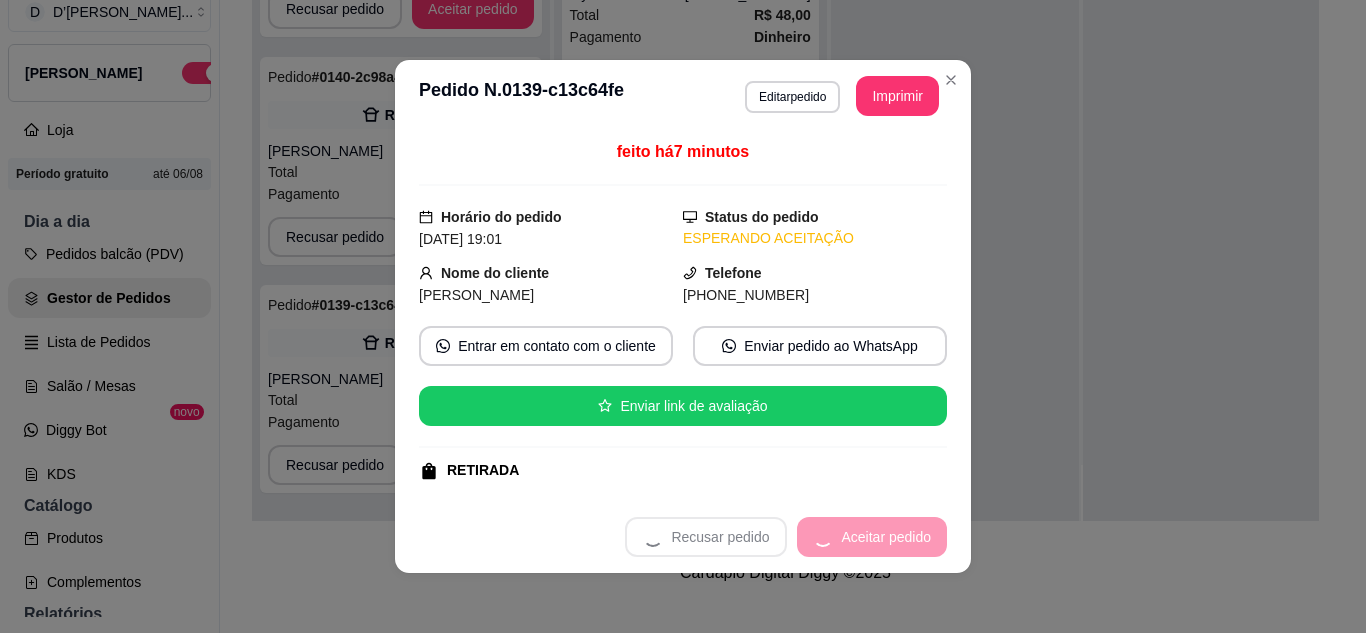 scroll, scrollTop: 527, scrollLeft: 0, axis: vertical 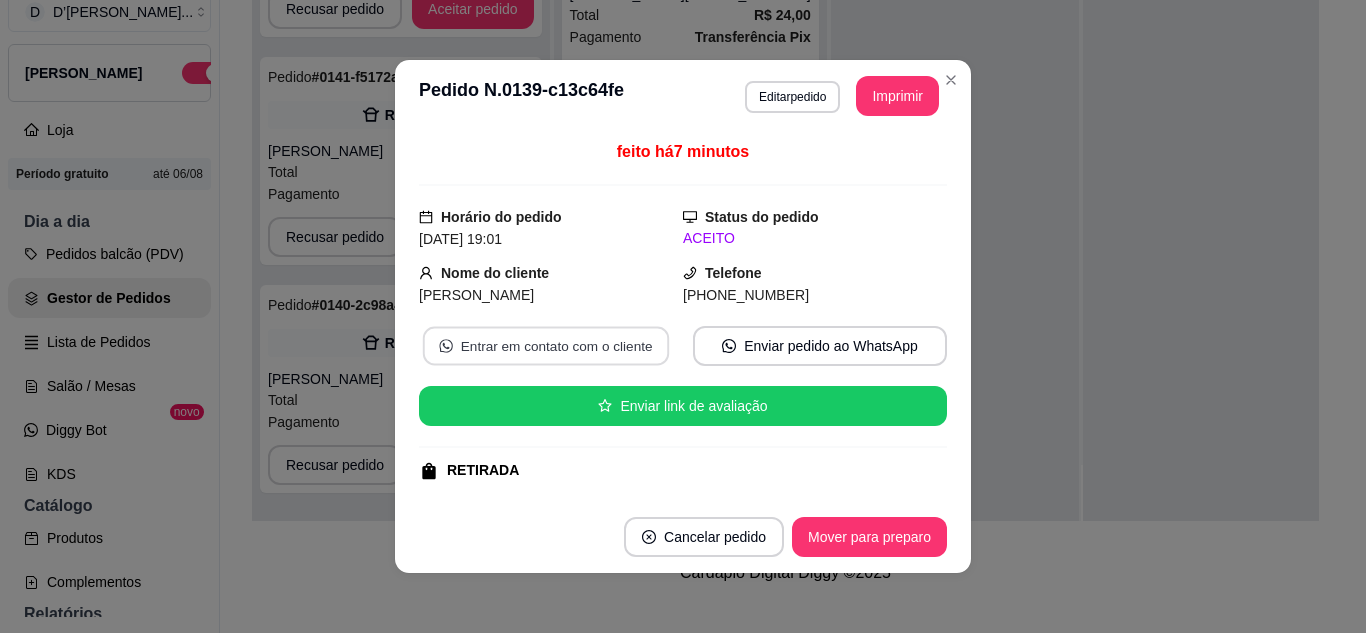 click on "Entrar em contato com o cliente" at bounding box center [546, 346] 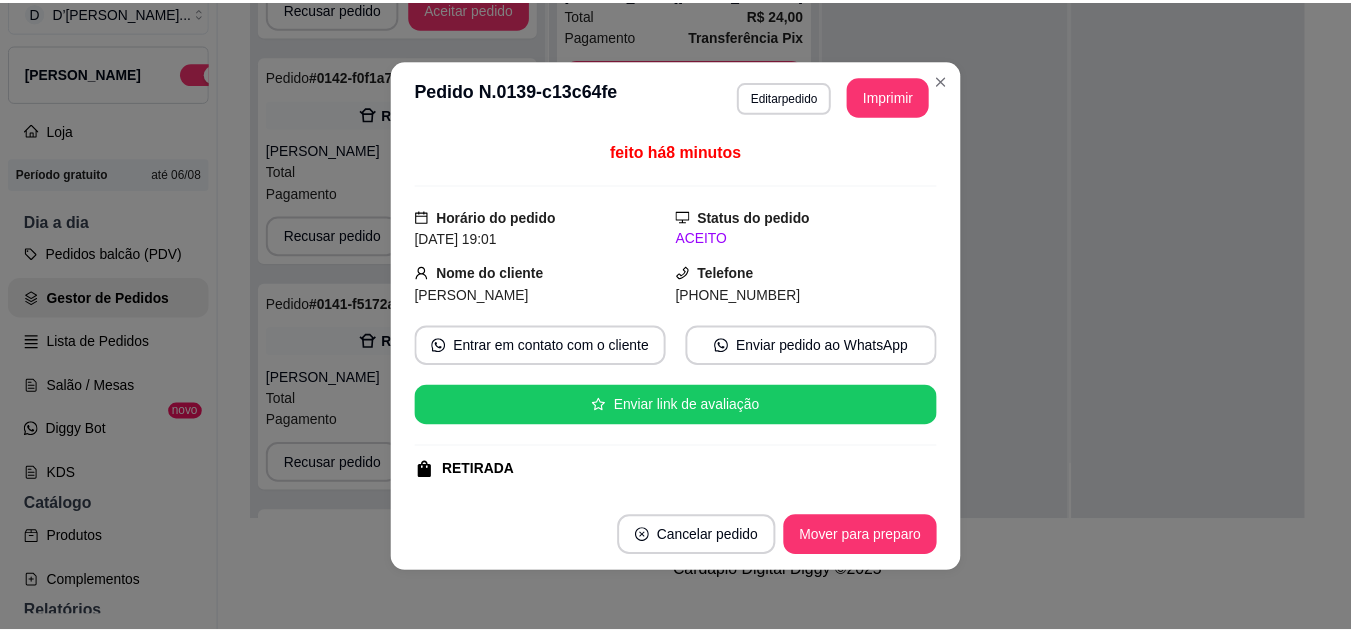 scroll, scrollTop: 755, scrollLeft: 0, axis: vertical 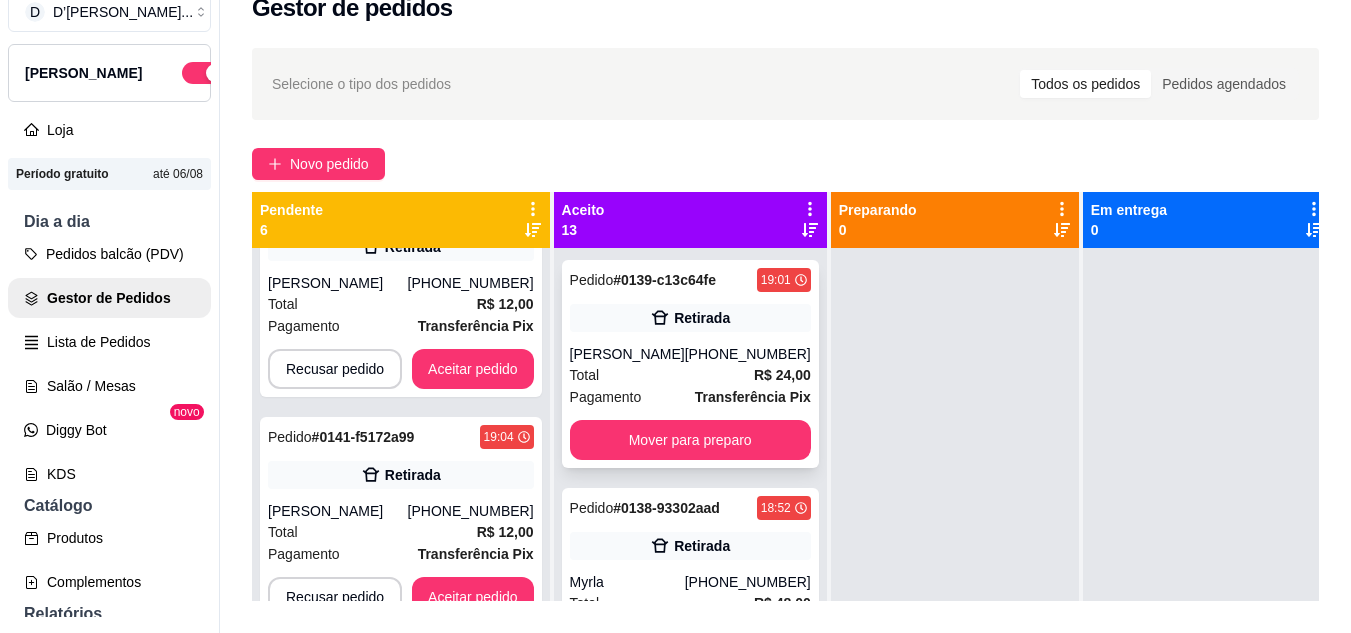 click on "Total R$ 24,00" at bounding box center (690, 375) 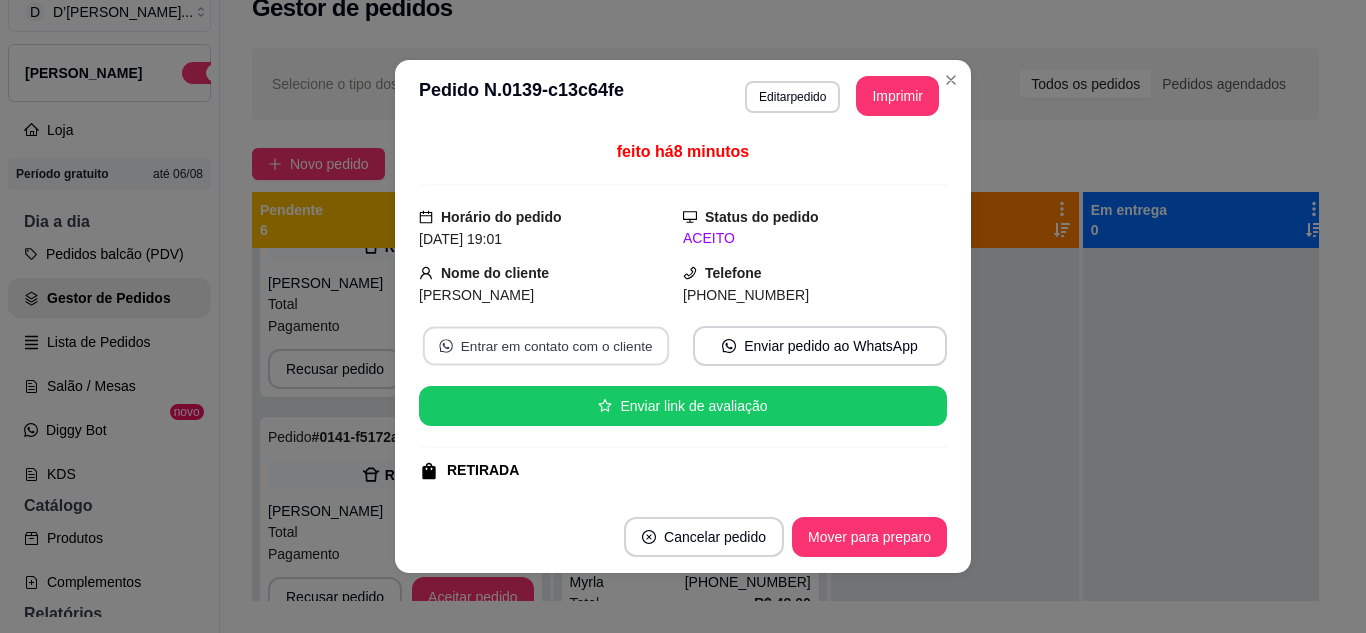 click on "Entrar em contato com o cliente" at bounding box center (546, 346) 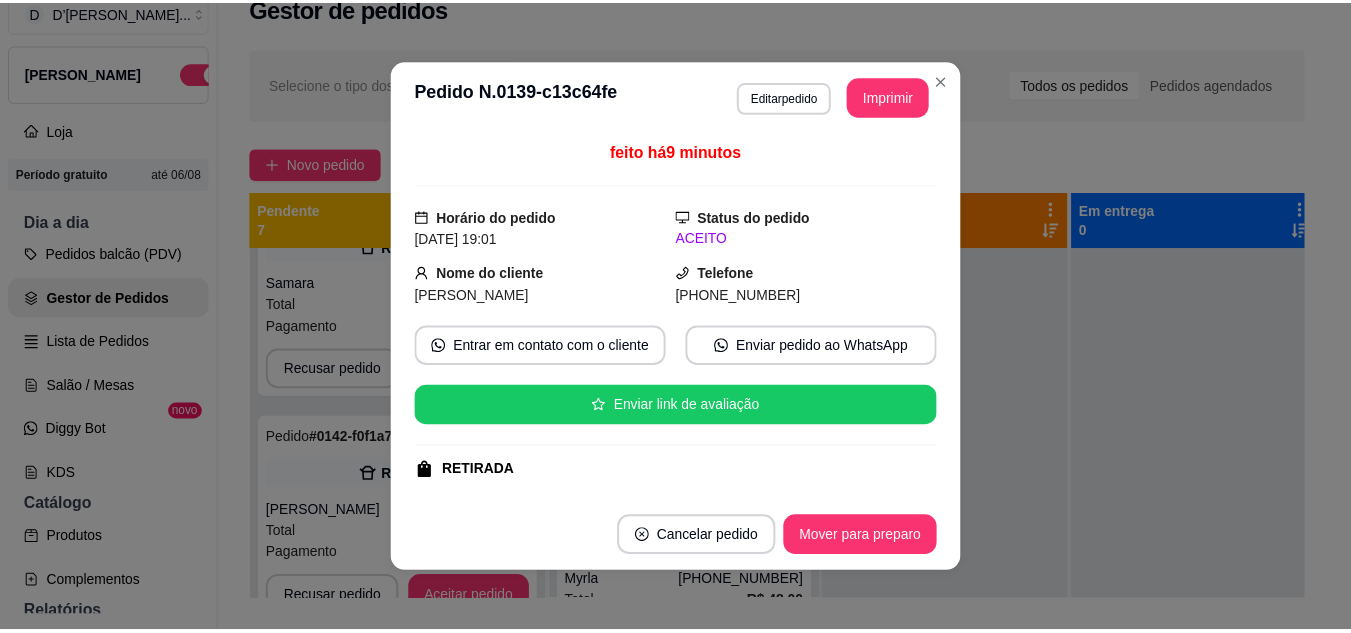 scroll, scrollTop: 983, scrollLeft: 0, axis: vertical 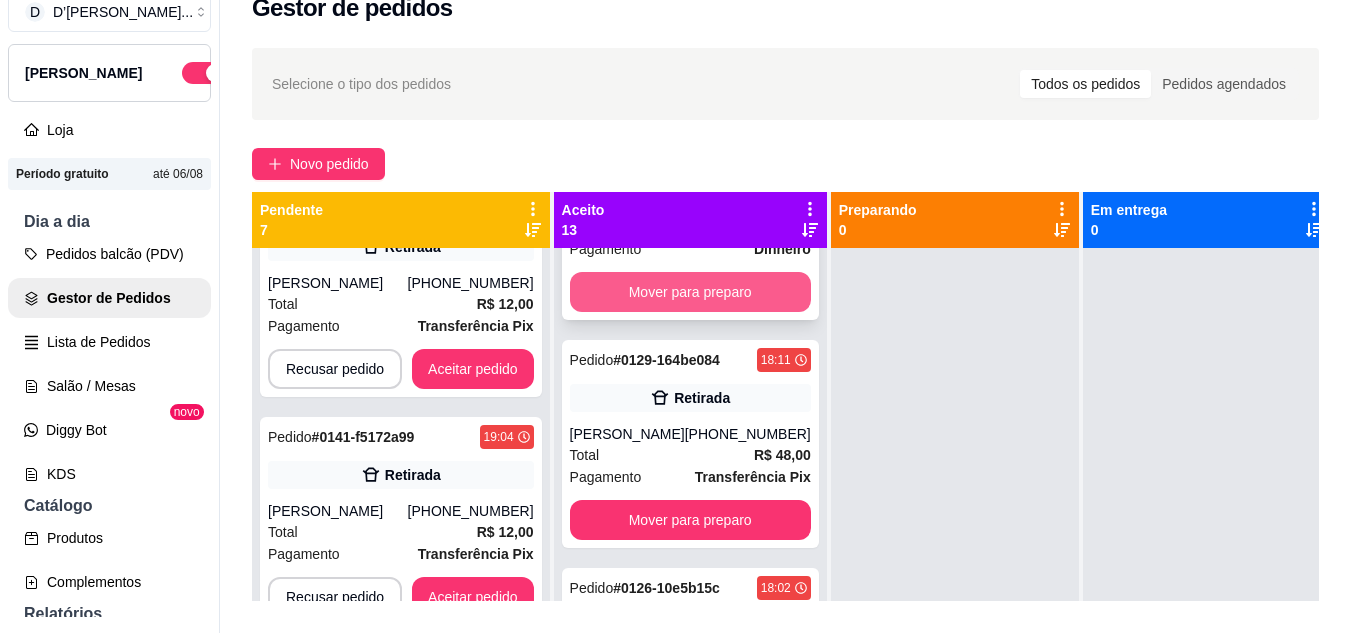 click on "Mover para preparo" at bounding box center [690, 292] 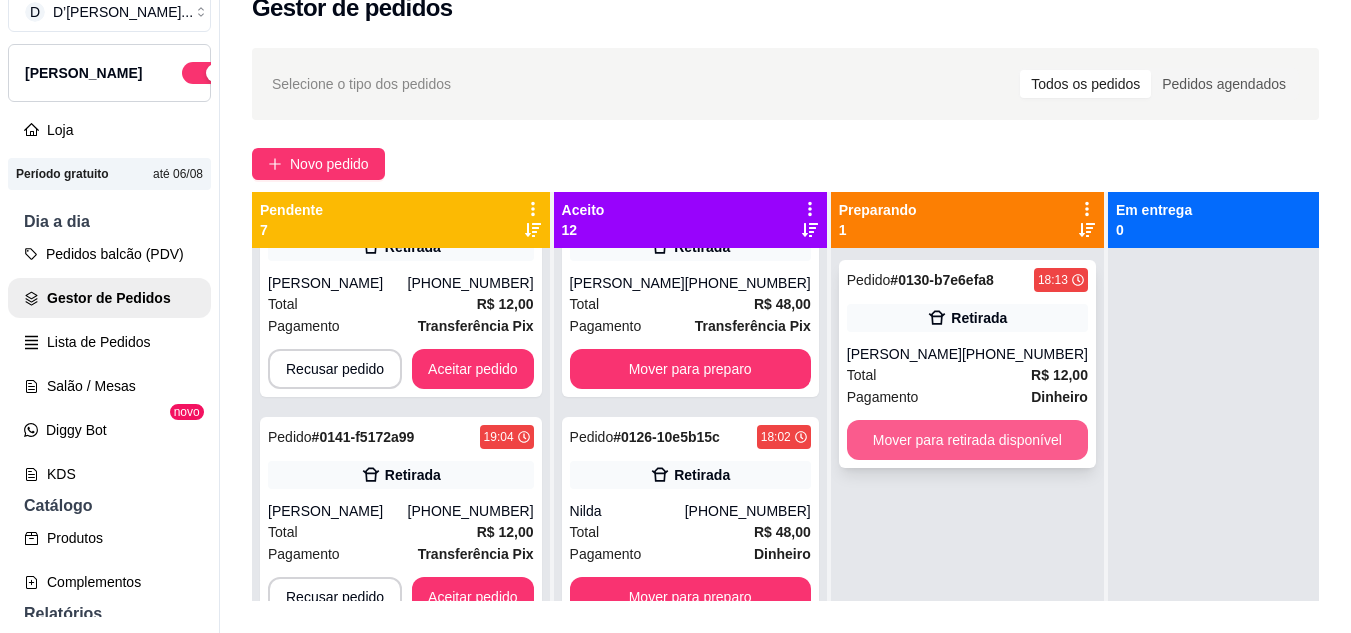 click on "Mover para retirada disponível" at bounding box center (967, 440) 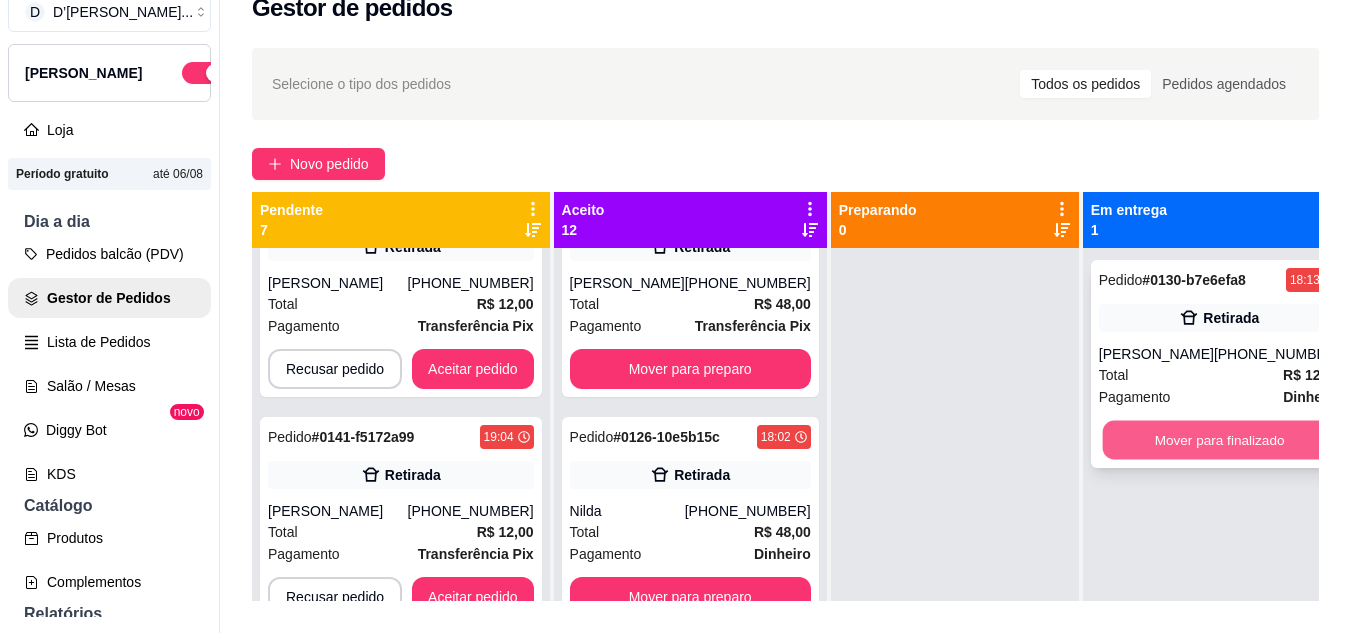 click on "Mover para finalizado" at bounding box center [1219, 440] 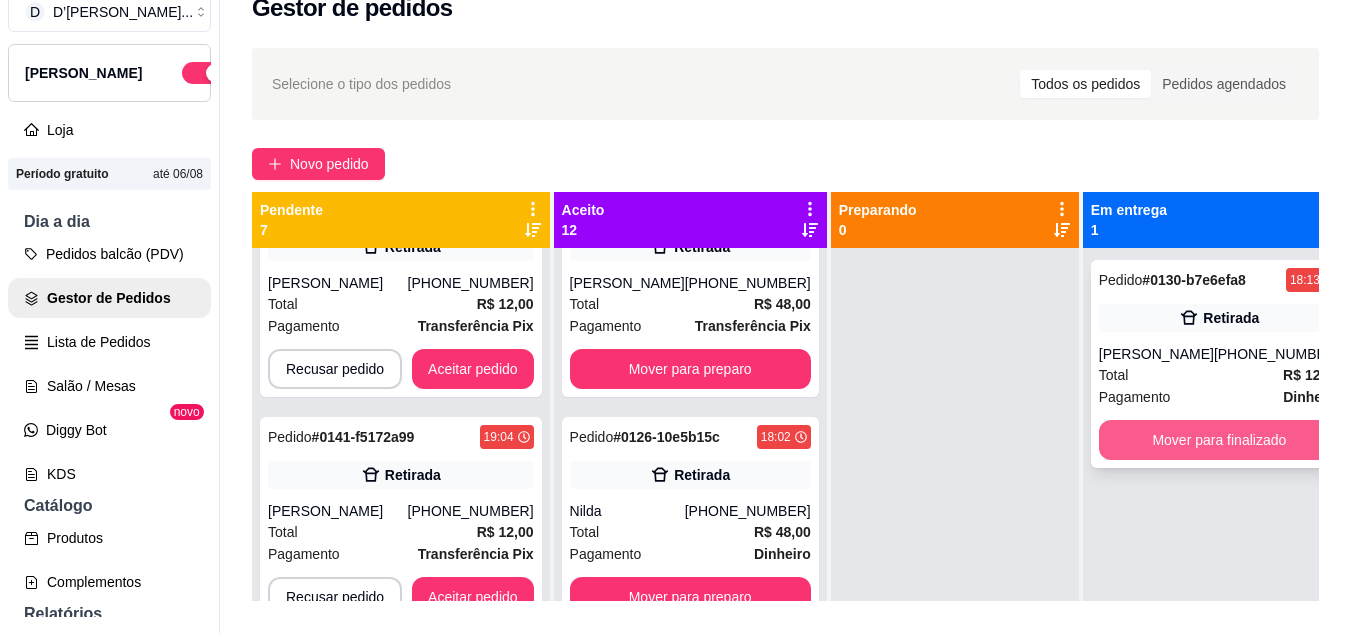 click on "Mover para finalizado" at bounding box center [1219, 440] 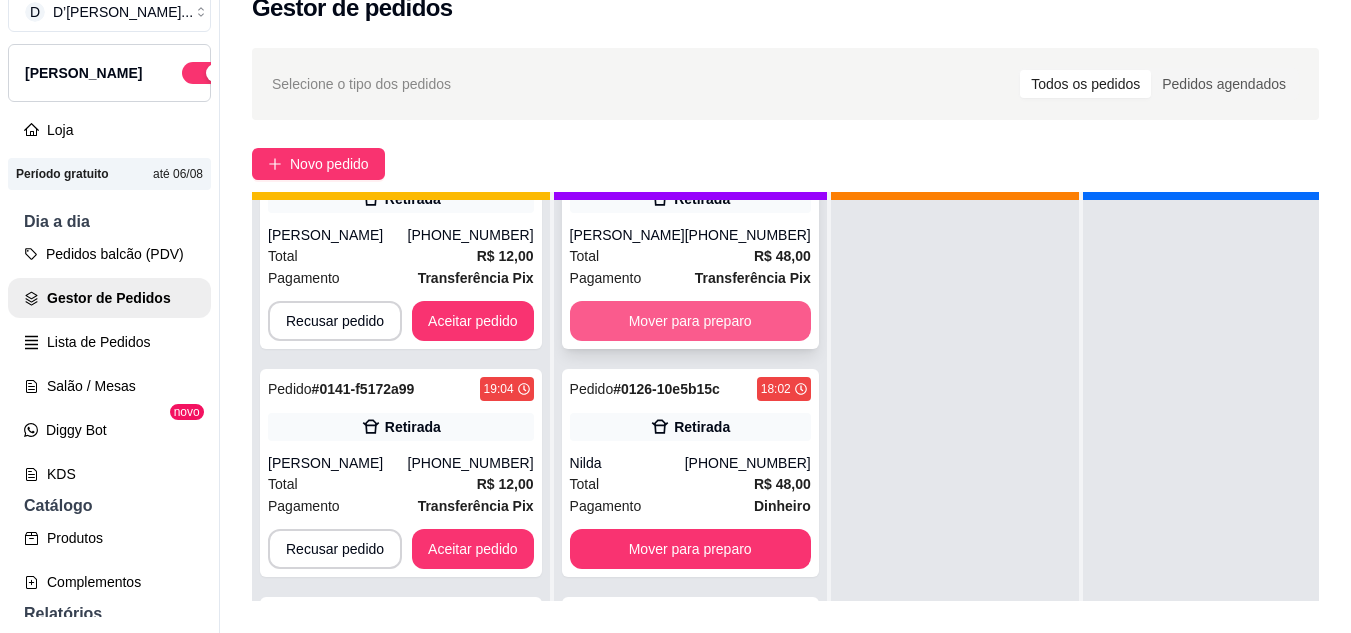 scroll, scrollTop: 71, scrollLeft: 0, axis: vertical 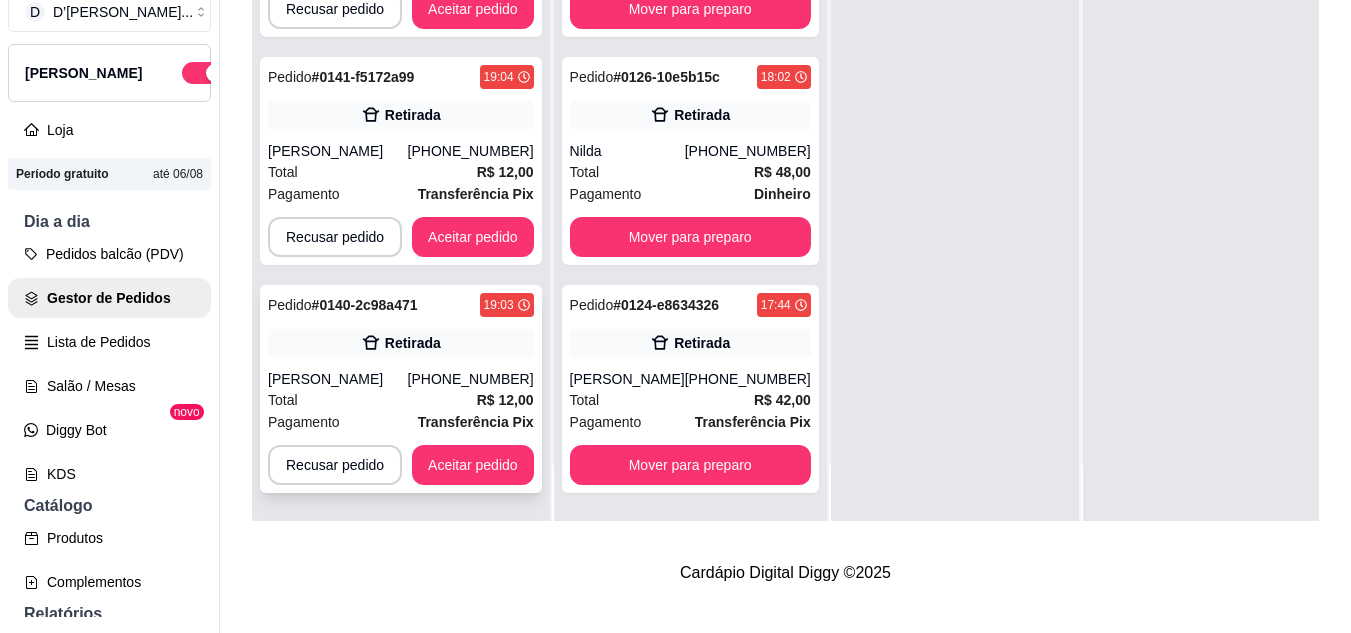 click on "Total R$ 12,00" at bounding box center (401, 400) 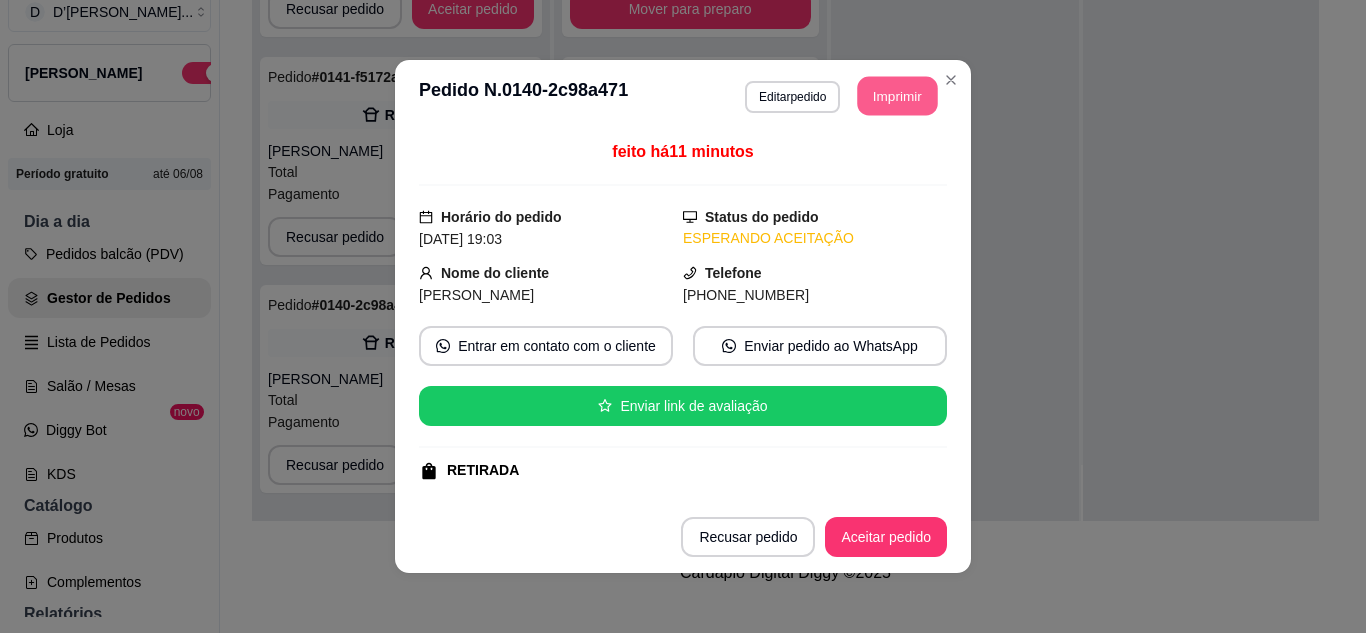 click on "Imprimir" at bounding box center [898, 96] 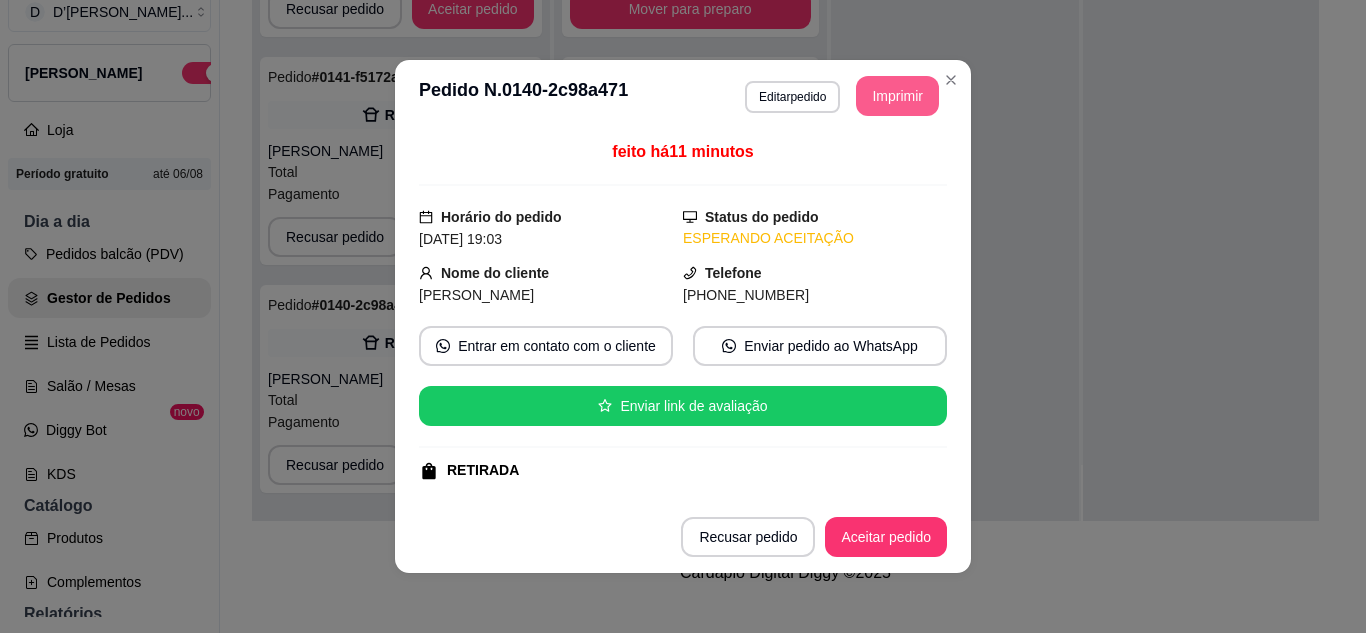 scroll, scrollTop: 0, scrollLeft: 0, axis: both 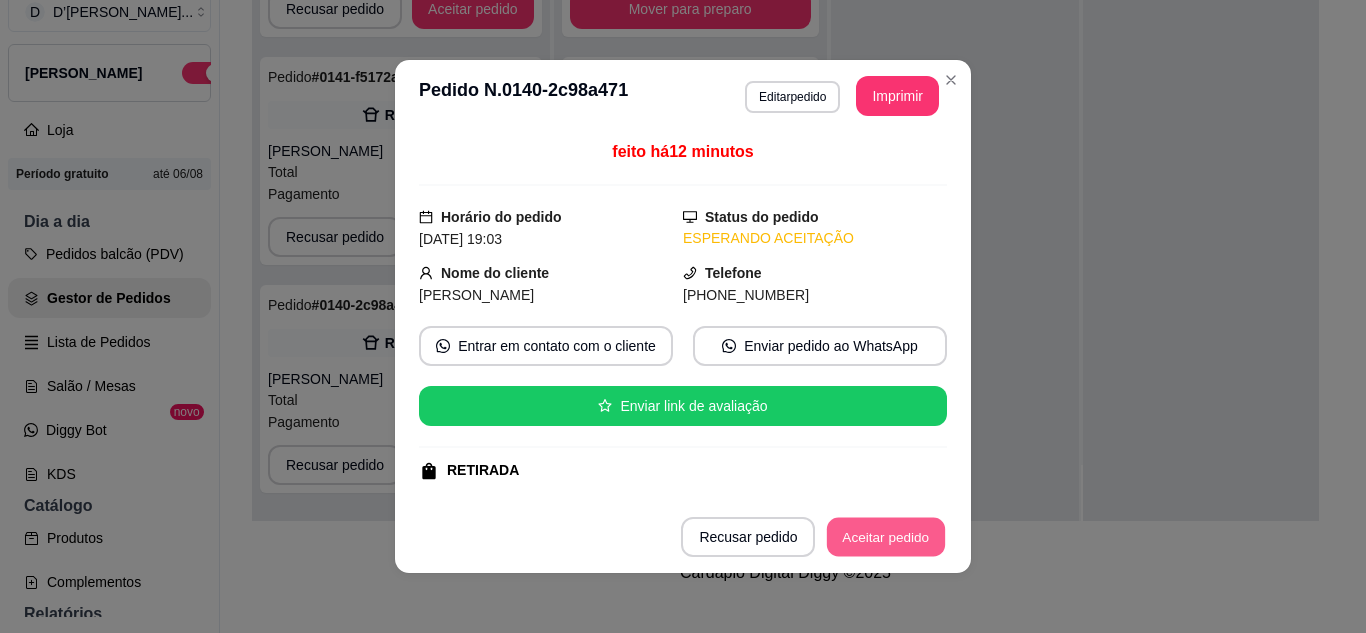 click on "Aceitar pedido" at bounding box center [886, 537] 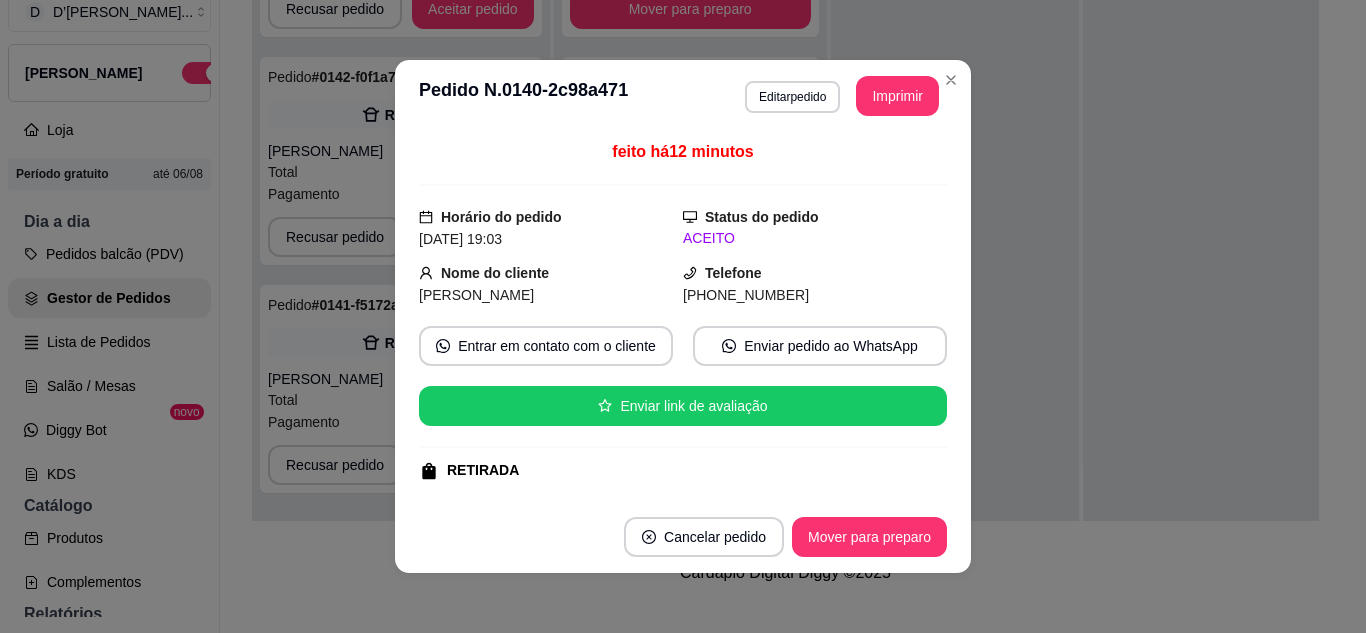 scroll, scrollTop: 755, scrollLeft: 0, axis: vertical 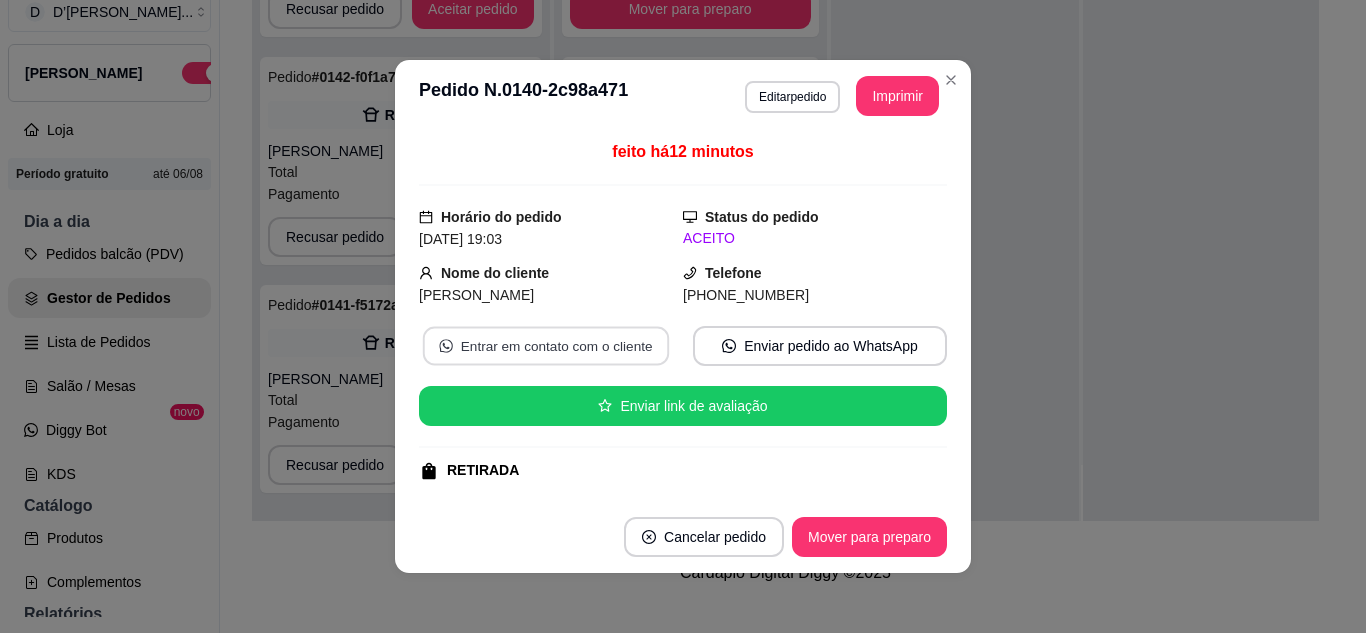 click on "Entrar em contato com o cliente" at bounding box center [546, 346] 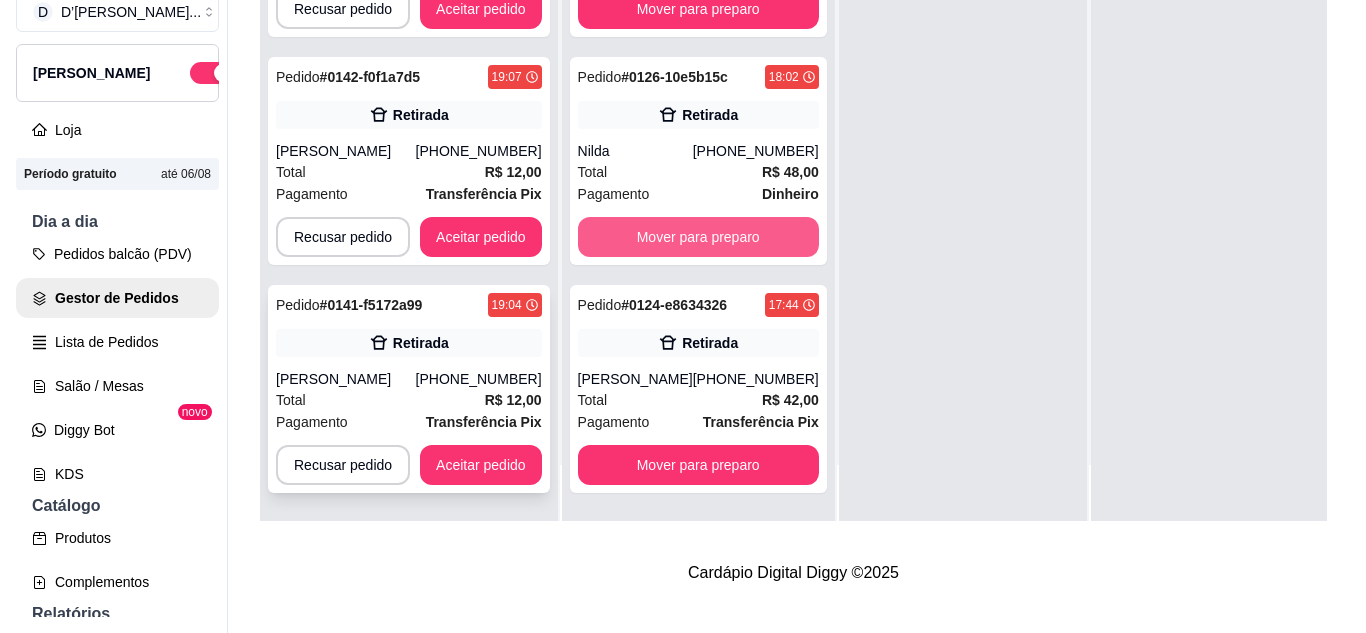 scroll, scrollTop: 2547, scrollLeft: 0, axis: vertical 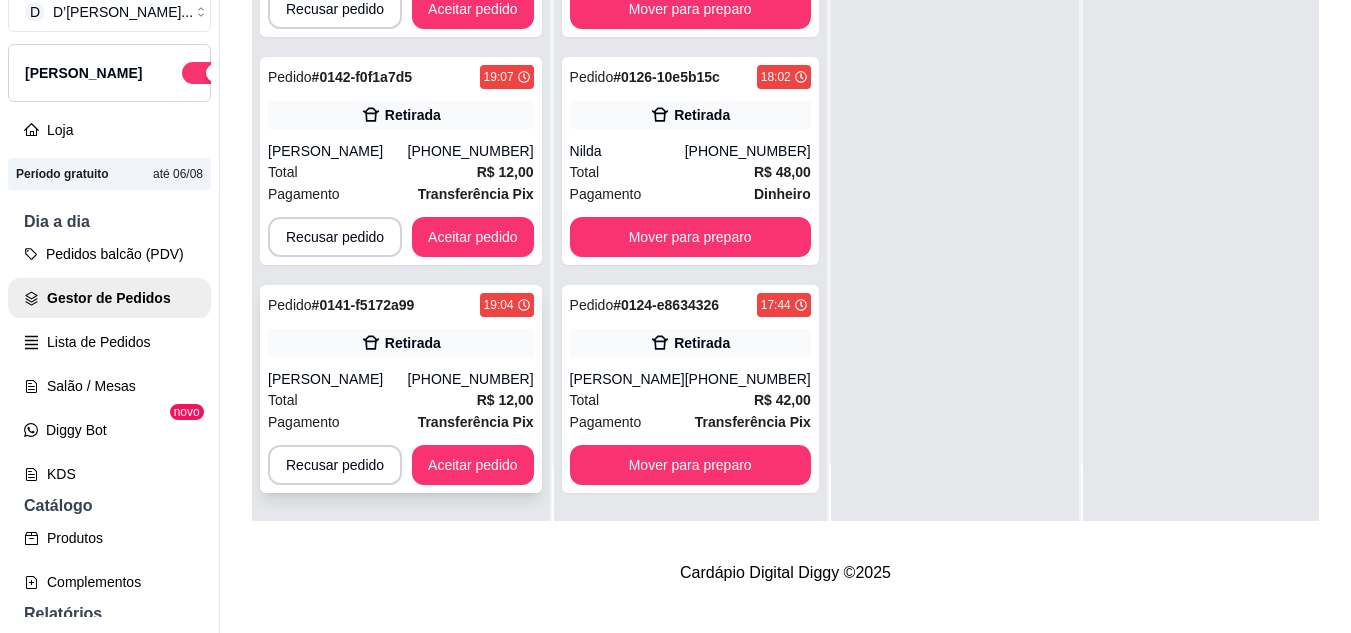 click on "(85) 98231-9586" at bounding box center [471, 379] 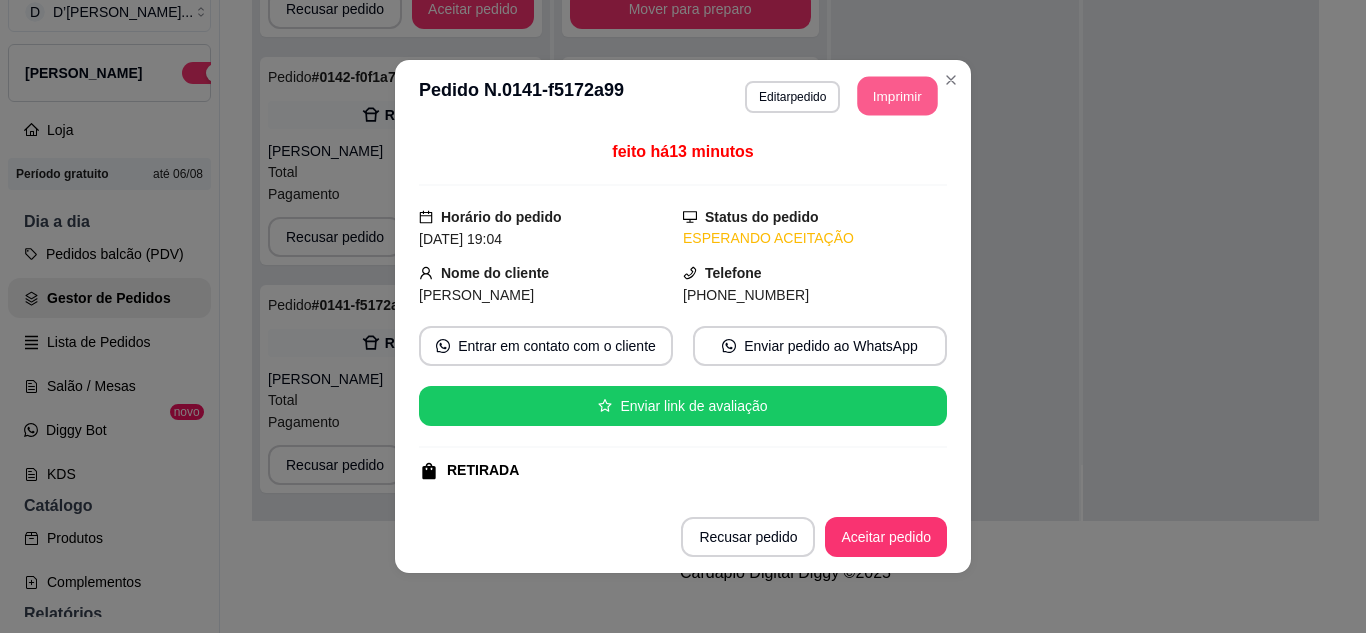 click on "Imprimir" at bounding box center [898, 96] 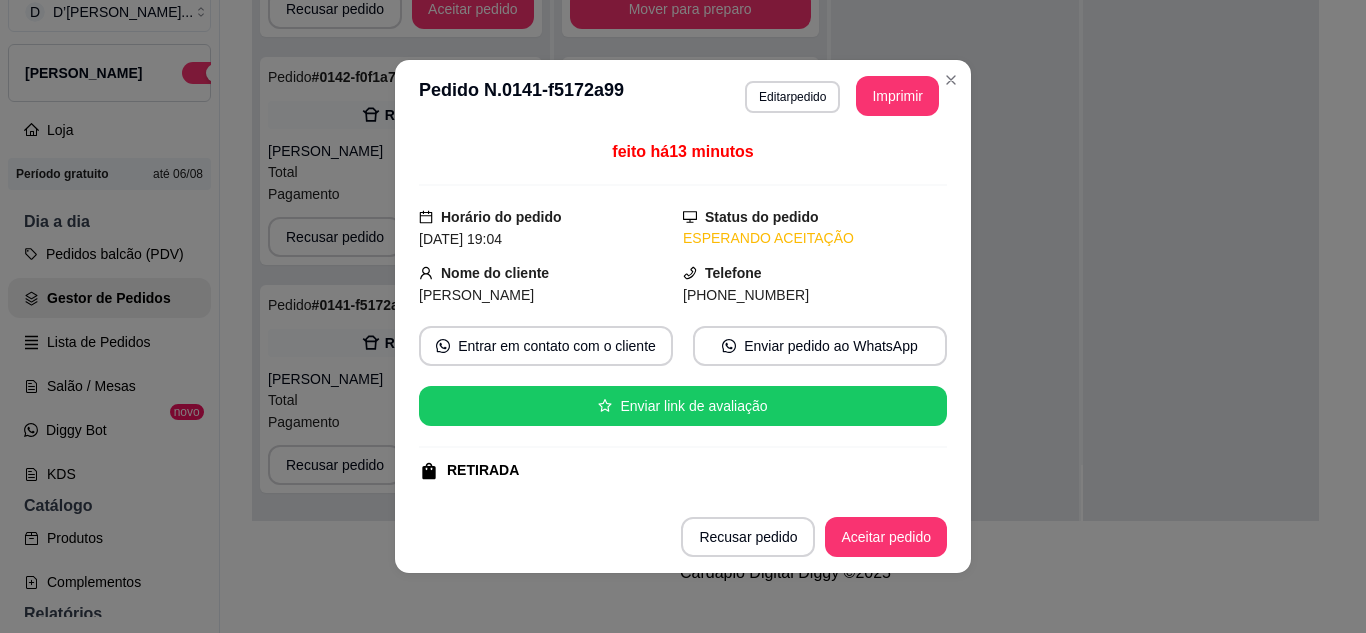 scroll, scrollTop: 0, scrollLeft: 0, axis: both 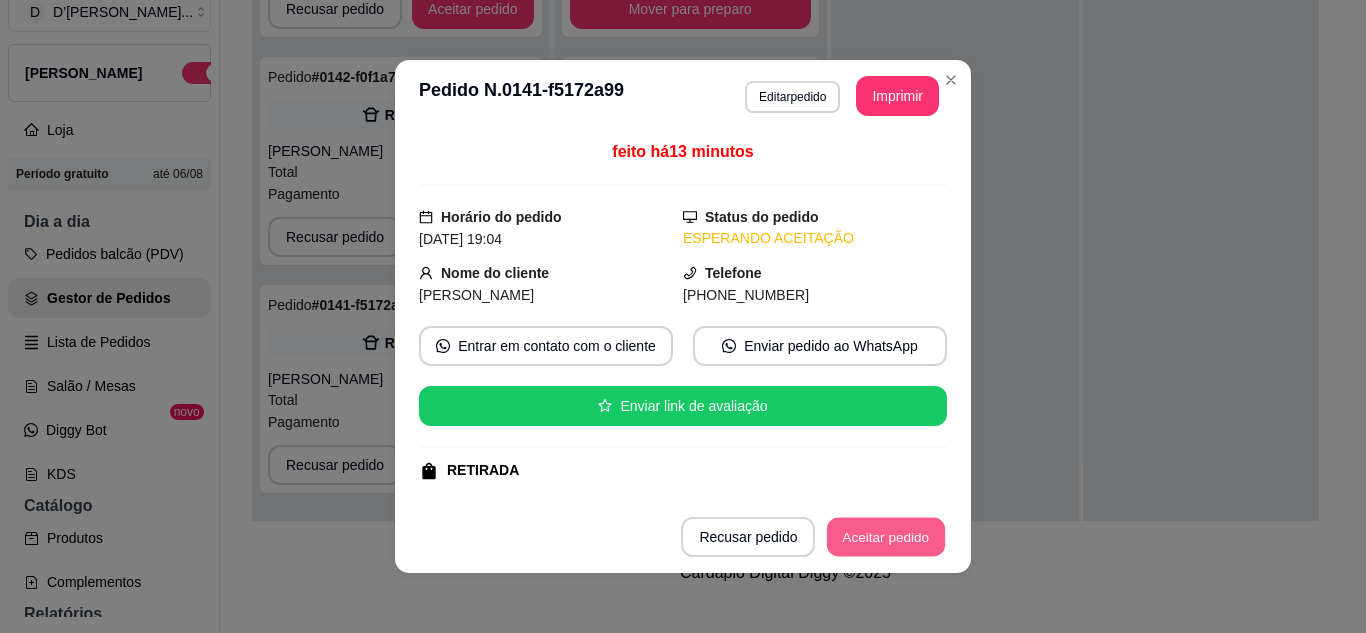 click on "Aceitar pedido" at bounding box center (886, 537) 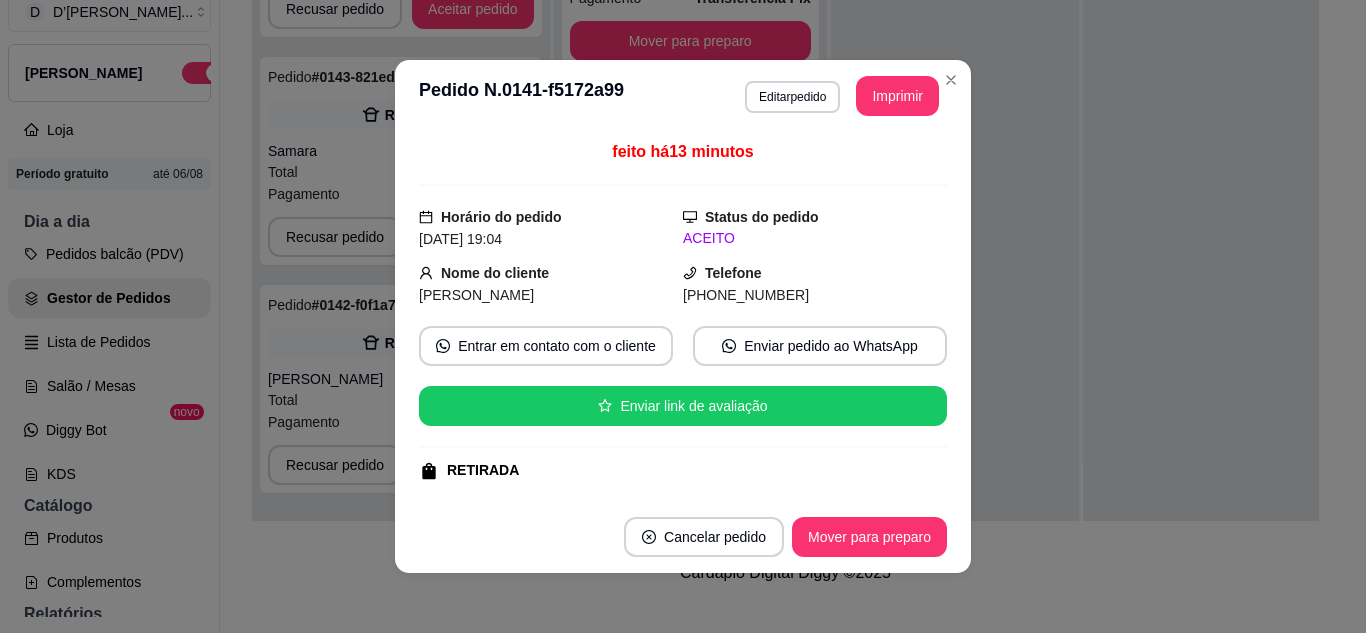 scroll, scrollTop: 527, scrollLeft: 0, axis: vertical 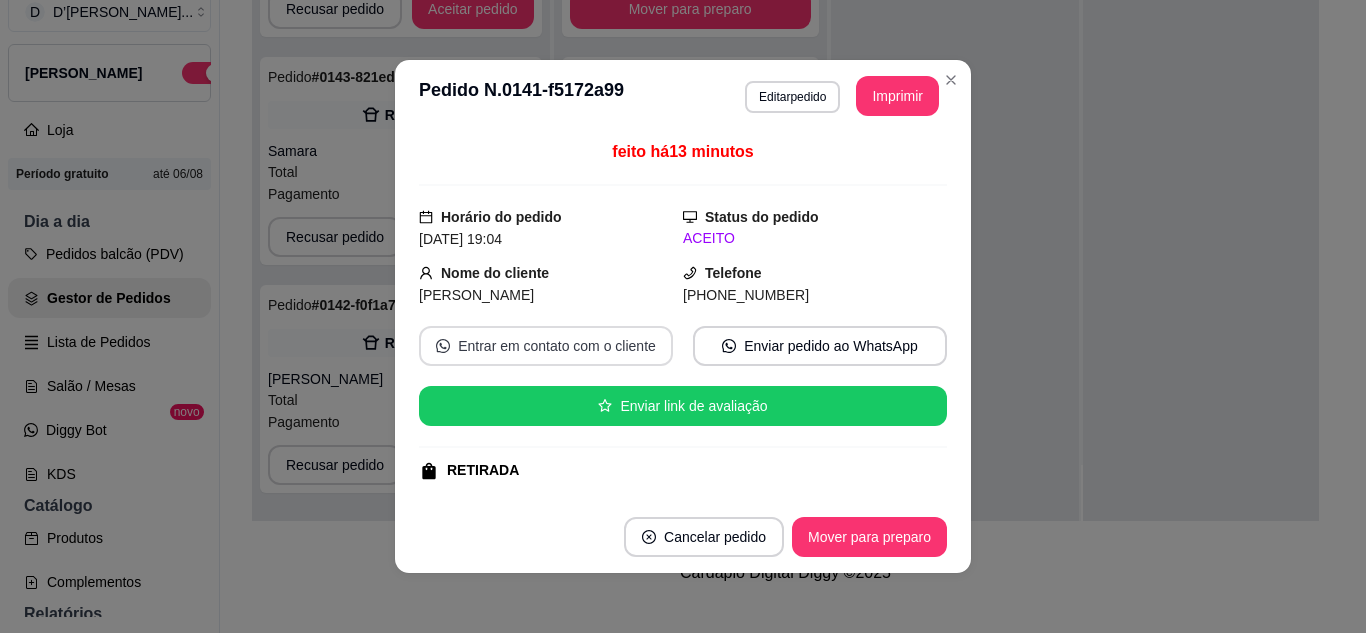 click on "Entrar em contato com o cliente" at bounding box center (546, 346) 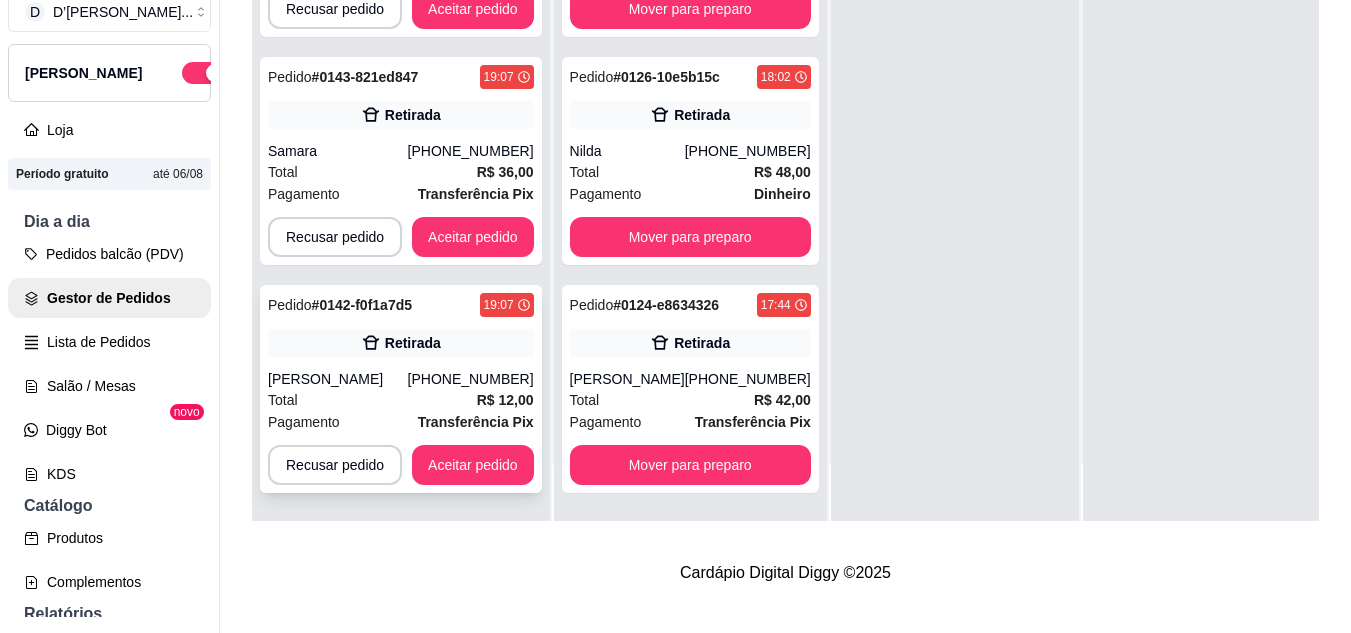 click on "(61) 98115-6951" at bounding box center [471, 379] 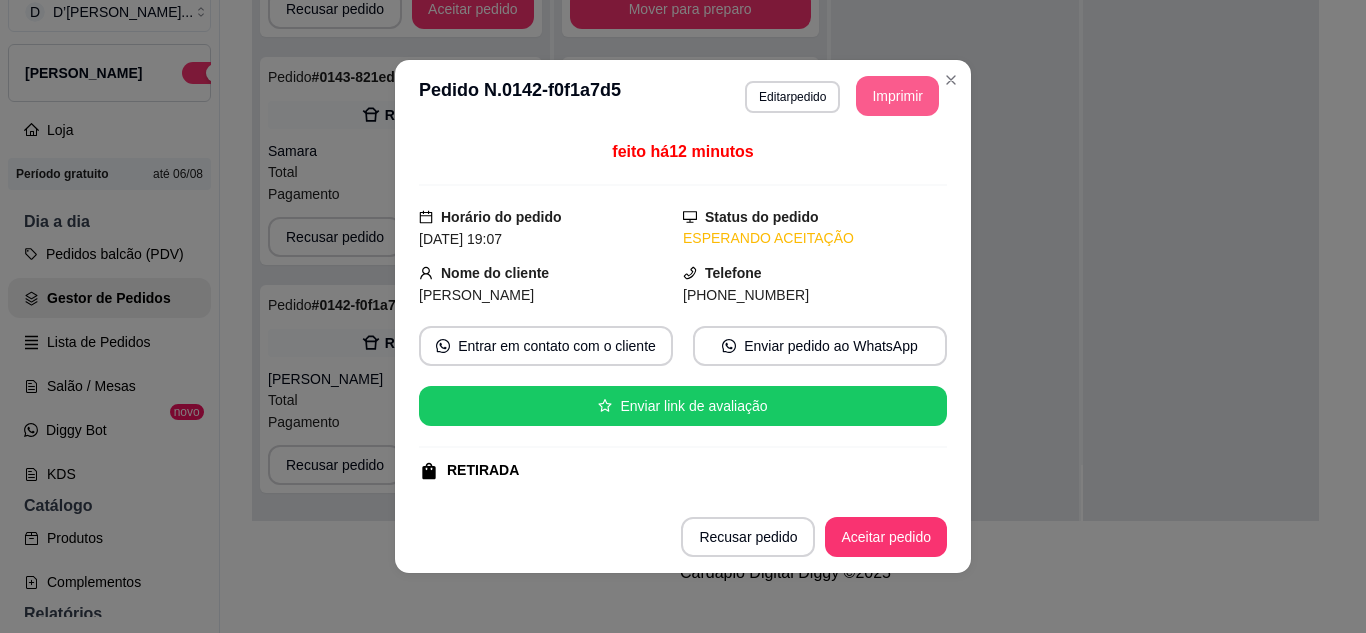 click on "Imprimir" at bounding box center [897, 96] 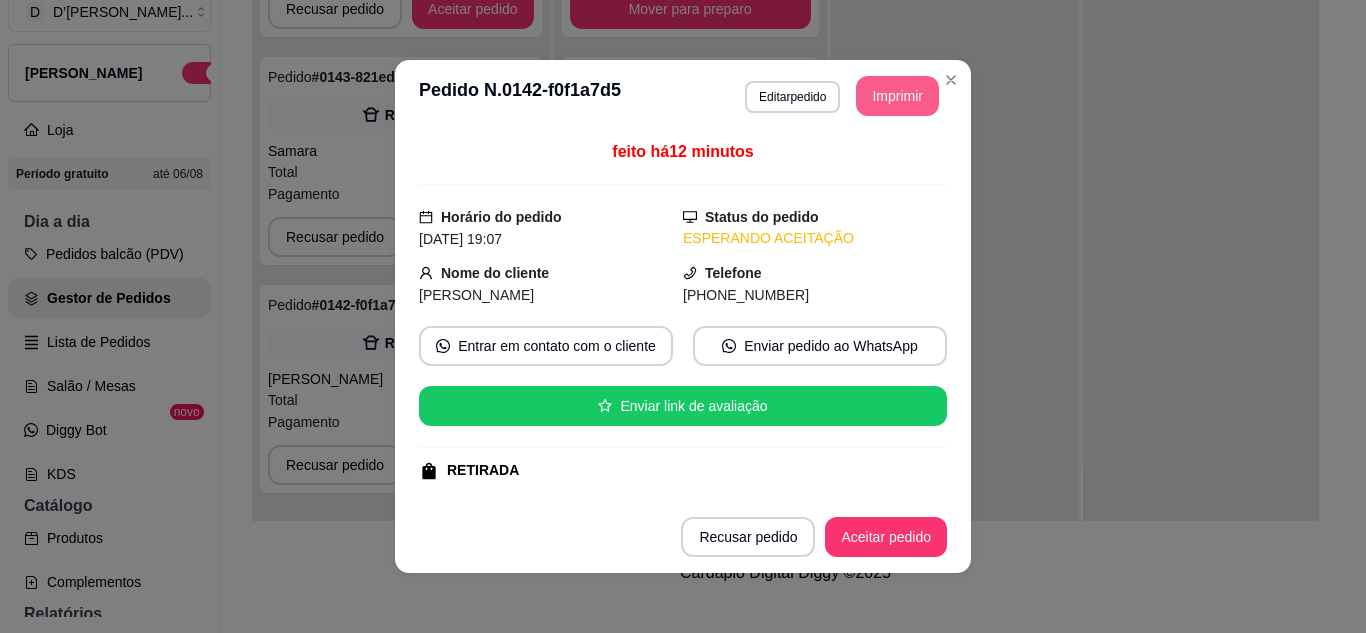 scroll, scrollTop: 0, scrollLeft: 0, axis: both 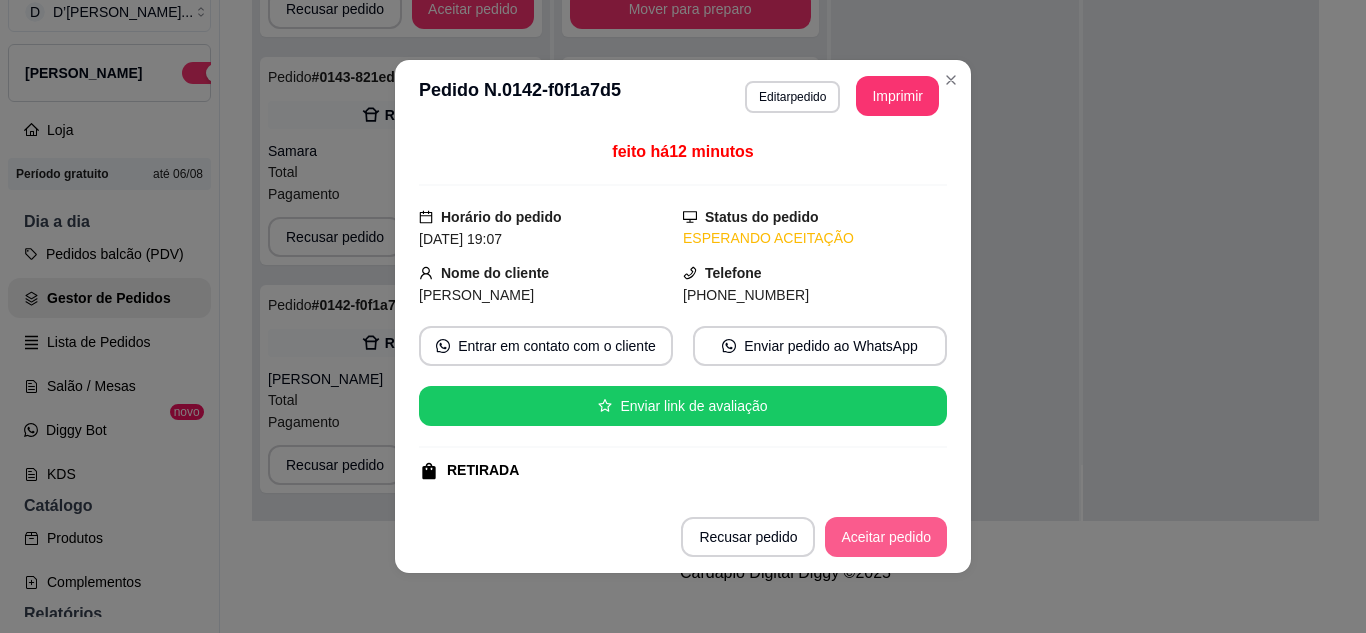 click on "Aceitar pedido" at bounding box center [886, 537] 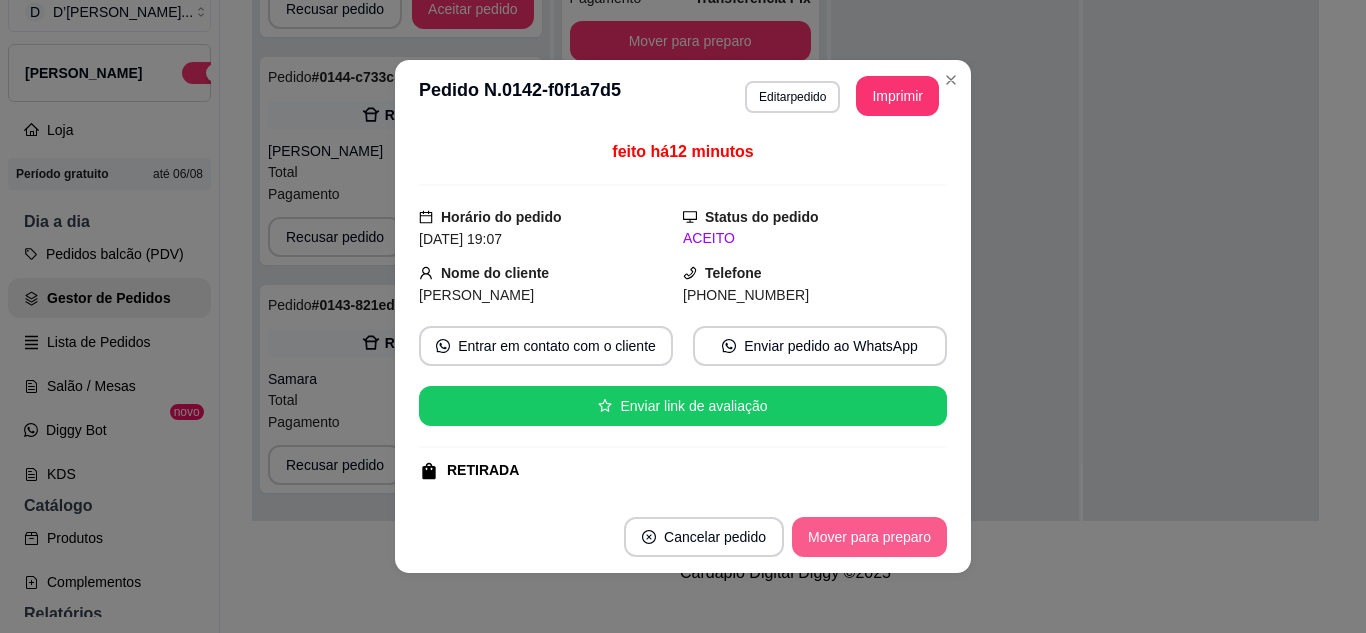 scroll, scrollTop: 299, scrollLeft: 0, axis: vertical 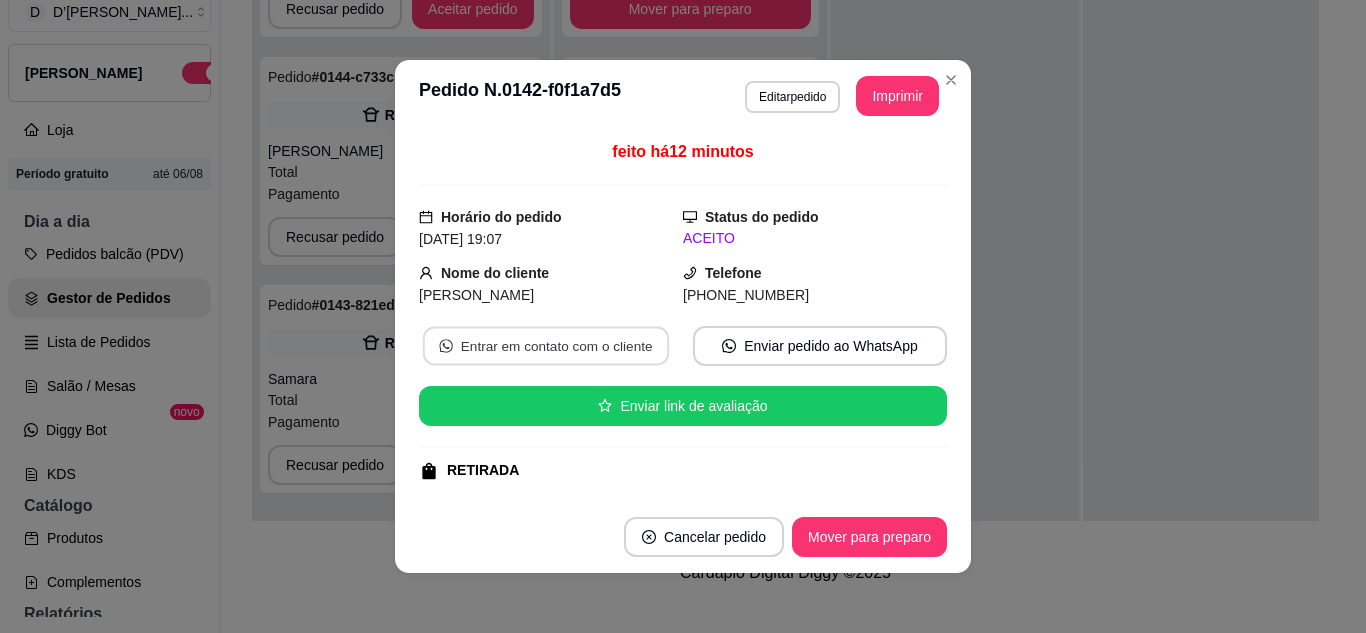 click on "Entrar em contato com o cliente" at bounding box center [546, 346] 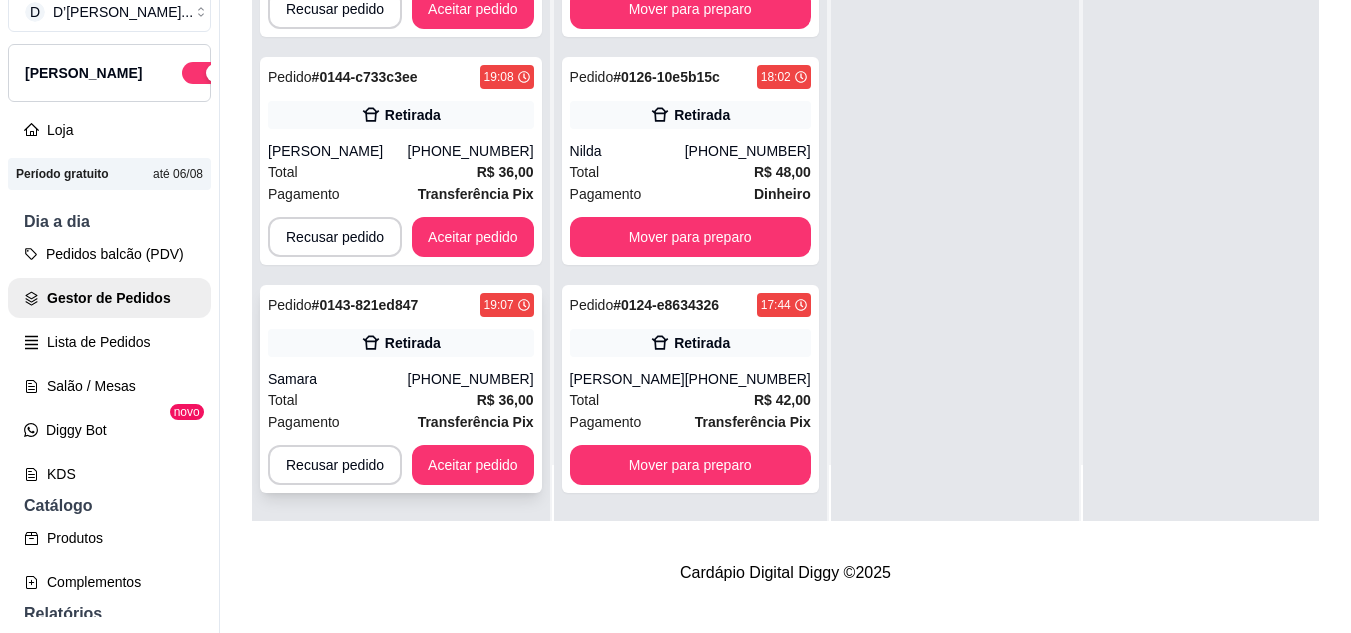 click on "Total R$ 36,00" at bounding box center (401, 400) 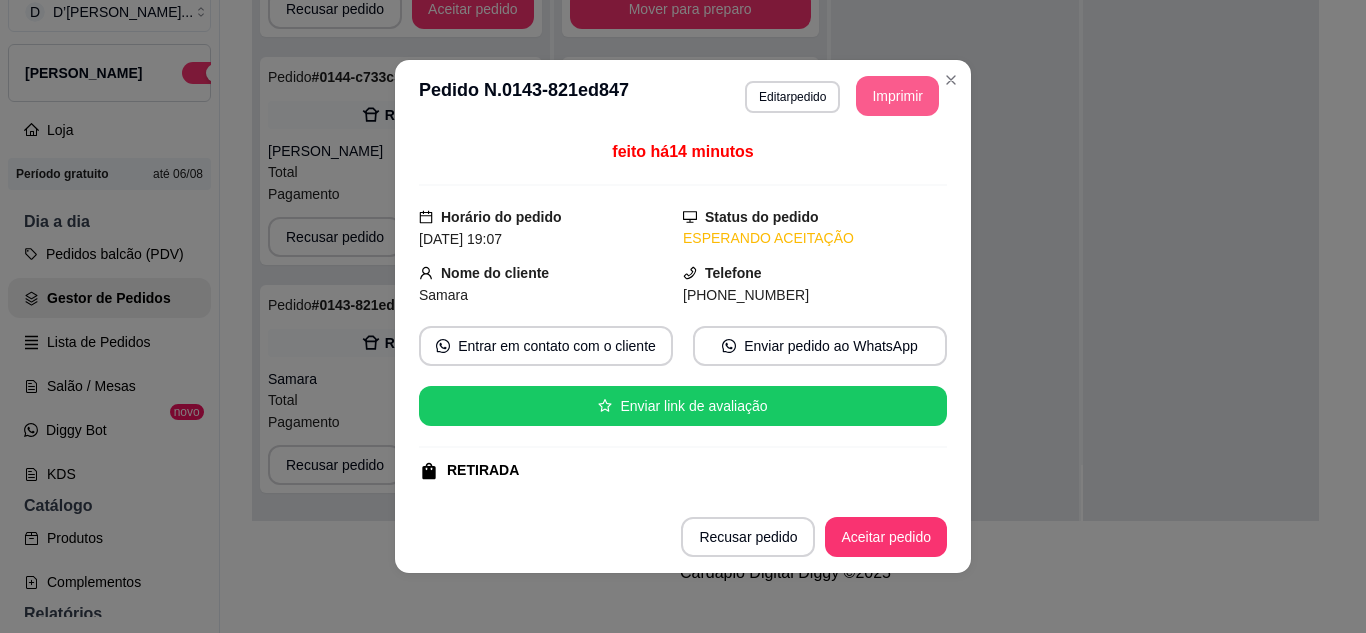 click on "Imprimir" at bounding box center [897, 96] 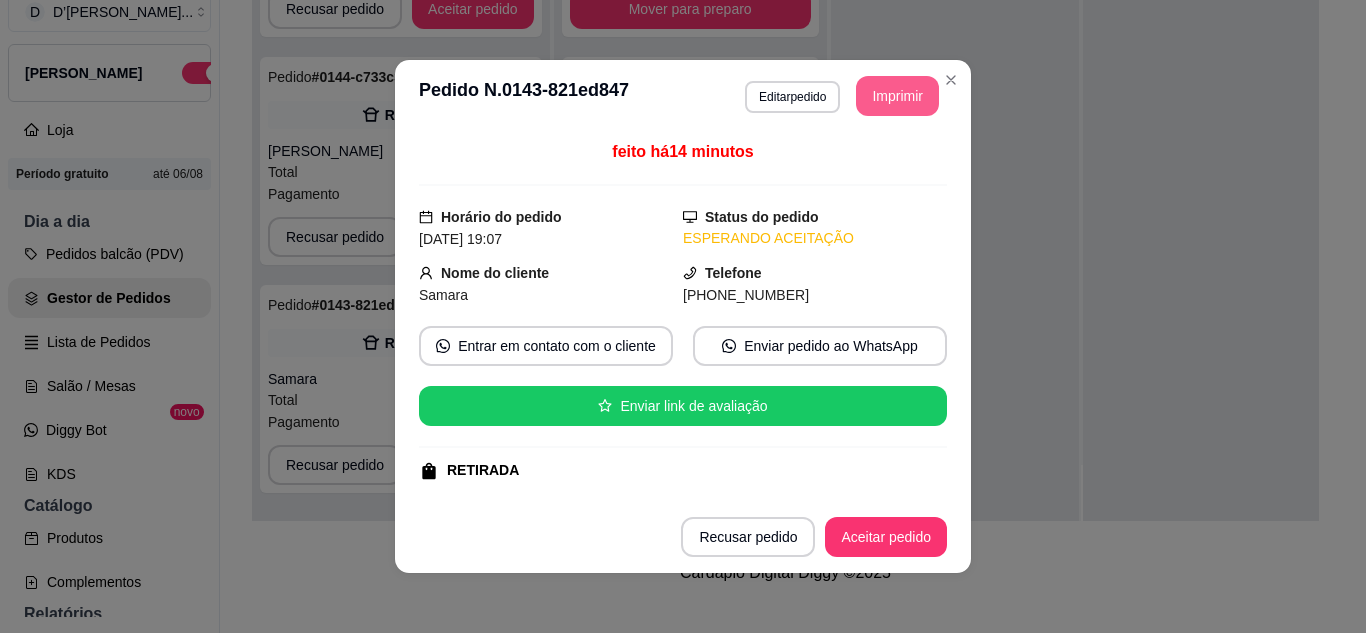 scroll, scrollTop: 0, scrollLeft: 0, axis: both 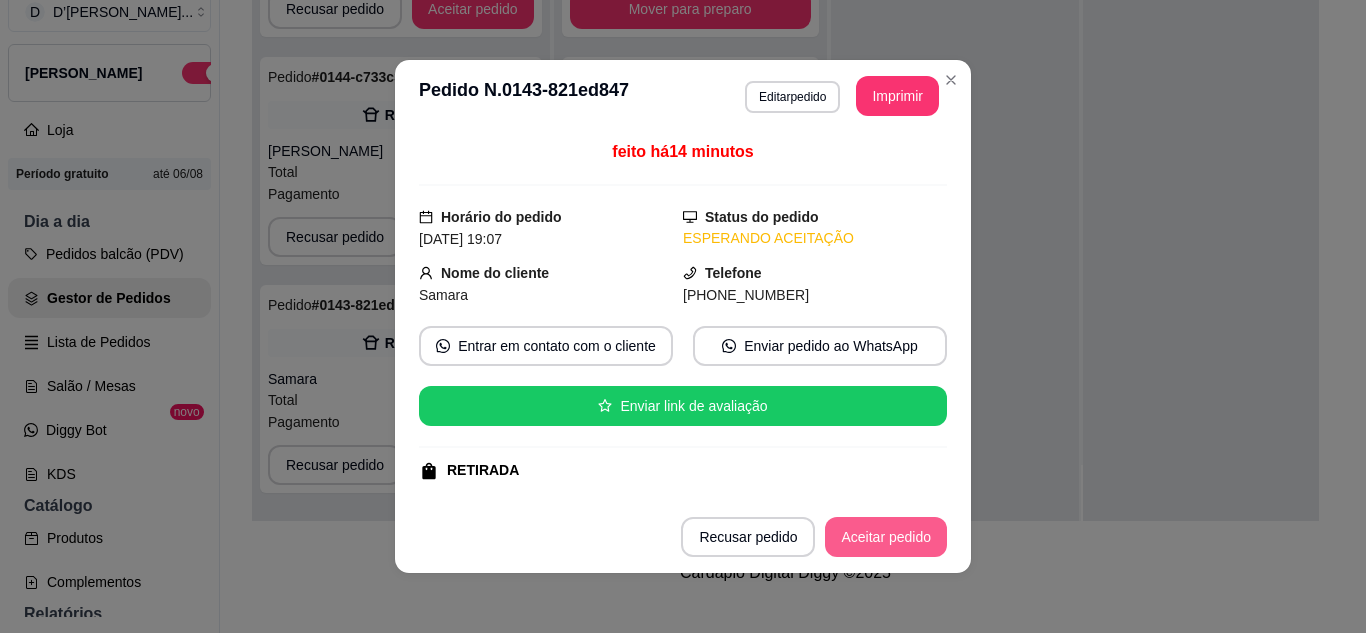 click on "Aceitar pedido" at bounding box center [886, 537] 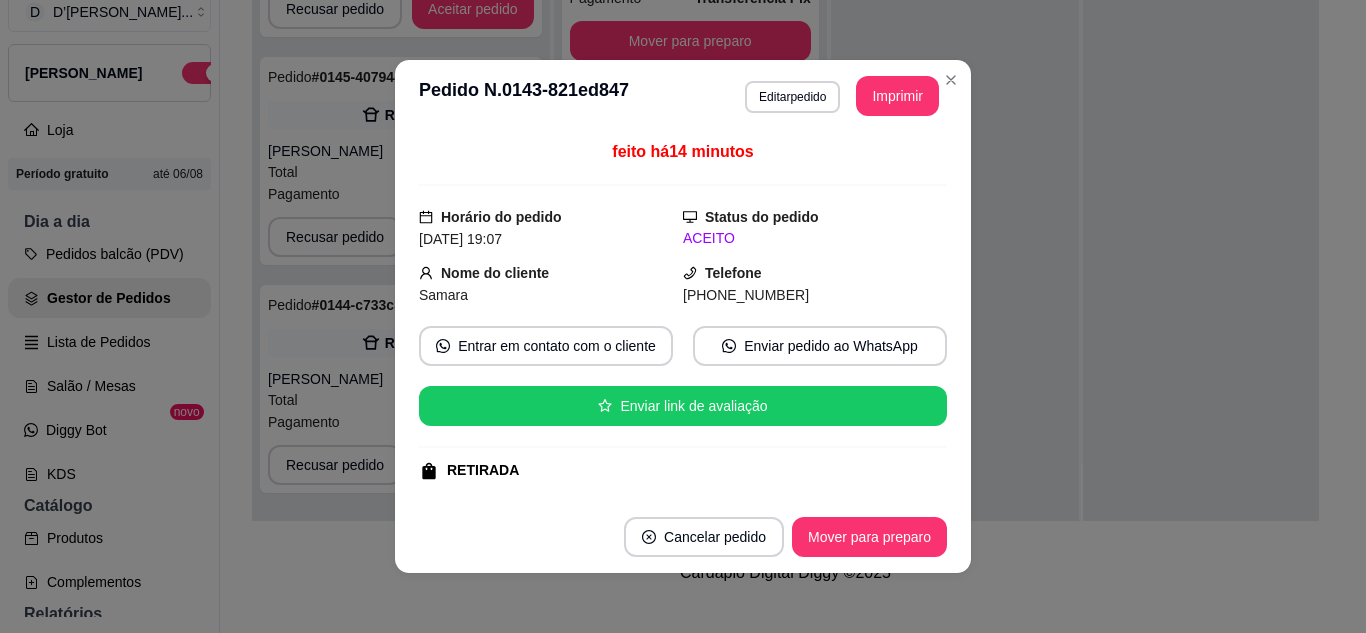 scroll, scrollTop: 71, scrollLeft: 0, axis: vertical 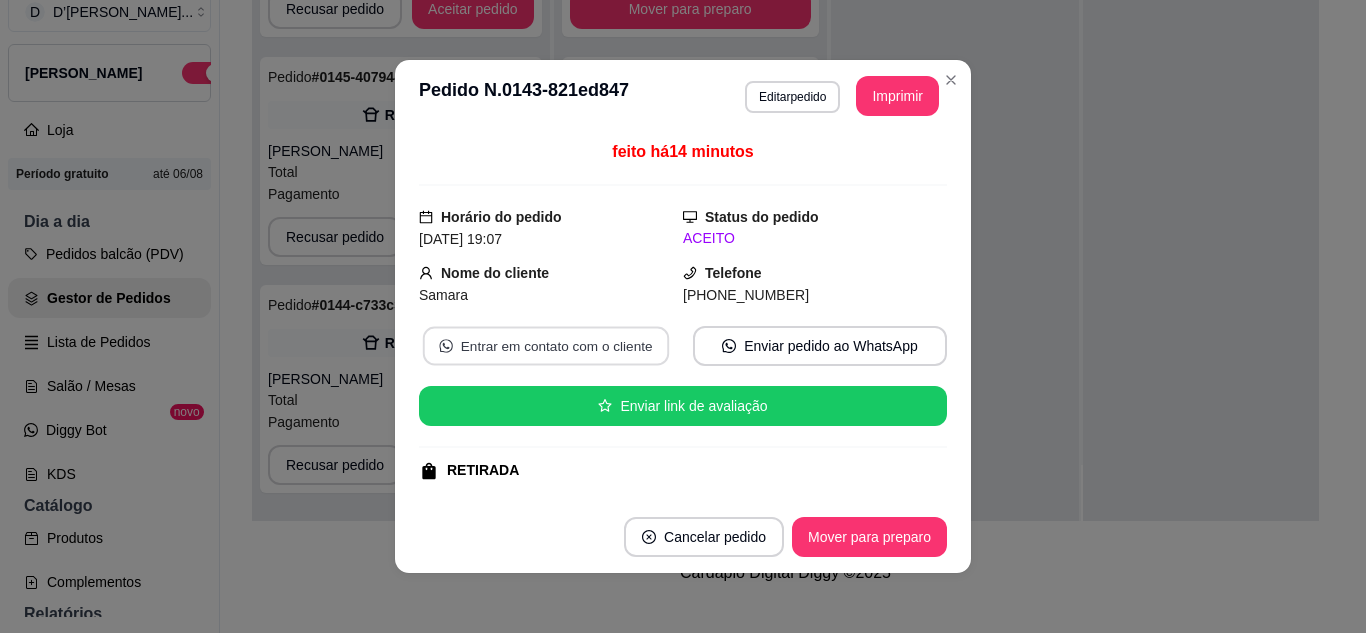 click on "Entrar em contato com o cliente" at bounding box center [546, 346] 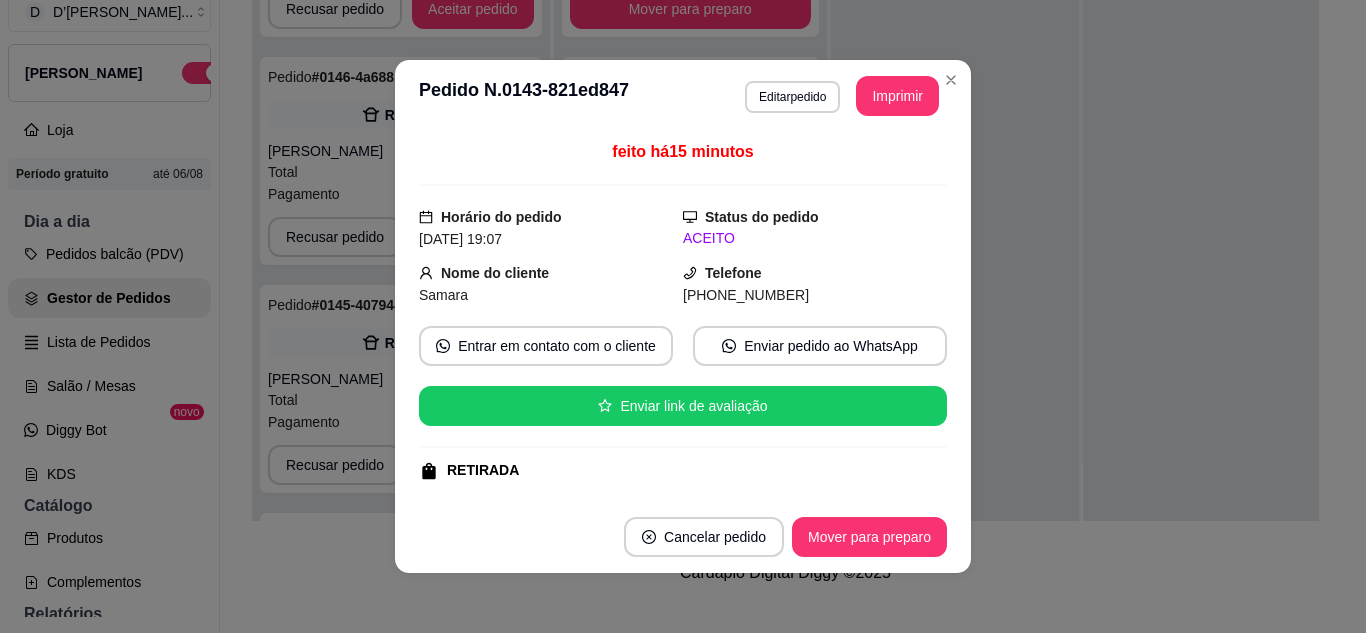 scroll, scrollTop: 299, scrollLeft: 0, axis: vertical 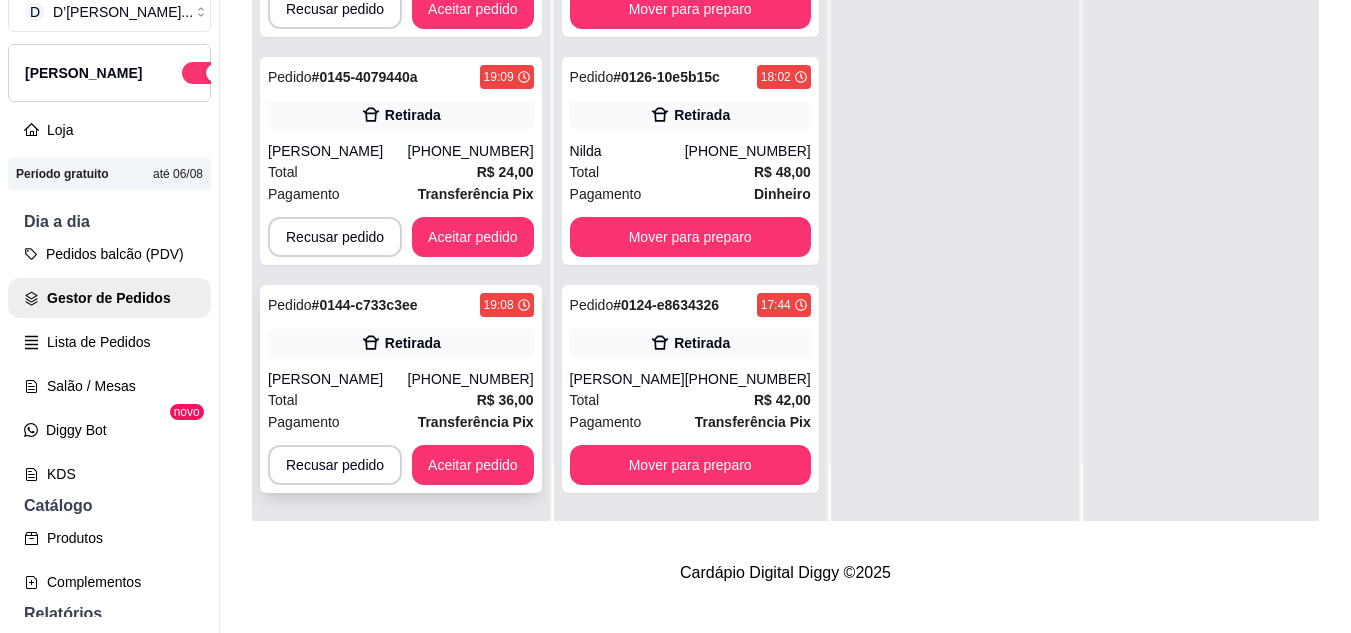 click on "Retirada" at bounding box center (413, 343) 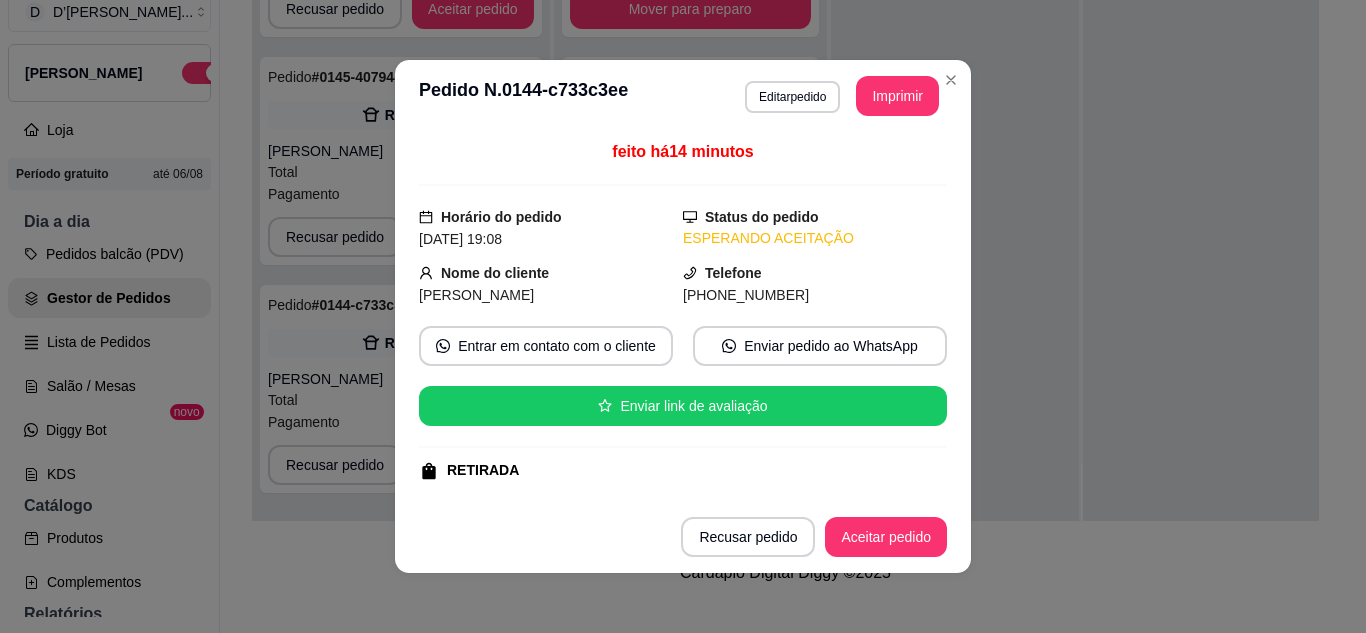 click on "**********" at bounding box center [683, 96] 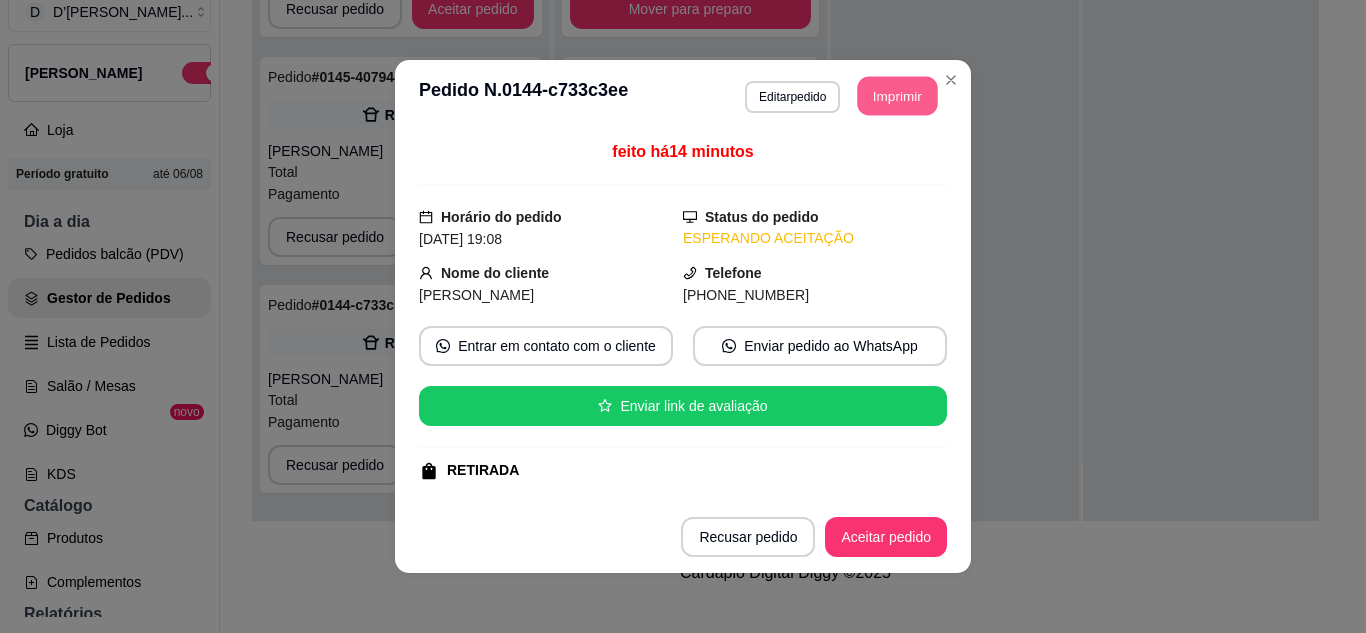 click on "Imprimir" at bounding box center [898, 96] 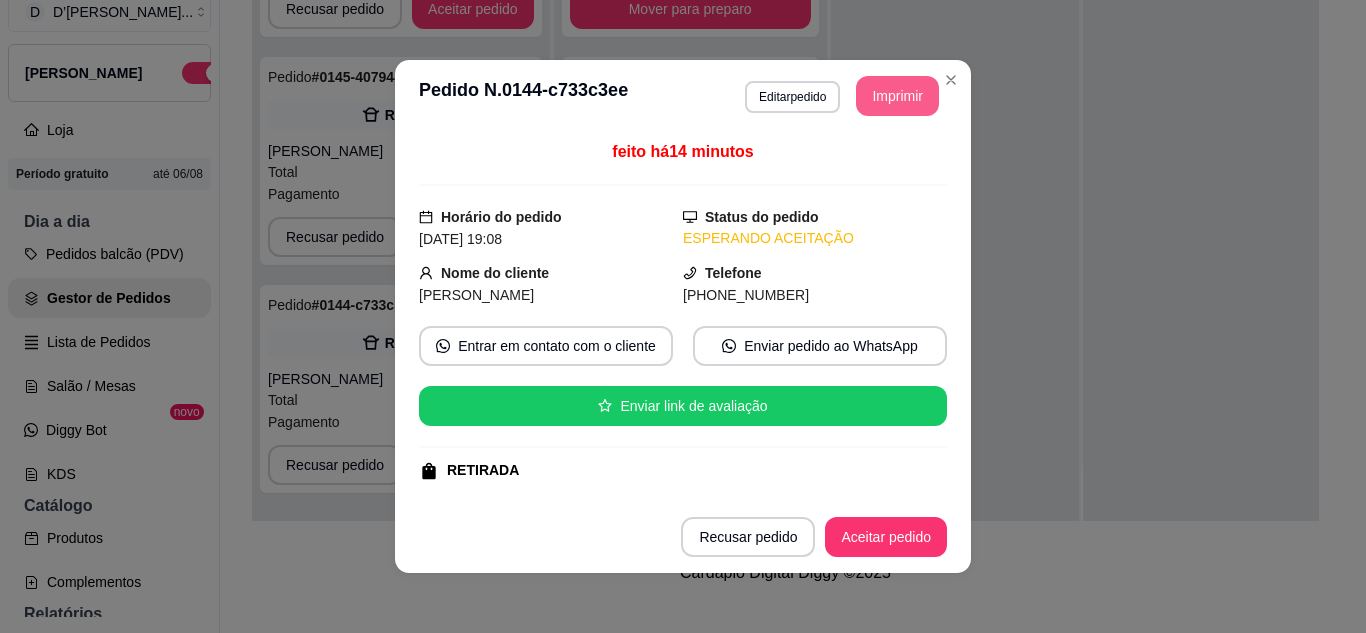 scroll, scrollTop: 0, scrollLeft: 0, axis: both 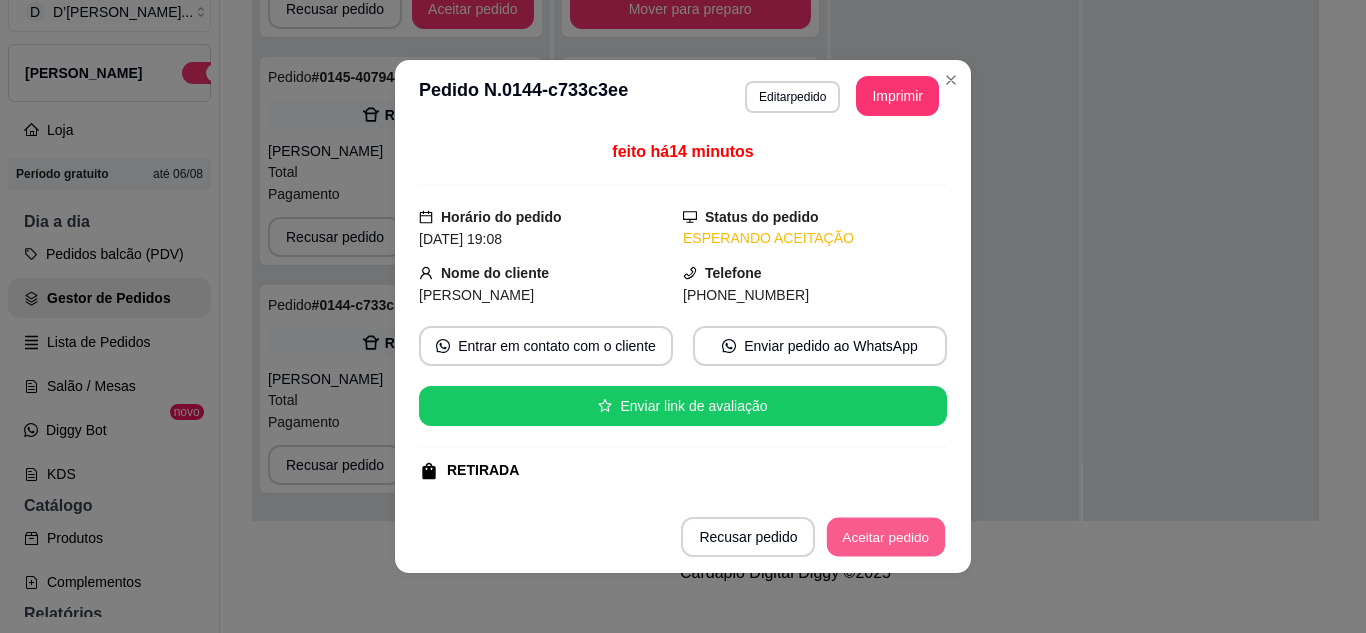 click on "Aceitar pedido" at bounding box center [886, 537] 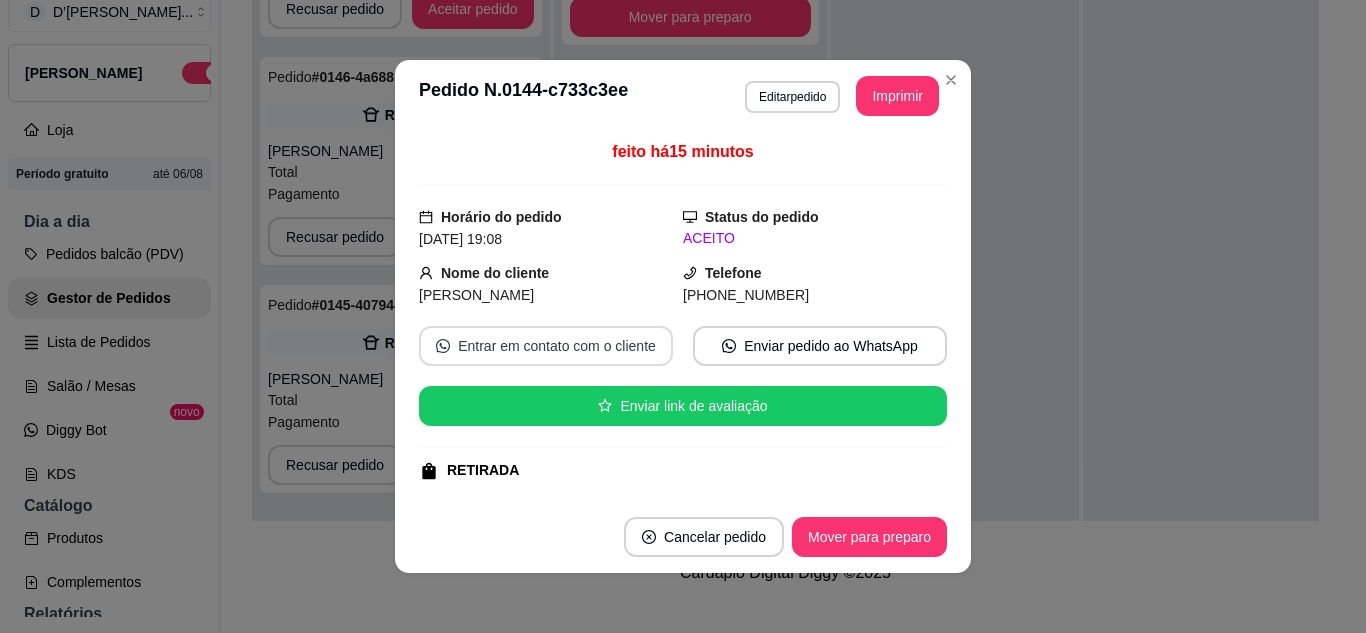 scroll, scrollTop: 71, scrollLeft: 0, axis: vertical 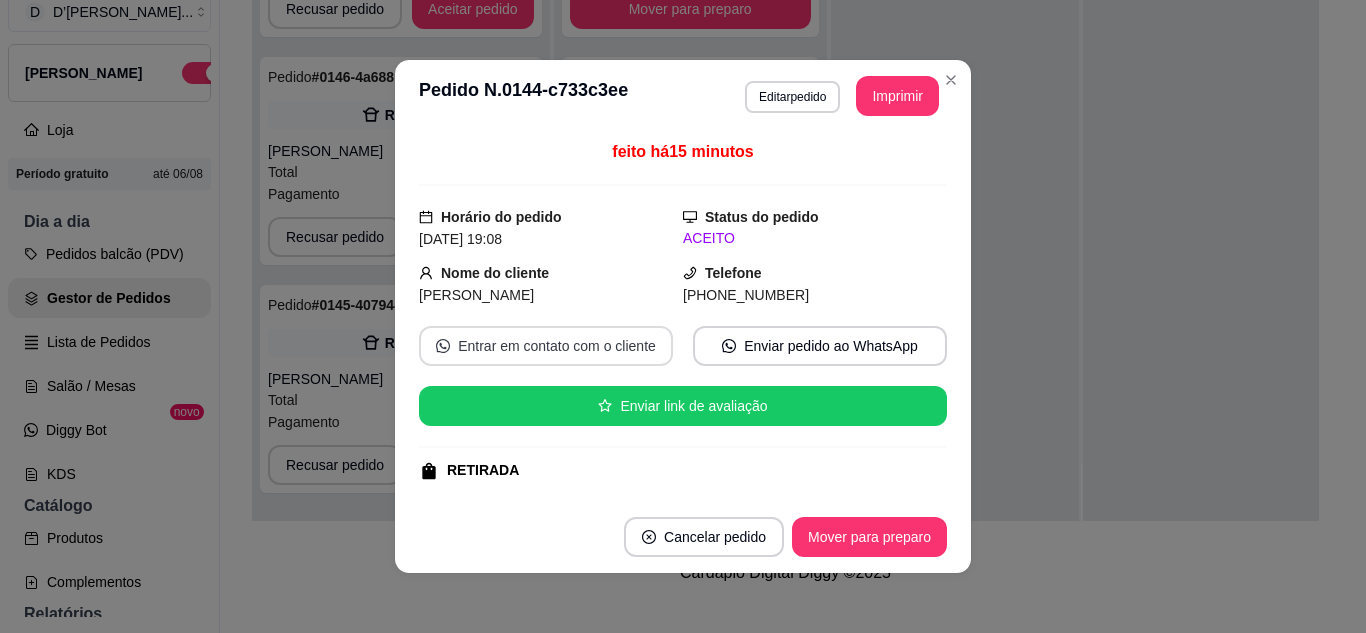 click on "Entrar em contato com o cliente" at bounding box center [546, 346] 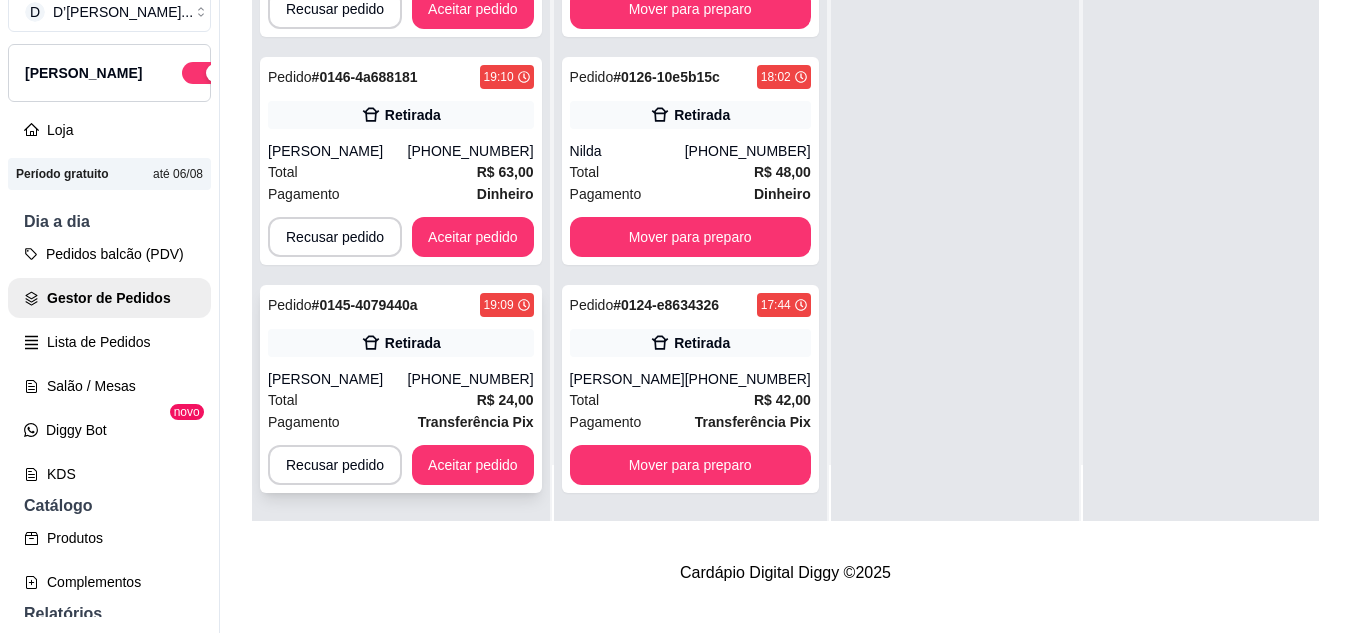 click on "Total R$ 24,00" at bounding box center [401, 400] 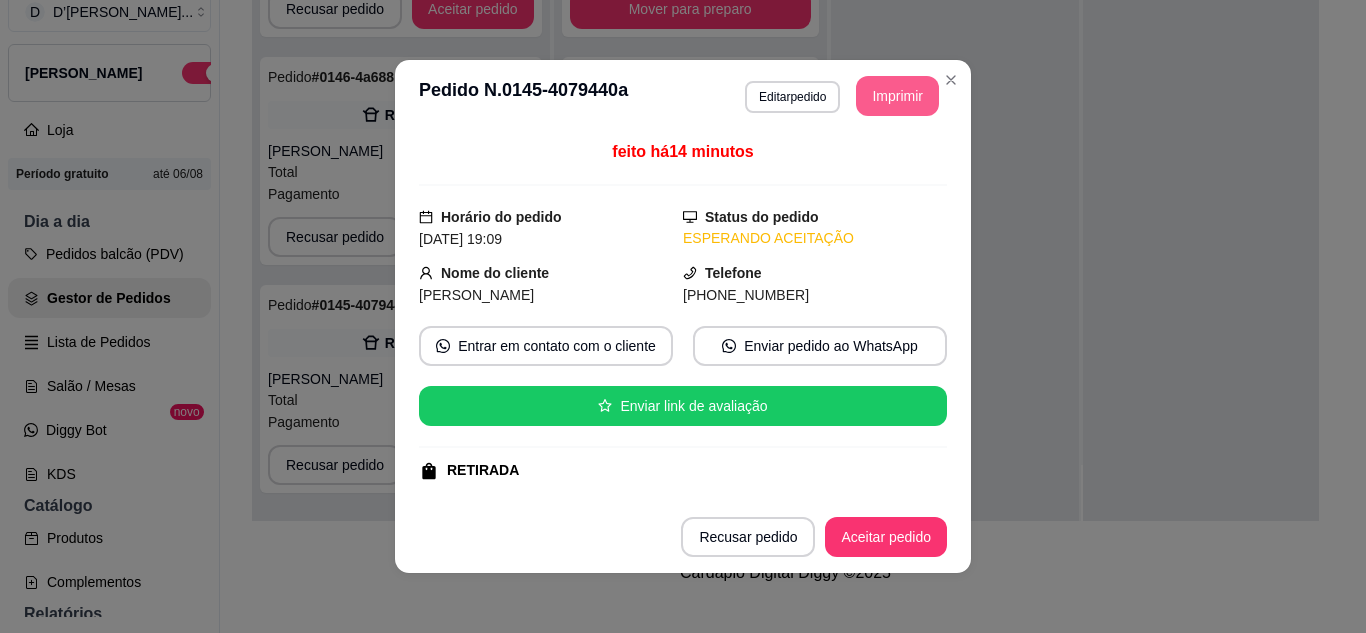 click on "Imprimir" at bounding box center [897, 96] 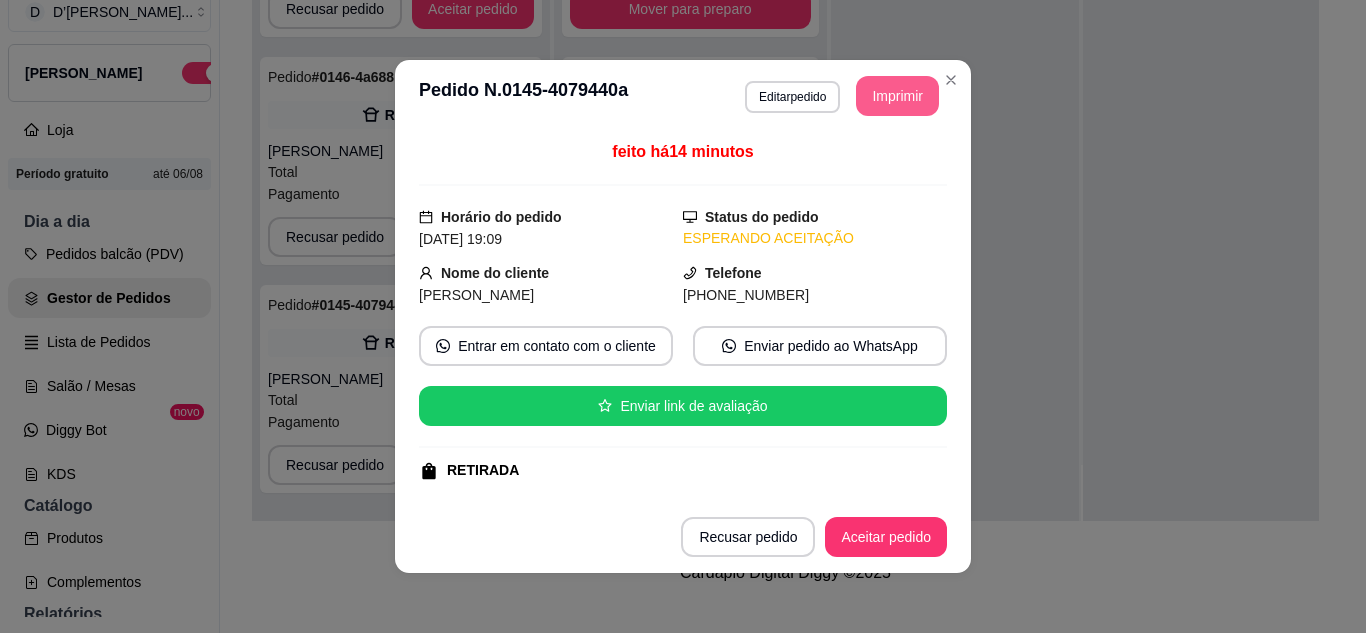 scroll, scrollTop: 0, scrollLeft: 0, axis: both 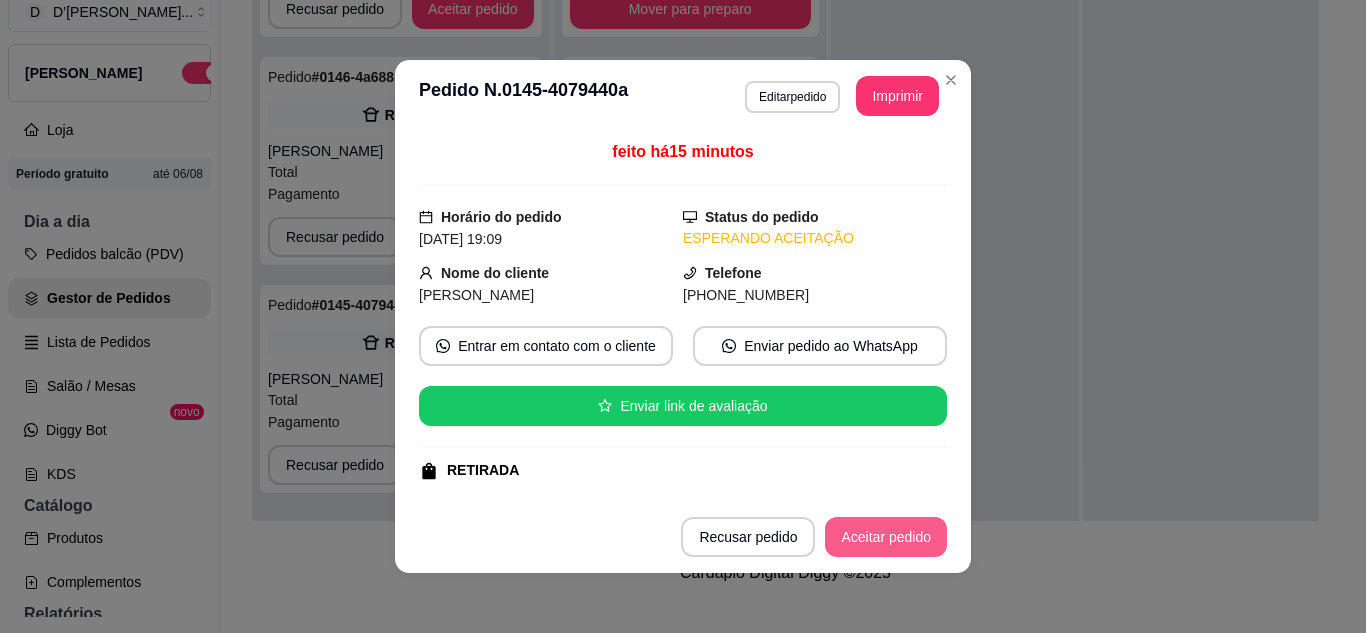 click on "Aceitar pedido" at bounding box center (886, 537) 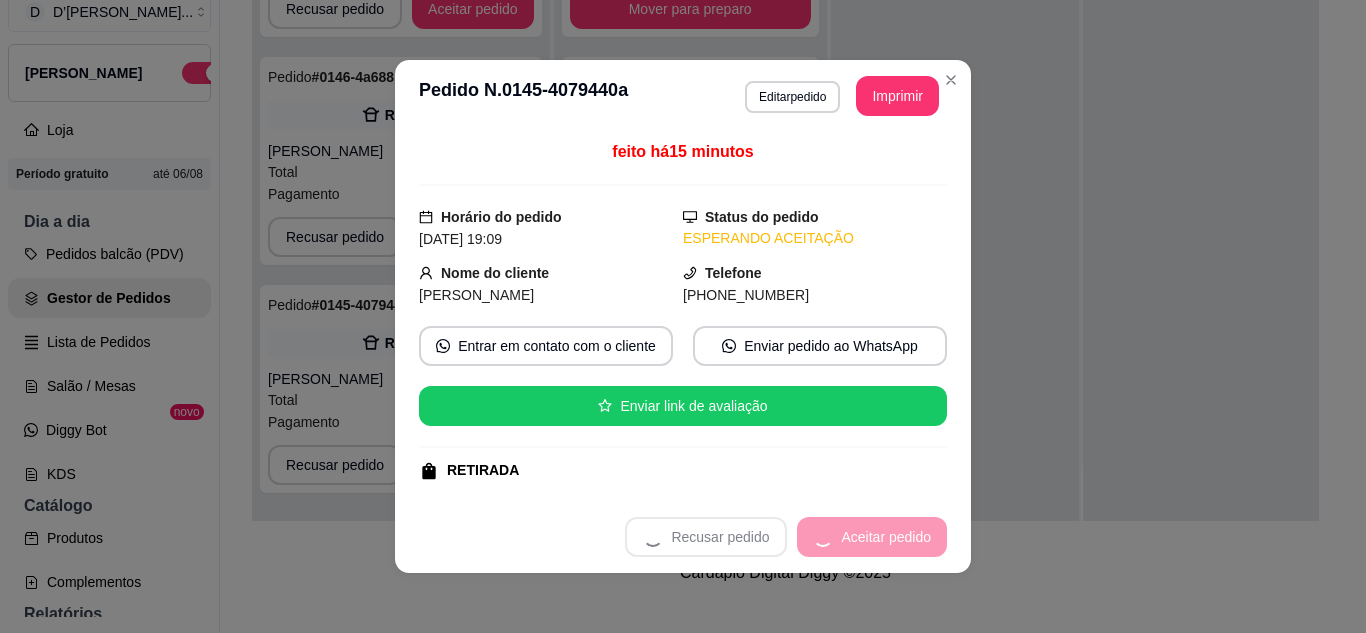 scroll, scrollTop: 0, scrollLeft: 0, axis: both 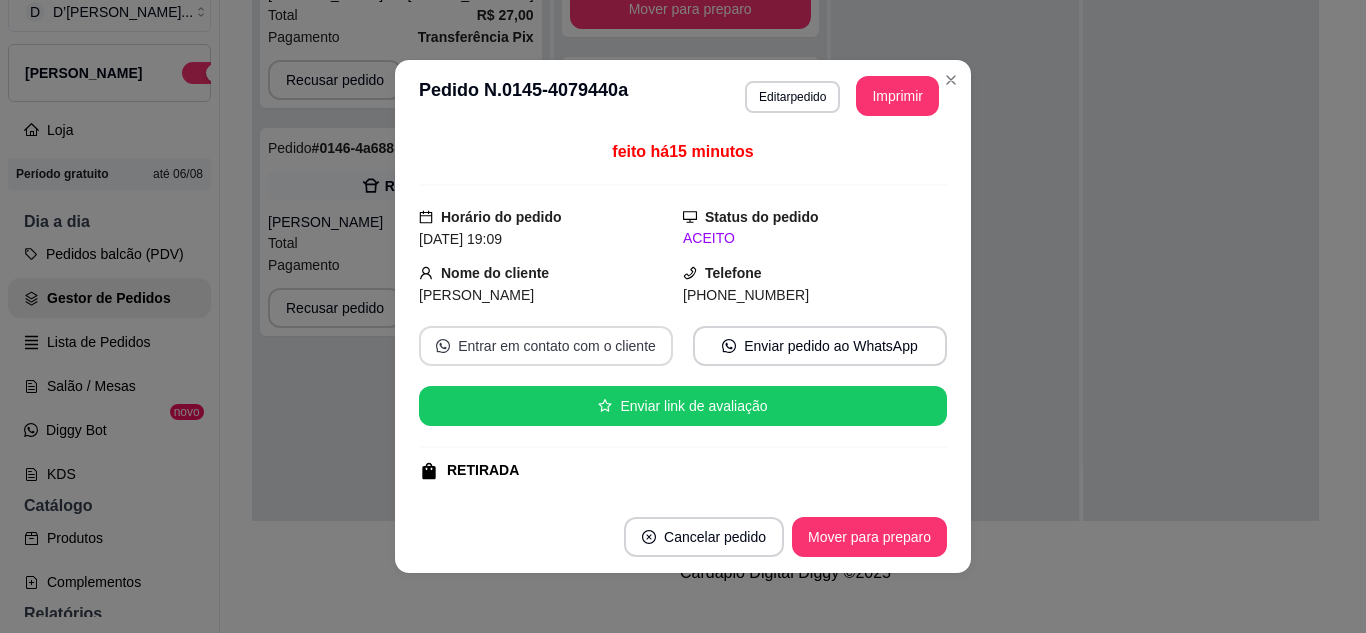 click on "Entrar em contato com o cliente" at bounding box center [546, 346] 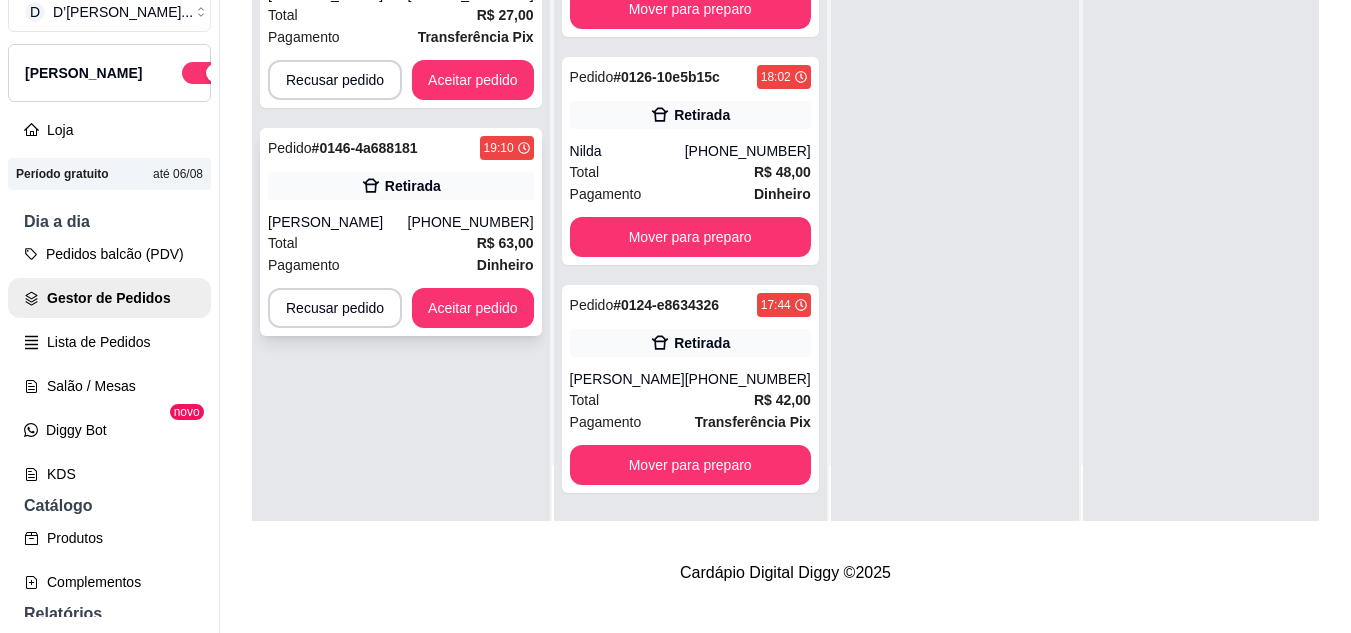 click on "Pagamento Dinheiro" at bounding box center [401, 265] 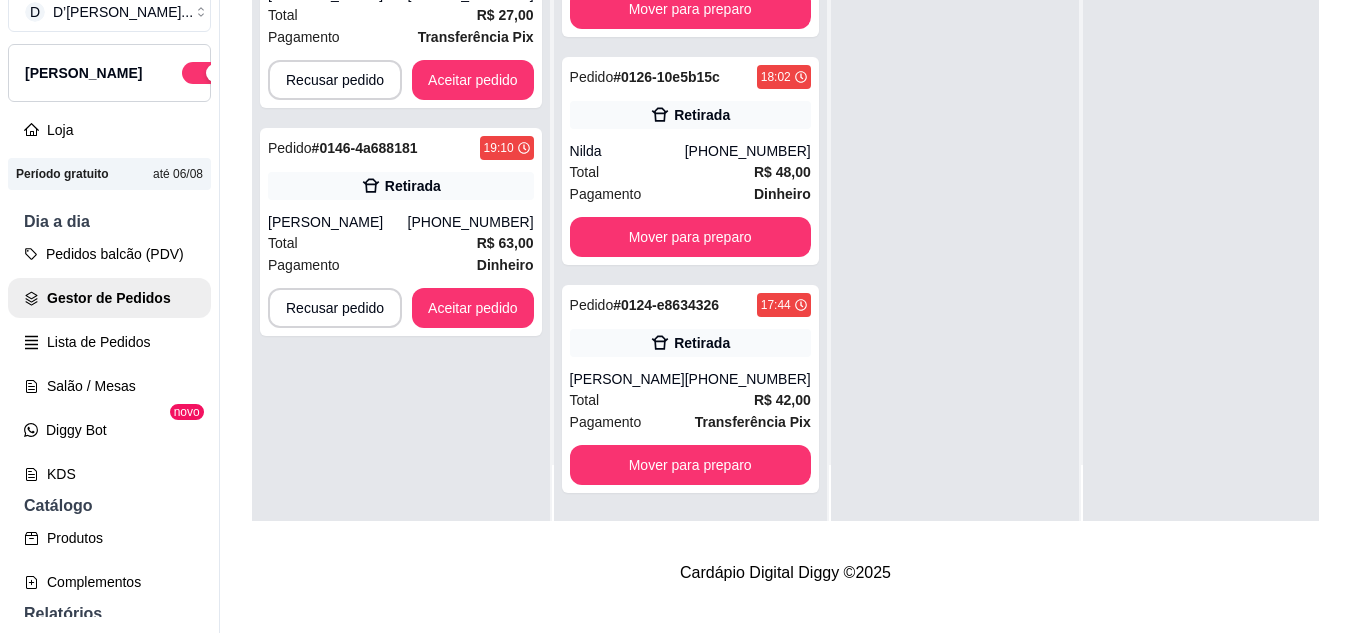 drag, startPoint x: 1330, startPoint y: 248, endPoint x: 1337, endPoint y: 211, distance: 37.65634 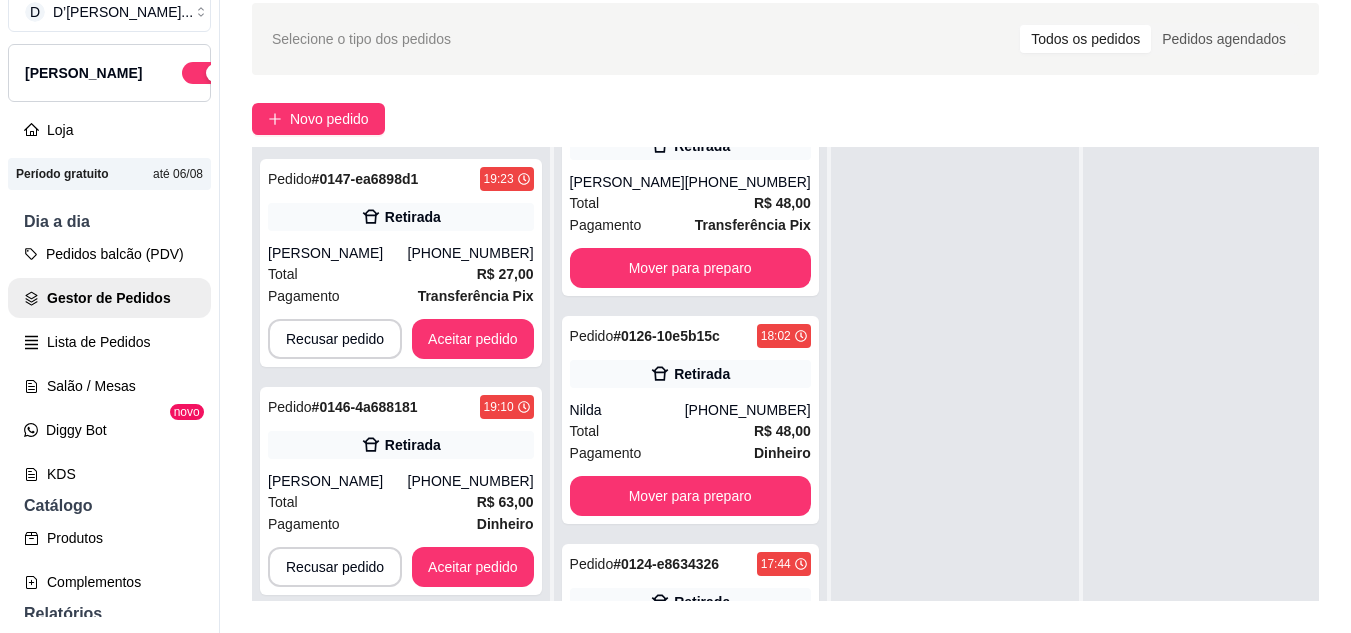 scroll, scrollTop: 31, scrollLeft: 0, axis: vertical 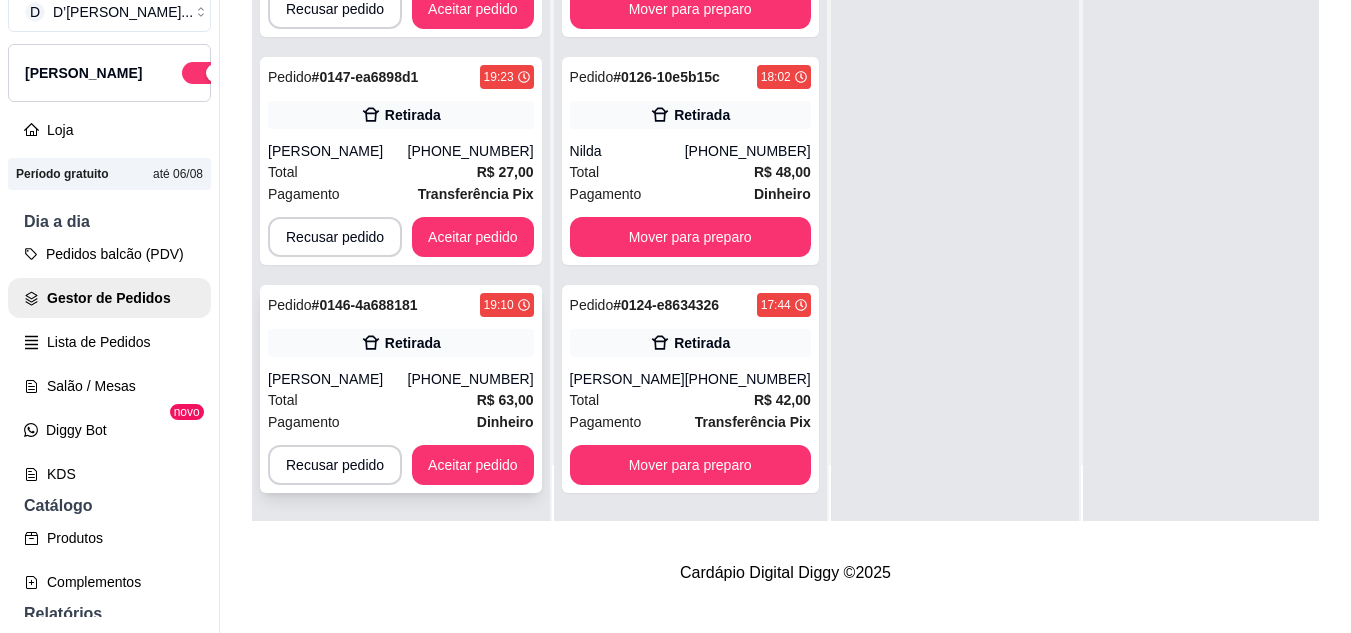 click on "Total R$ 63,00" at bounding box center (401, 400) 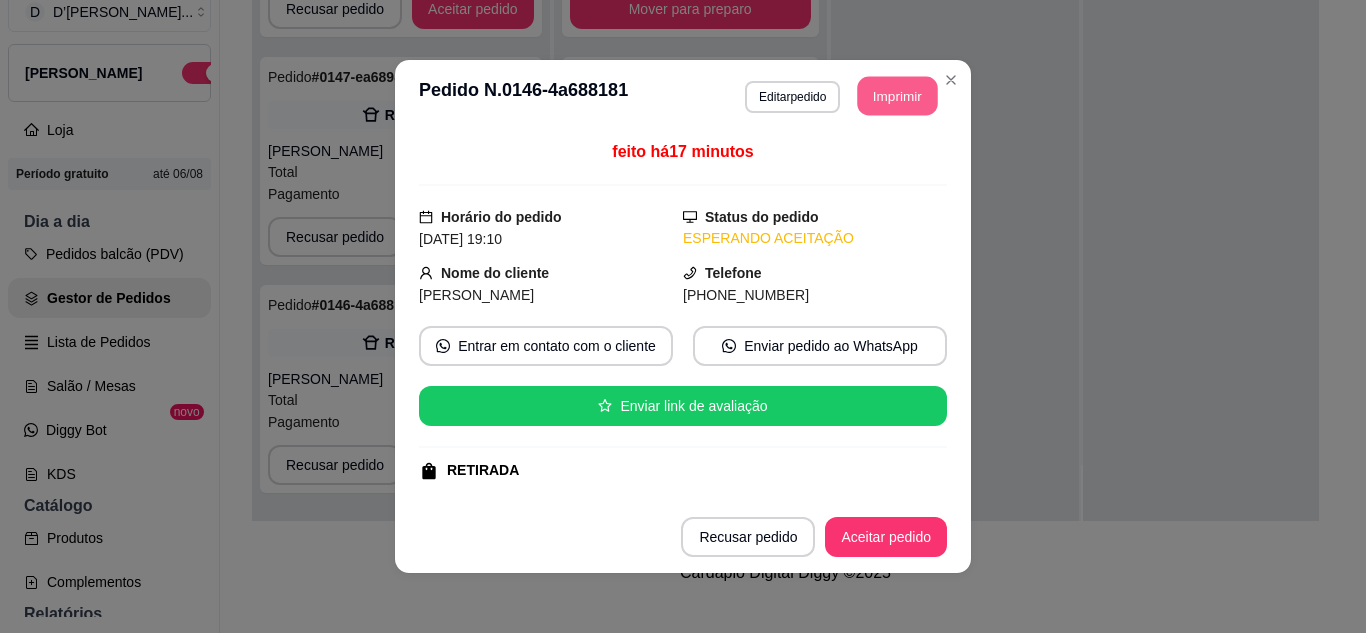 click on "Imprimir" at bounding box center (898, 96) 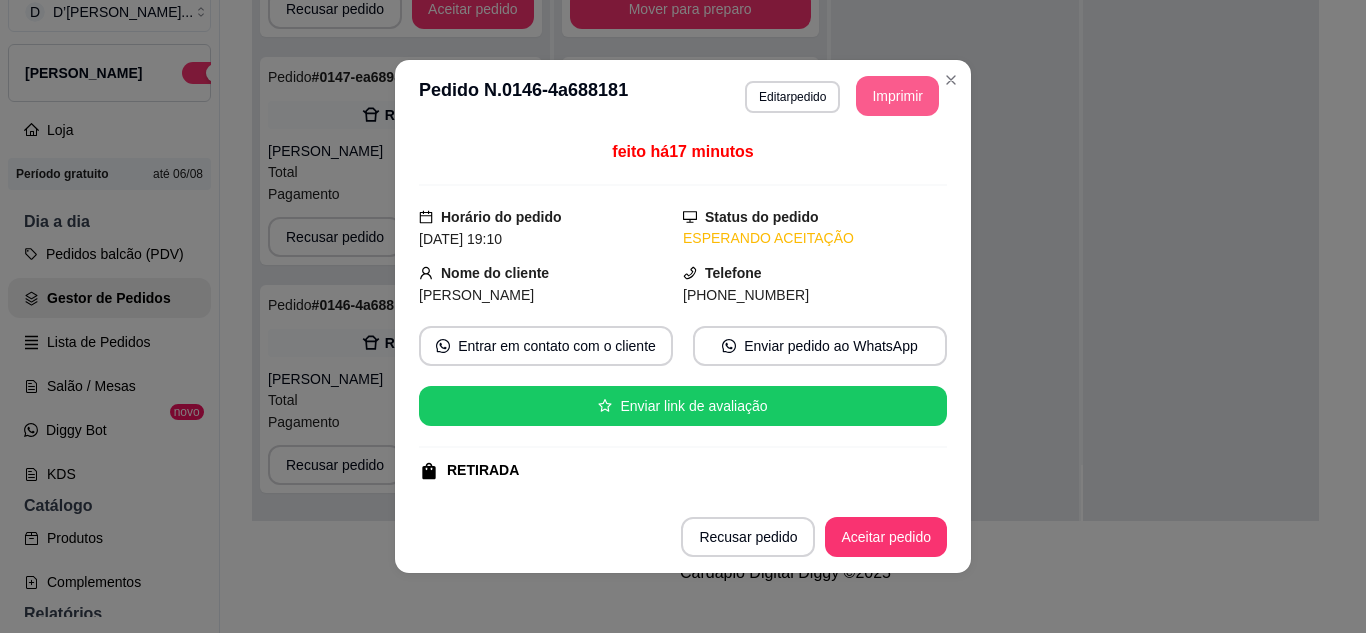 scroll, scrollTop: 0, scrollLeft: 0, axis: both 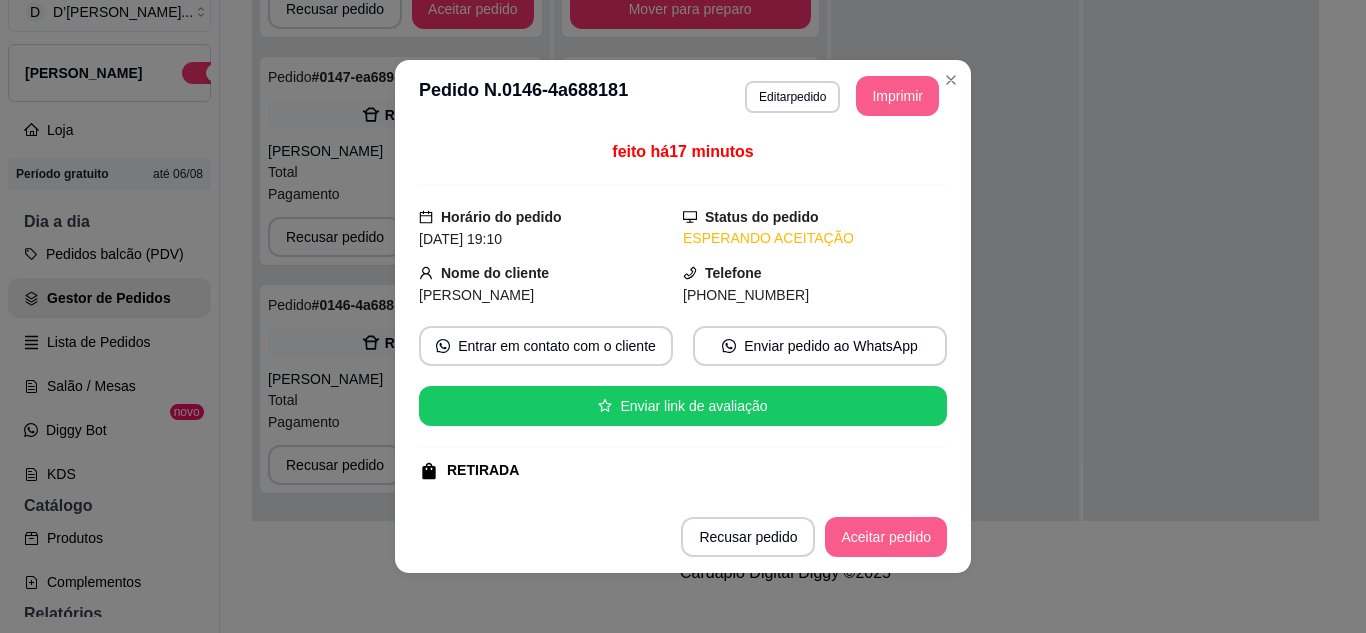 click on "Aceitar pedido" at bounding box center (886, 537) 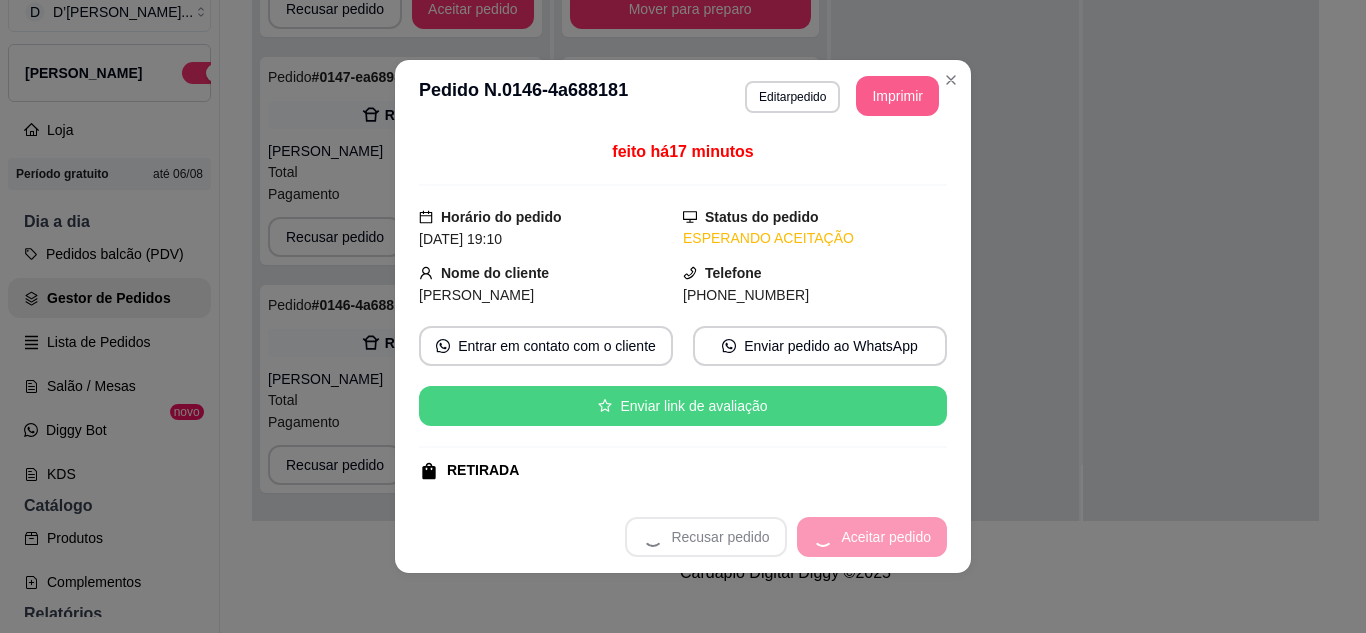 scroll, scrollTop: 0, scrollLeft: 0, axis: both 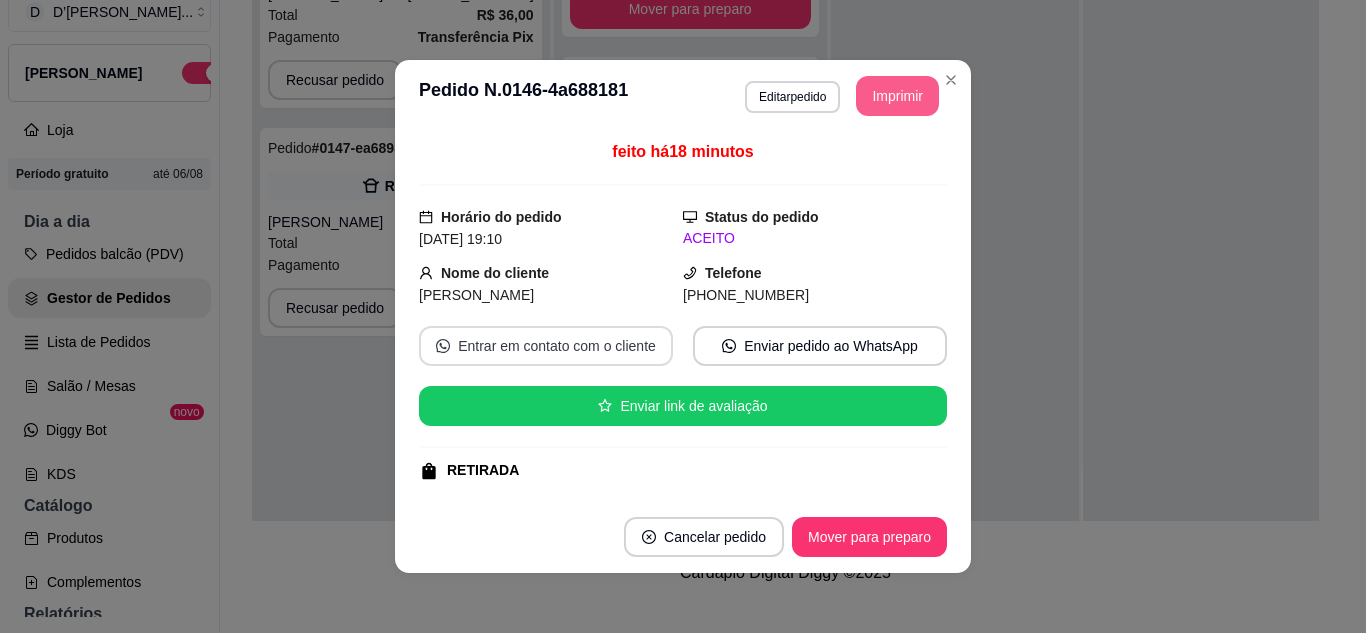 click on "Entrar em contato com o cliente" at bounding box center [546, 346] 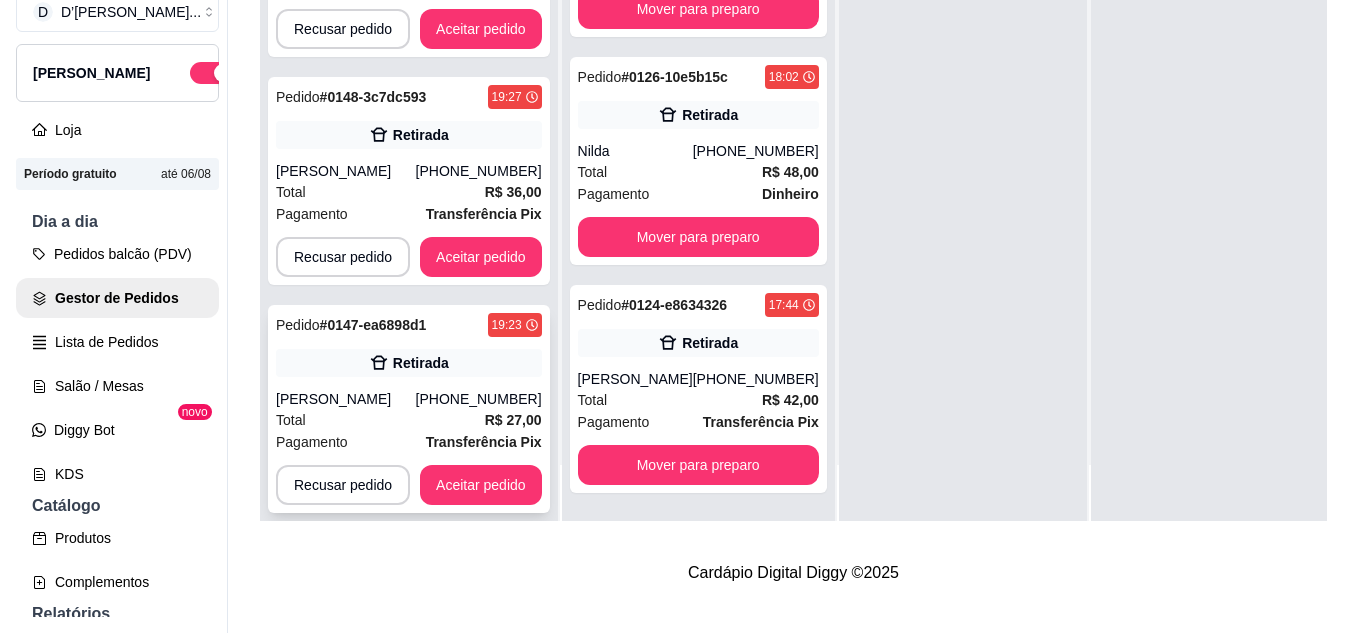 scroll, scrollTop: 71, scrollLeft: 0, axis: vertical 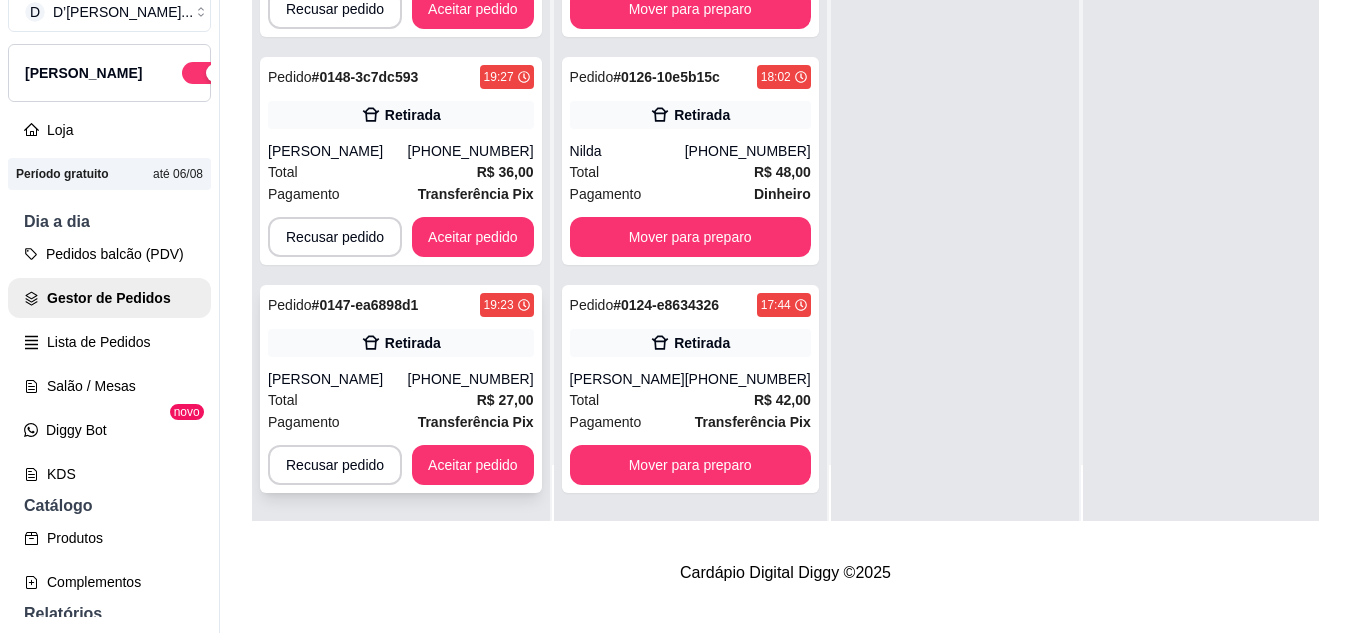 click on "(88) 99674-7875" at bounding box center [471, 379] 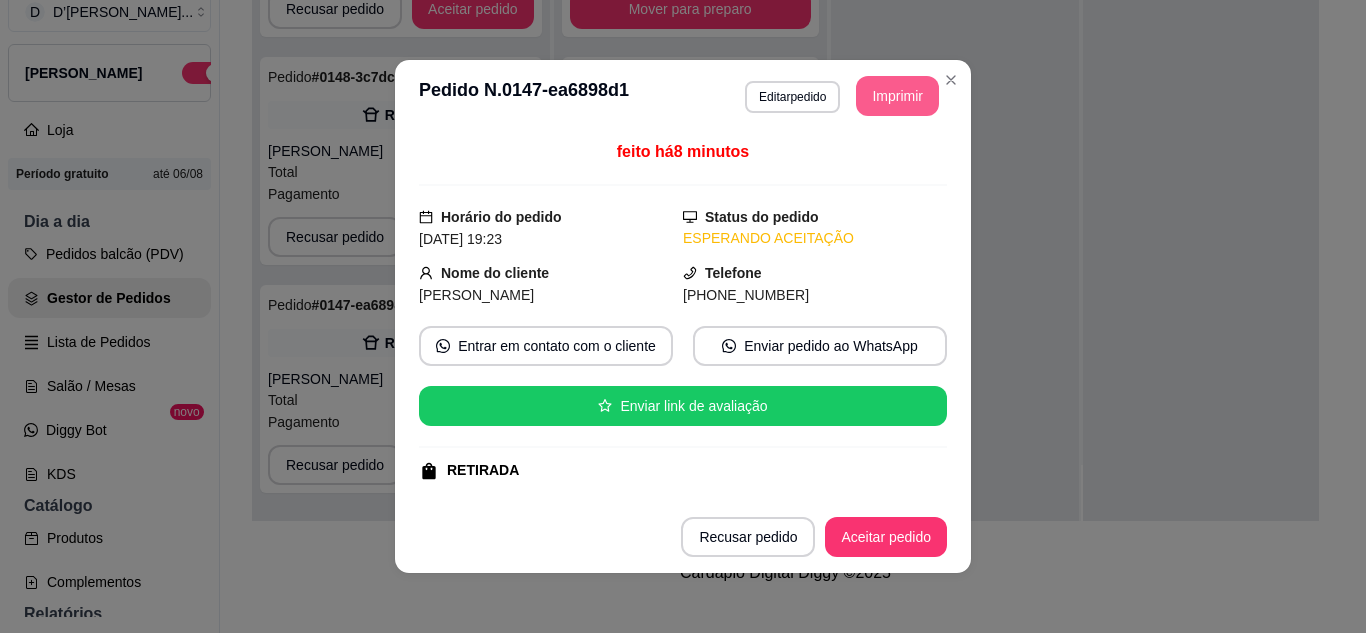 click on "Imprimir" at bounding box center (897, 96) 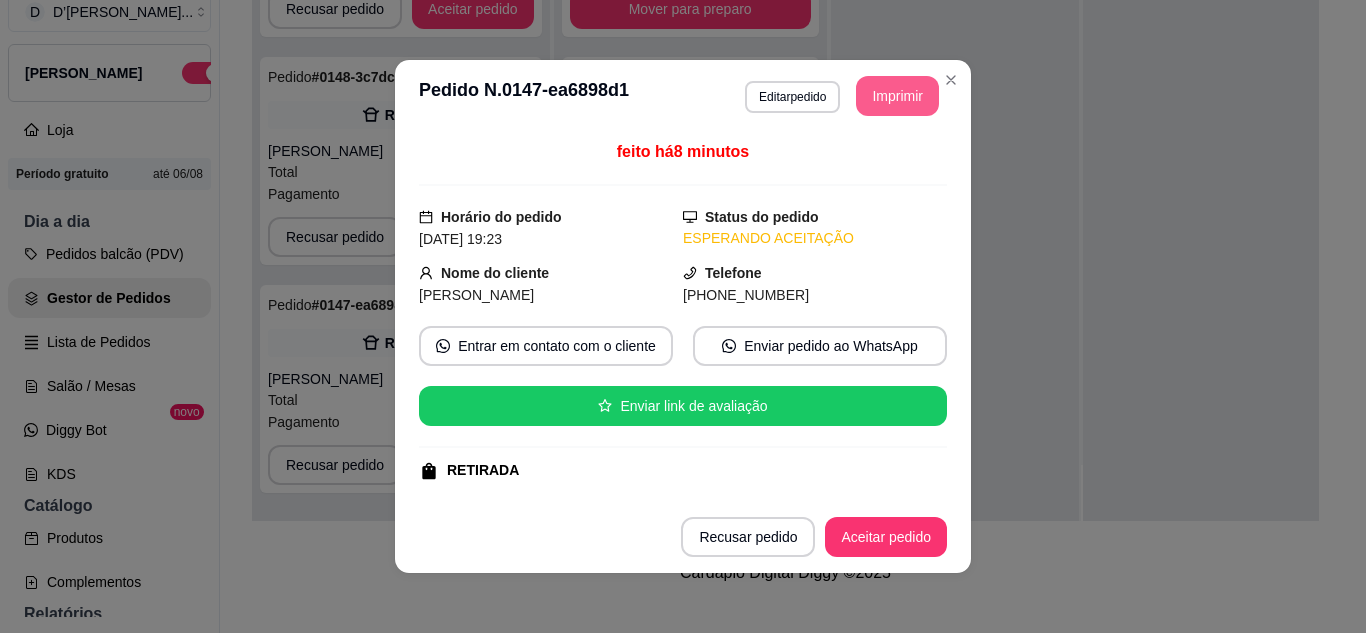 scroll, scrollTop: 0, scrollLeft: 0, axis: both 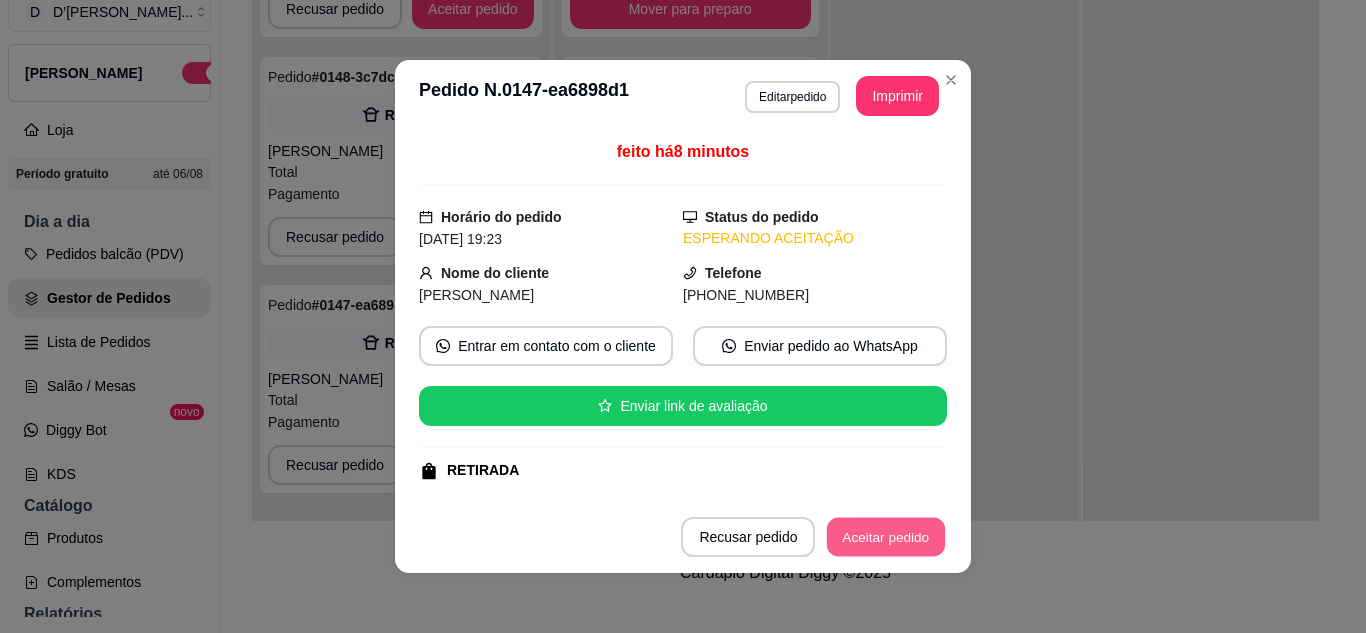 click on "Aceitar pedido" at bounding box center [886, 537] 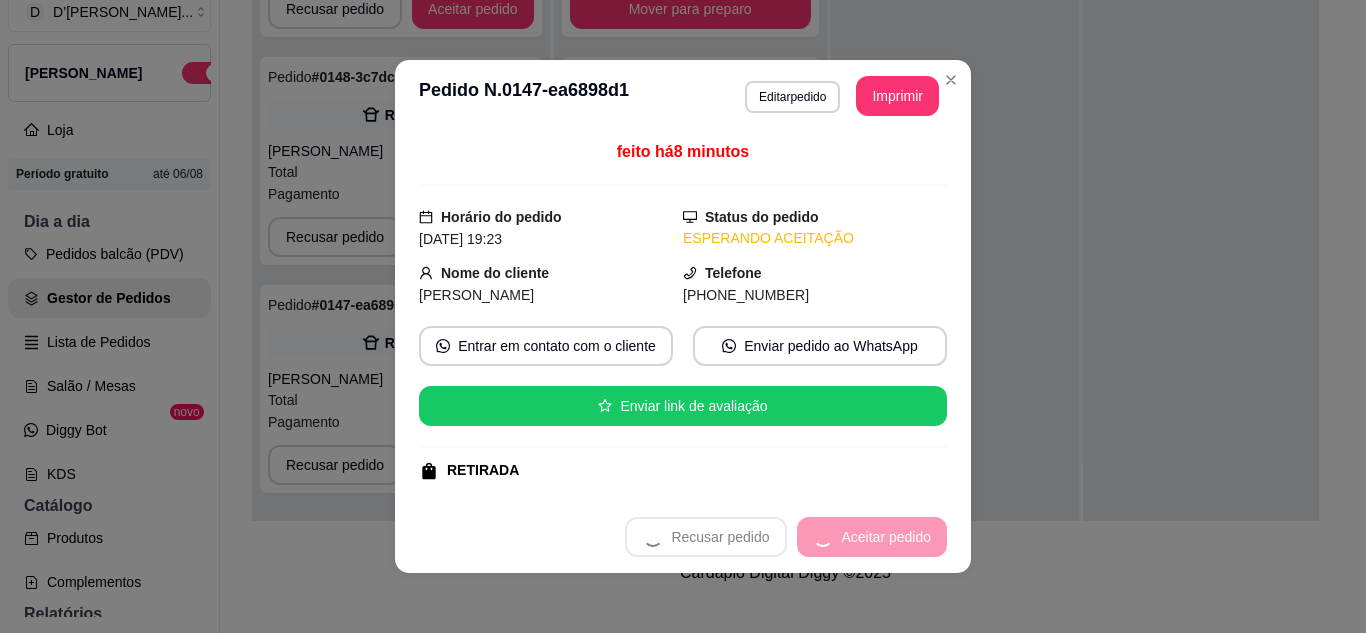 scroll, scrollTop: 0, scrollLeft: 0, axis: both 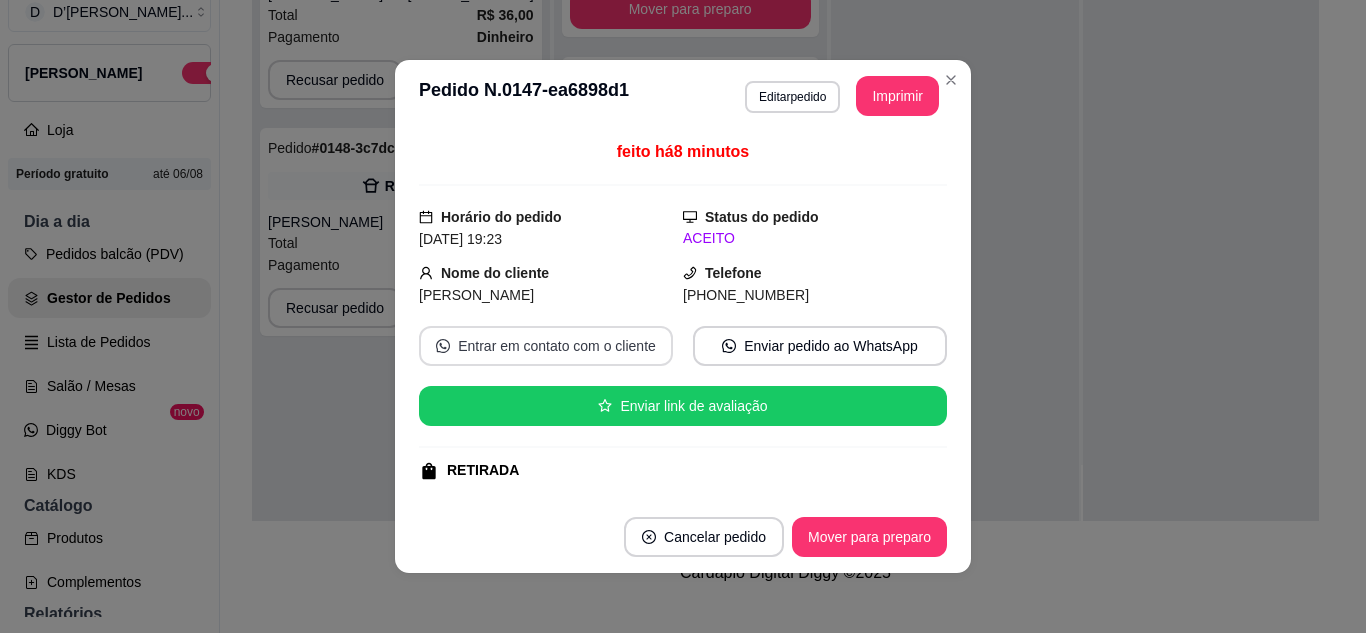 click on "Entrar em contato com o cliente" at bounding box center [546, 346] 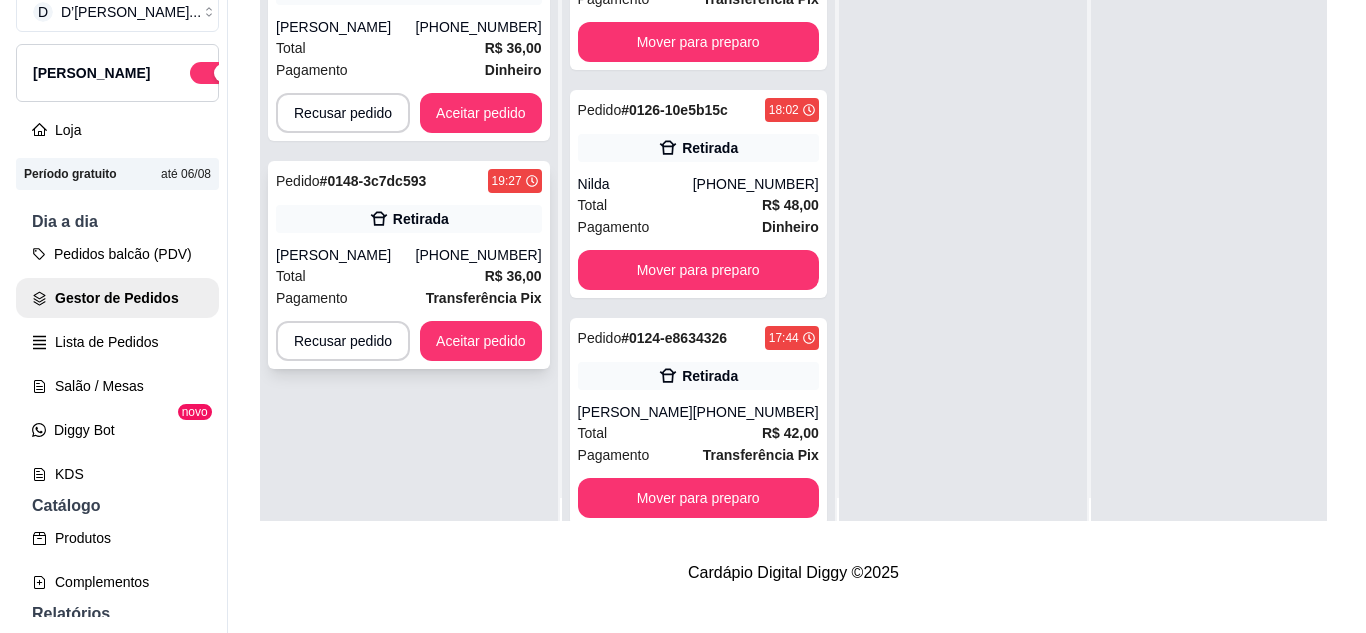 scroll, scrollTop: 0, scrollLeft: 0, axis: both 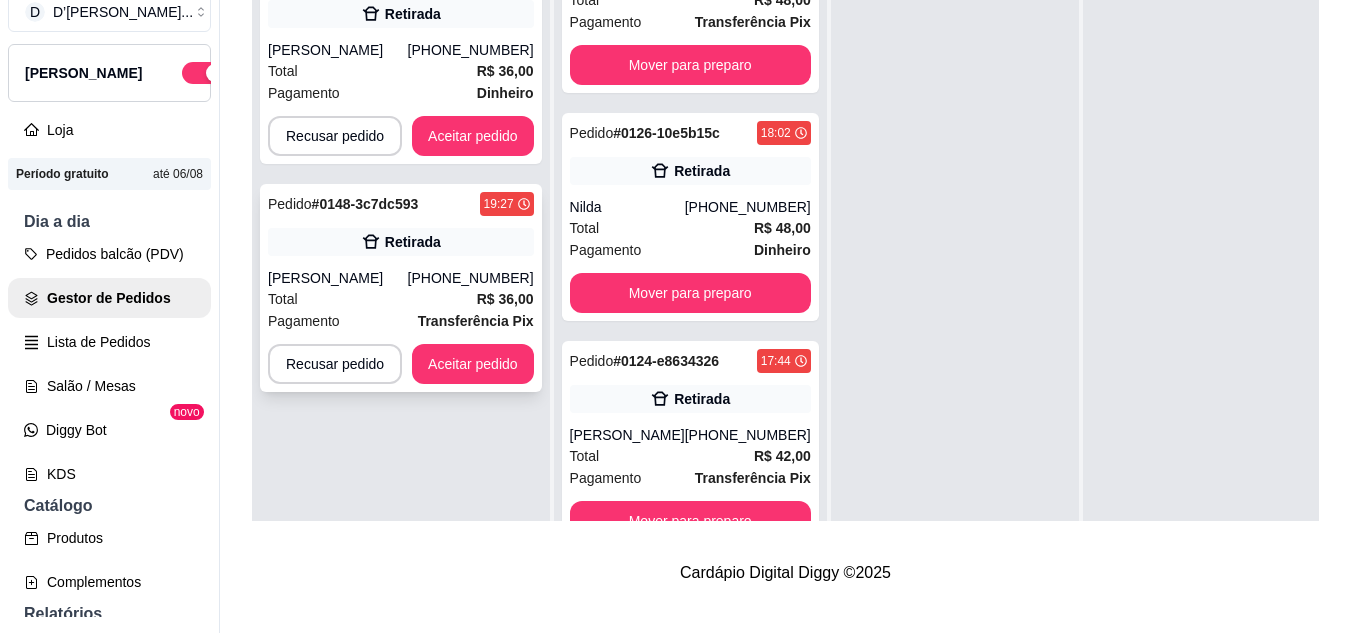 click on "Retirada" at bounding box center [401, 242] 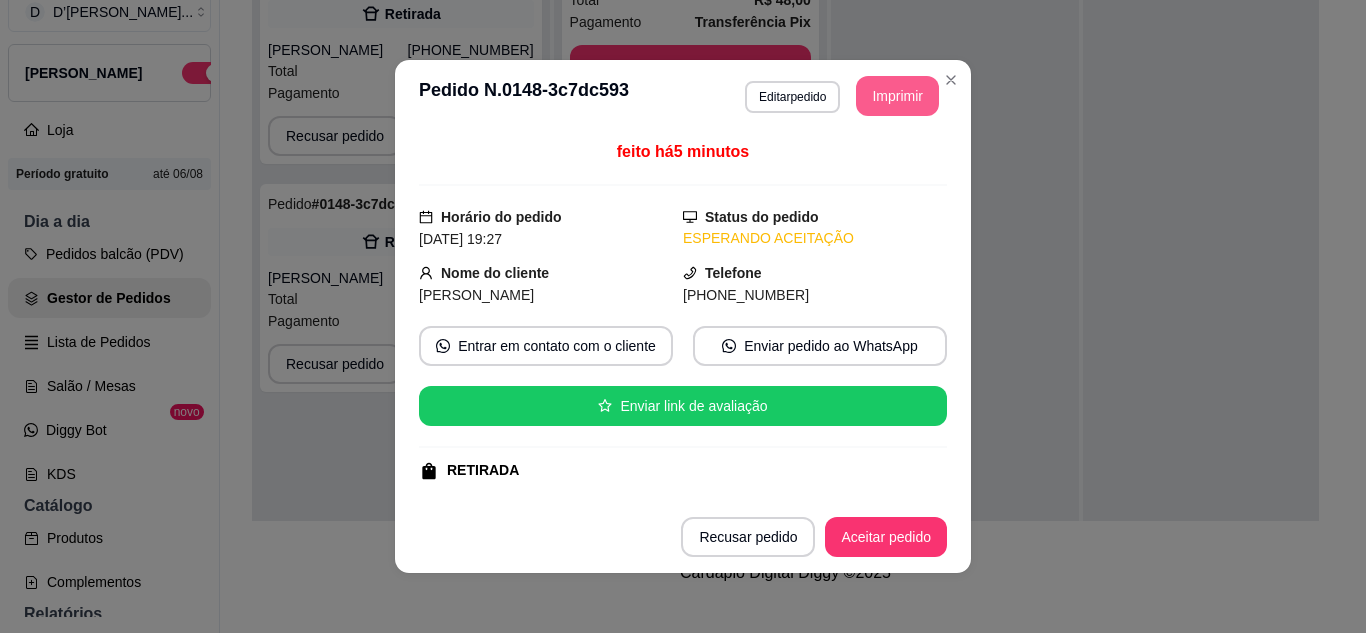 click on "Imprimir" at bounding box center [897, 96] 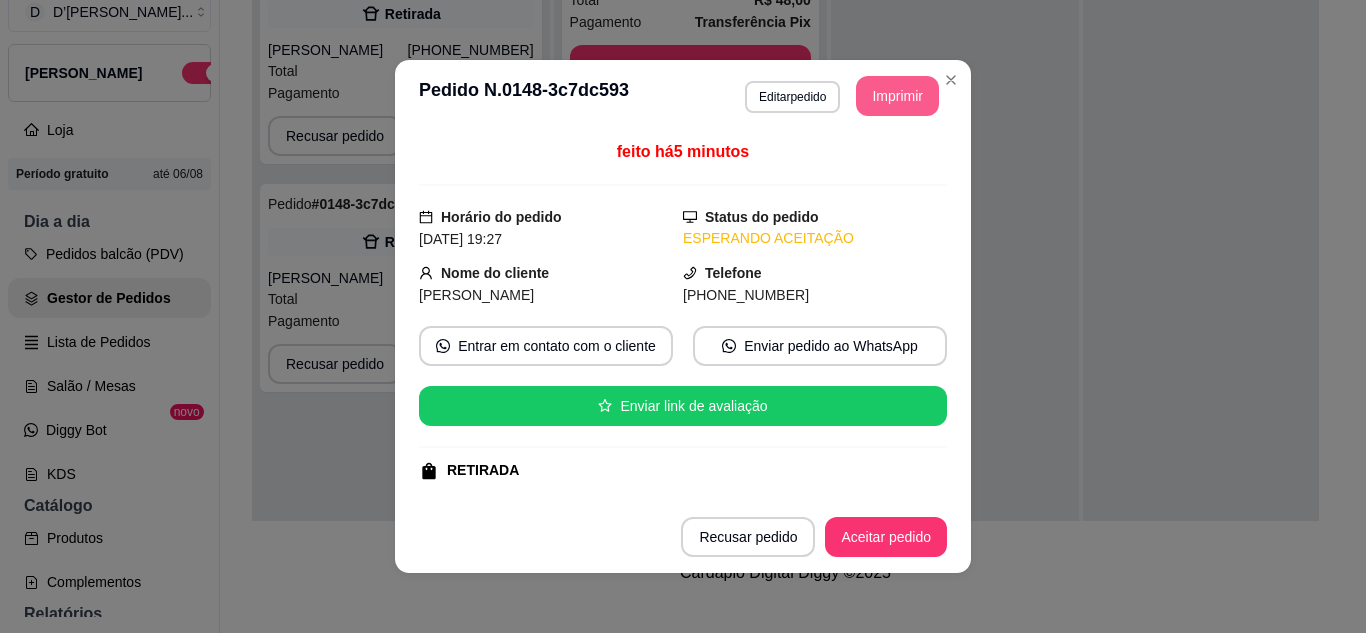 scroll, scrollTop: 0, scrollLeft: 0, axis: both 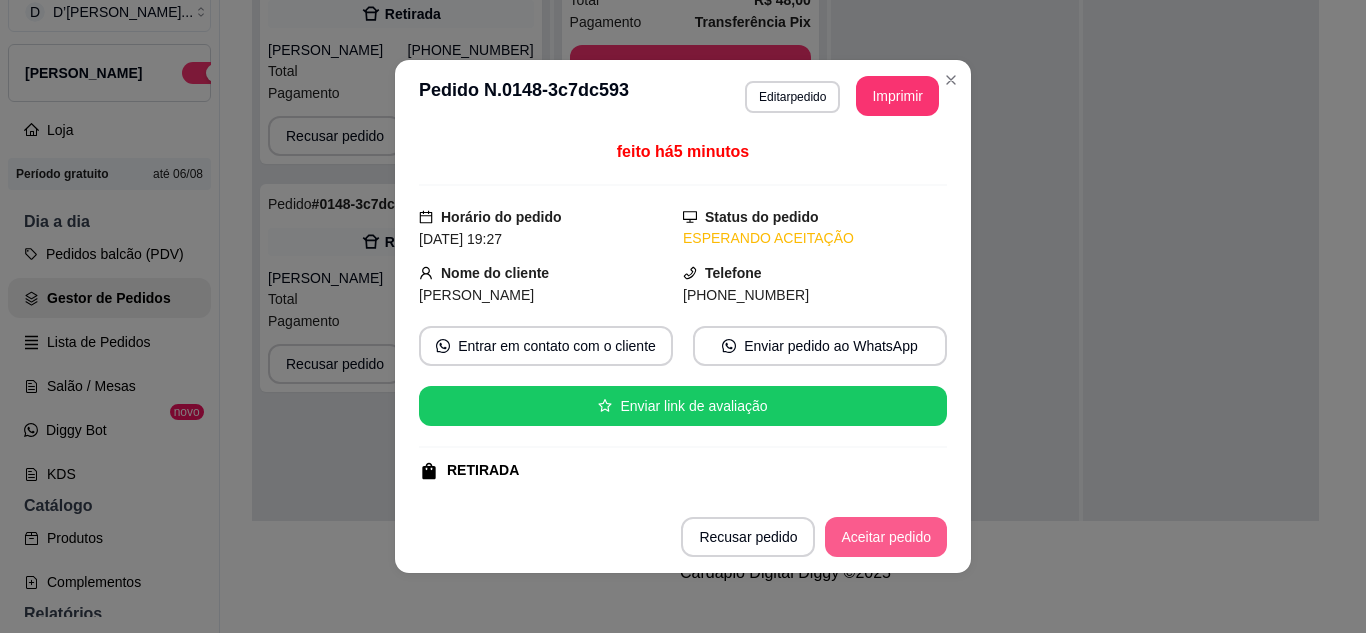 click on "Aceitar pedido" at bounding box center [886, 537] 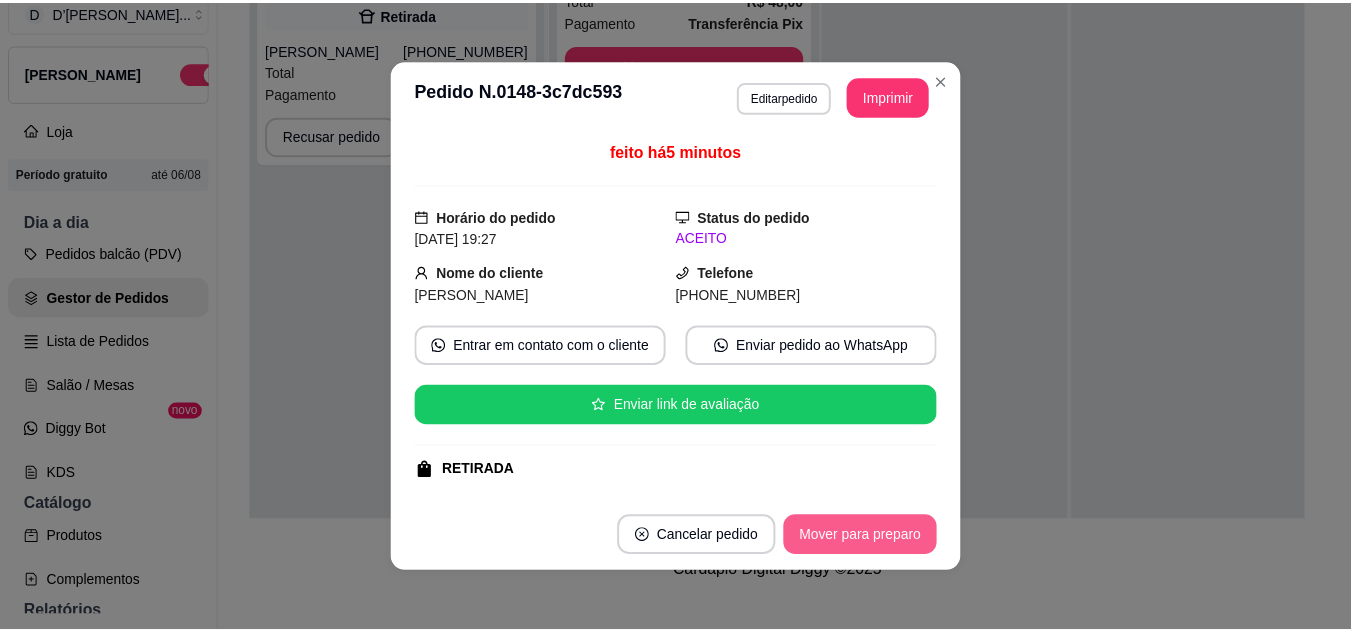 scroll, scrollTop: 4611, scrollLeft: 0, axis: vertical 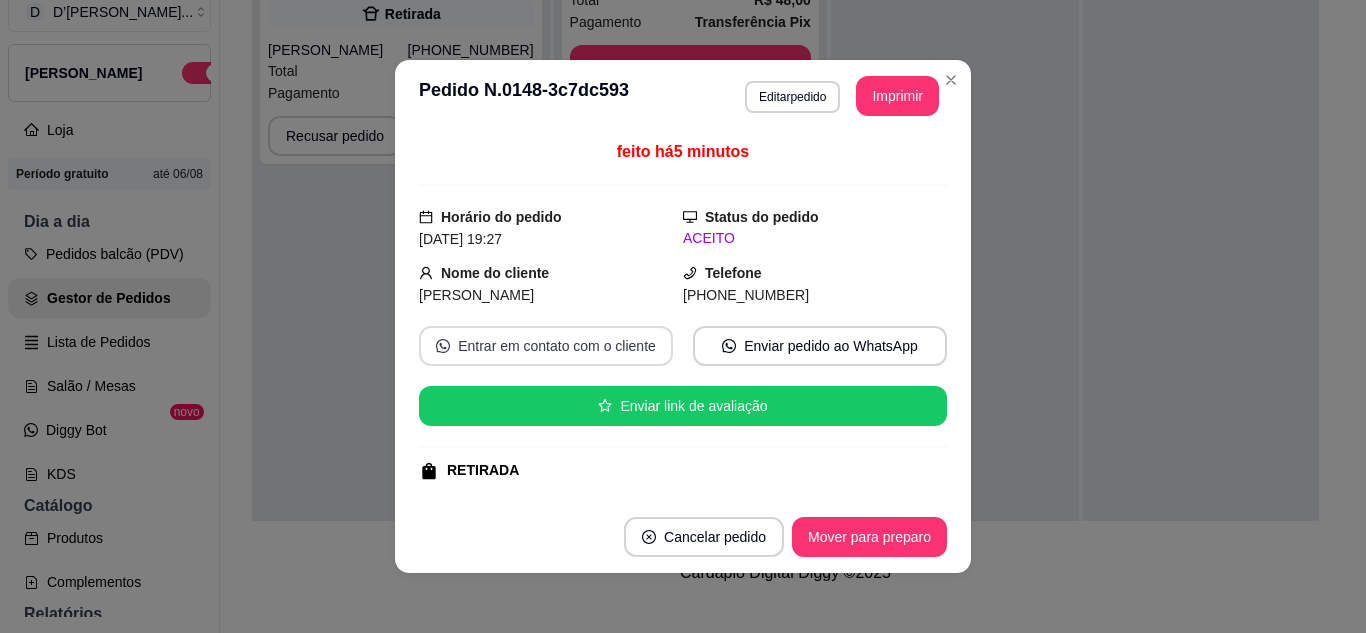 click on "Entrar em contato com o cliente" at bounding box center [546, 346] 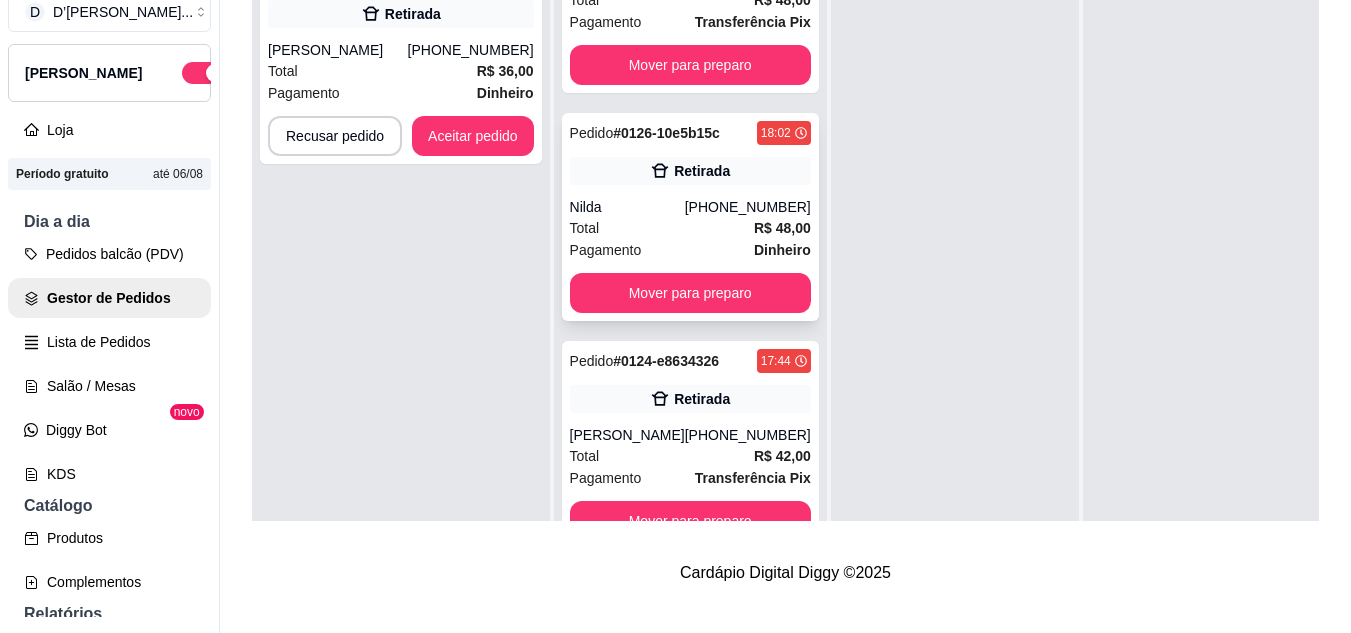scroll, scrollTop: 4211, scrollLeft: 0, axis: vertical 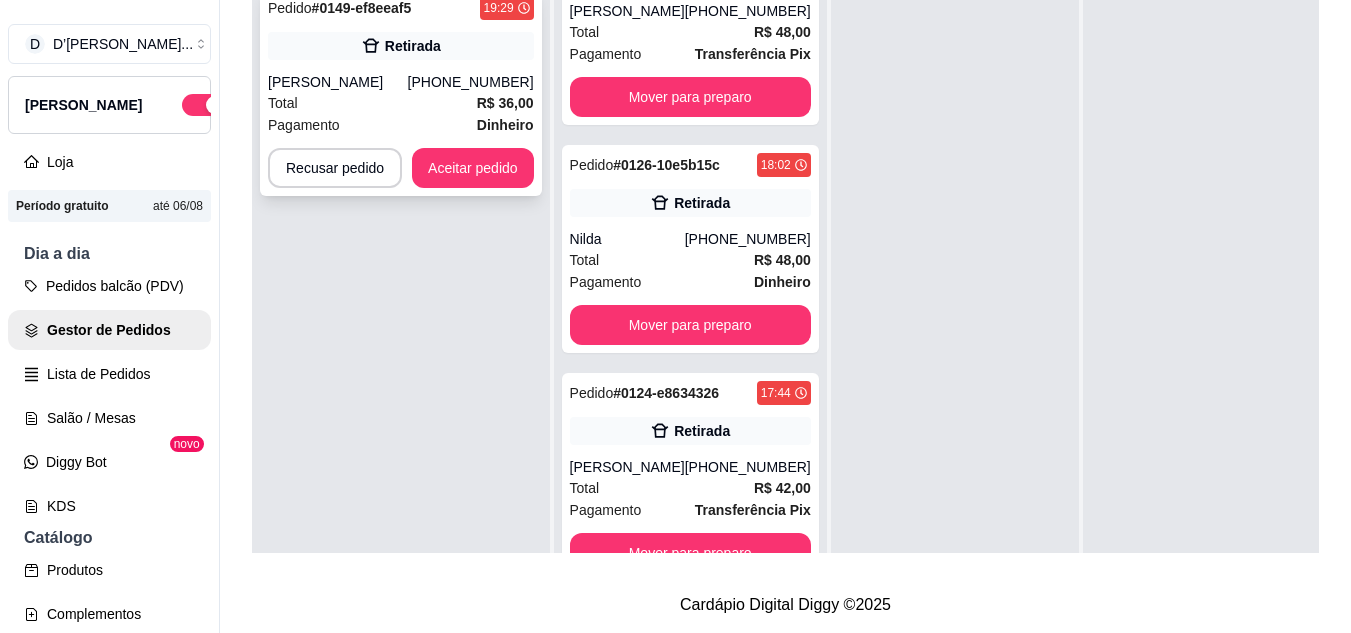click on "Total R$ 36,00" at bounding box center (401, 103) 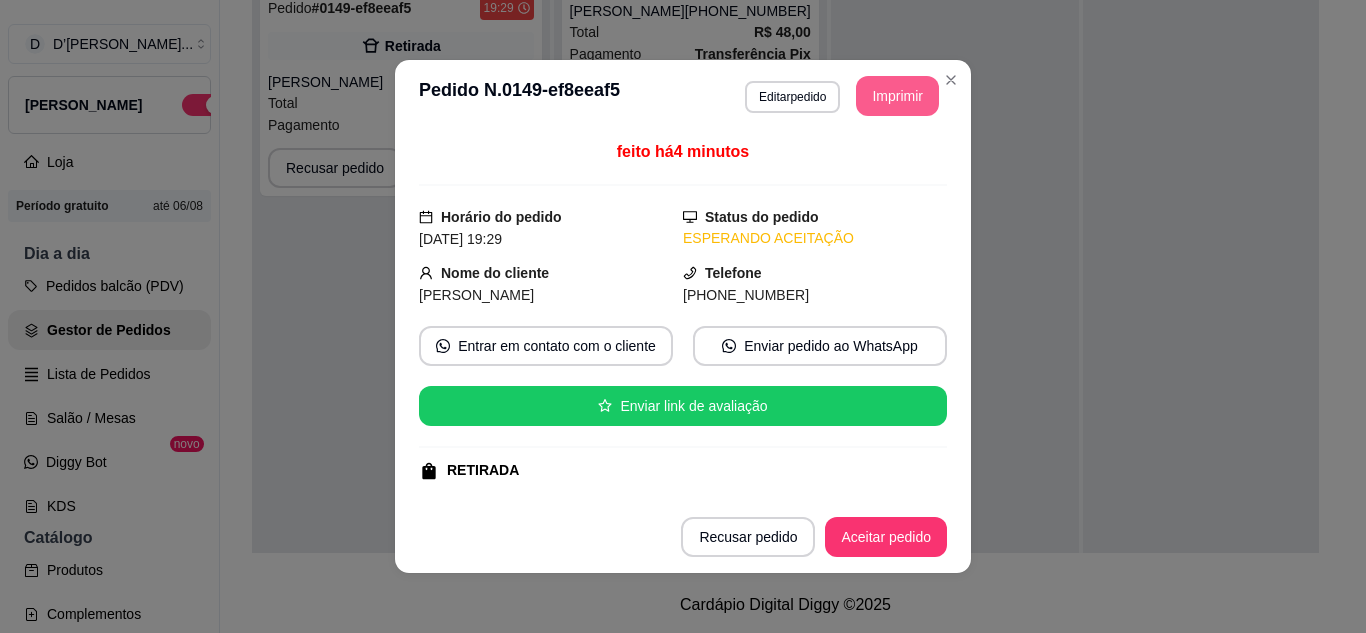 click on "Imprimir" at bounding box center (897, 96) 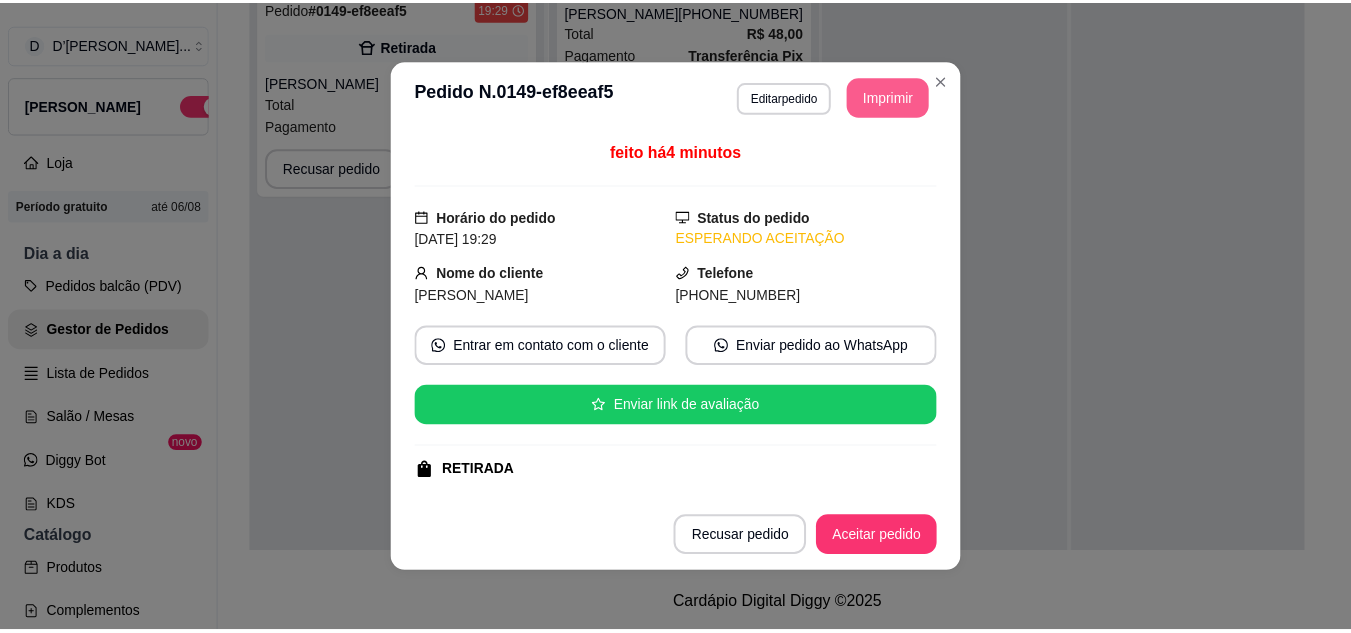 scroll, scrollTop: 0, scrollLeft: 0, axis: both 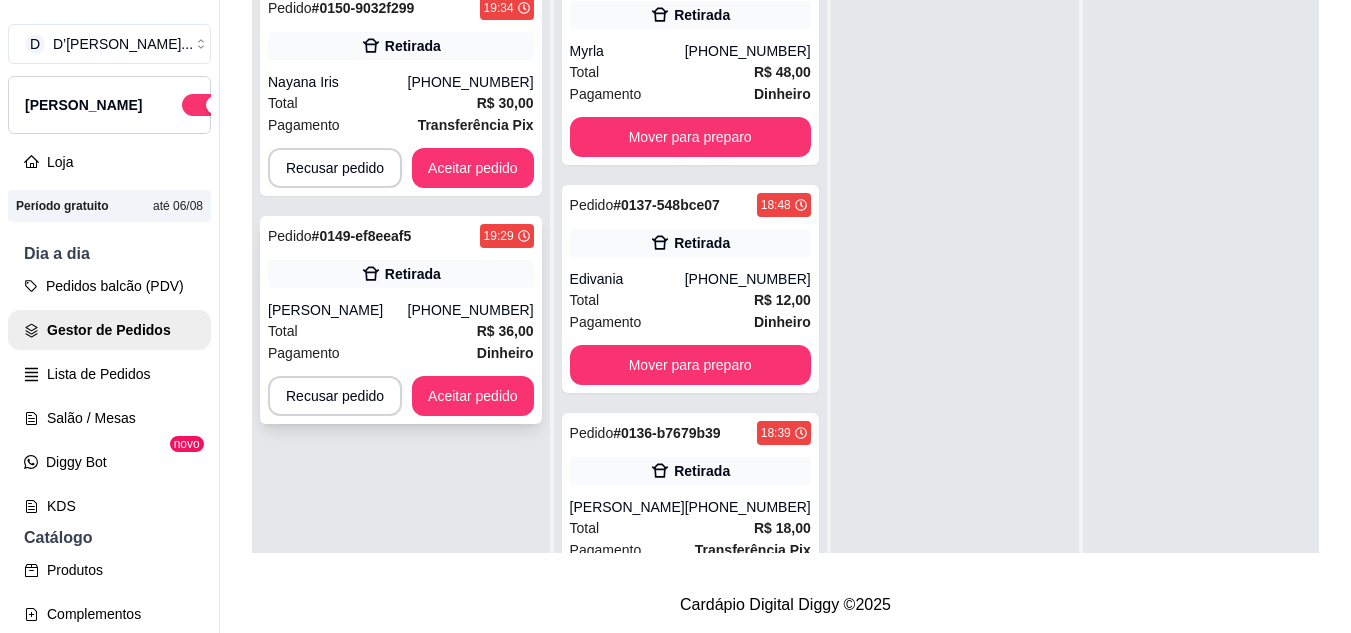 click on "Retirada" at bounding box center (413, 274) 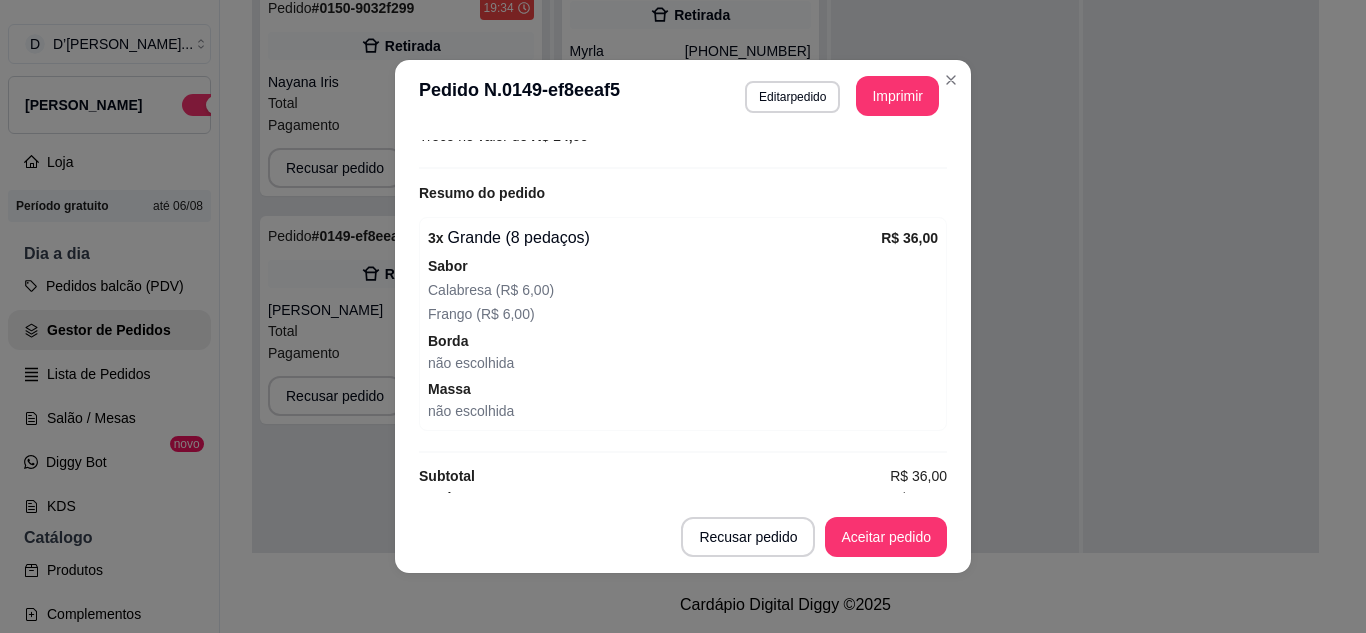 scroll, scrollTop: 484, scrollLeft: 0, axis: vertical 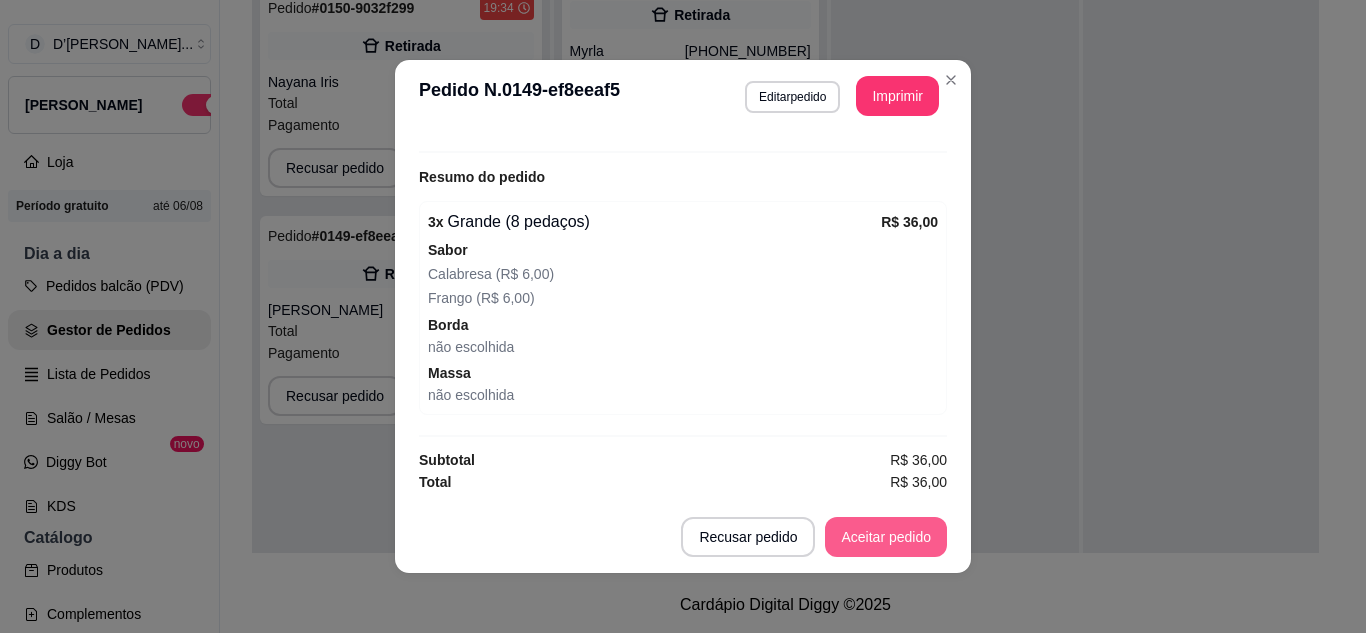 click on "Aceitar pedido" at bounding box center (886, 537) 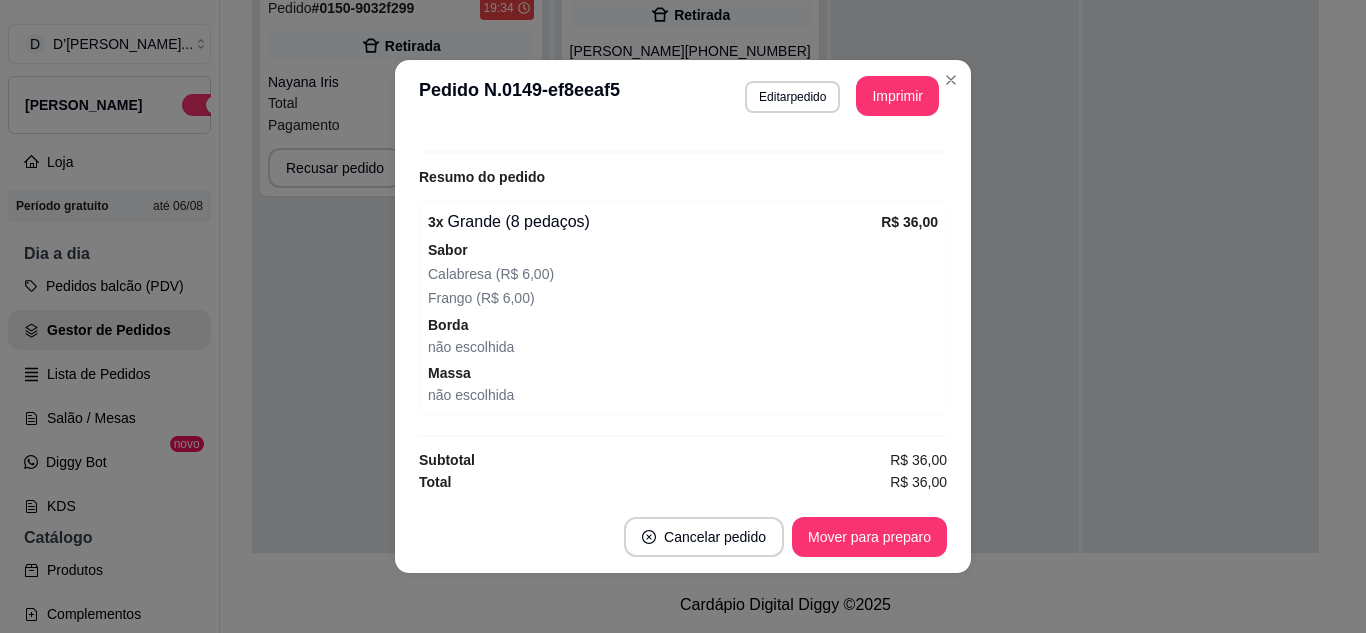 scroll, scrollTop: 2559, scrollLeft: 0, axis: vertical 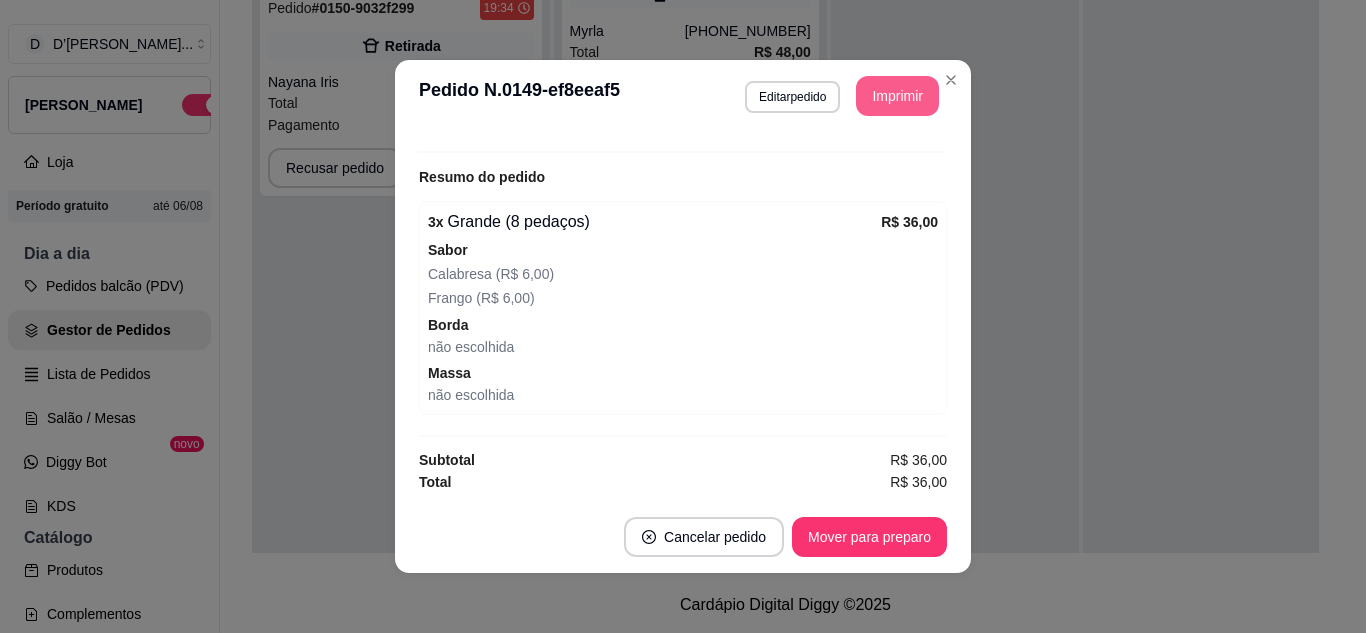 click on "Imprimir" at bounding box center (897, 96) 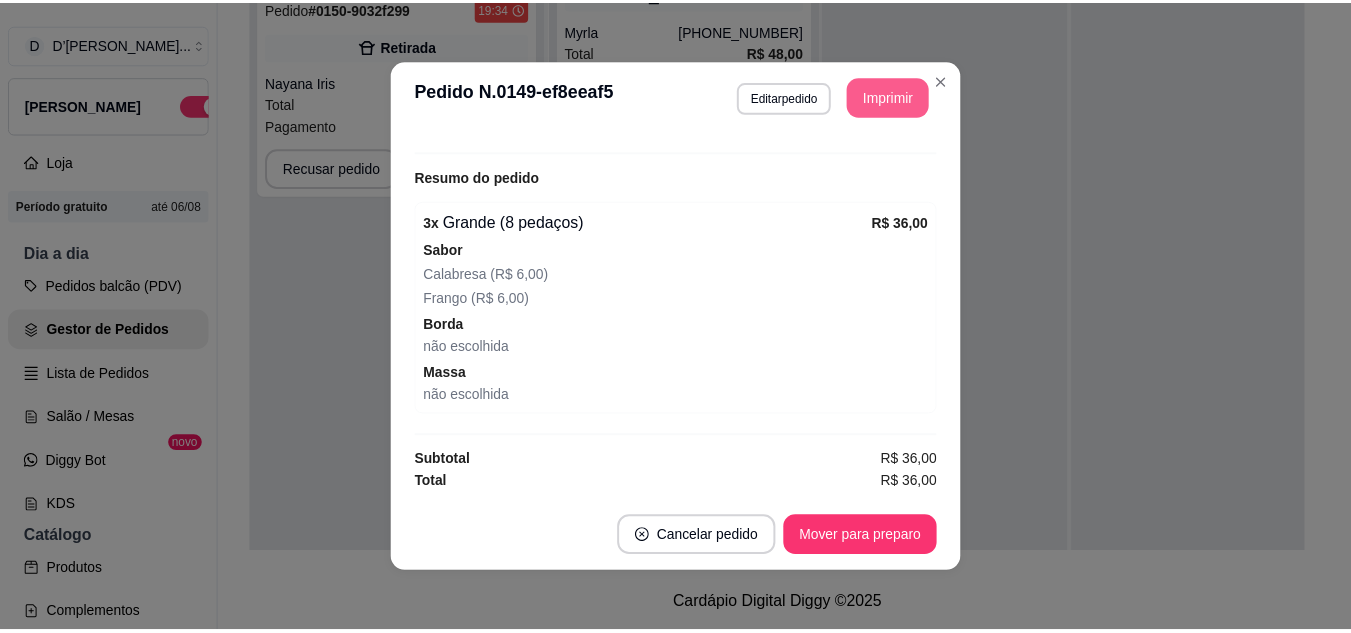 scroll, scrollTop: 0, scrollLeft: 0, axis: both 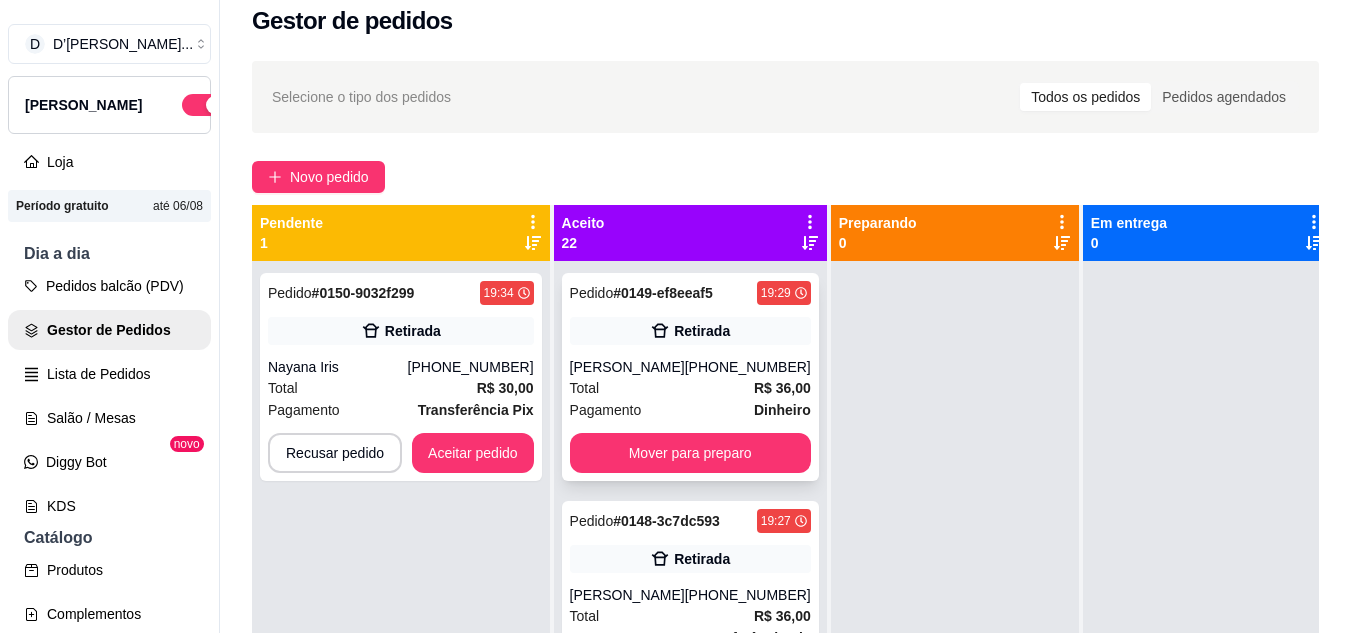click on "Total R$ 36,00" at bounding box center [690, 388] 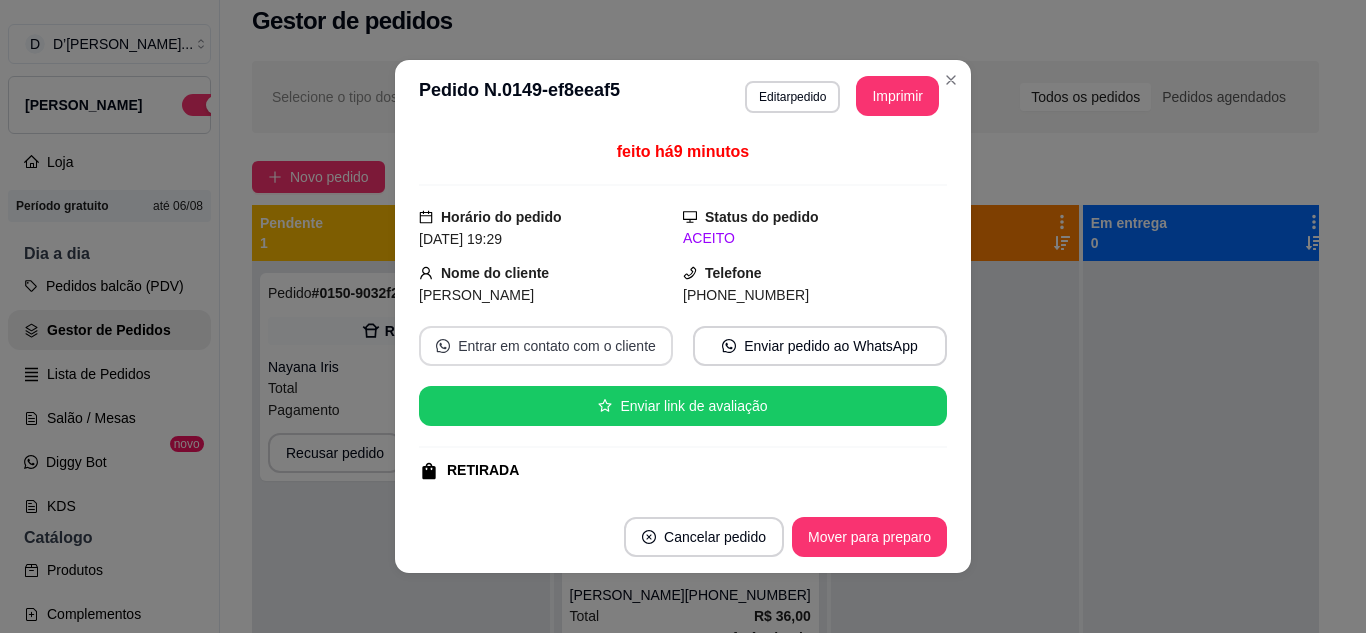 click on "Entrar em contato com o cliente" at bounding box center [546, 346] 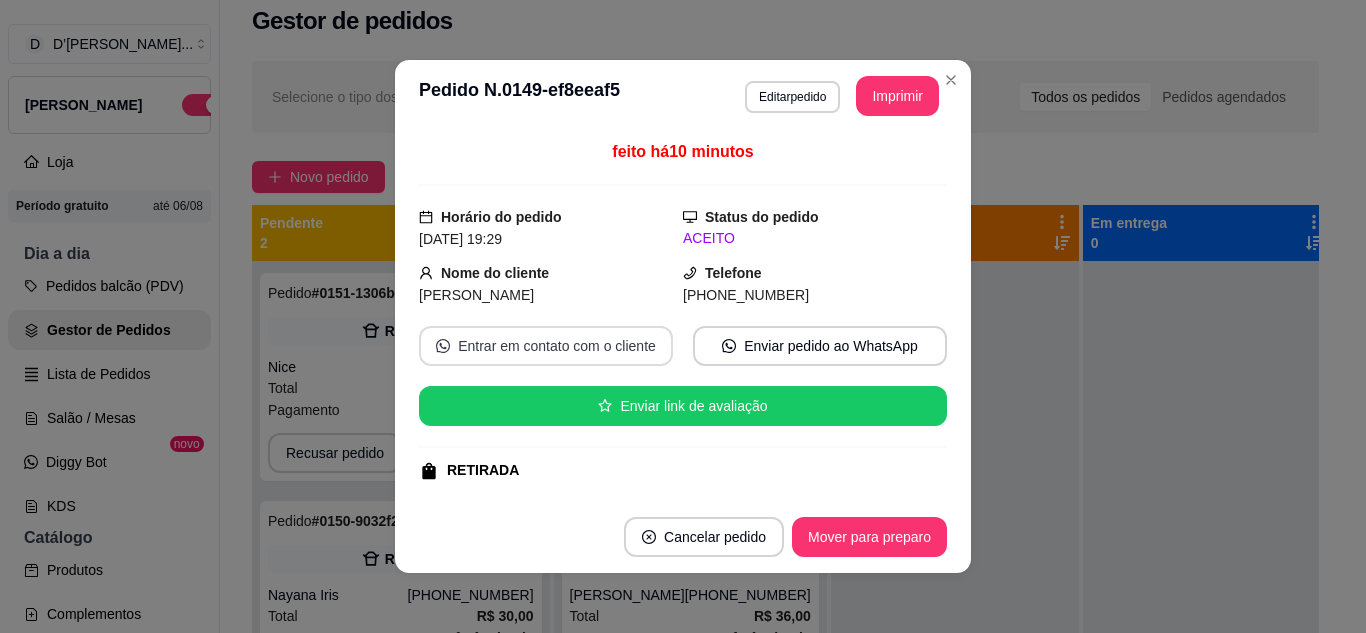 click on "Entrar em contato com o cliente" at bounding box center [546, 346] 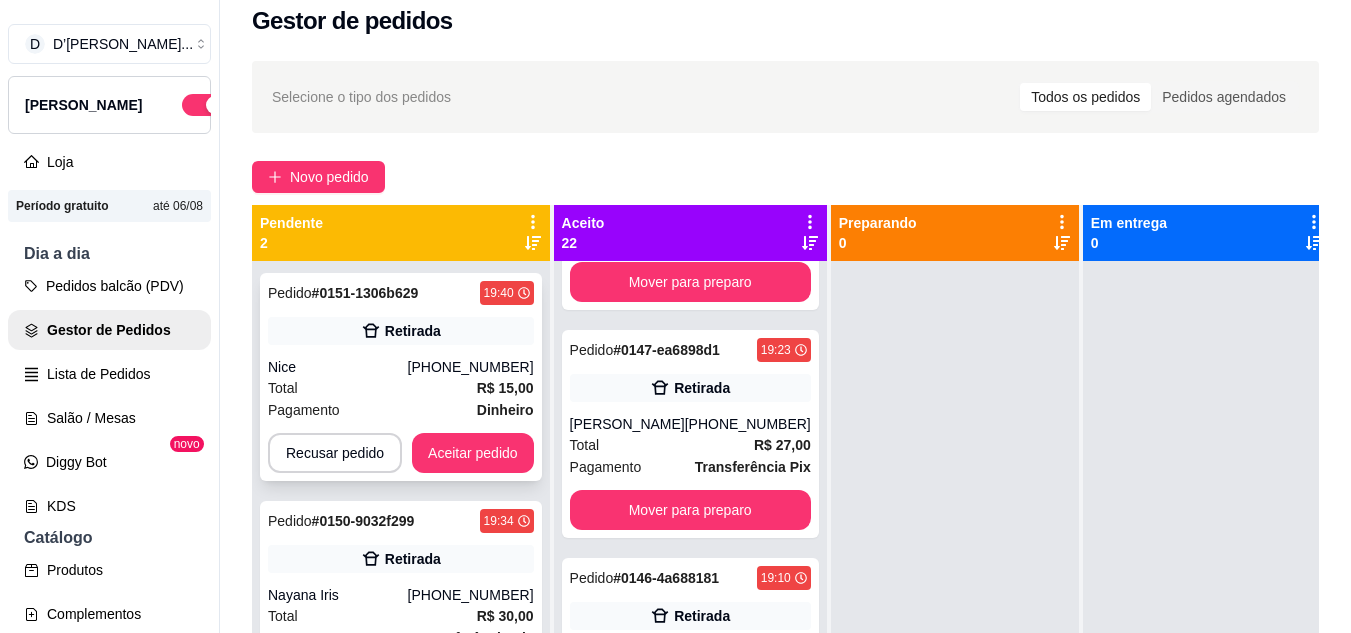 scroll, scrollTop: 400, scrollLeft: 0, axis: vertical 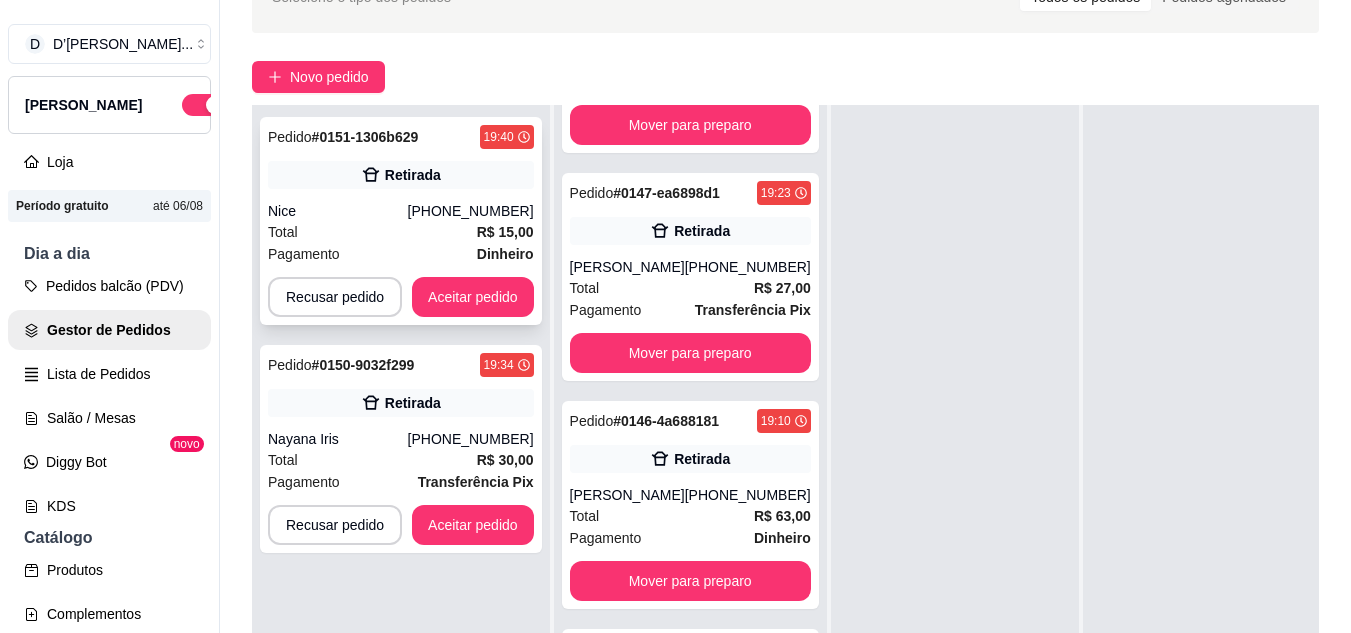 click on "Pagamento Dinheiro" at bounding box center [401, 254] 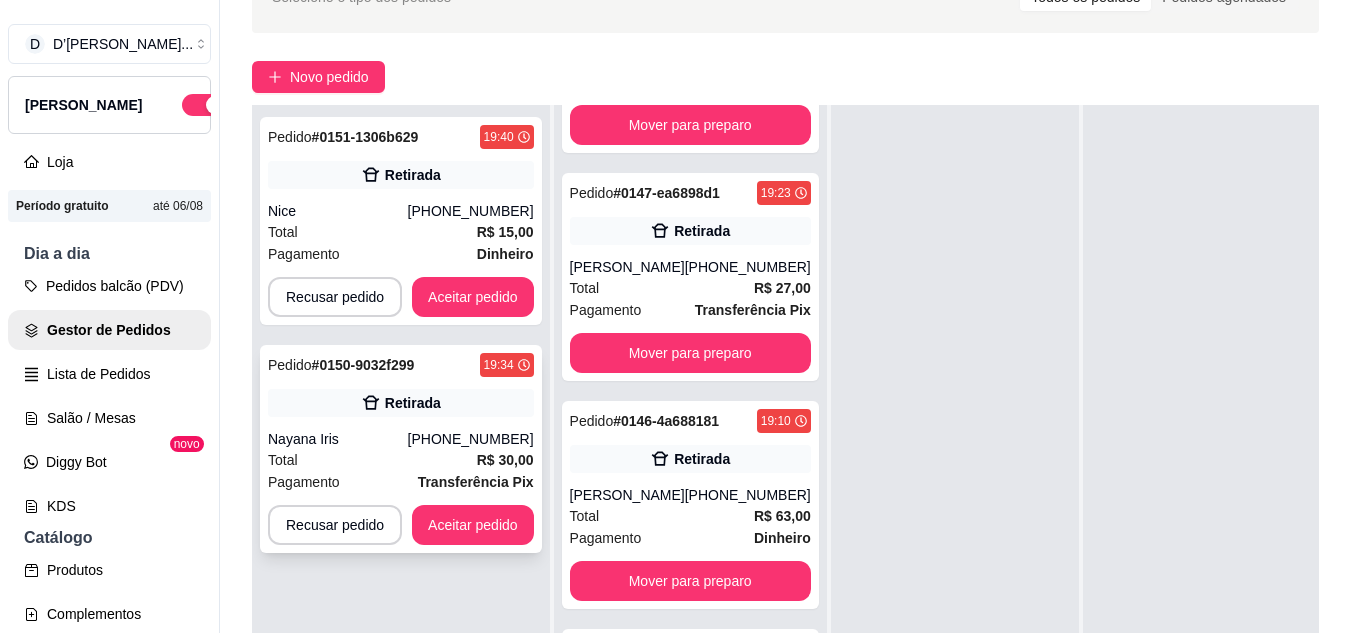 click on "Total R$ 30,00" at bounding box center (401, 460) 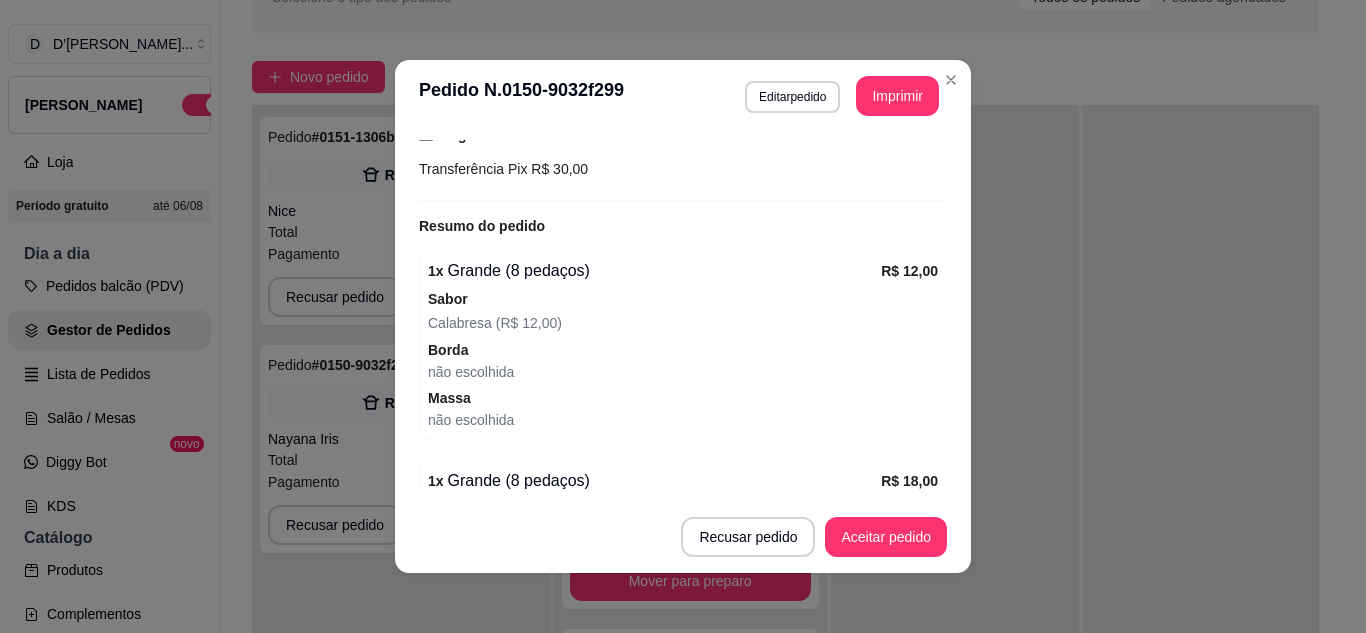scroll, scrollTop: 348, scrollLeft: 0, axis: vertical 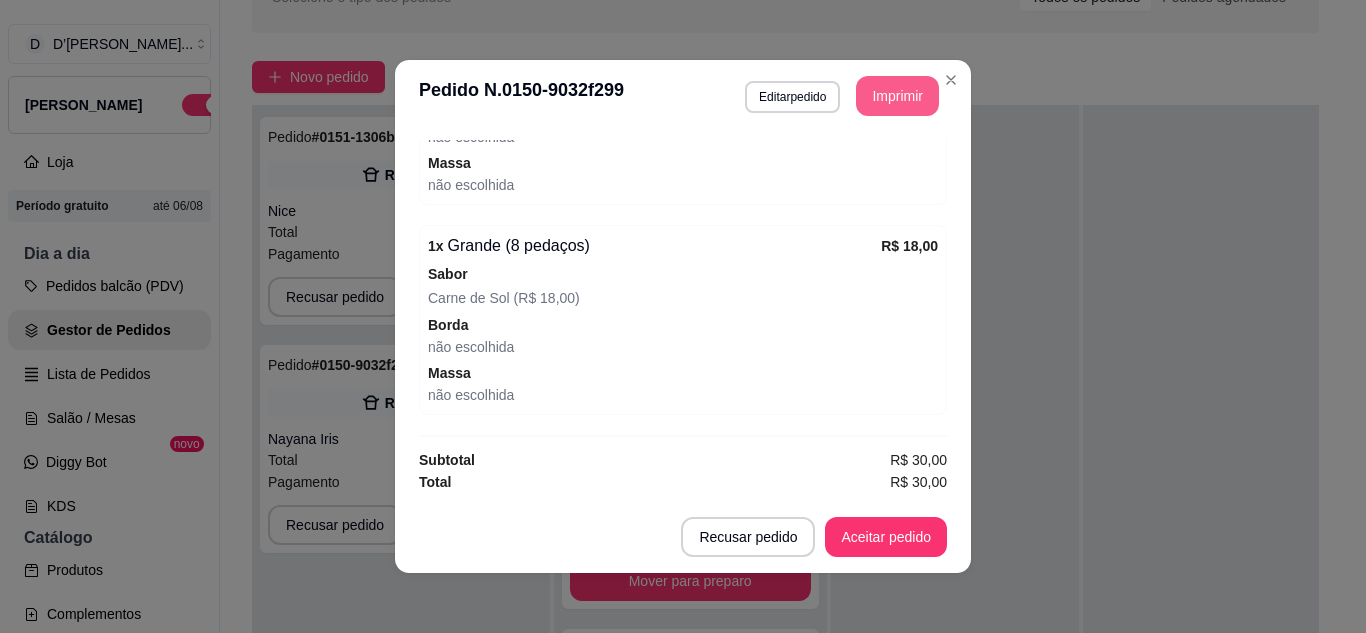click on "Imprimir" at bounding box center [897, 96] 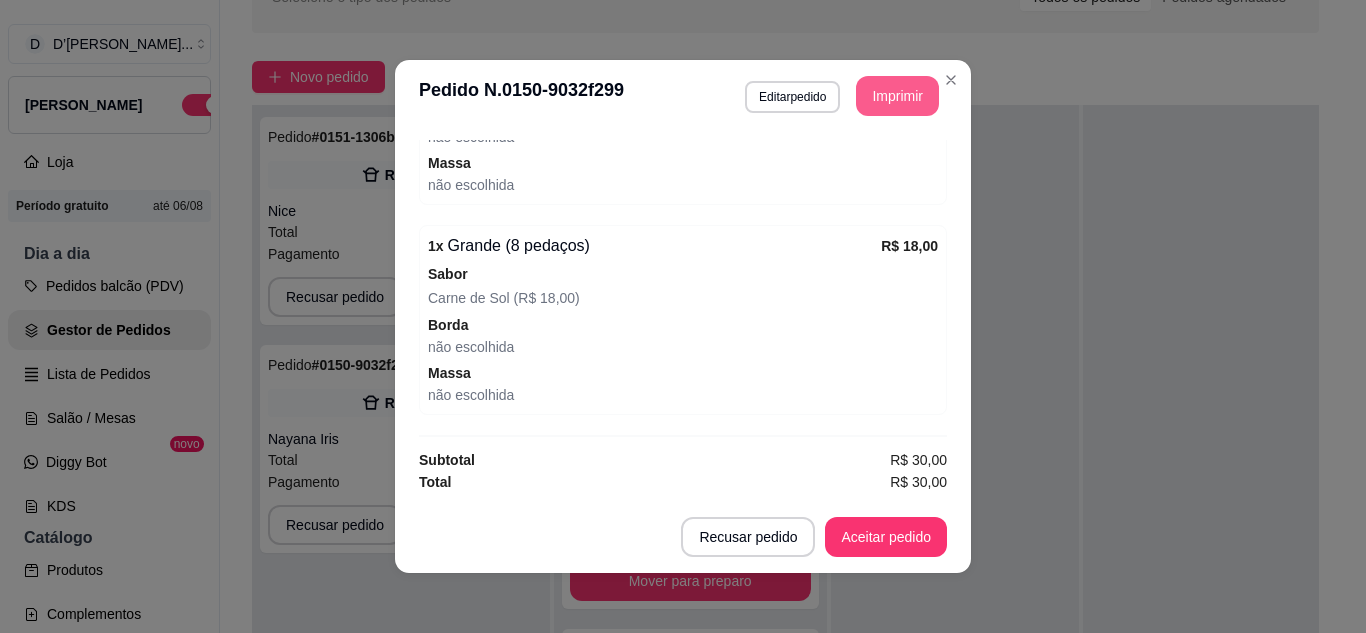 scroll, scrollTop: 0, scrollLeft: 0, axis: both 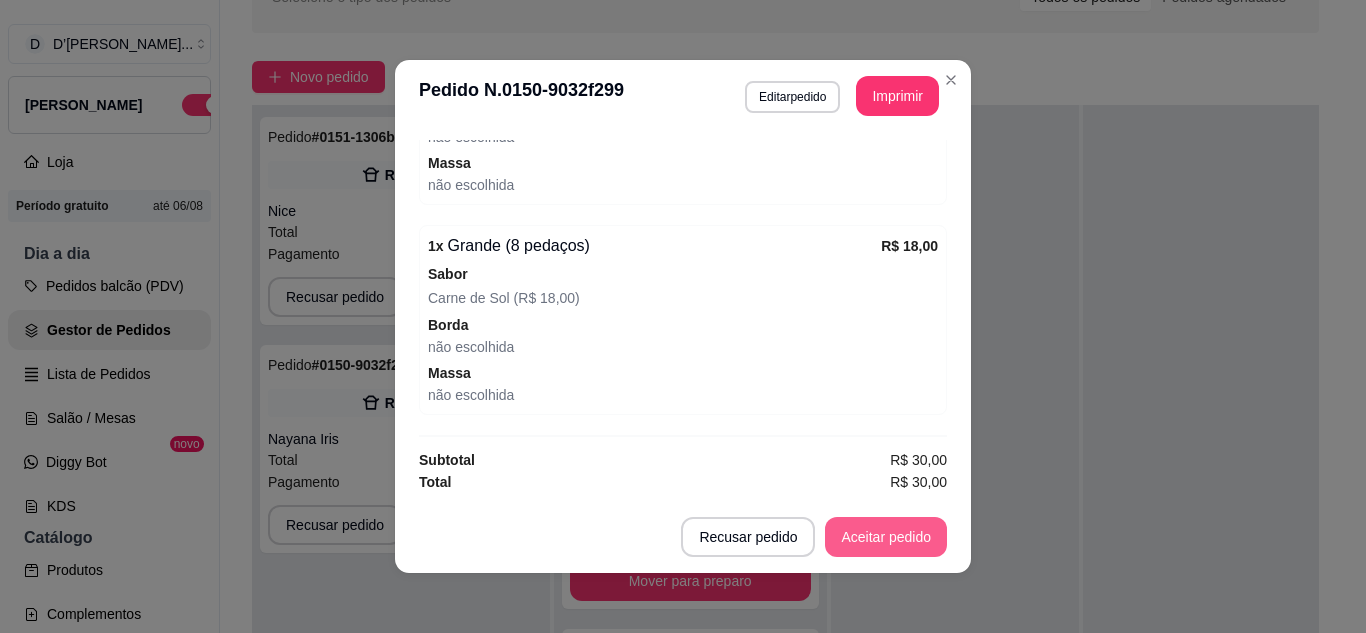 click on "Aceitar pedido" at bounding box center [886, 537] 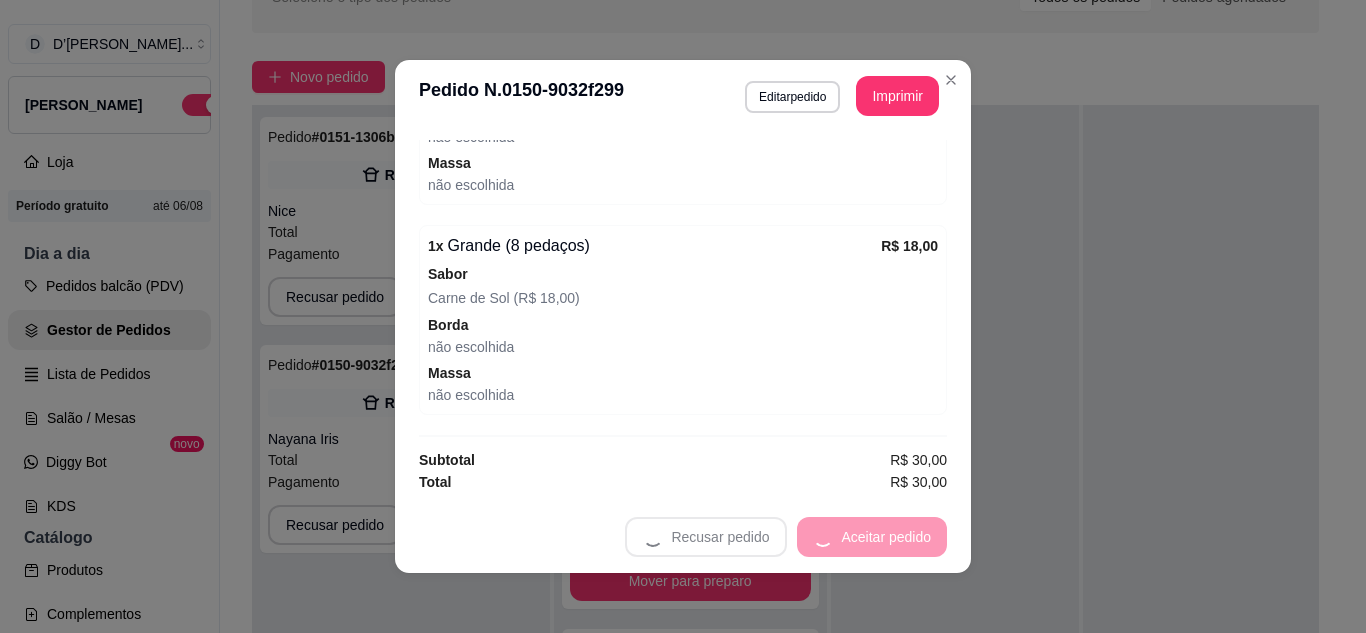 scroll, scrollTop: 652, scrollLeft: 0, axis: vertical 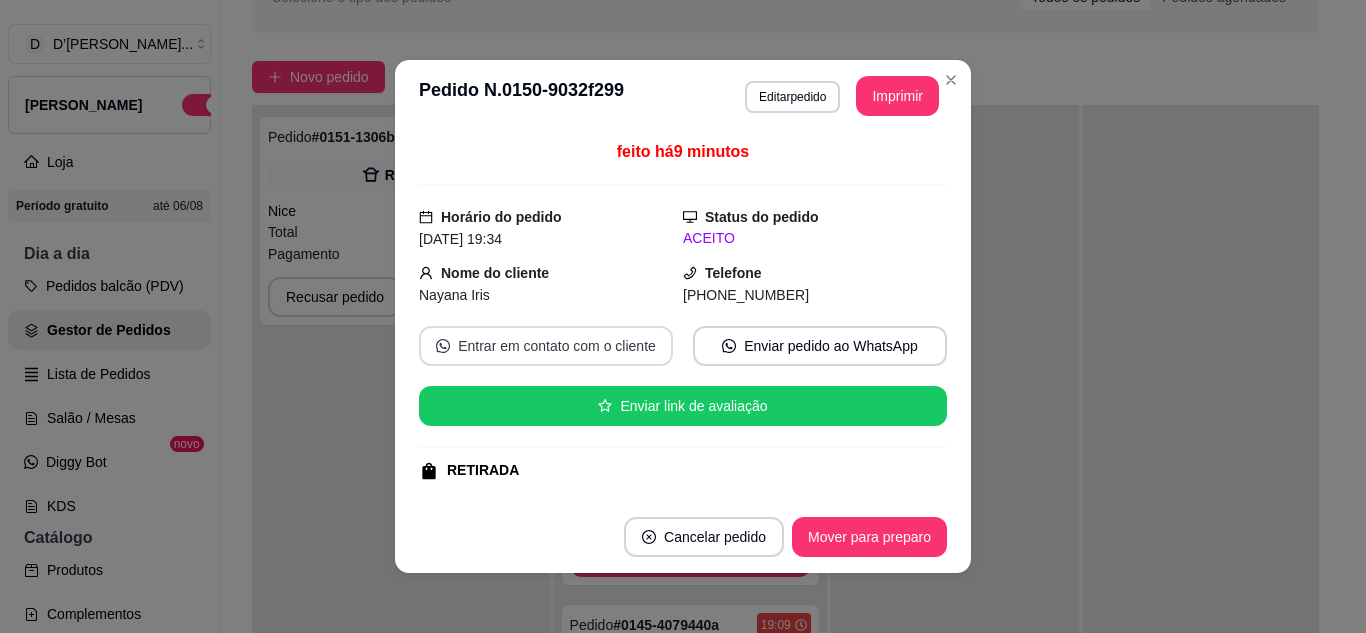click on "Entrar em contato com o cliente" at bounding box center [546, 346] 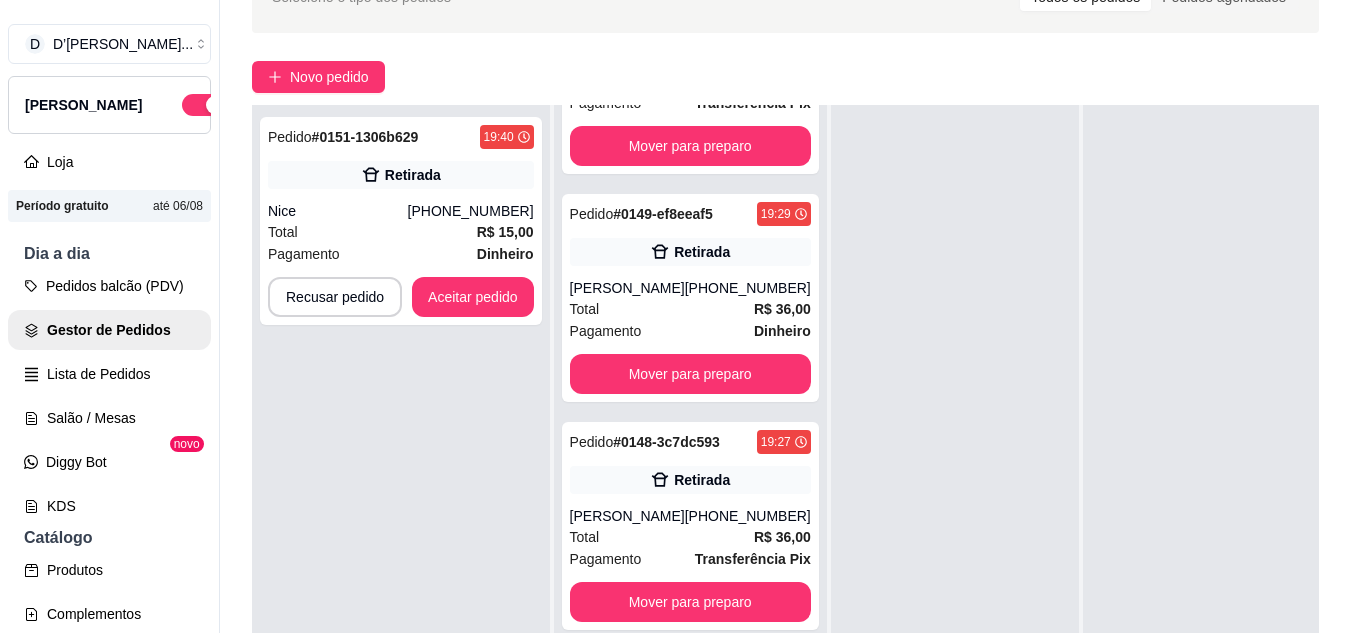 scroll, scrollTop: 0, scrollLeft: 0, axis: both 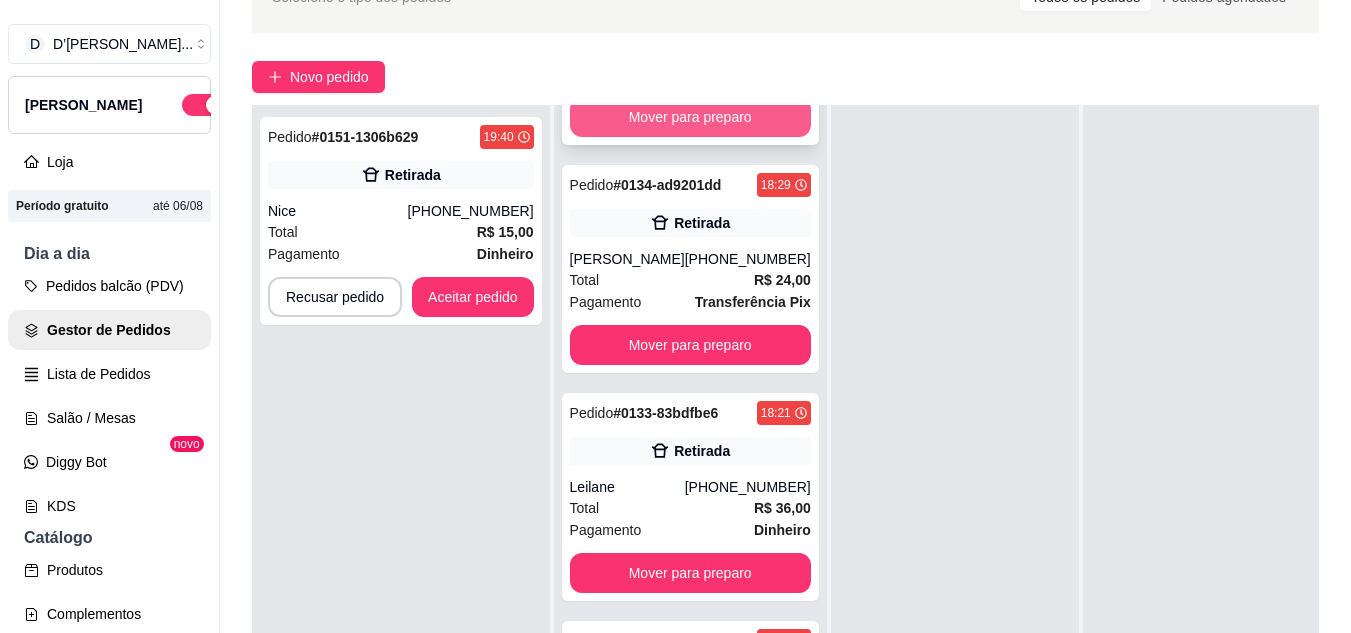 click on "Mover para preparo" at bounding box center (690, 117) 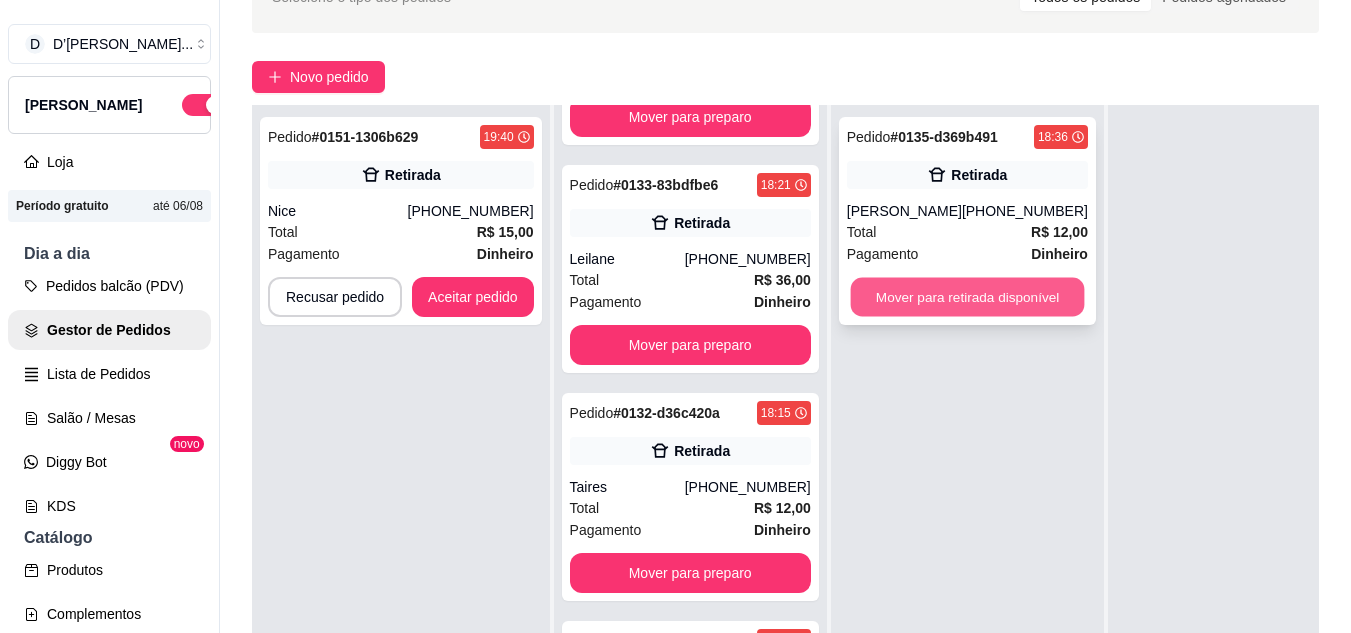 click on "Mover para retirada disponível" at bounding box center (967, 297) 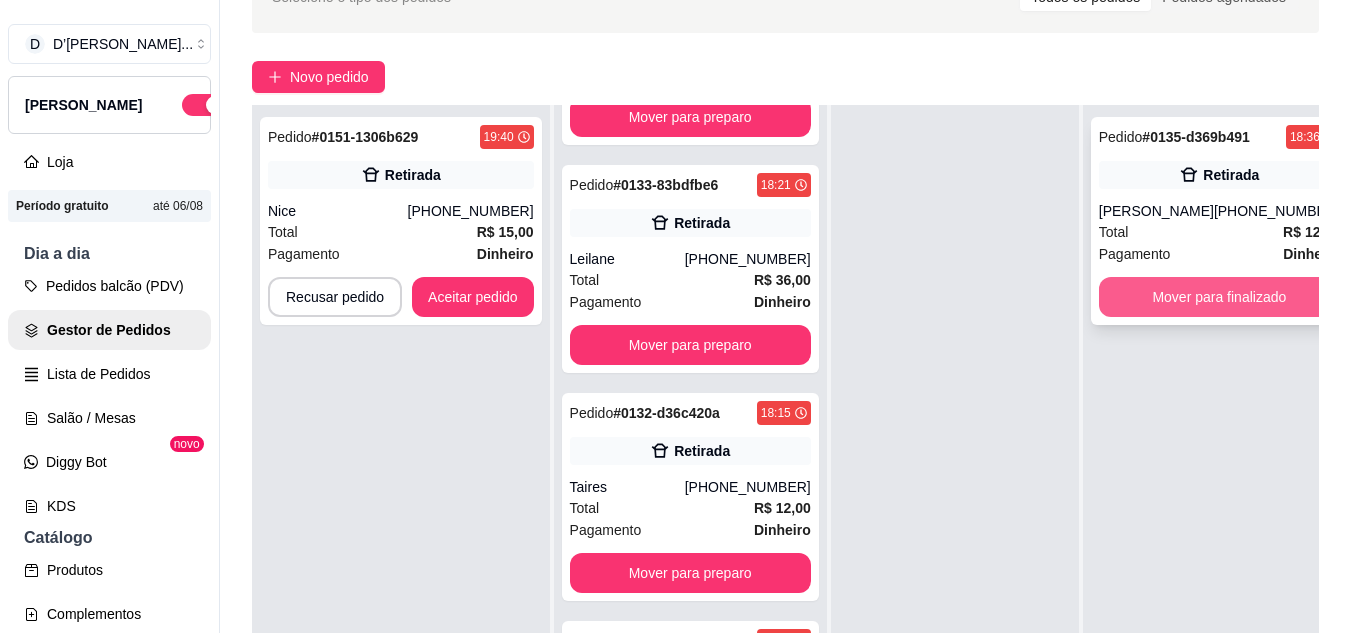click on "Mover para finalizado" at bounding box center (1219, 297) 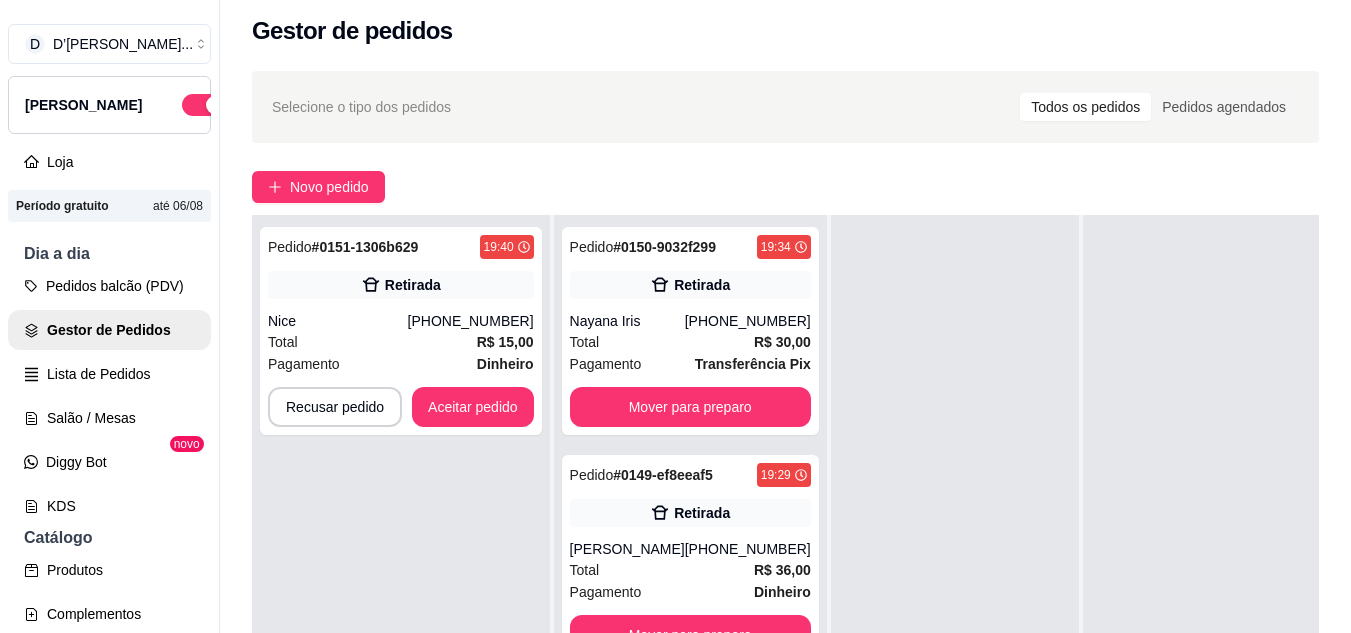 scroll, scrollTop: 0, scrollLeft: 0, axis: both 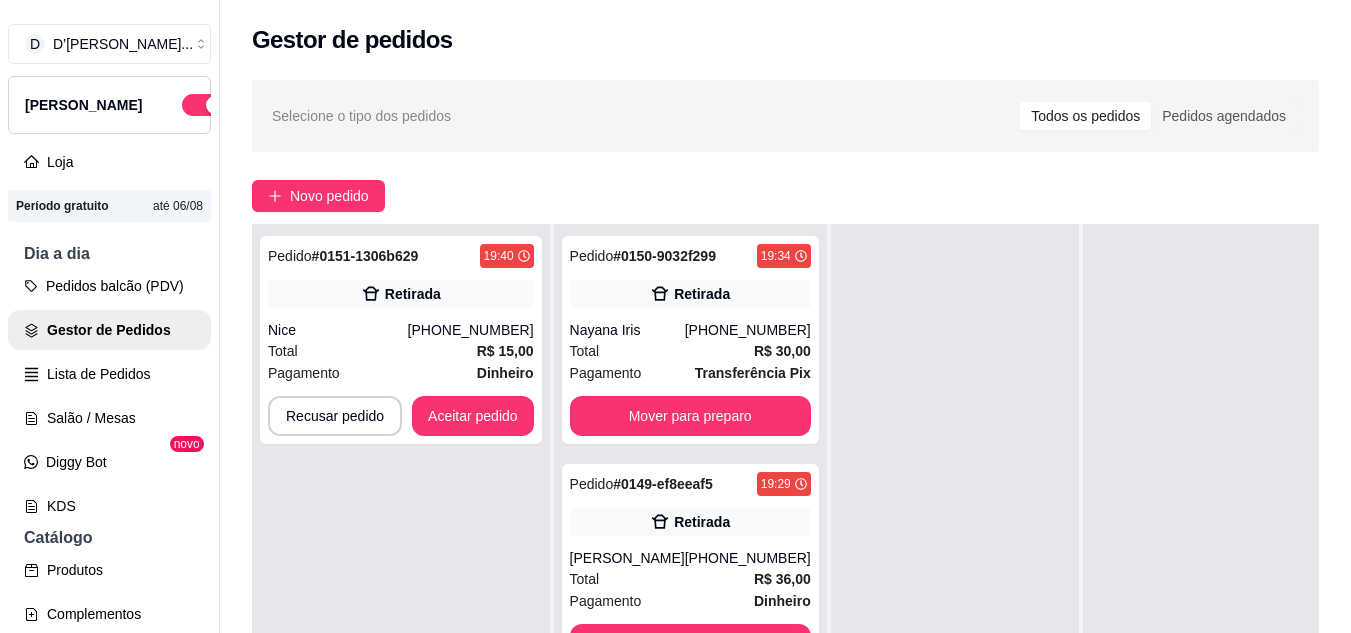 click on "Todos os pedidos" at bounding box center [1085, 116] 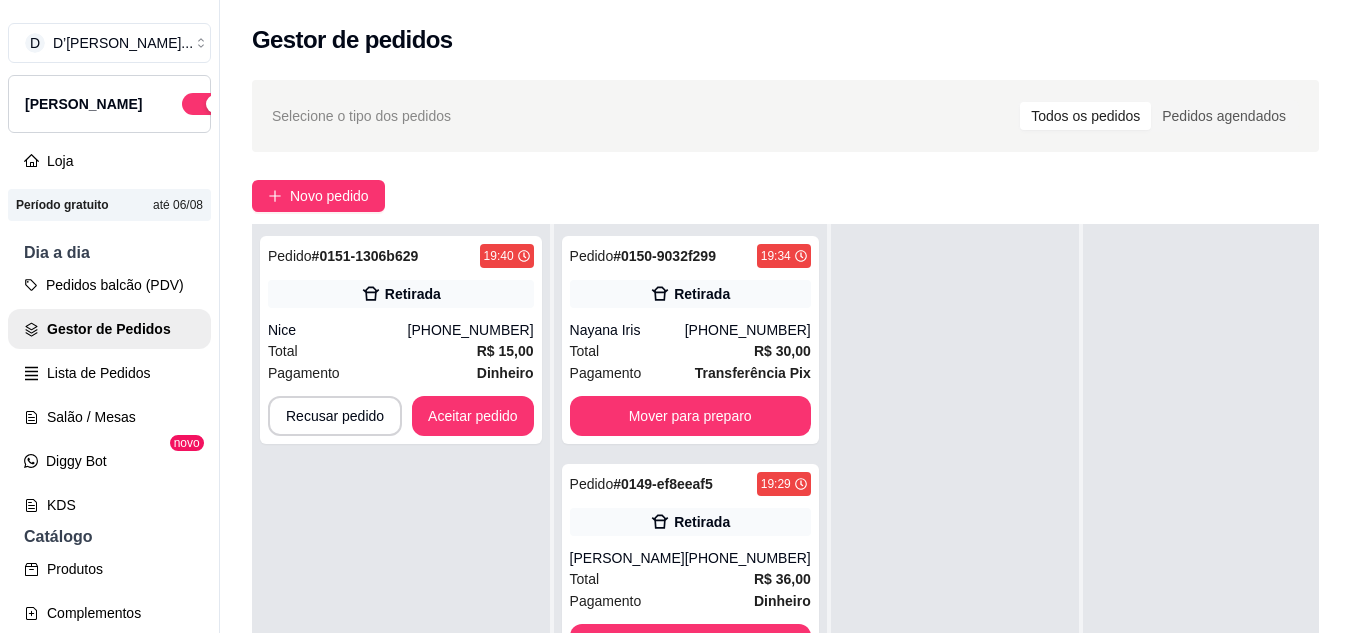 scroll, scrollTop: 0, scrollLeft: 0, axis: both 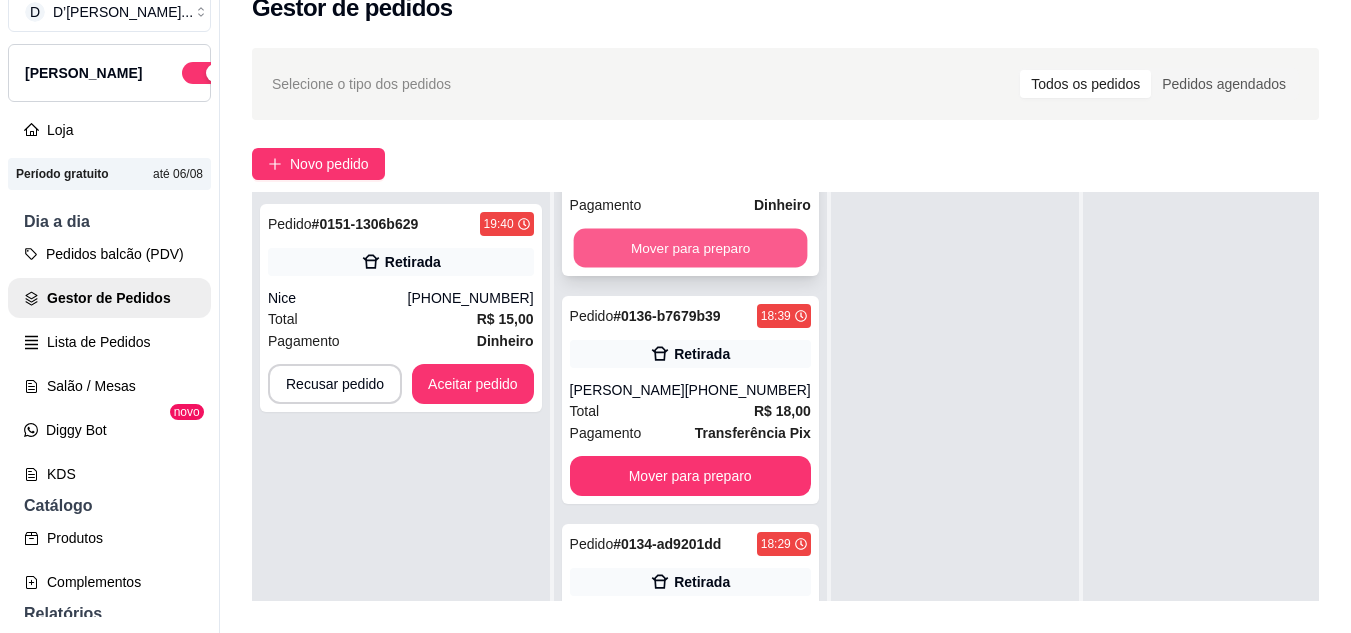 click on "Mover para preparo" at bounding box center (690, 248) 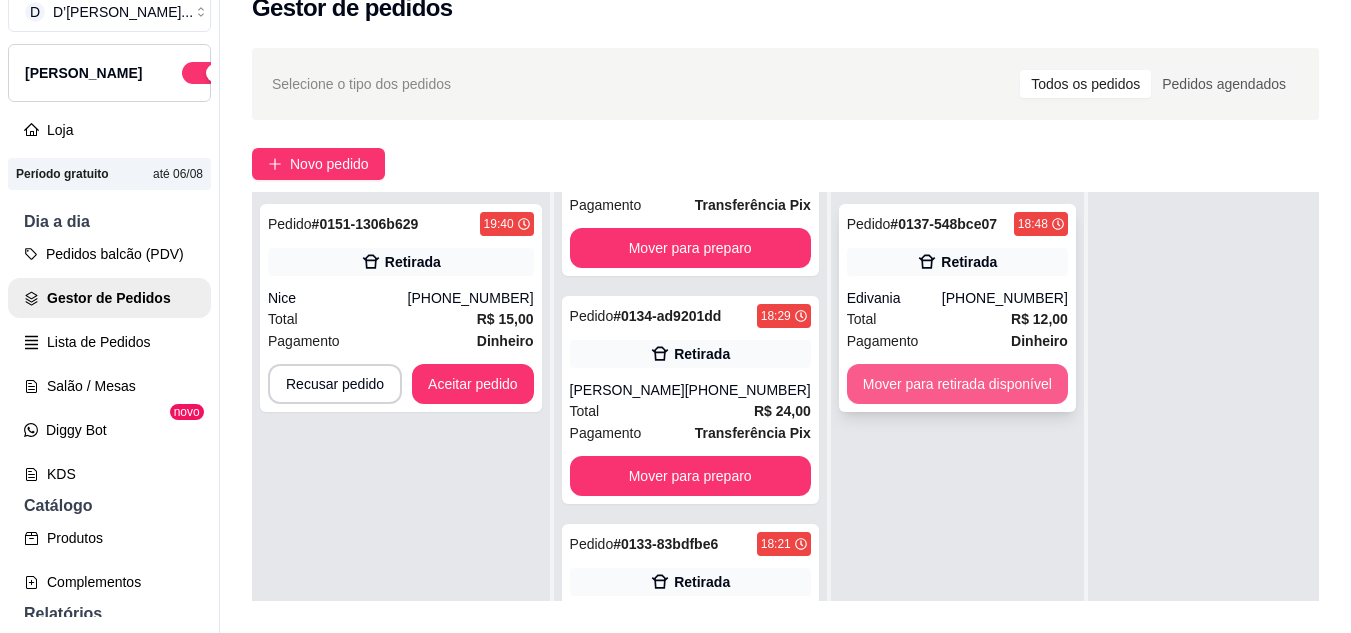 click on "Mover para retirada disponível" at bounding box center (957, 384) 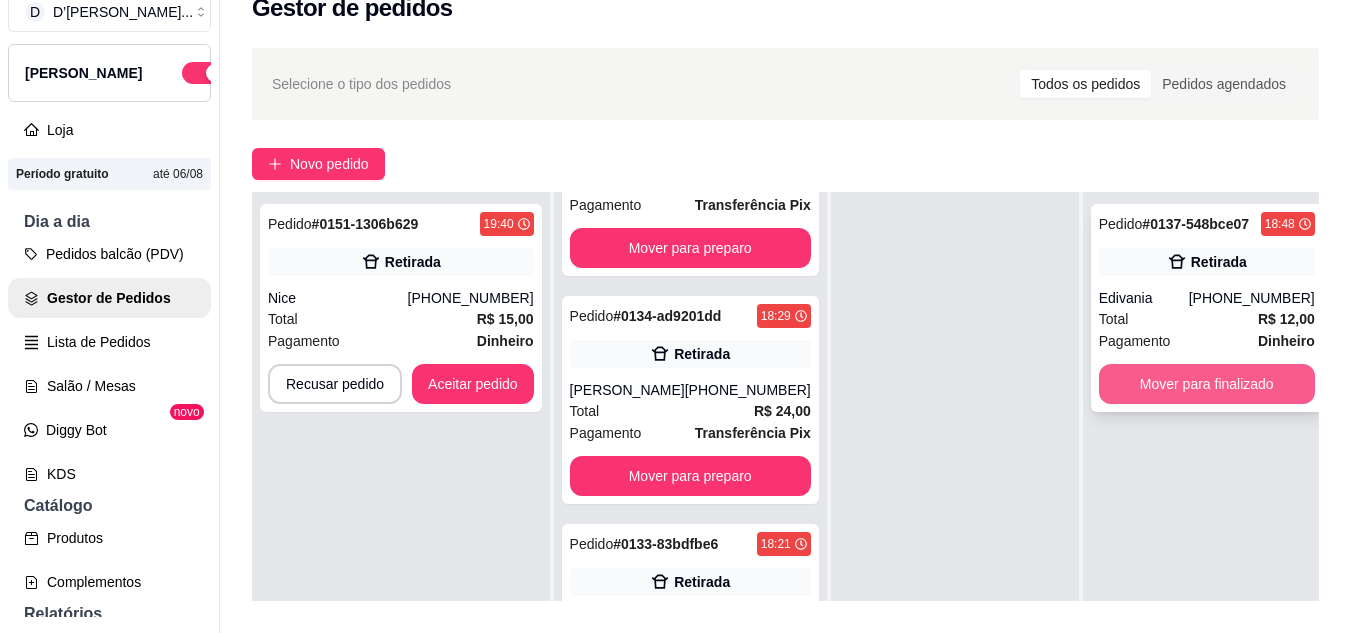 click on "Mover para finalizado" at bounding box center [1207, 384] 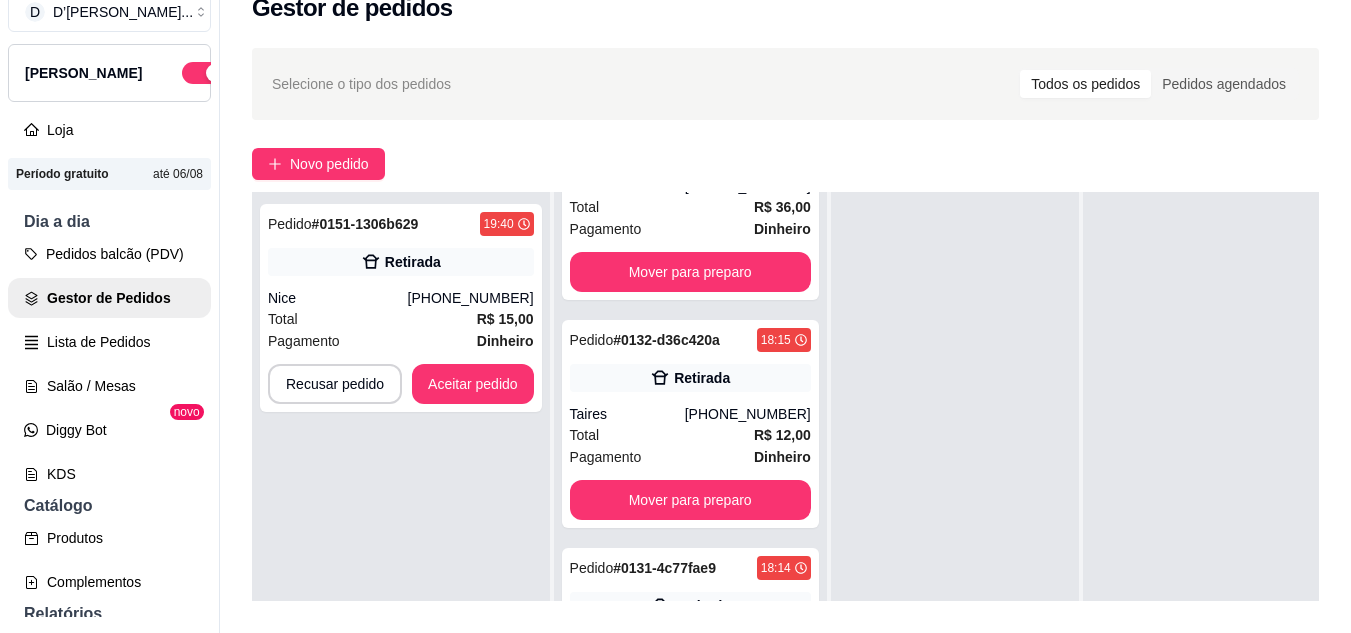 scroll, scrollTop: 3600, scrollLeft: 0, axis: vertical 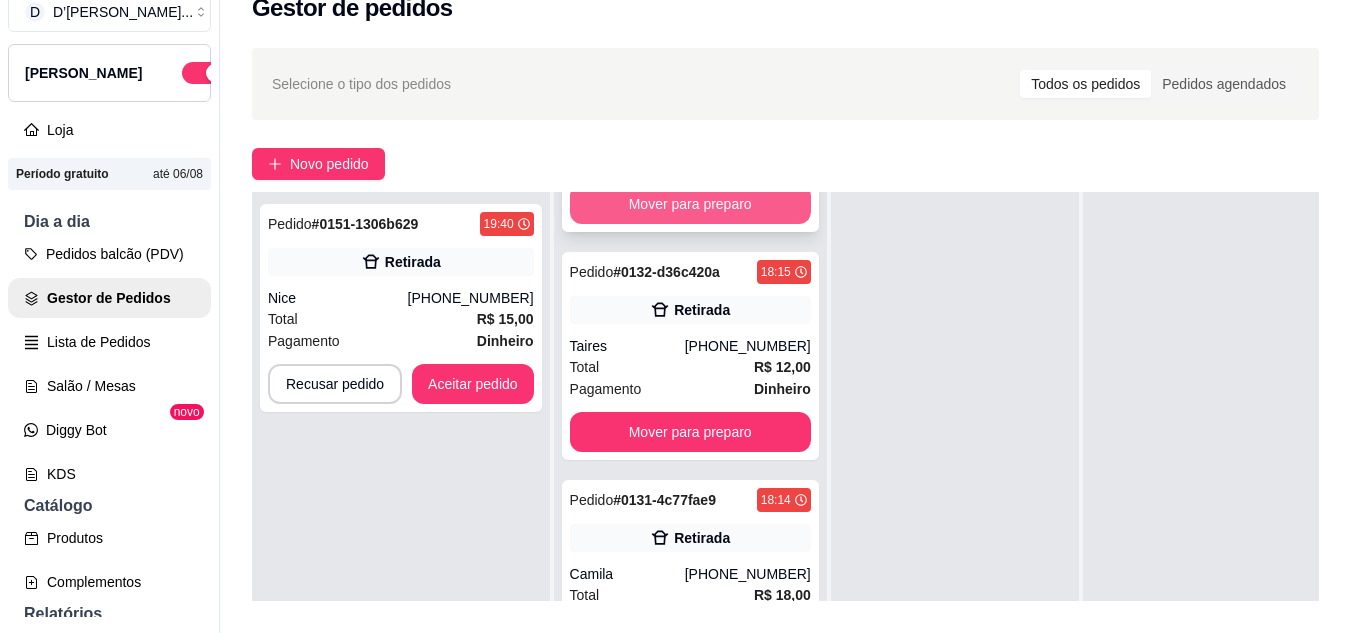 click on "Mover para preparo" at bounding box center [690, 204] 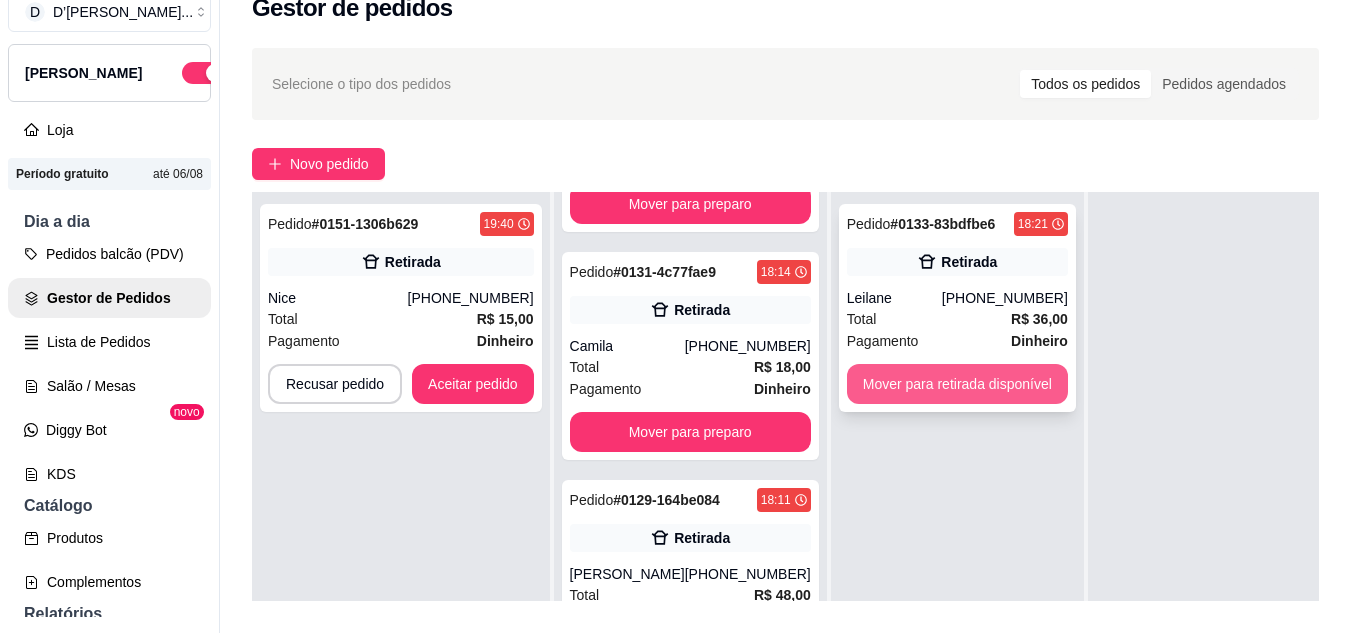 click on "Mover para retirada disponível" at bounding box center (957, 384) 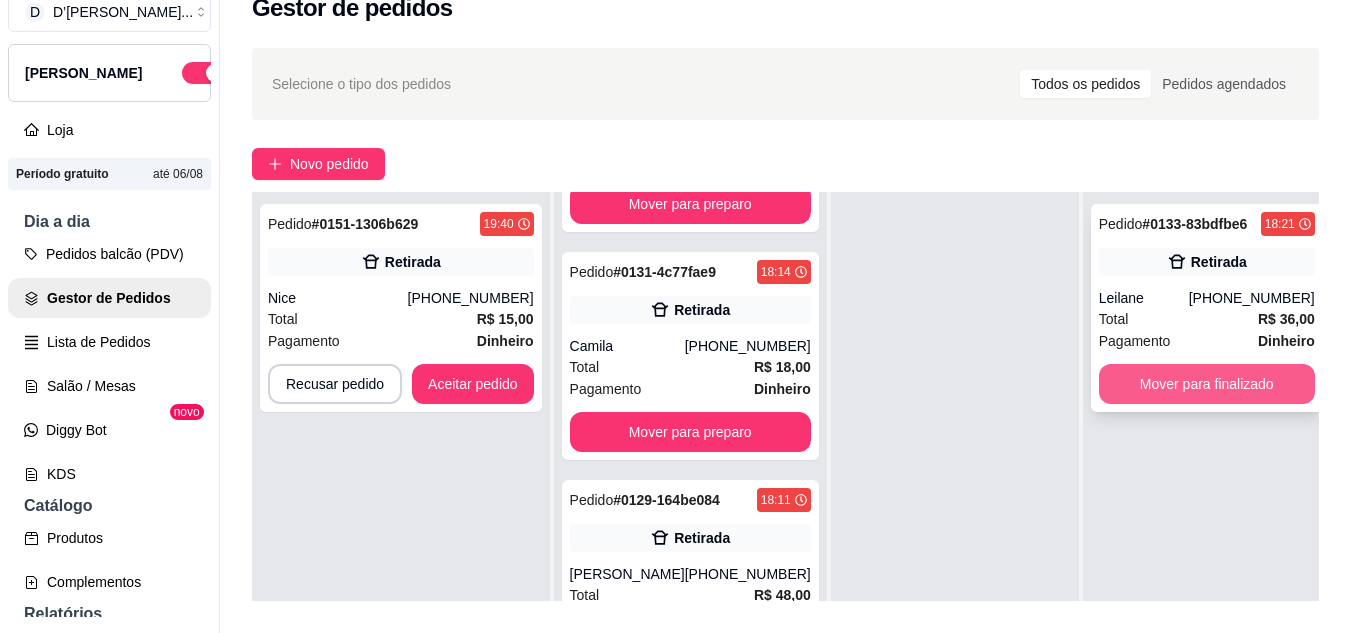 click on "Mover para finalizado" at bounding box center (1207, 384) 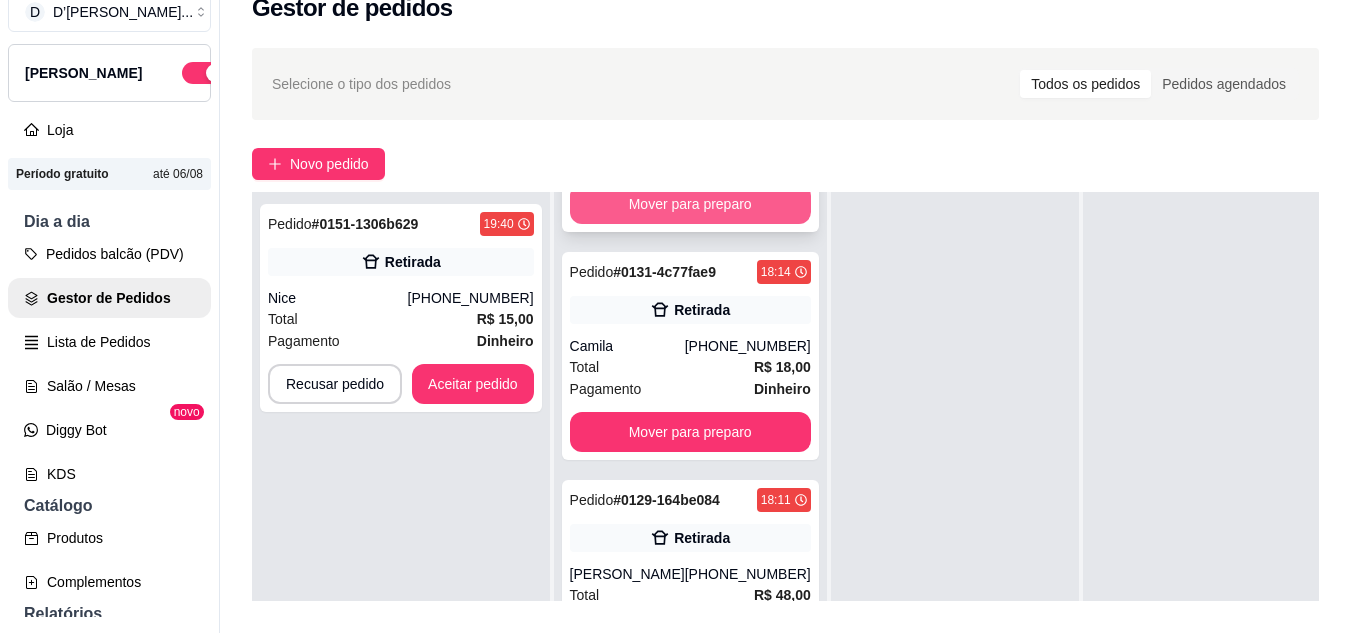 click on "Mover para preparo" at bounding box center [690, 204] 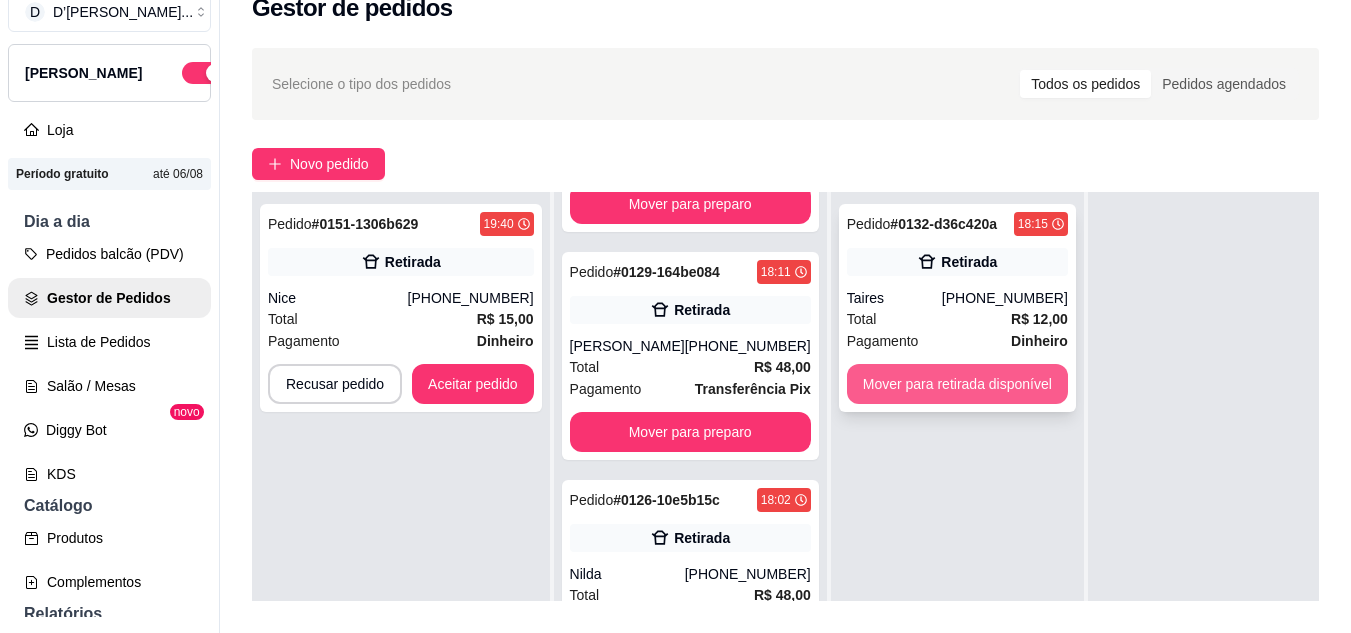 click on "Mover para retirada disponível" at bounding box center [957, 384] 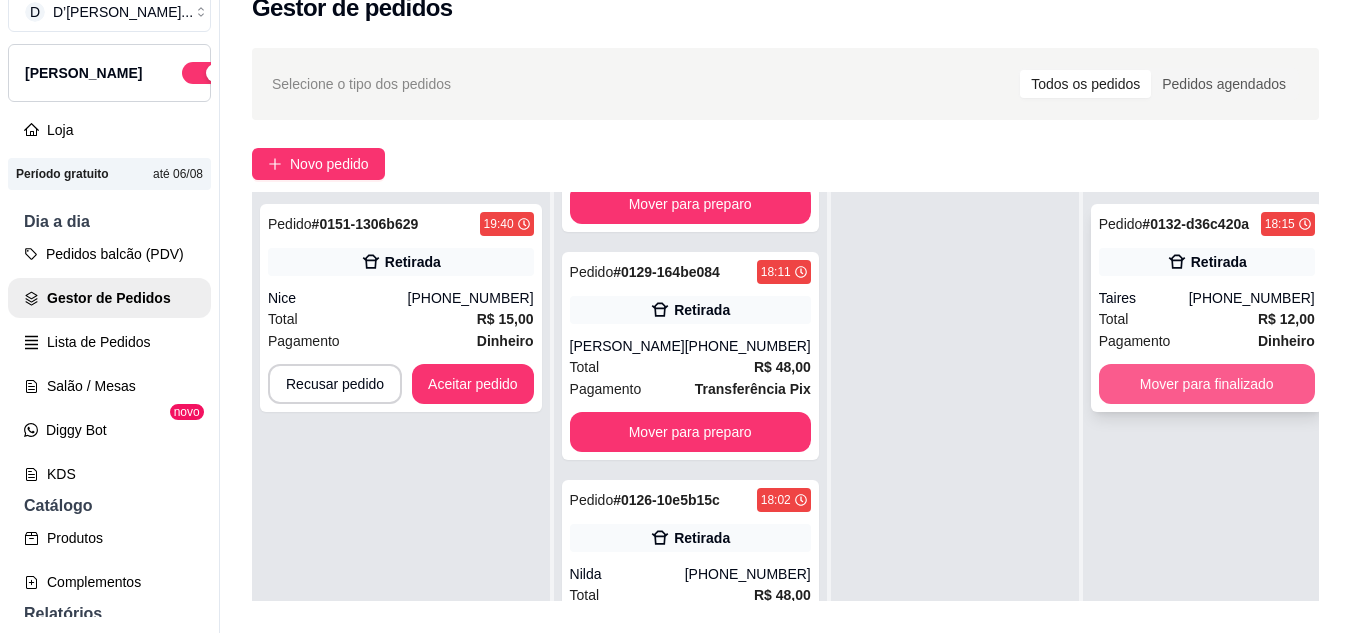 click on "Mover para finalizado" at bounding box center (1207, 384) 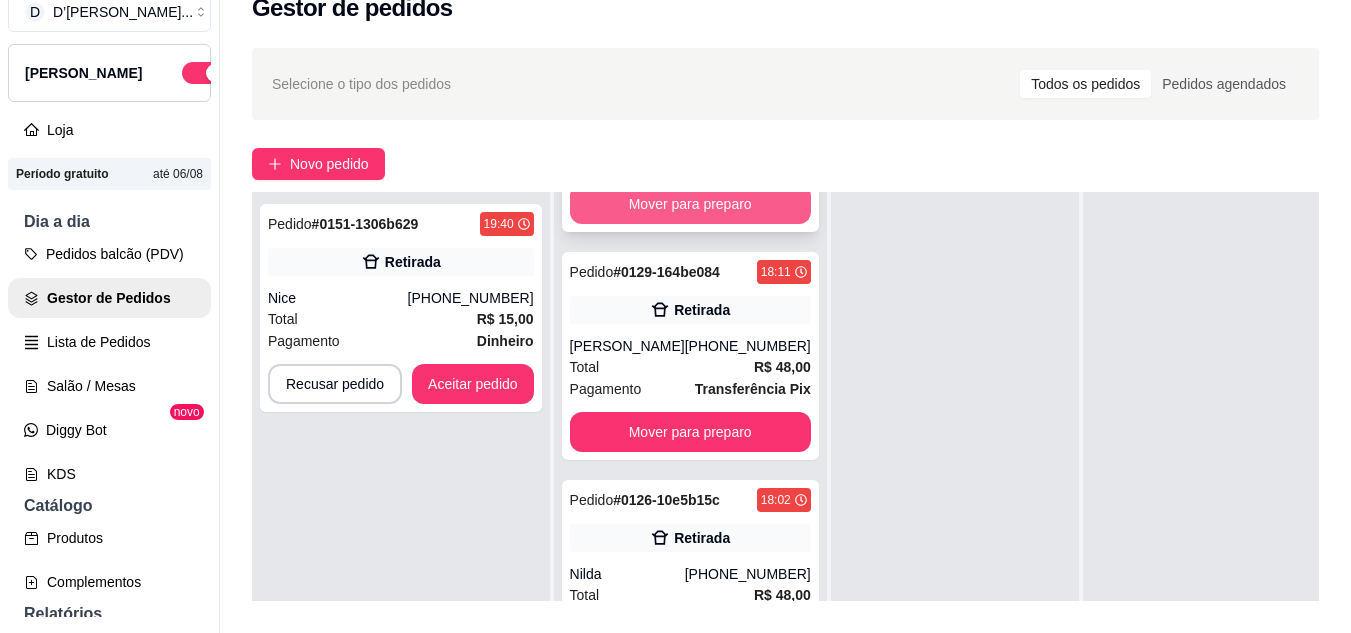 click on "Mover para preparo" at bounding box center (690, 204) 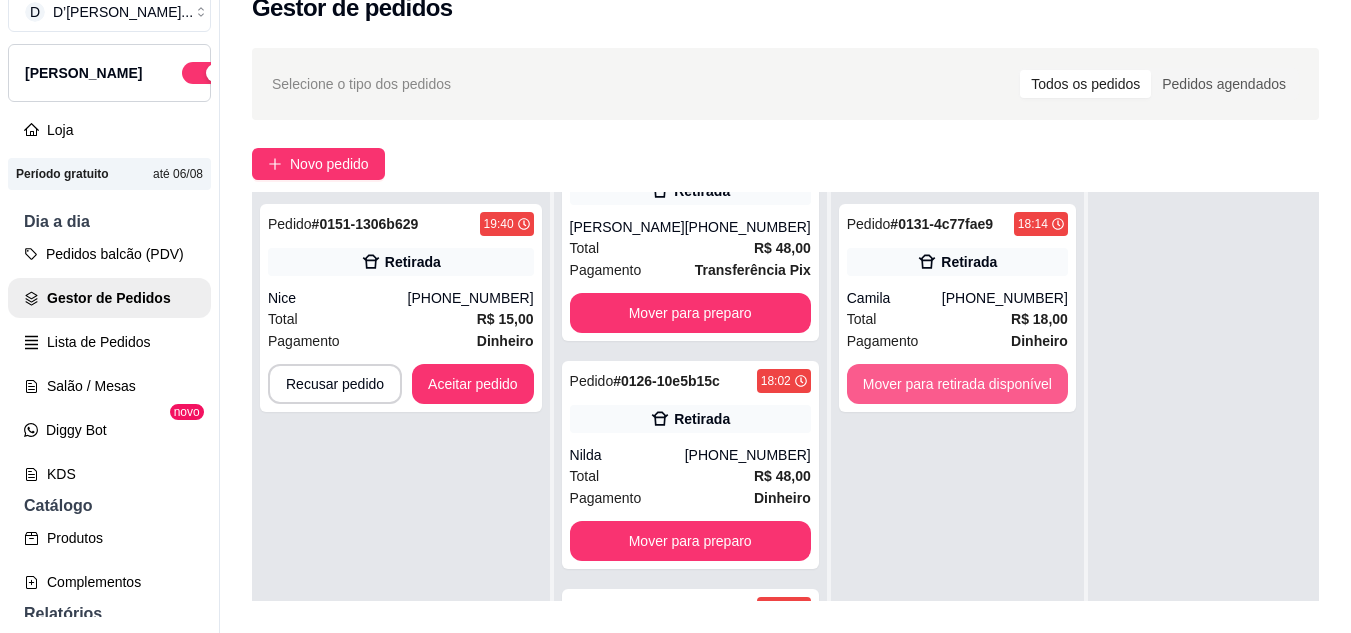 click on "Mover para retirada disponível" at bounding box center [957, 384] 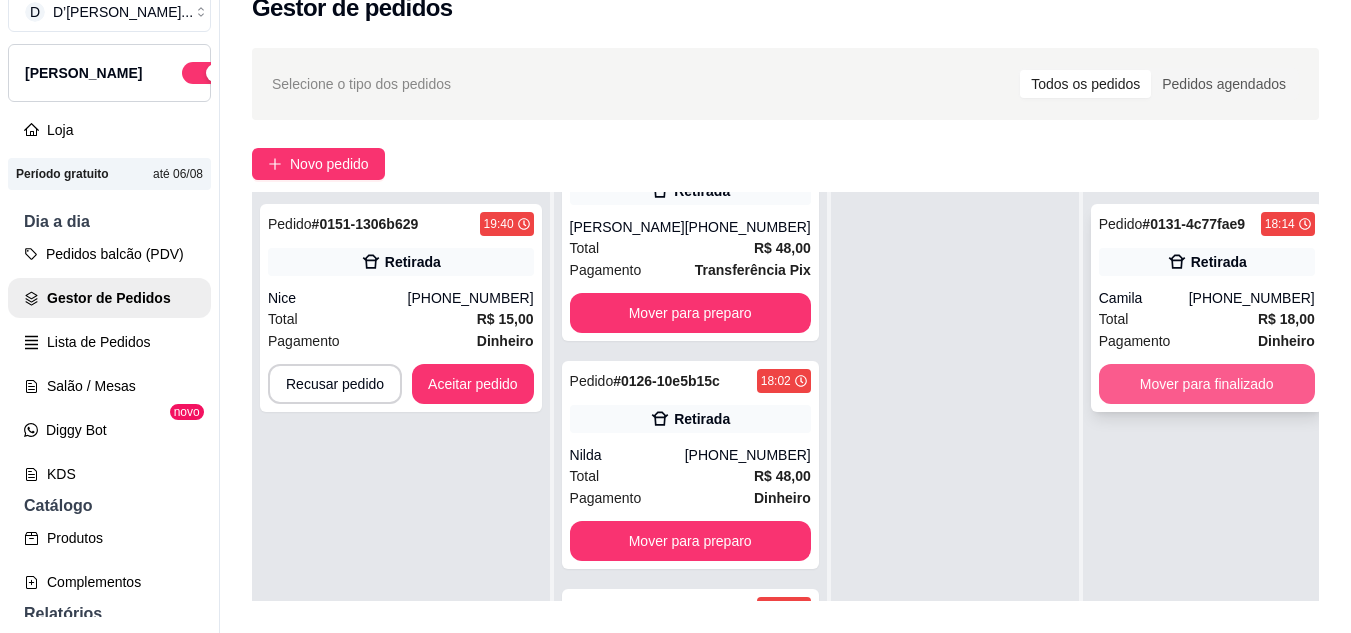click on "Mover para finalizado" at bounding box center [1207, 384] 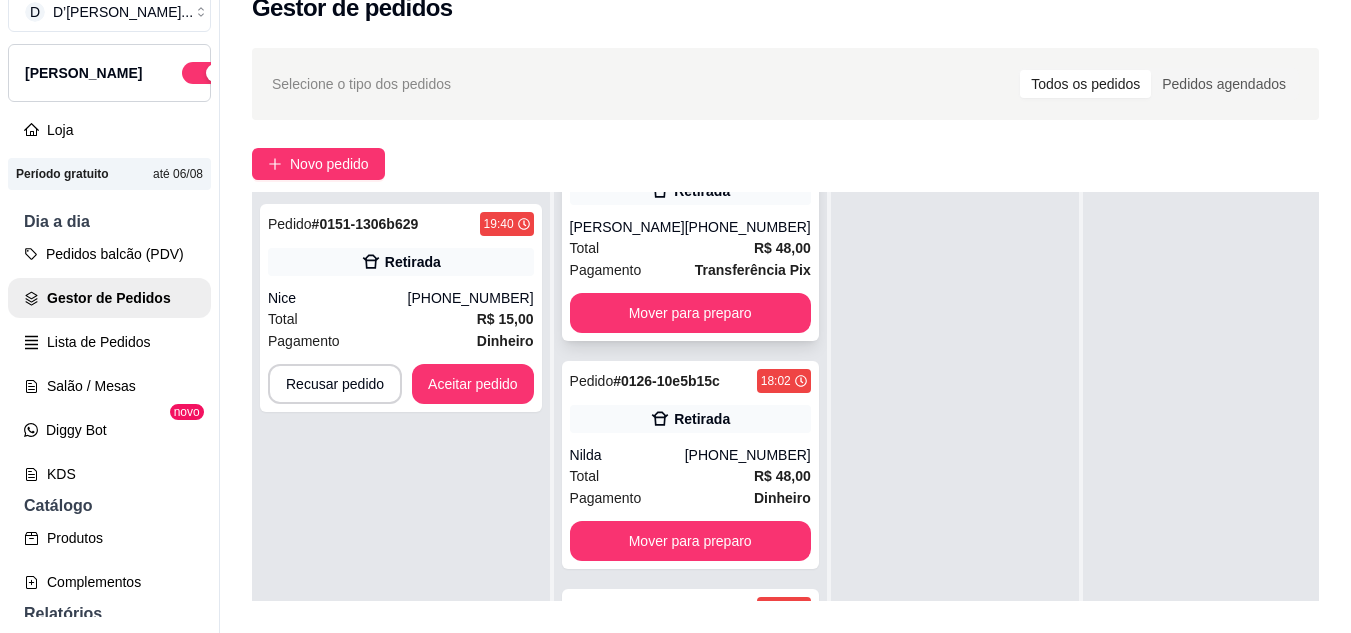 scroll, scrollTop: 3875, scrollLeft: 0, axis: vertical 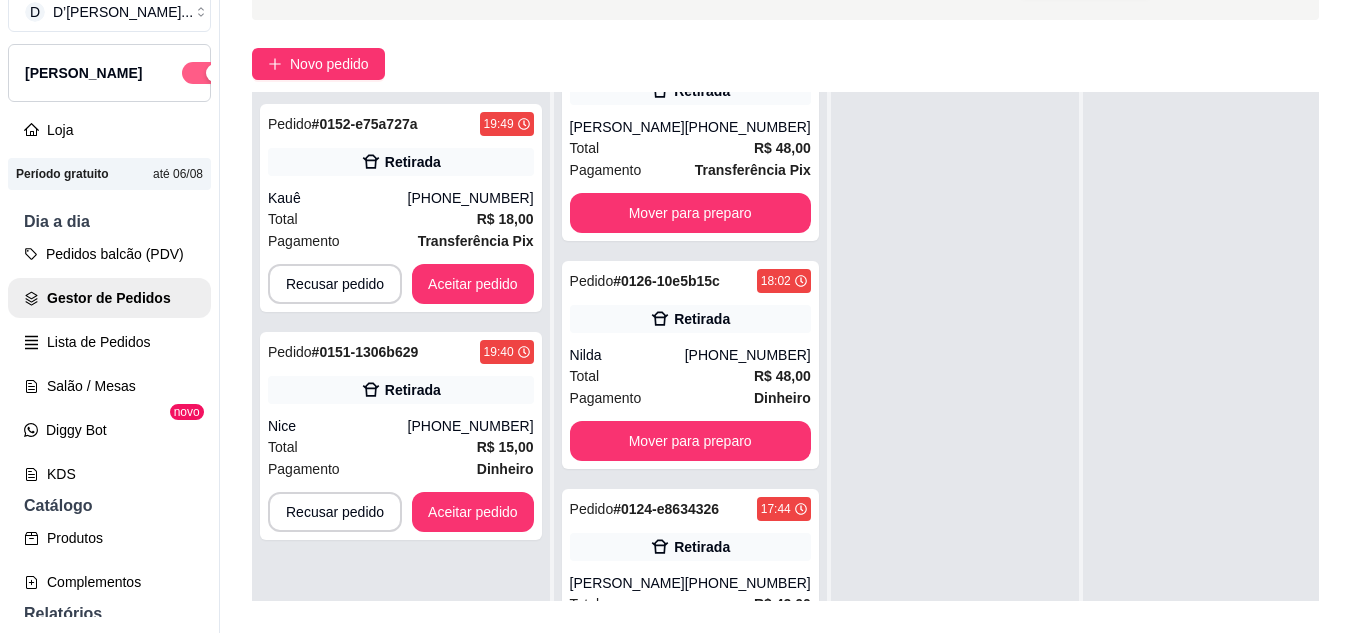 click at bounding box center [204, 73] 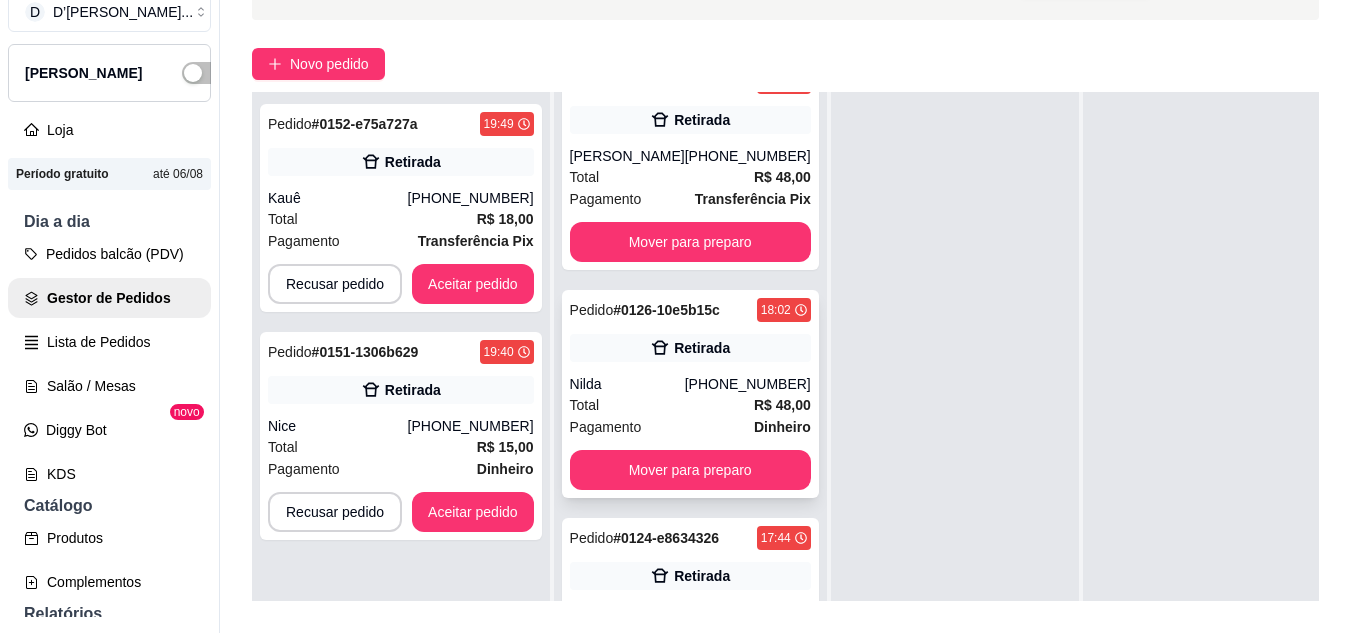 scroll, scrollTop: 3475, scrollLeft: 0, axis: vertical 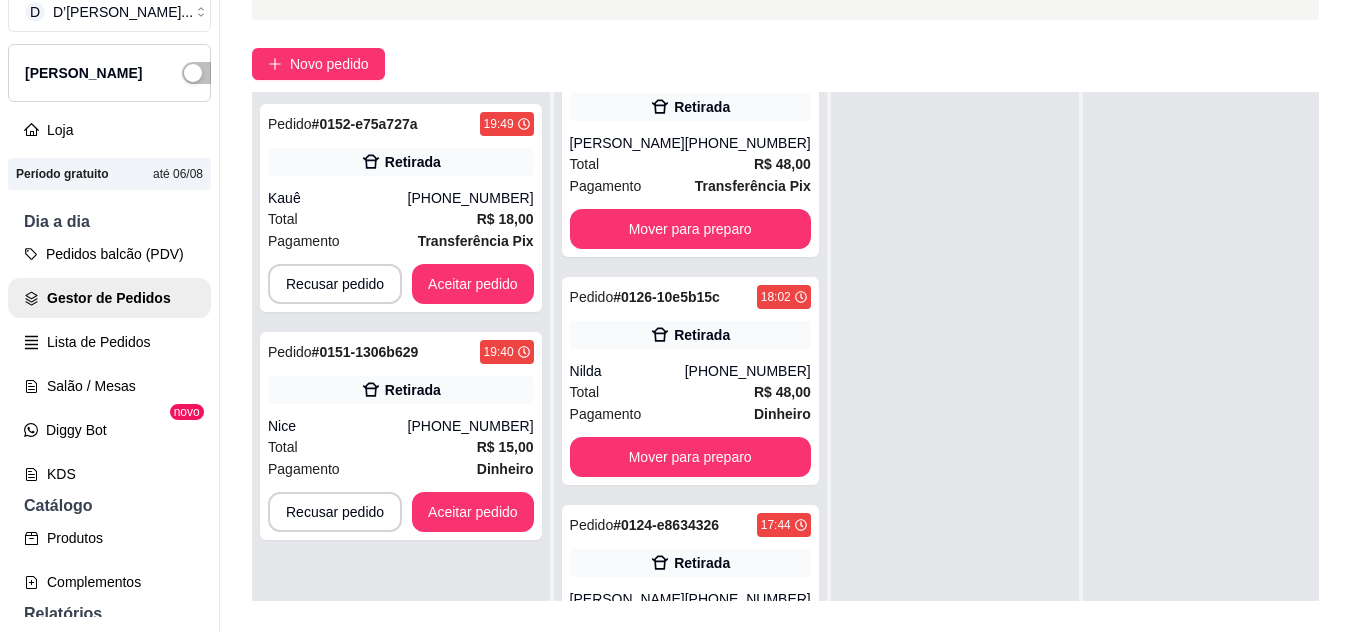 click on "Pedido  # 0134-ad9201dd 18:29 Retirada Jorge iarley  (88) 99790-7345 Total R$ 24,00 Pagamento Transferência Pix Mover para preparo" at bounding box center (690, -75) 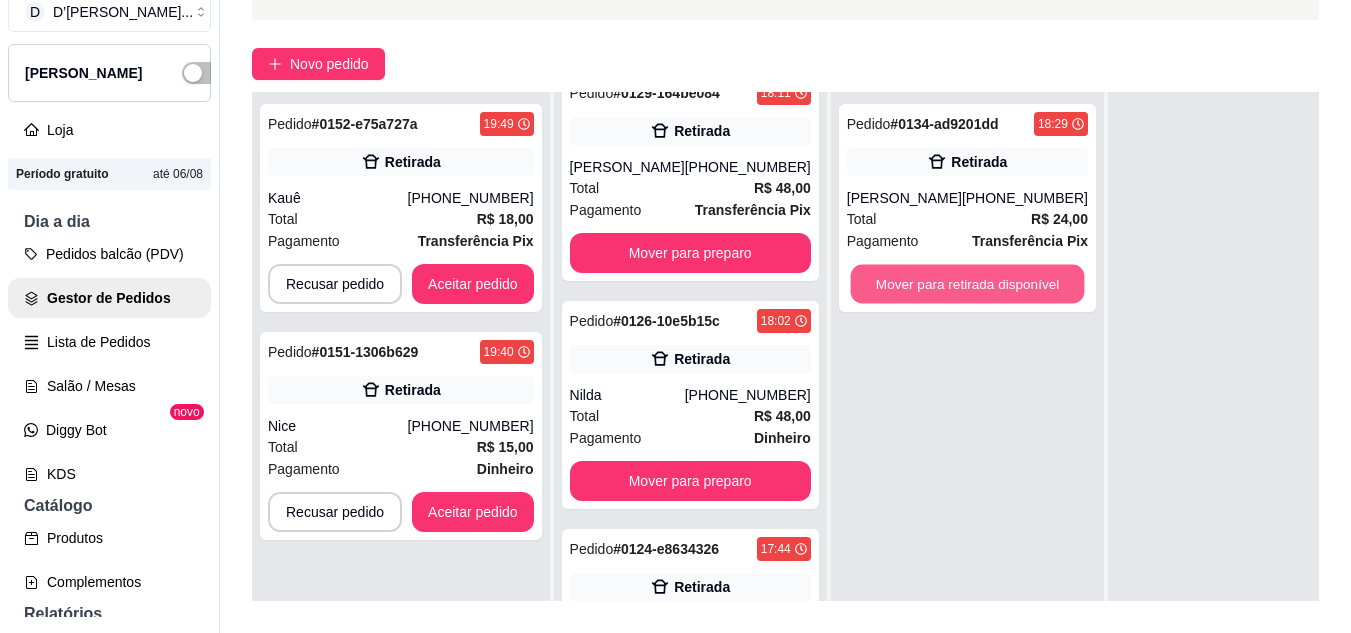 click on "Mover para retirada disponível" at bounding box center (967, 284) 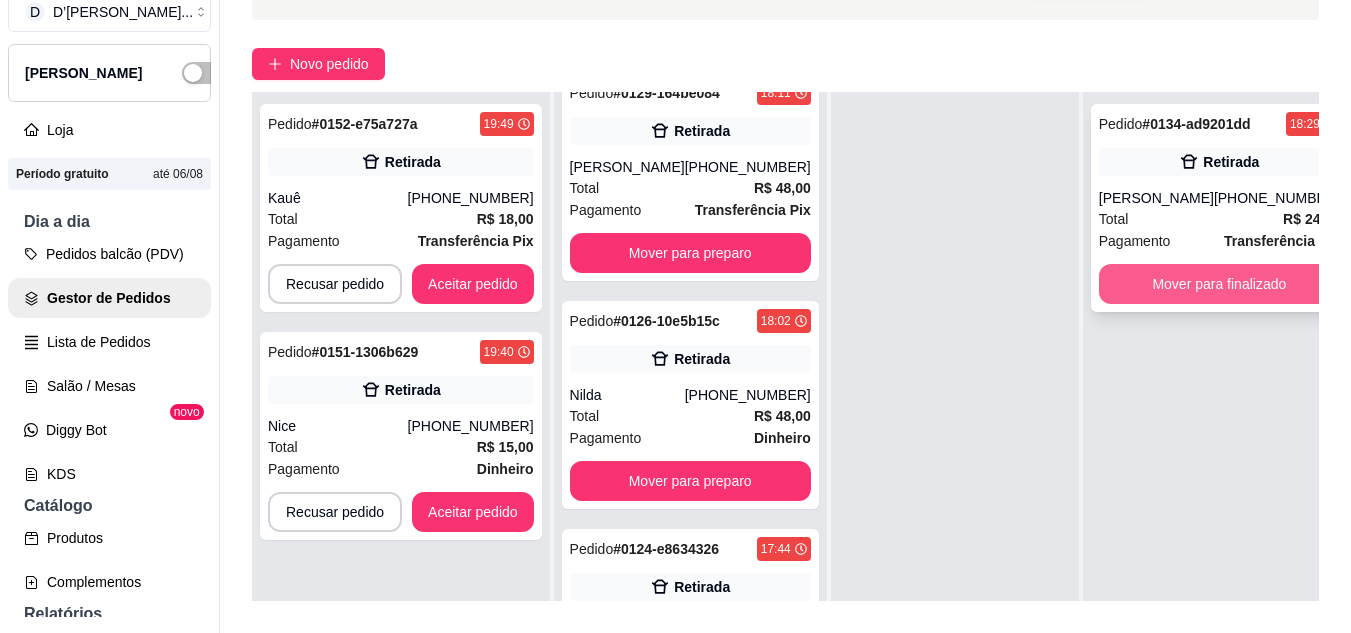 click on "Mover para finalizado" at bounding box center (1219, 284) 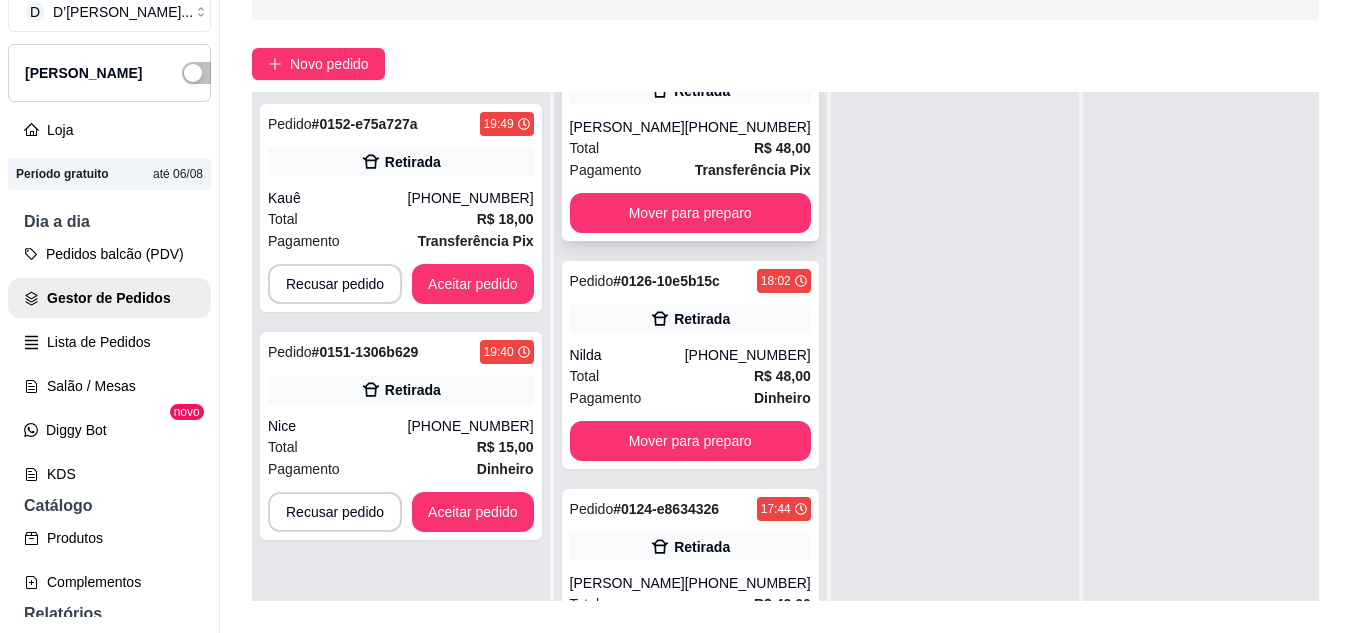 scroll, scrollTop: 3623, scrollLeft: 0, axis: vertical 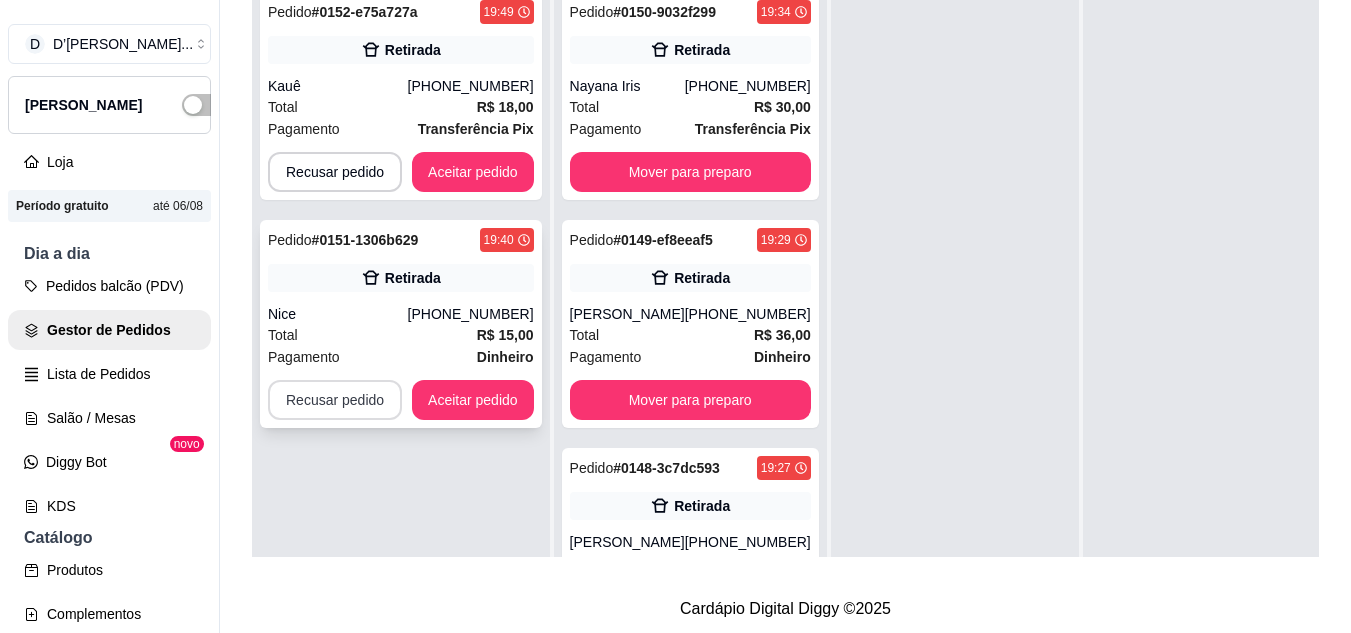 click on "Recusar pedido" at bounding box center [335, 400] 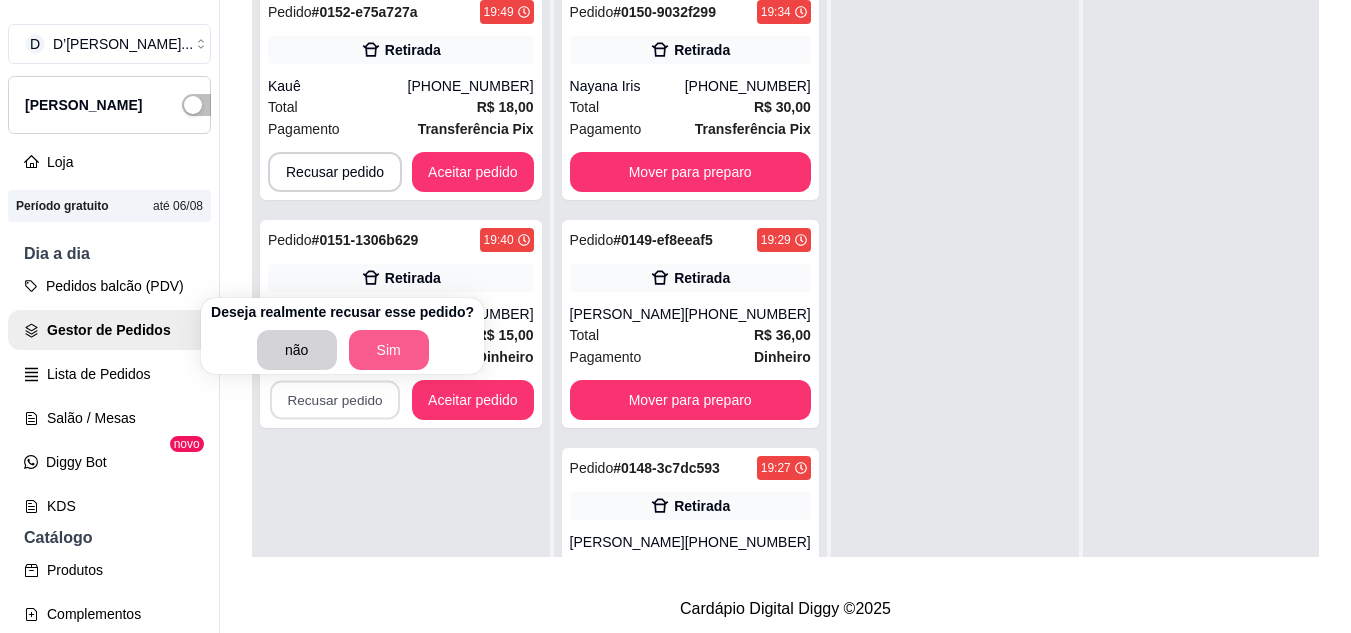 click on "Sim" at bounding box center [389, 350] 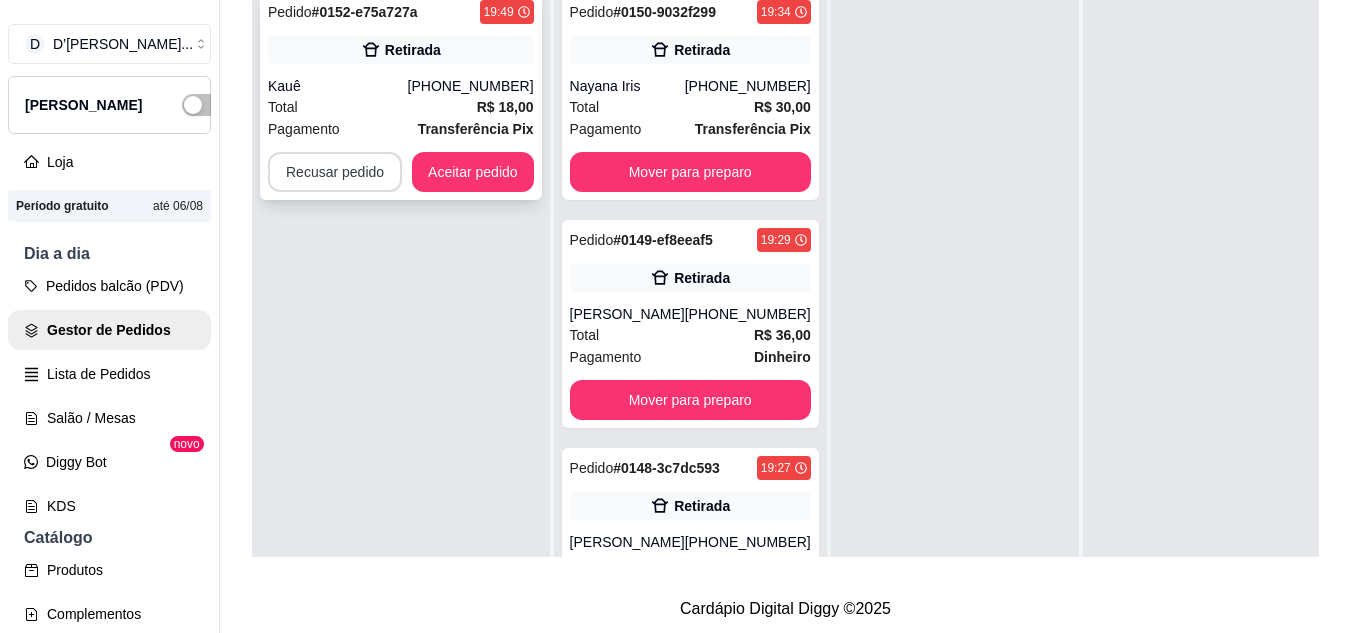 click on "Recusar pedido" at bounding box center [335, 172] 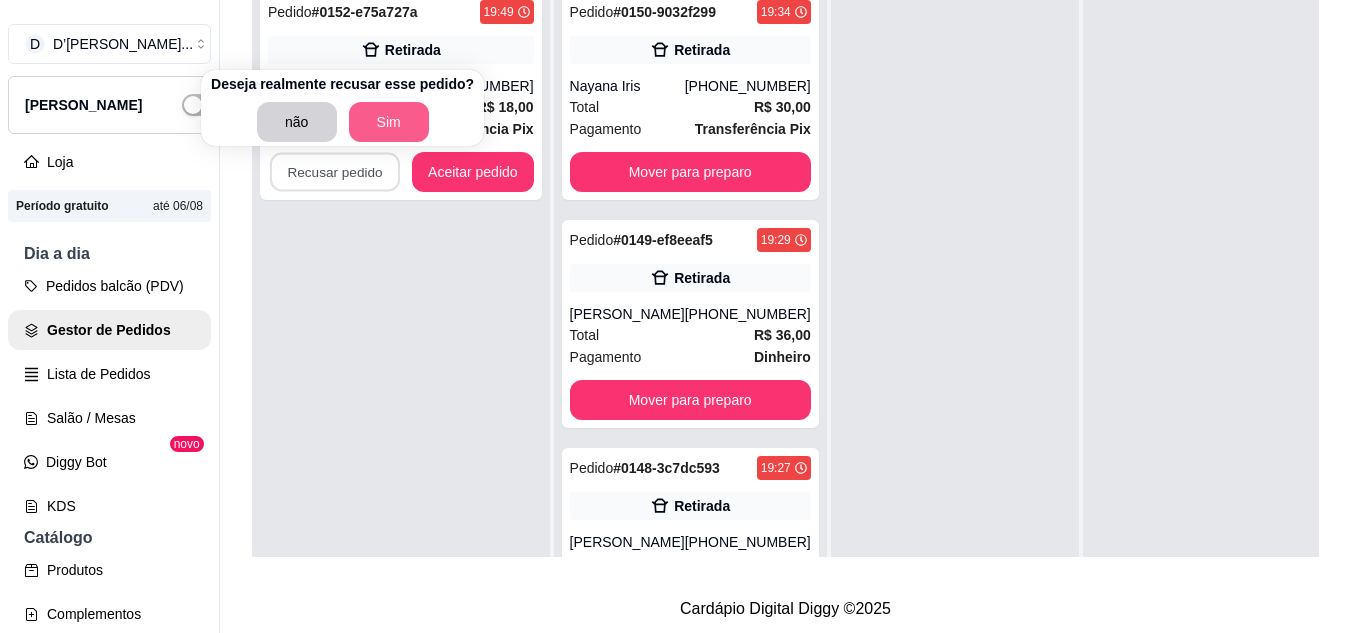 click on "Sim" at bounding box center (389, 122) 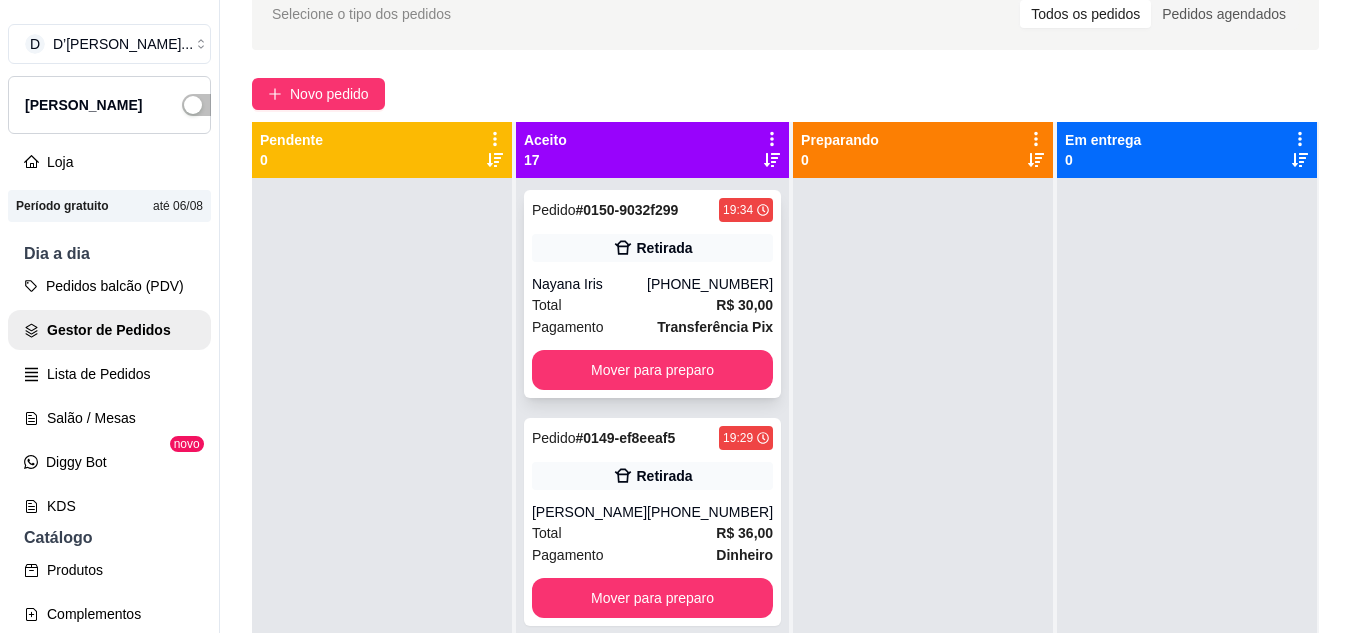 scroll, scrollTop: 100, scrollLeft: 0, axis: vertical 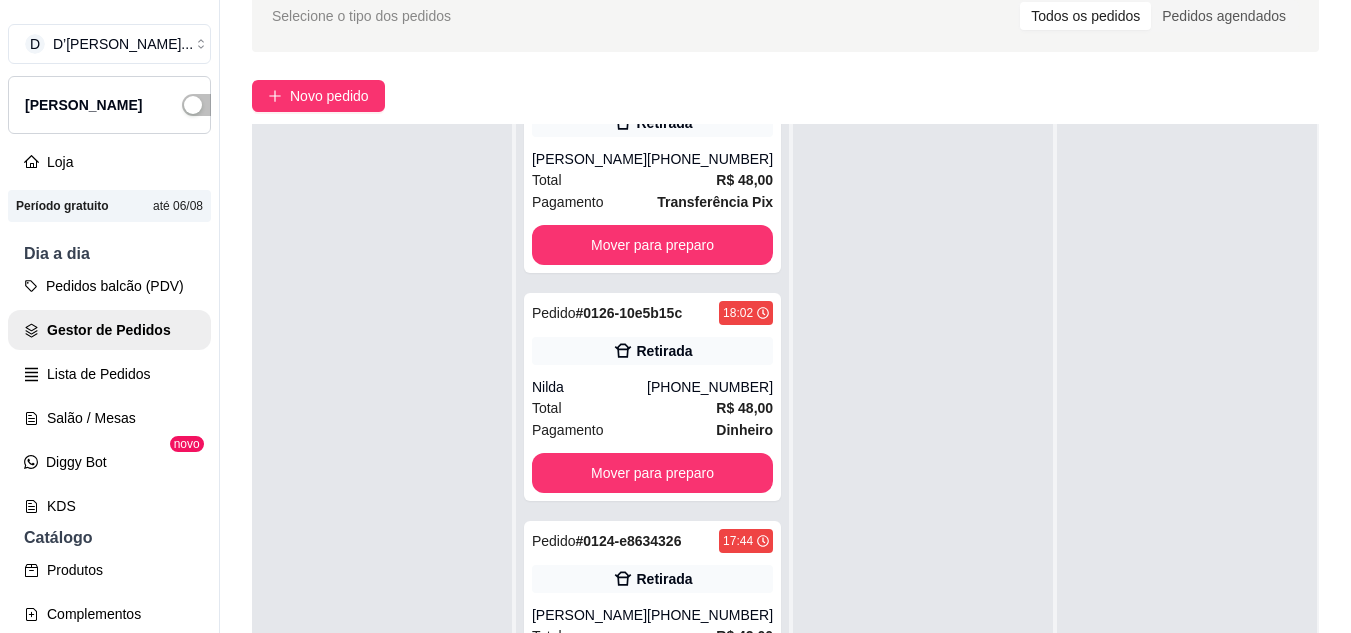 drag, startPoint x: 1335, startPoint y: 261, endPoint x: 1365, endPoint y: 357, distance: 100.57833 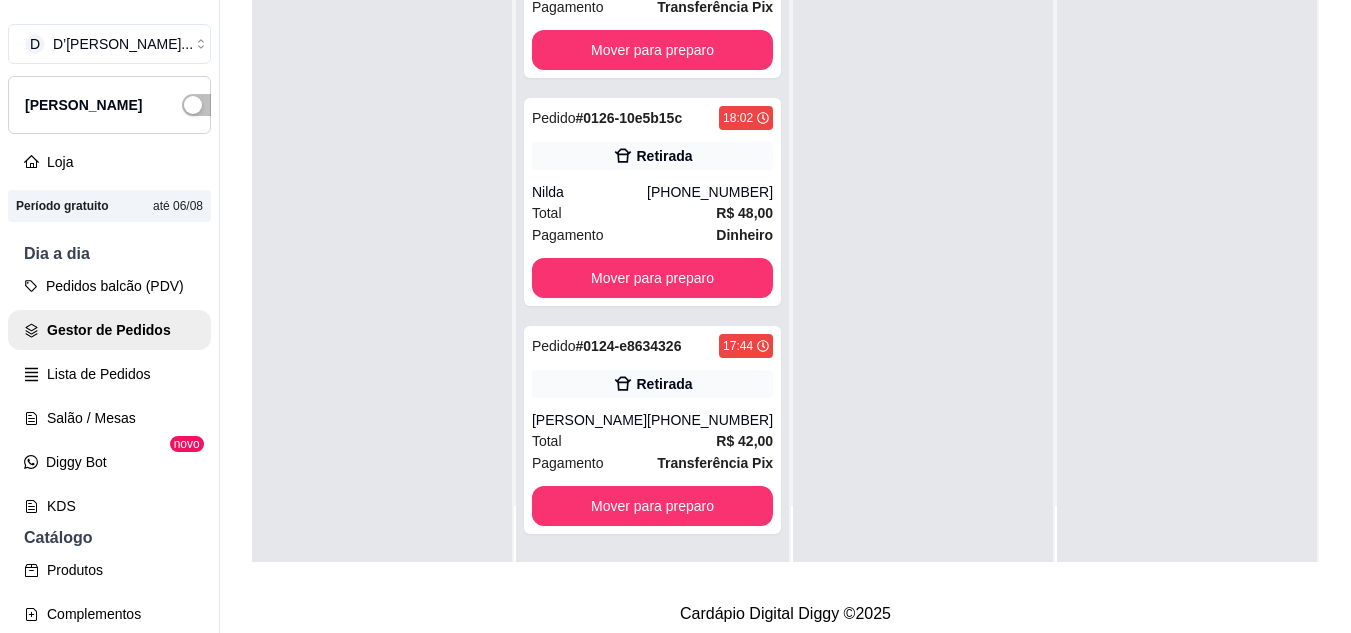scroll, scrollTop: 316, scrollLeft: 0, axis: vertical 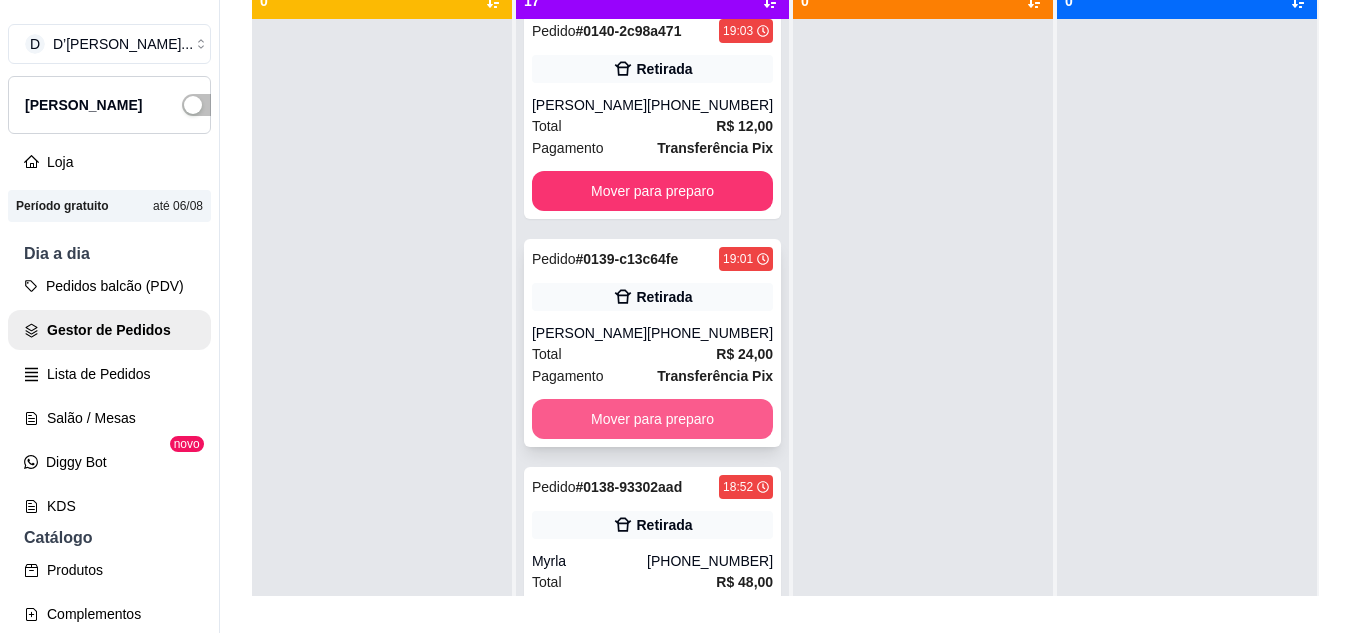 click on "Mover para preparo" at bounding box center (652, 419) 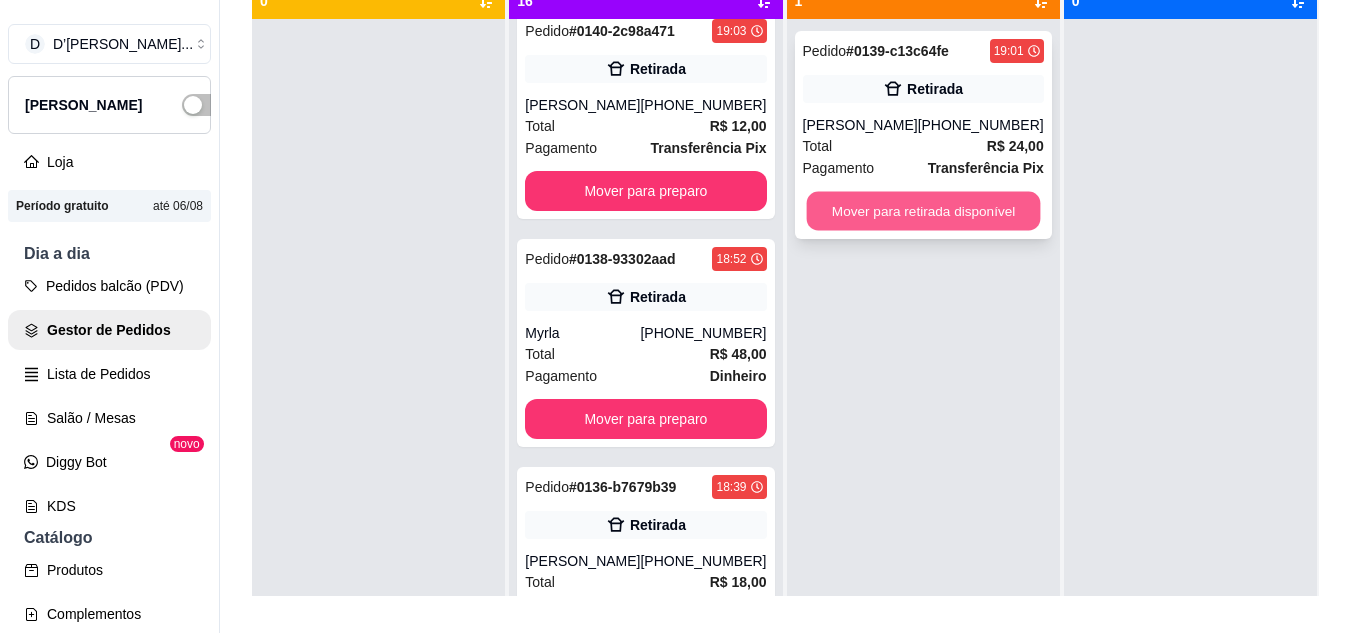 click on "Mover para retirada disponível" at bounding box center [923, 211] 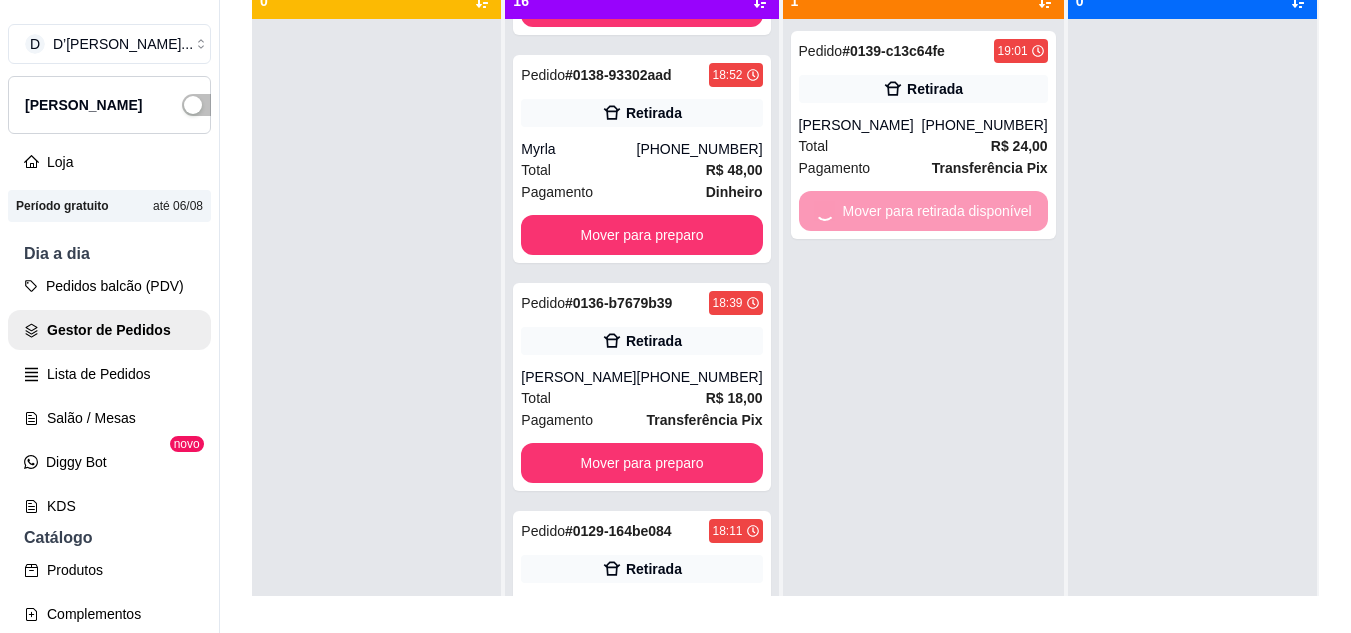 scroll, scrollTop: 2300, scrollLeft: 0, axis: vertical 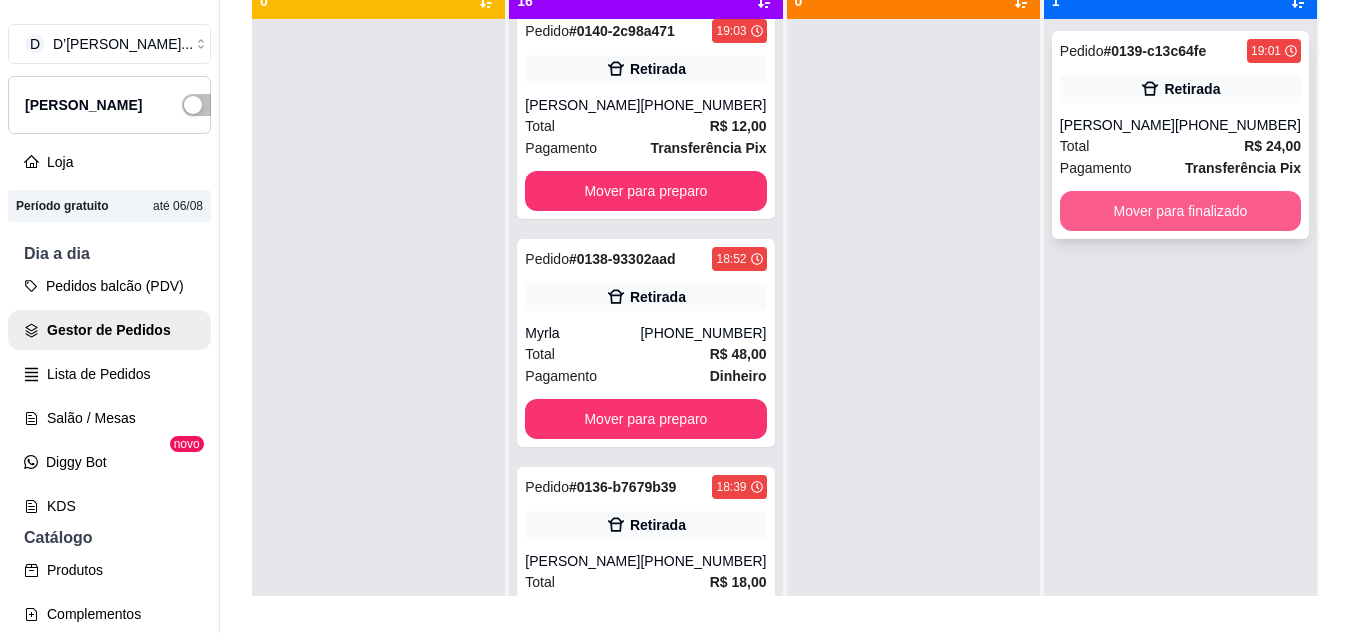 click on "Mover para finalizado" at bounding box center (1180, 211) 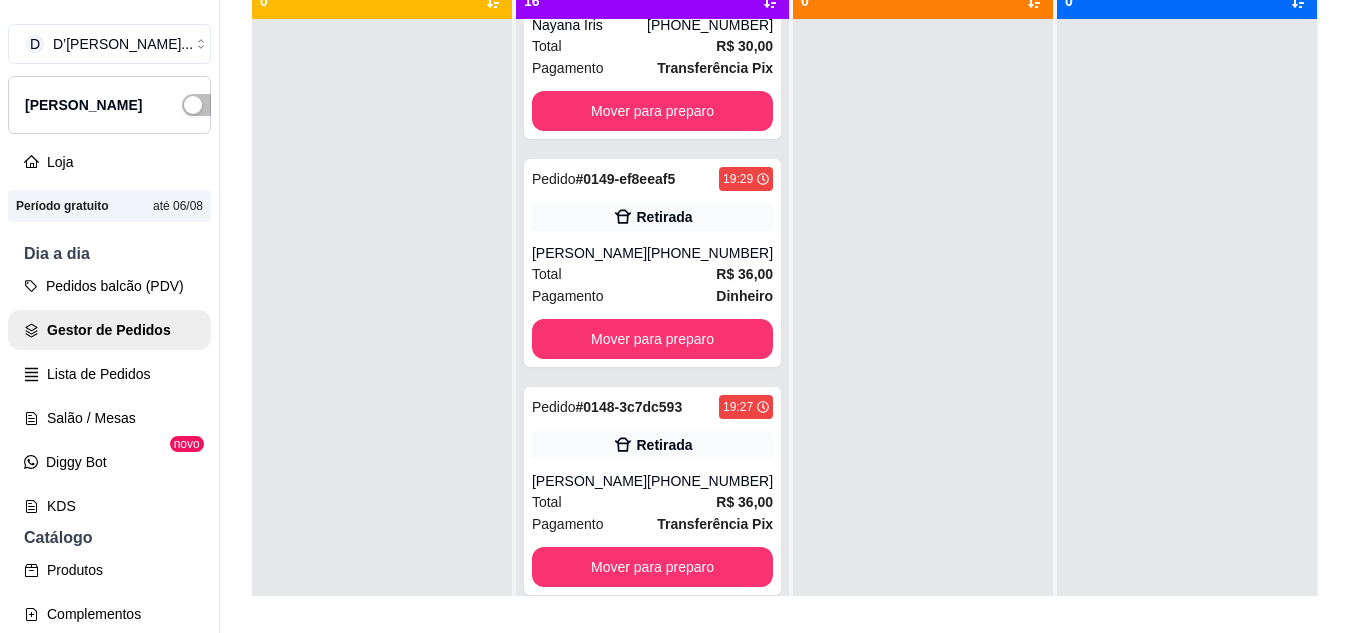 scroll, scrollTop: 0, scrollLeft: 0, axis: both 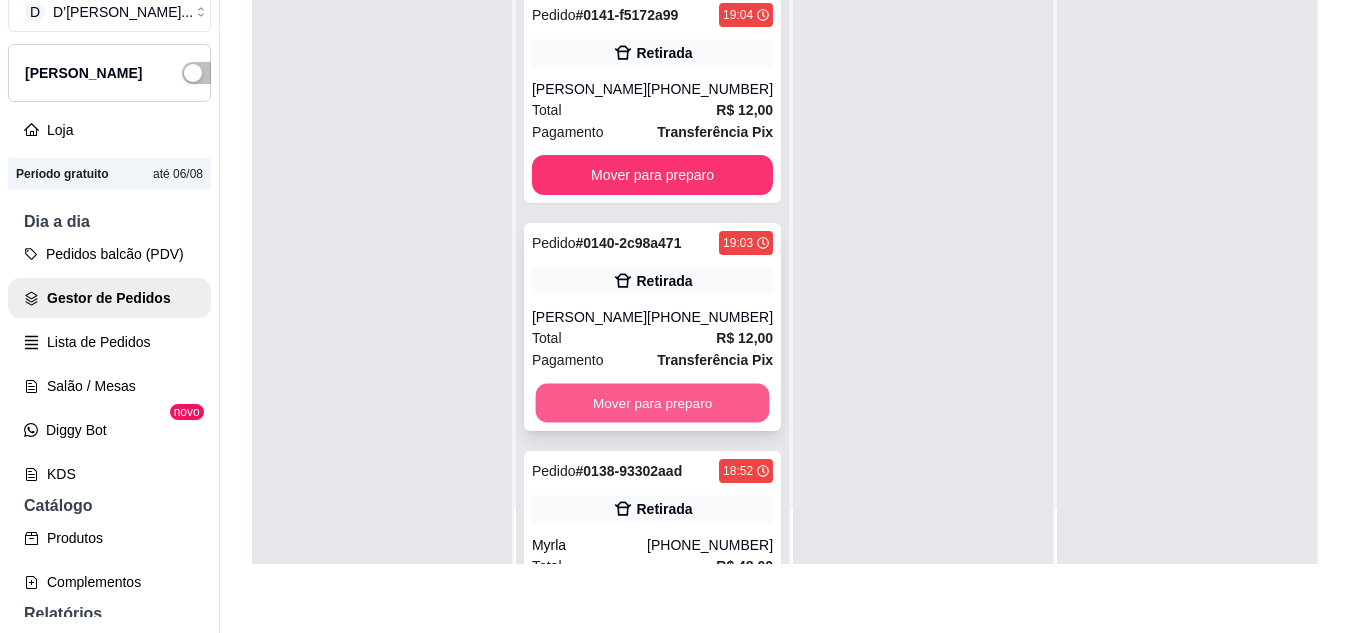 click on "Mover para preparo" at bounding box center (653, 403) 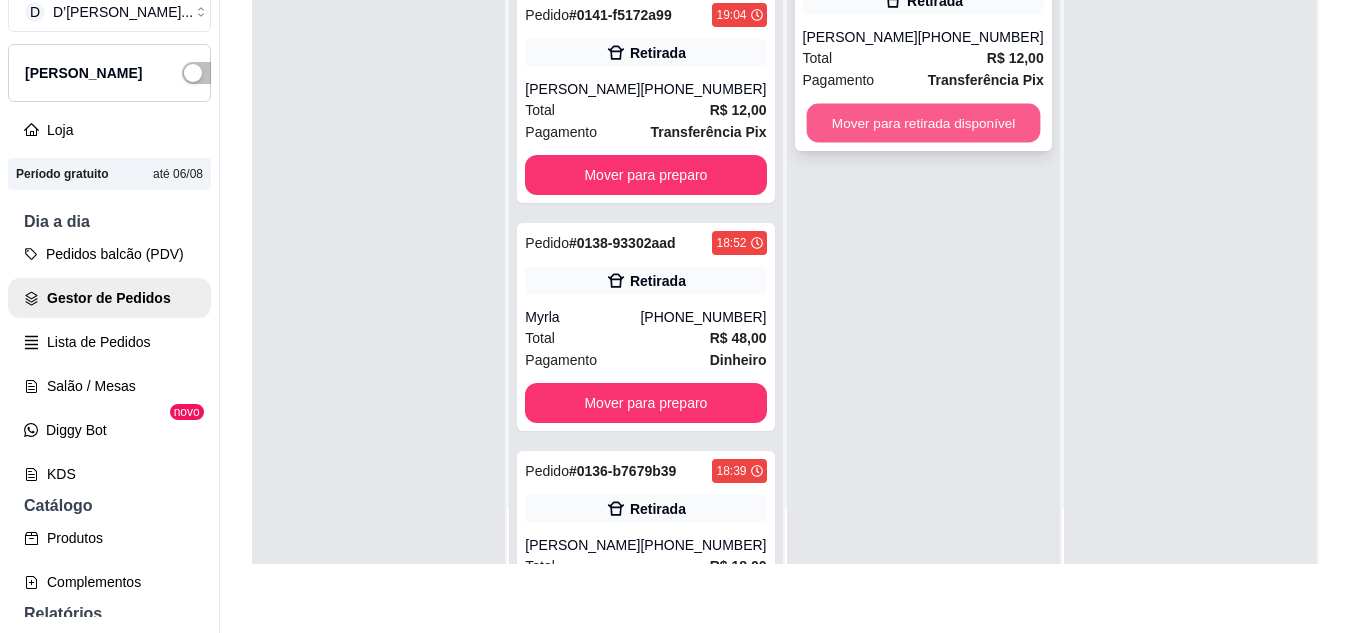 click on "Mover para retirada disponível" at bounding box center [923, 123] 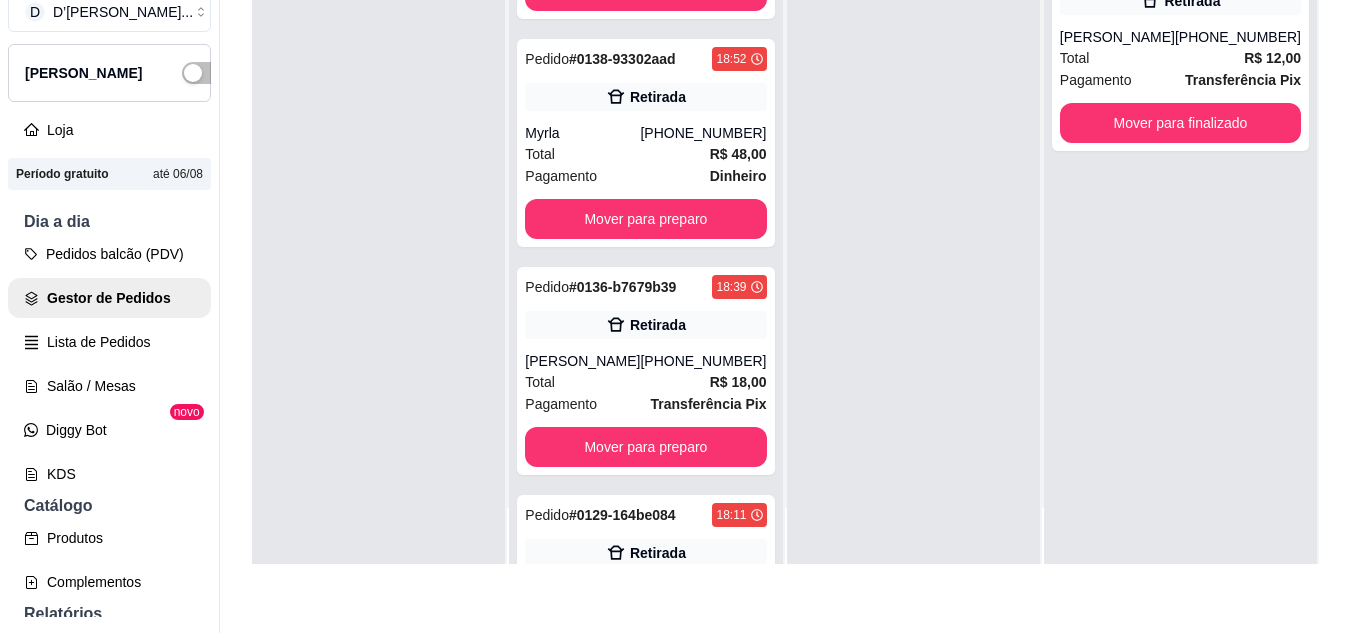 scroll, scrollTop: 2000, scrollLeft: 0, axis: vertical 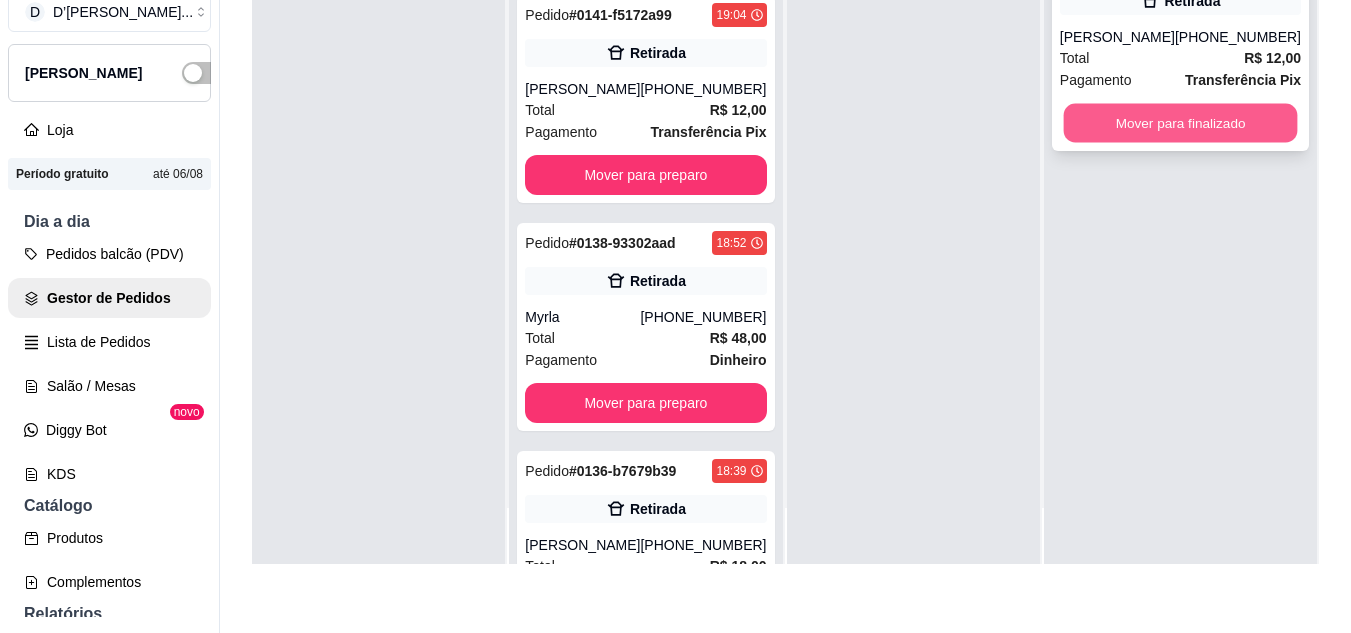 click on "Mover para finalizado" at bounding box center (1180, 123) 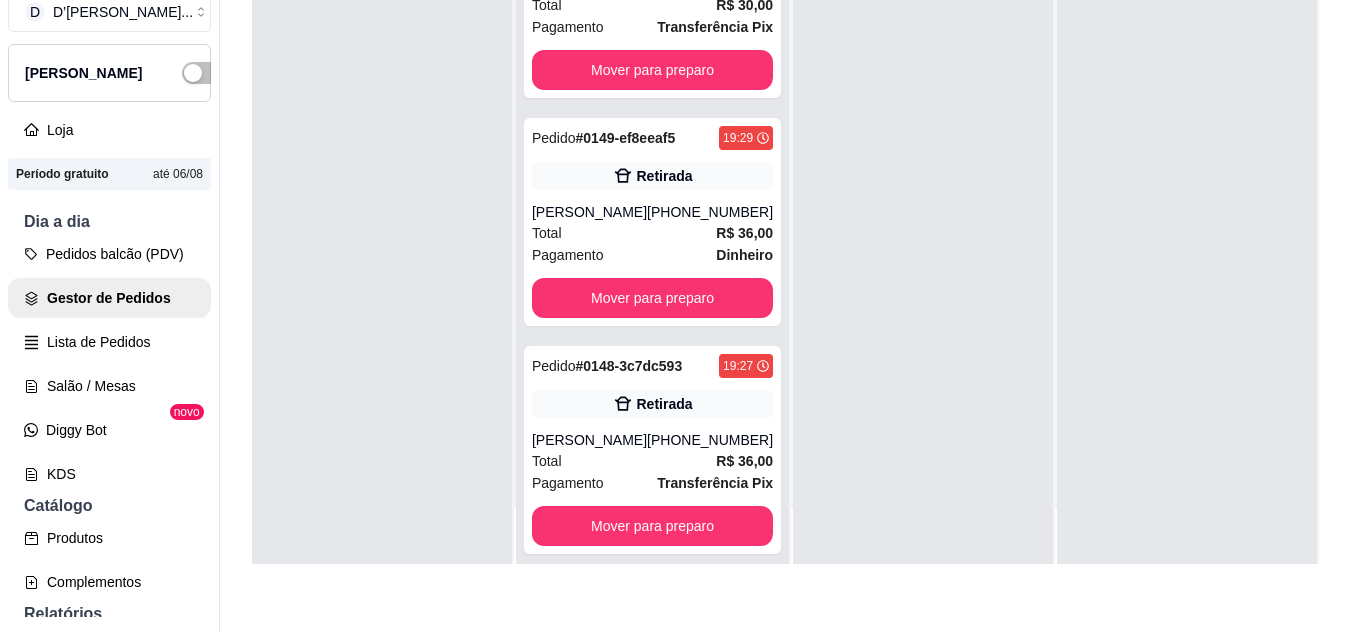 scroll, scrollTop: 0, scrollLeft: 0, axis: both 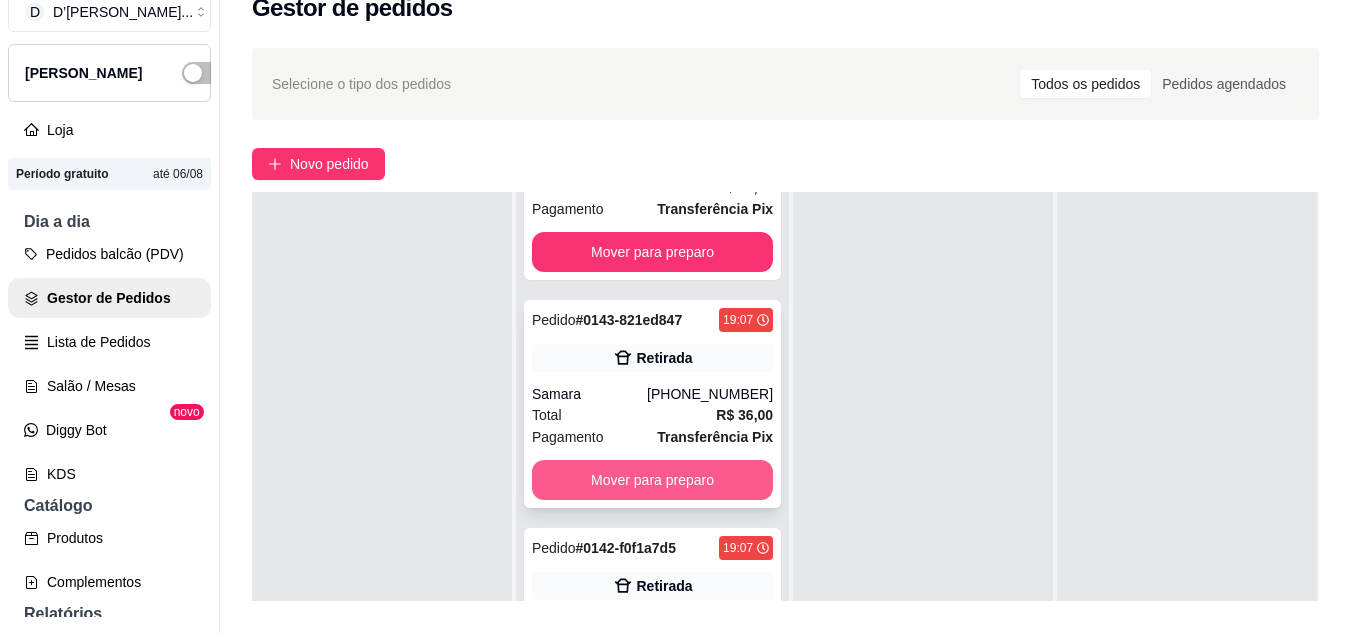 click on "Mover para preparo" at bounding box center (652, 480) 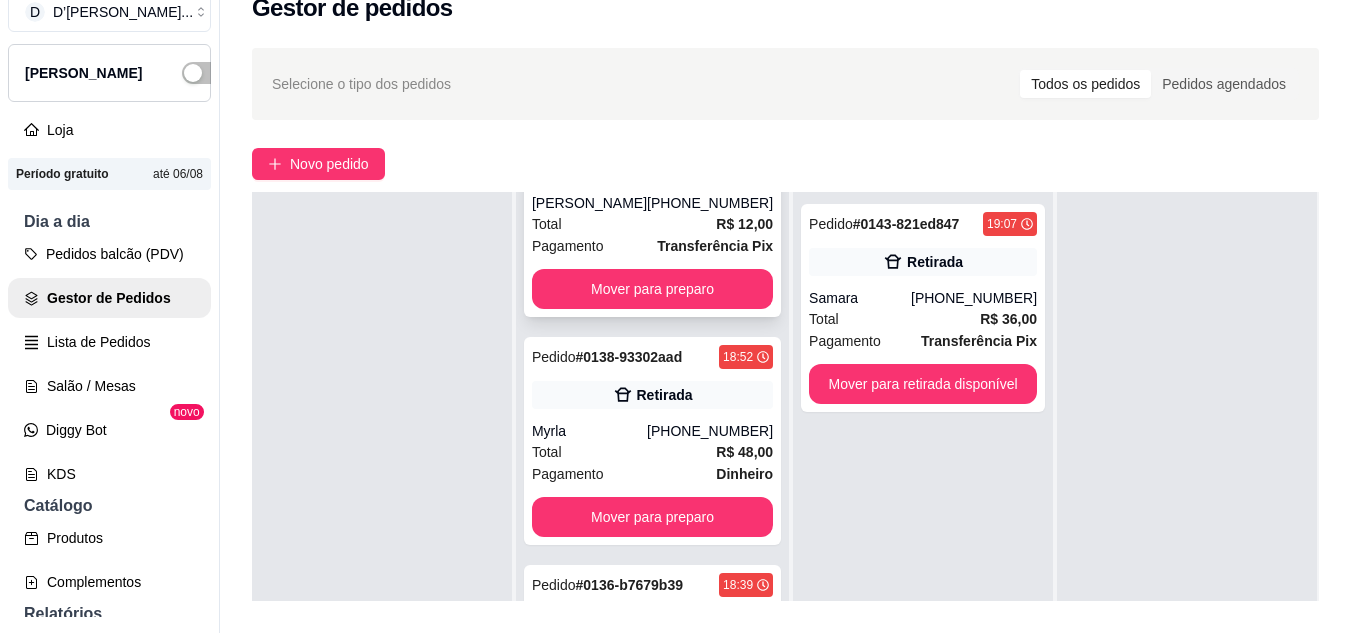 scroll, scrollTop: 1819, scrollLeft: 0, axis: vertical 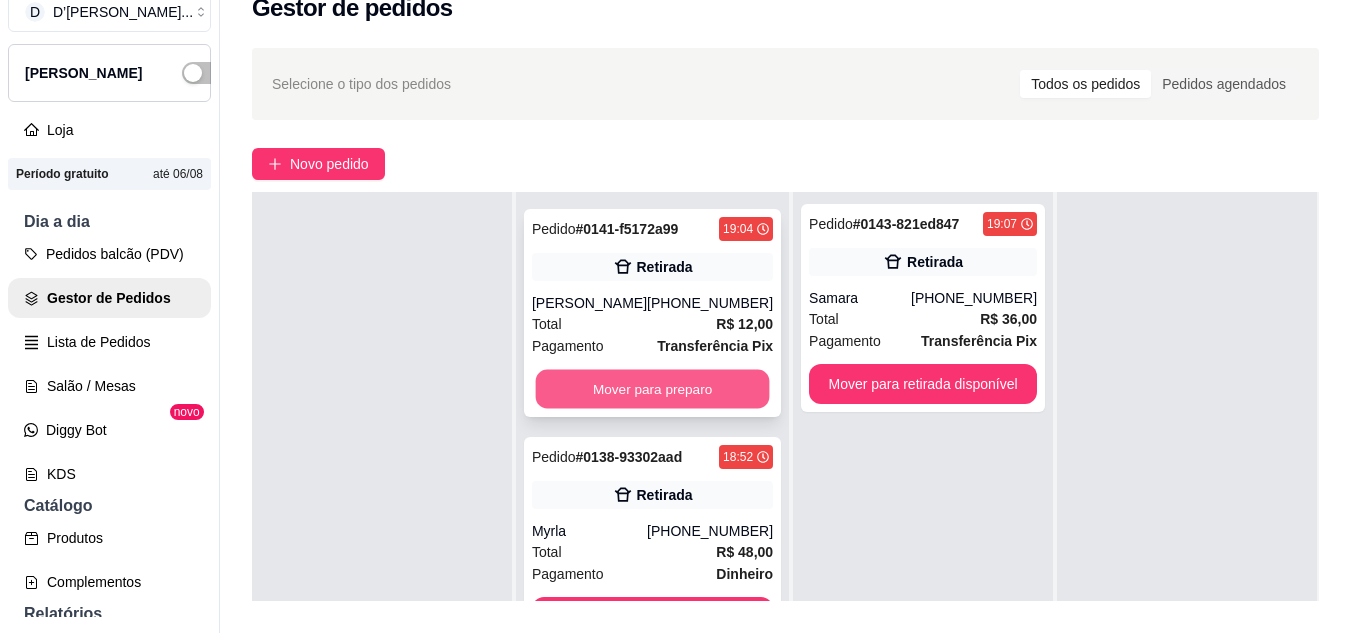 click on "Mover para preparo" at bounding box center [653, 389] 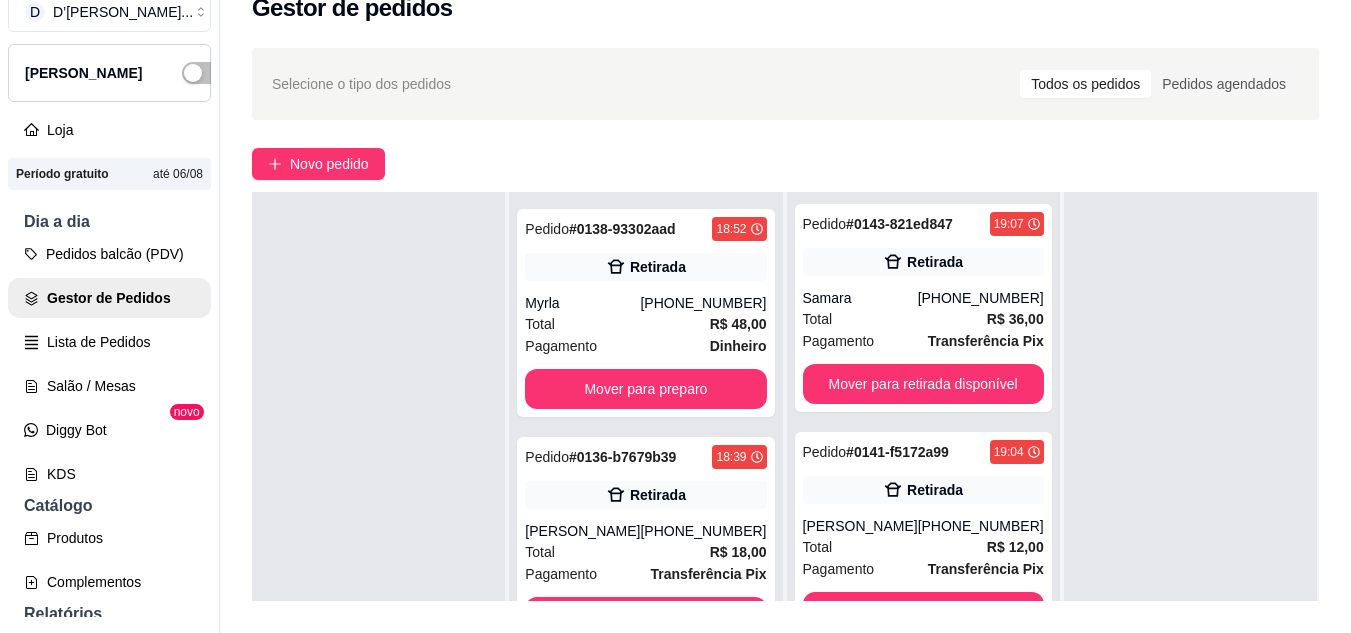 scroll, scrollTop: 1591, scrollLeft: 0, axis: vertical 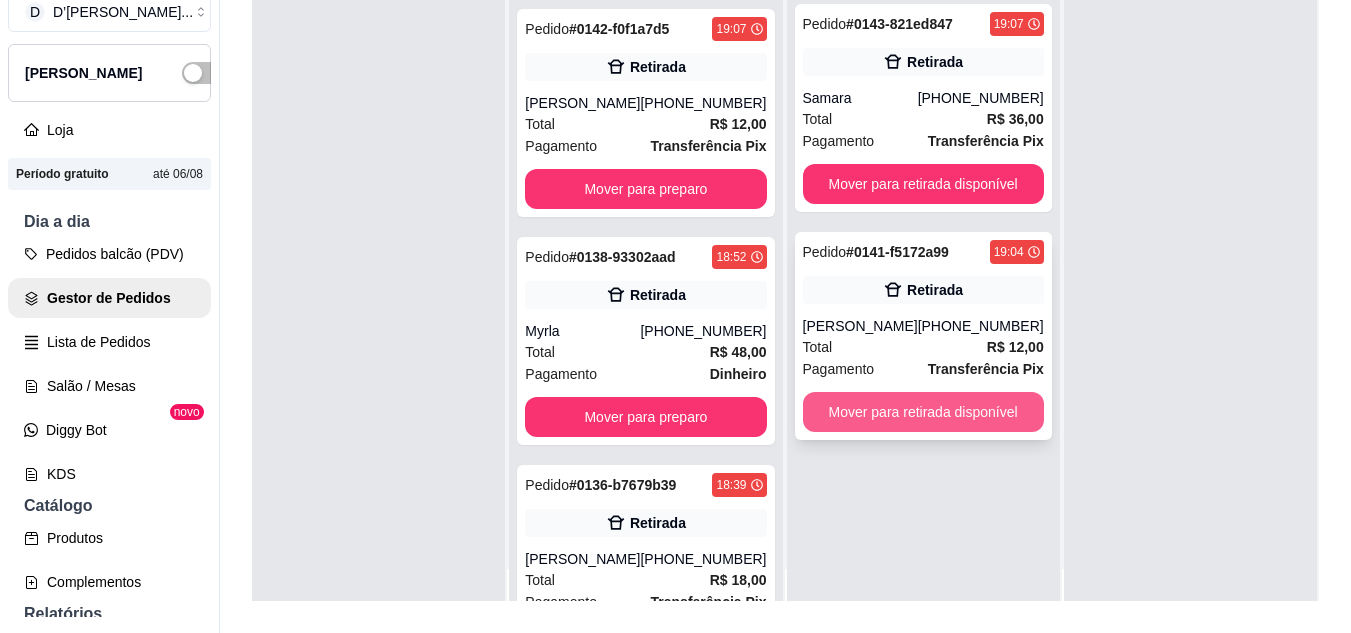 click on "Mover para retirada disponível" at bounding box center (923, 412) 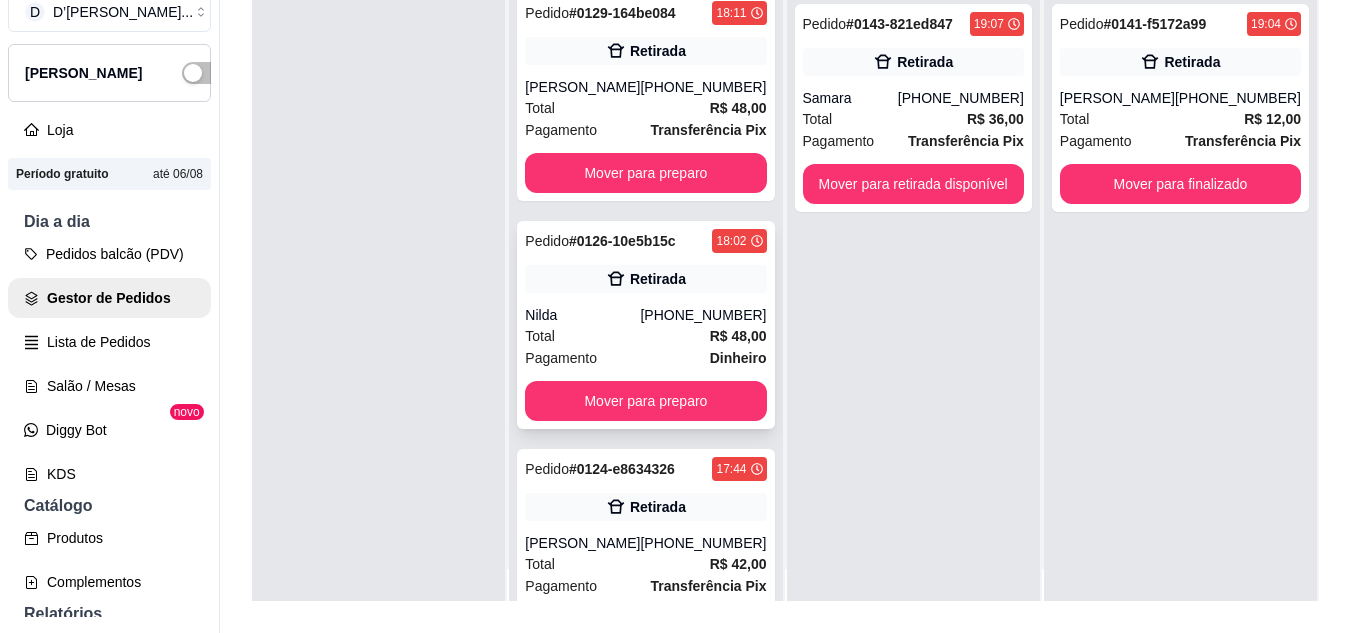 scroll, scrollTop: 2391, scrollLeft: 0, axis: vertical 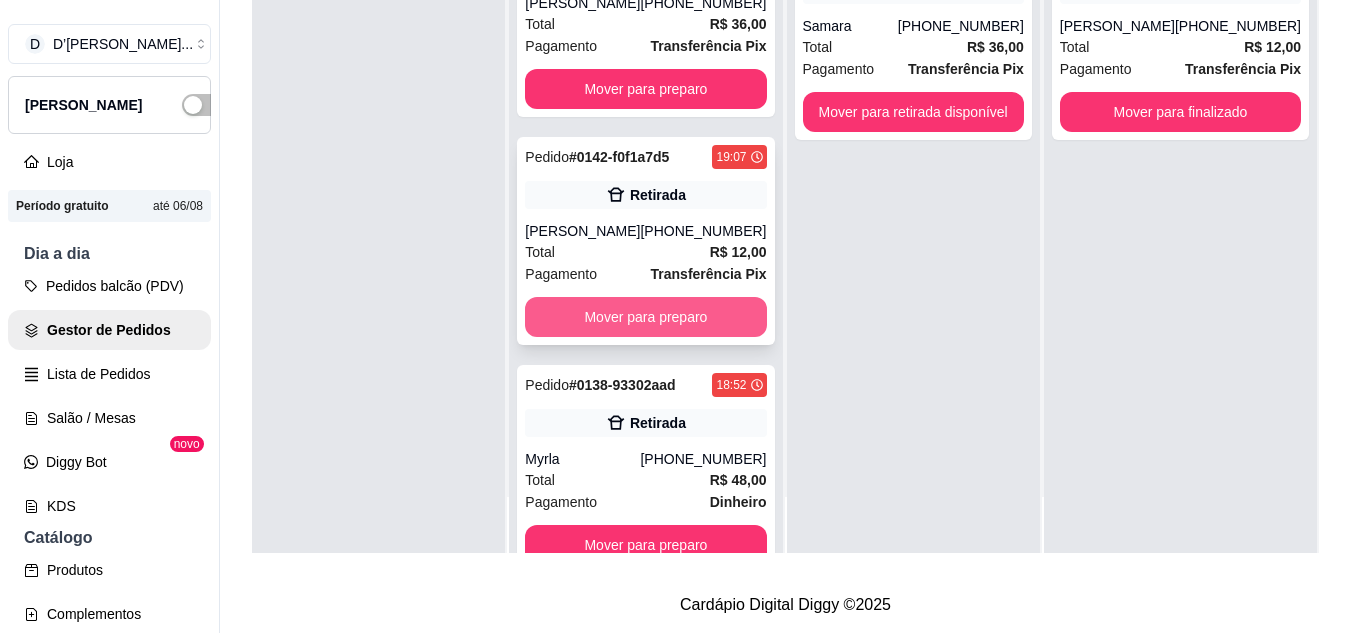 click on "Mover para preparo" at bounding box center (645, 317) 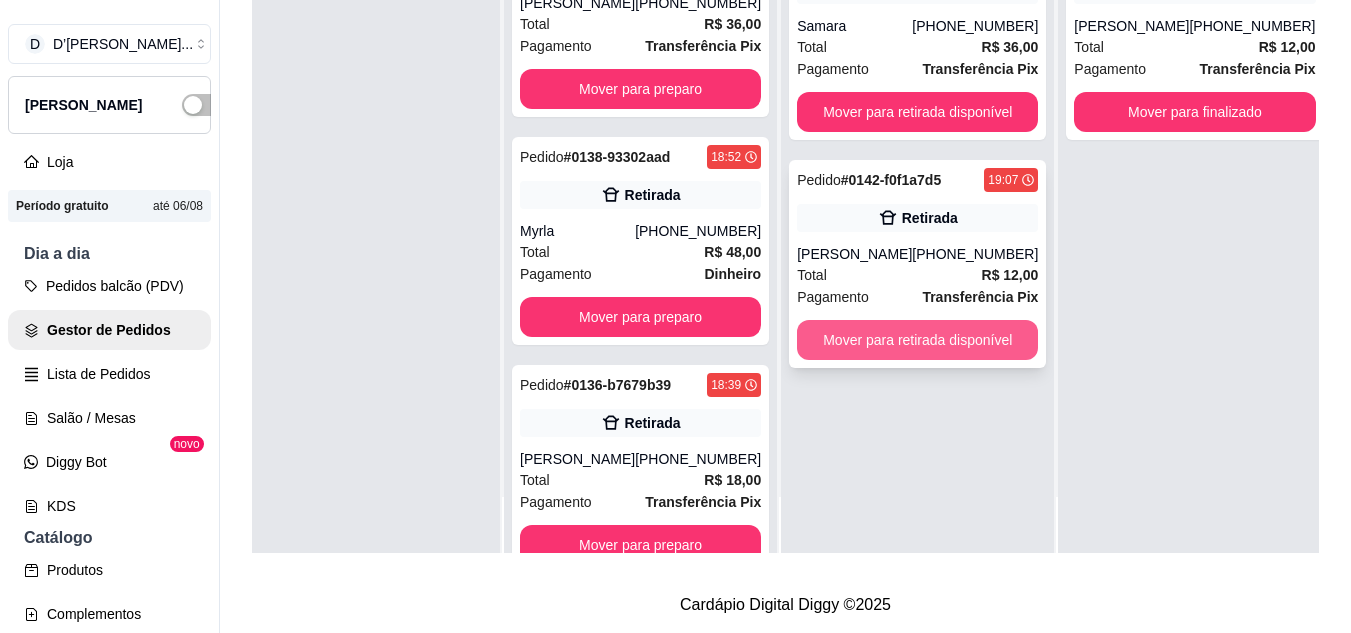 click on "Mover para retirada disponível" at bounding box center [917, 340] 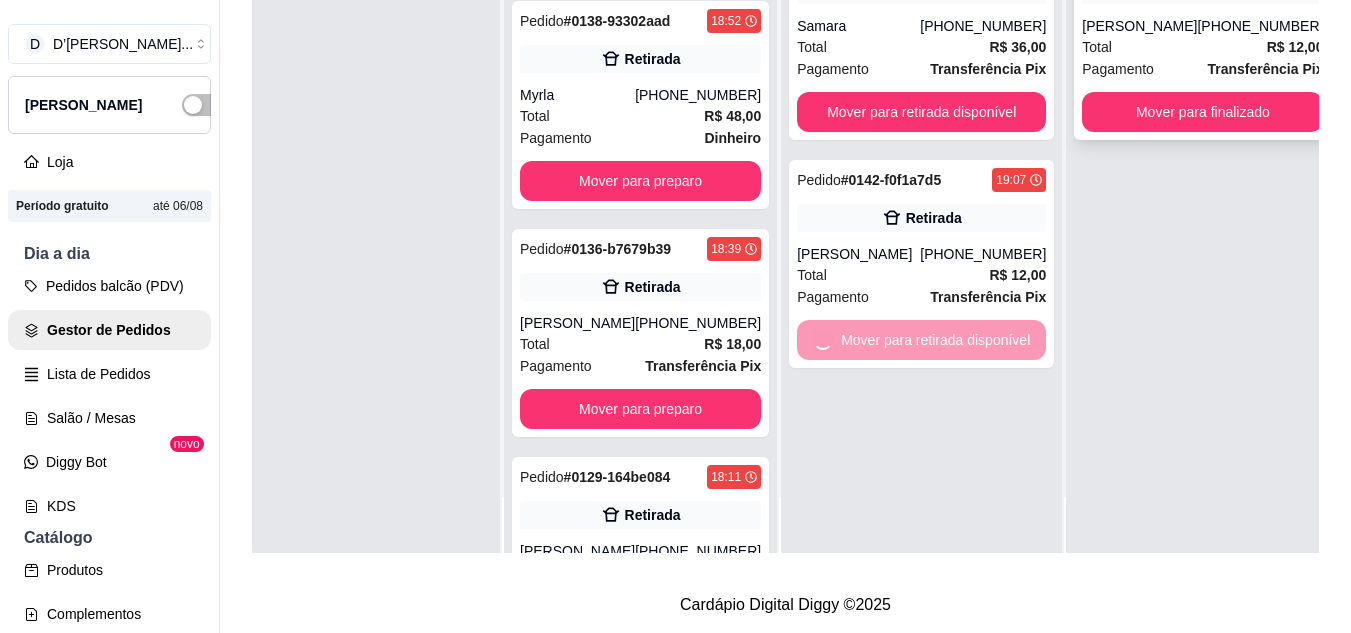 scroll, scrollTop: 1391, scrollLeft: 0, axis: vertical 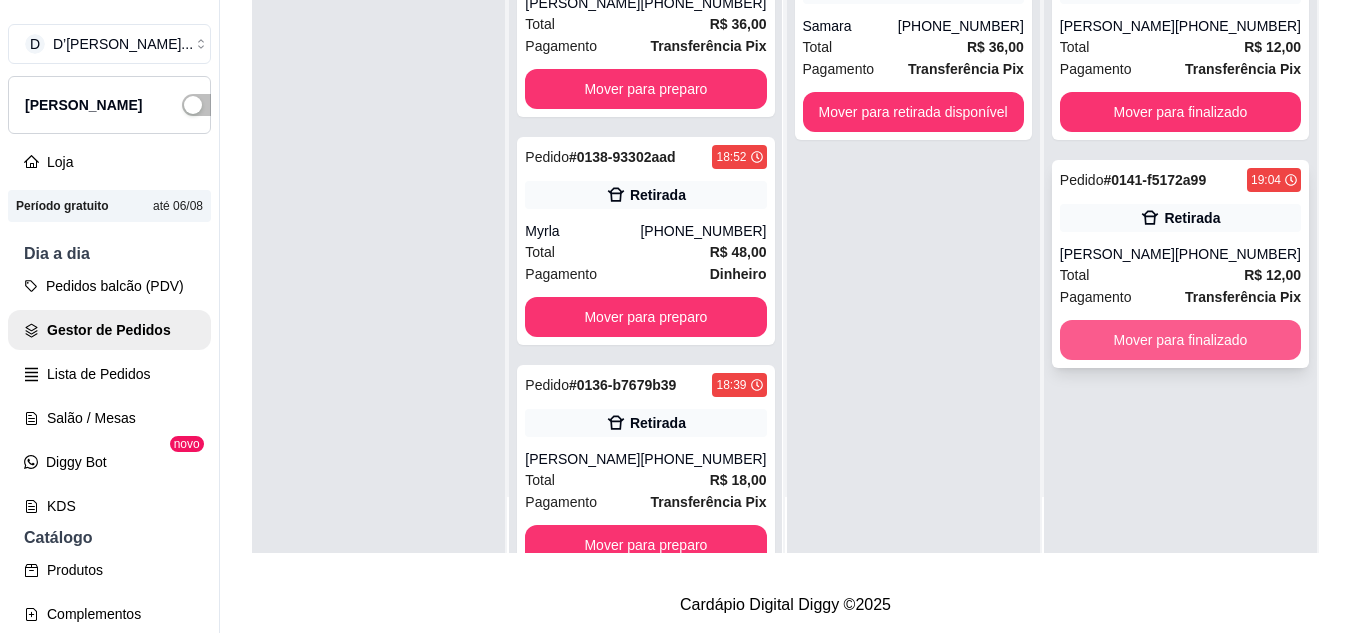 click on "Mover para finalizado" at bounding box center (1180, 340) 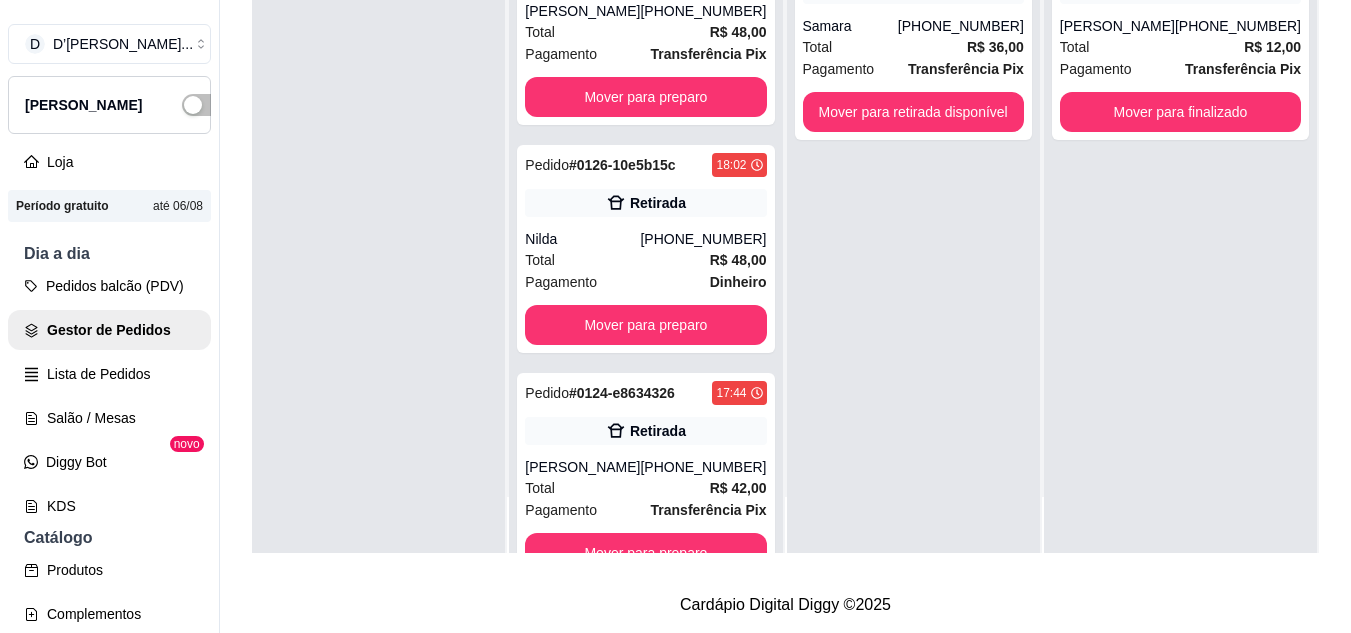scroll, scrollTop: 2163, scrollLeft: 0, axis: vertical 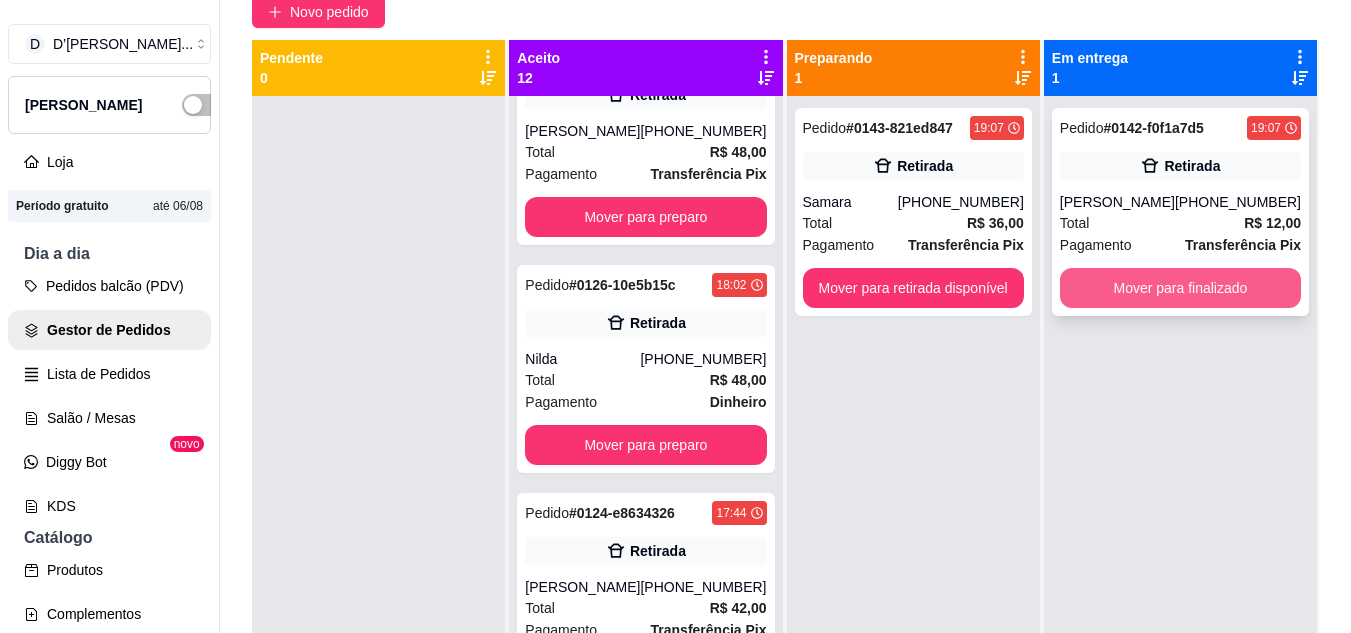 click on "Mover para finalizado" at bounding box center (1180, 288) 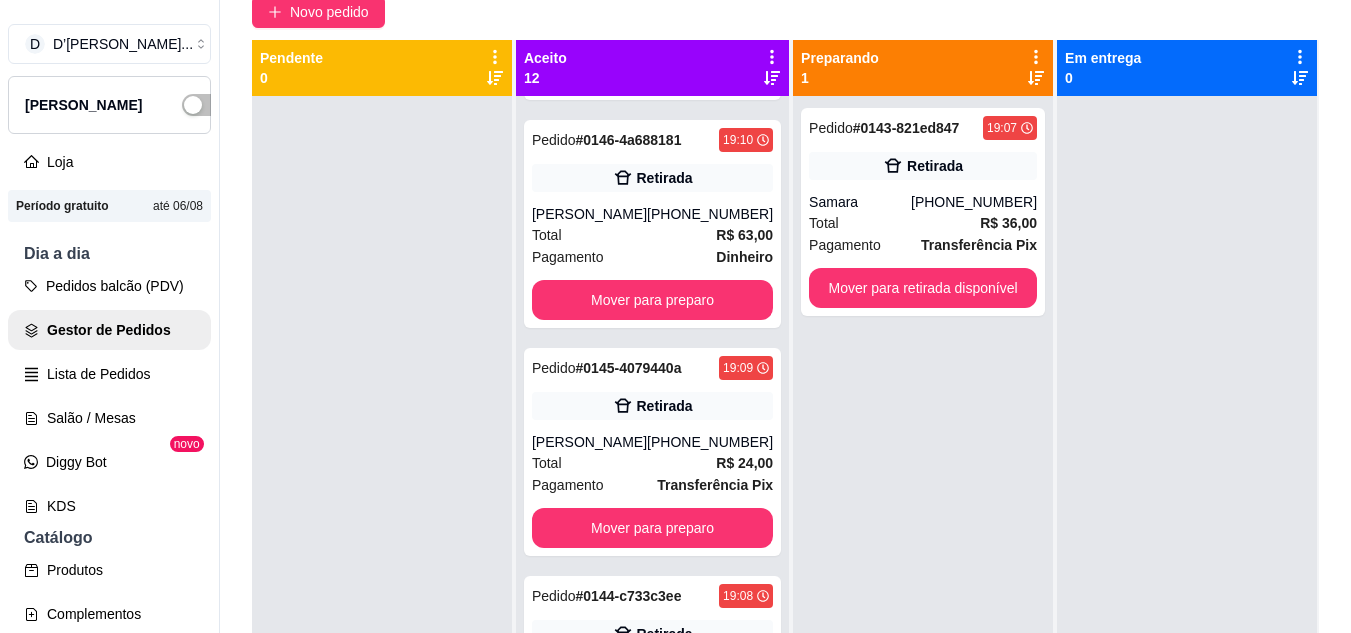 scroll, scrollTop: 1000, scrollLeft: 0, axis: vertical 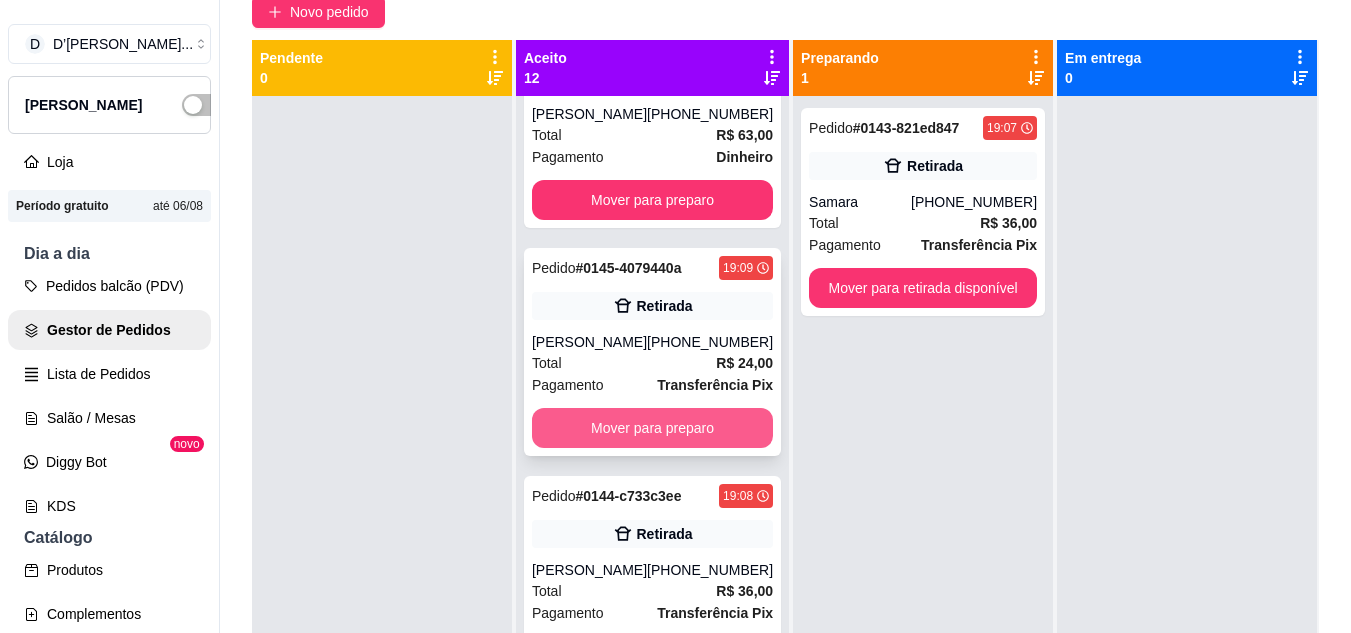 click on "Mover para preparo" at bounding box center (652, 428) 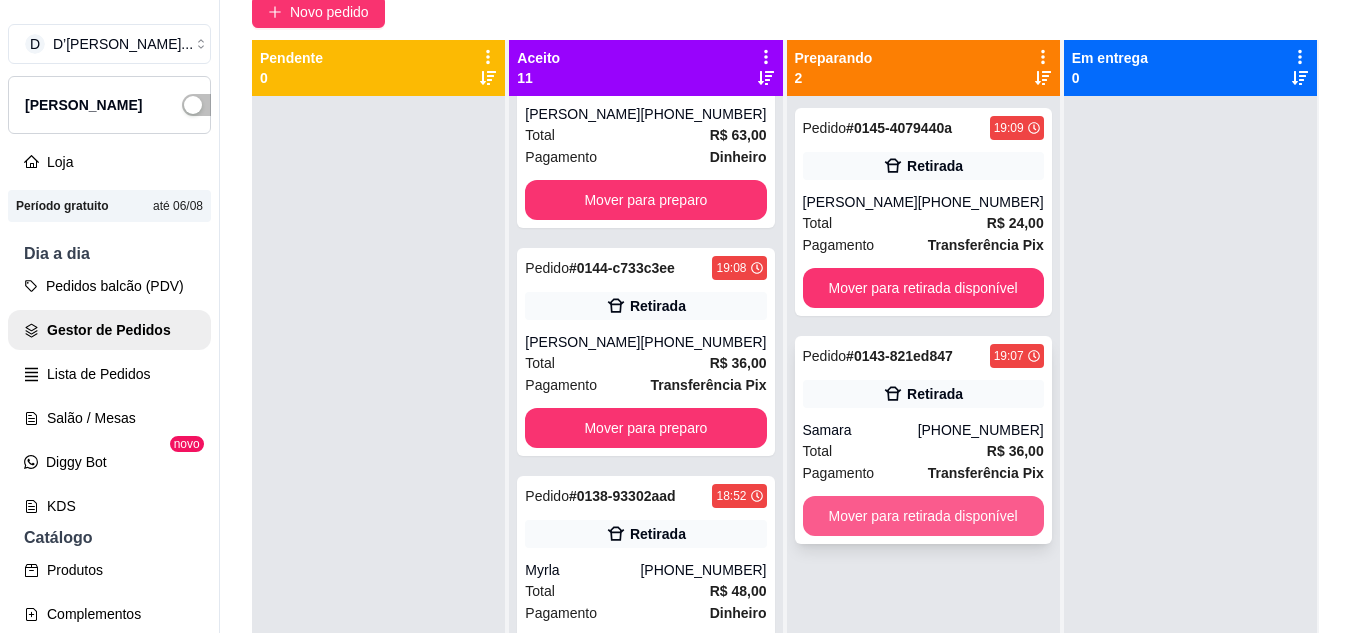 click on "Mover para retirada disponível" at bounding box center (923, 516) 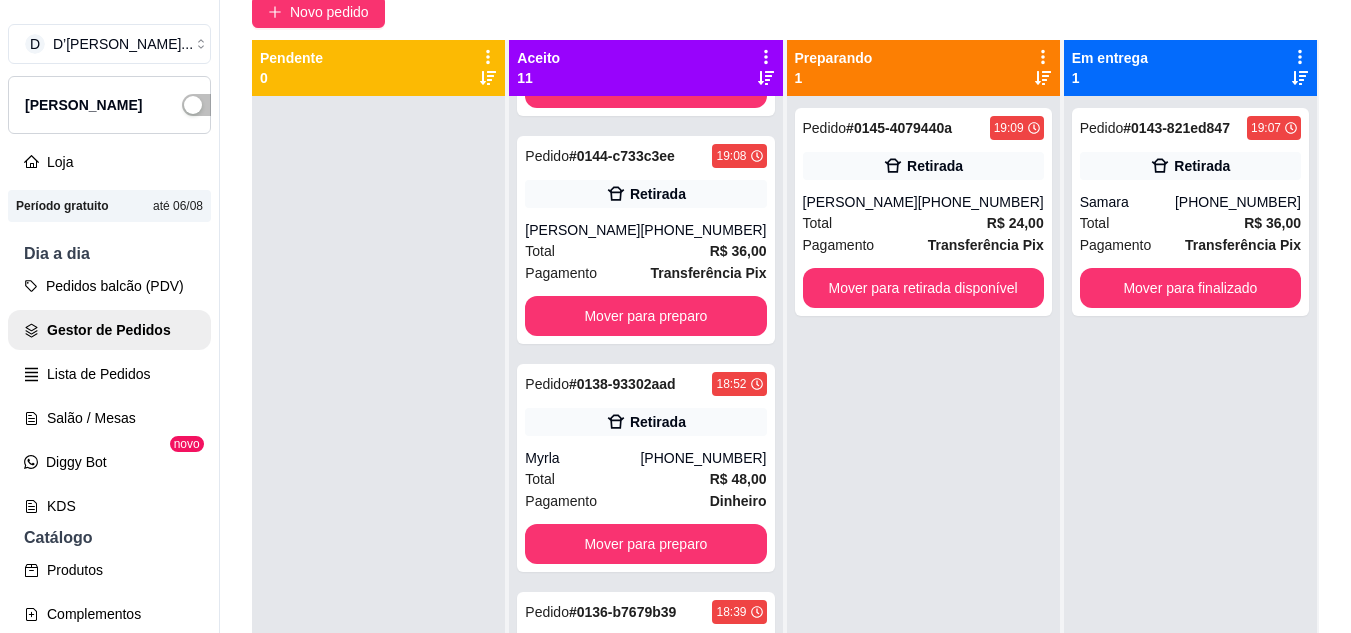 scroll, scrollTop: 1000, scrollLeft: 0, axis: vertical 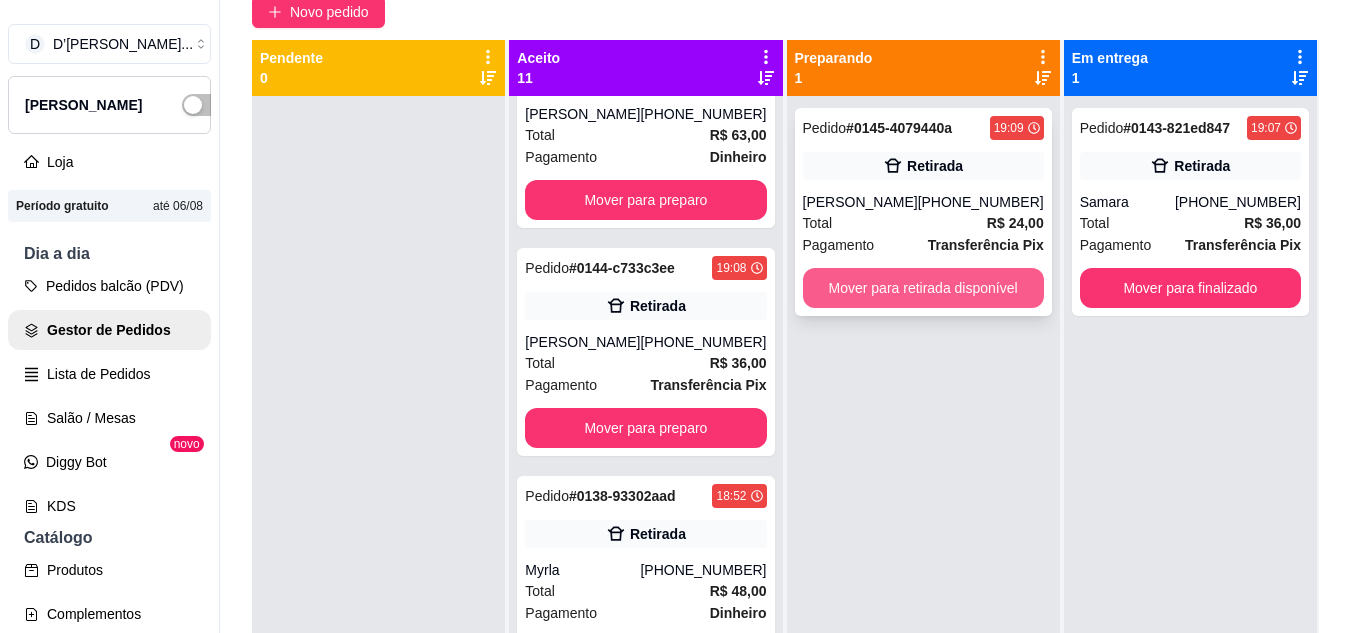 click on "Mover para retirada disponível" at bounding box center (923, 288) 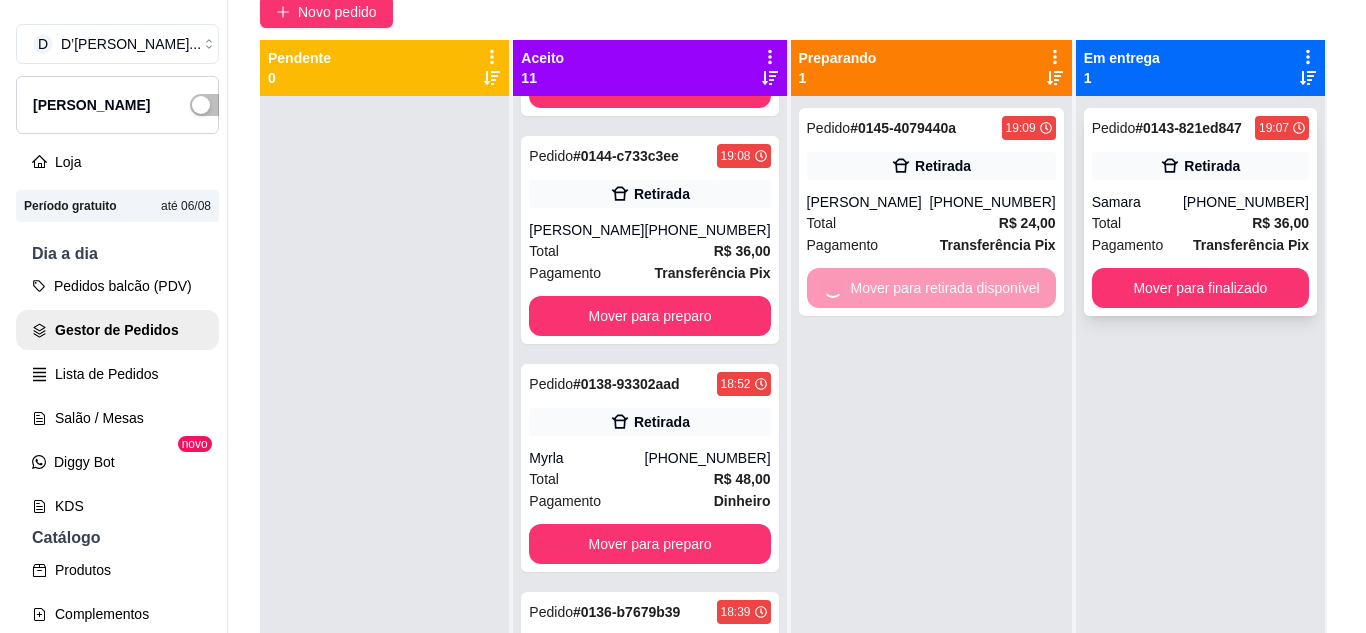 scroll, scrollTop: 1000, scrollLeft: 0, axis: vertical 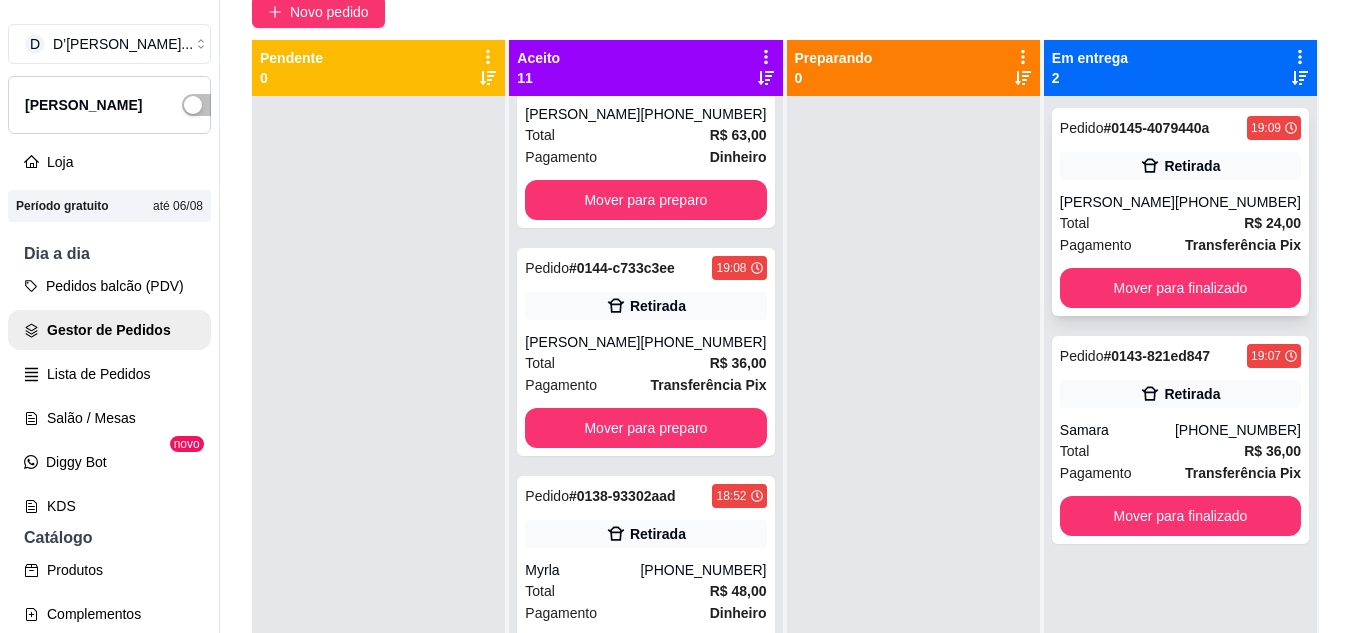 drag, startPoint x: 1180, startPoint y: 229, endPoint x: 1215, endPoint y: 151, distance: 85.49269 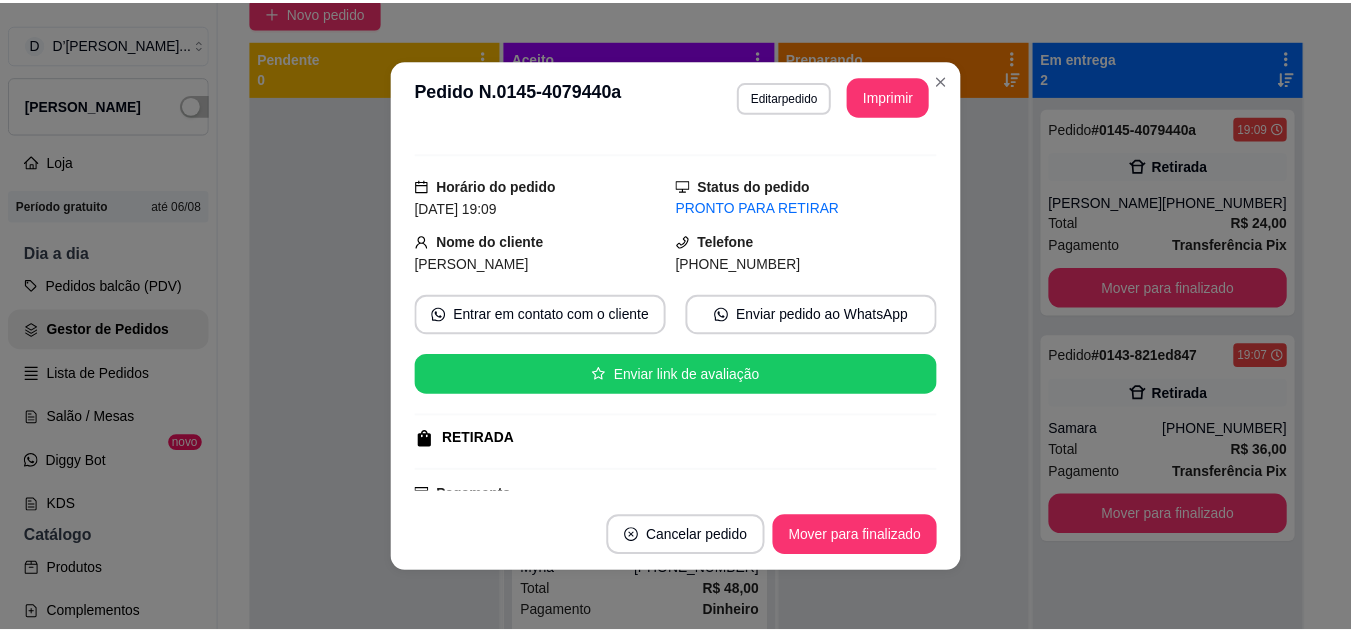 scroll, scrollTop: 40, scrollLeft: 0, axis: vertical 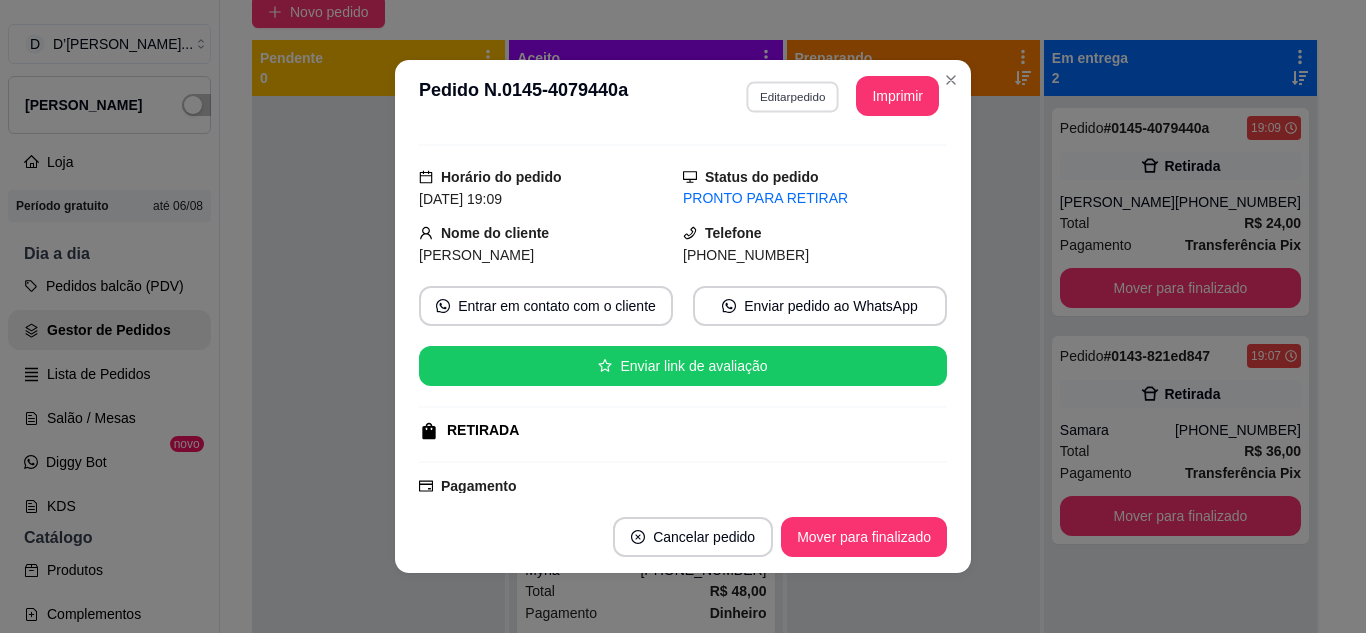 click on "Editar  pedido" at bounding box center [792, 96] 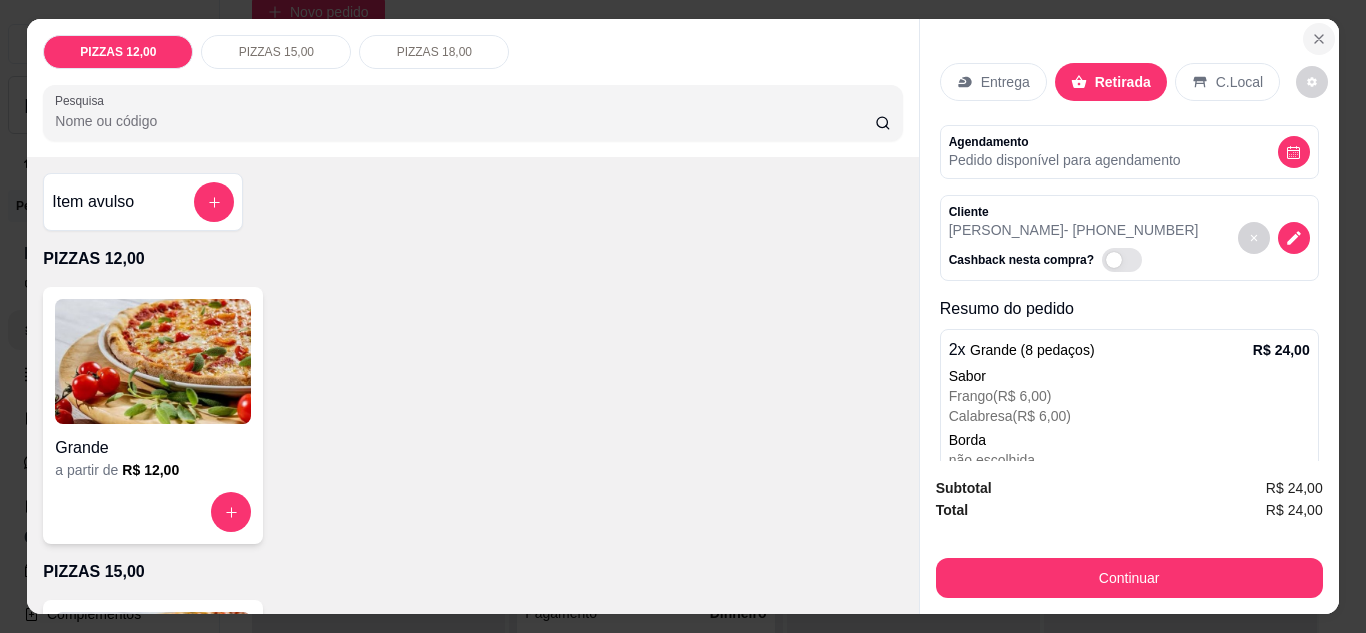 click at bounding box center (1319, 39) 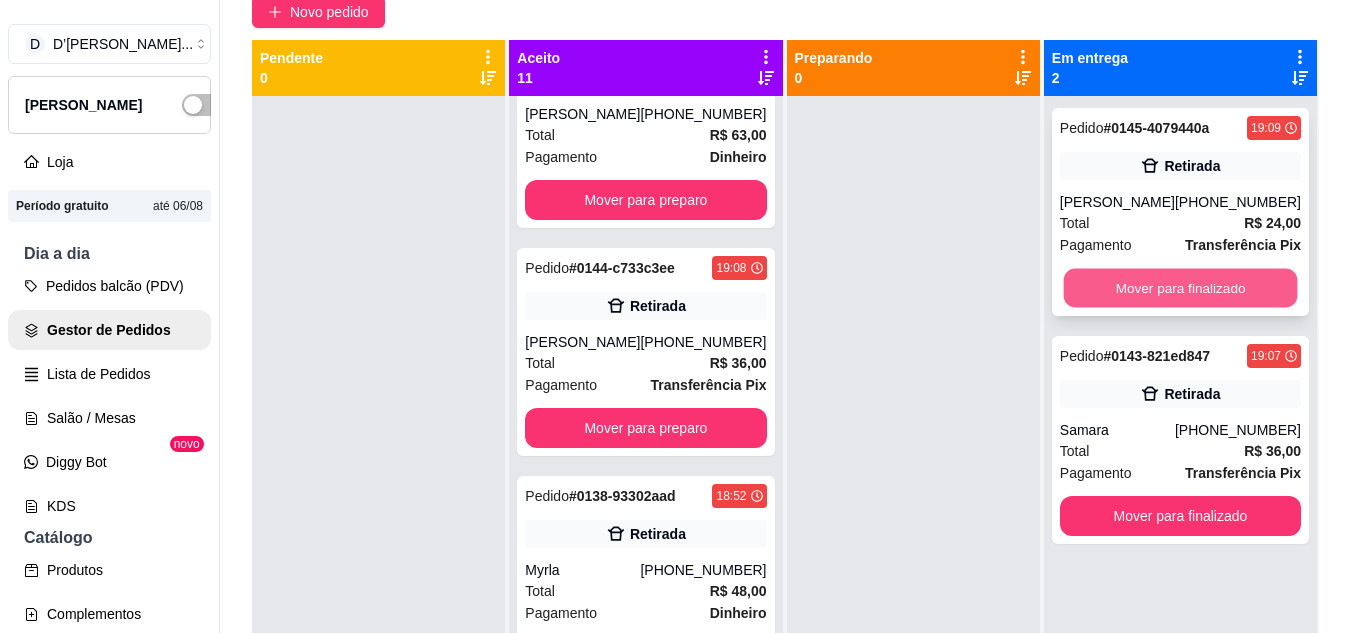 click on "Mover para finalizado" at bounding box center [1180, 288] 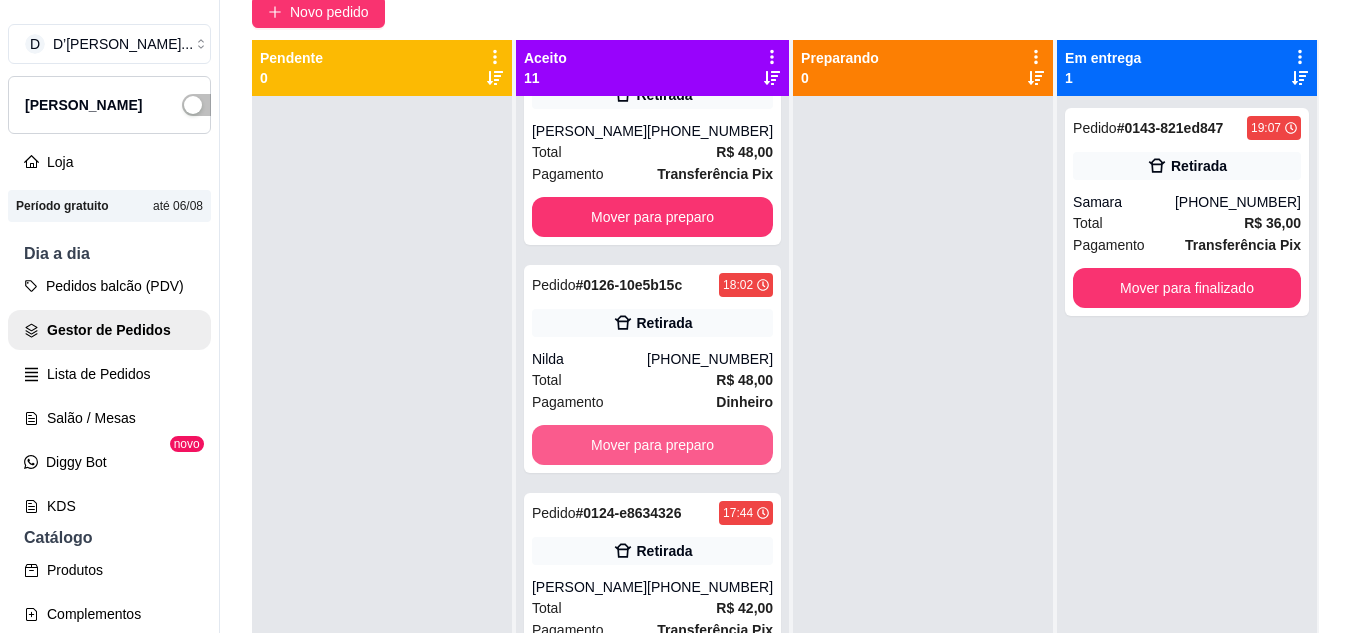 scroll, scrollTop: 1935, scrollLeft: 0, axis: vertical 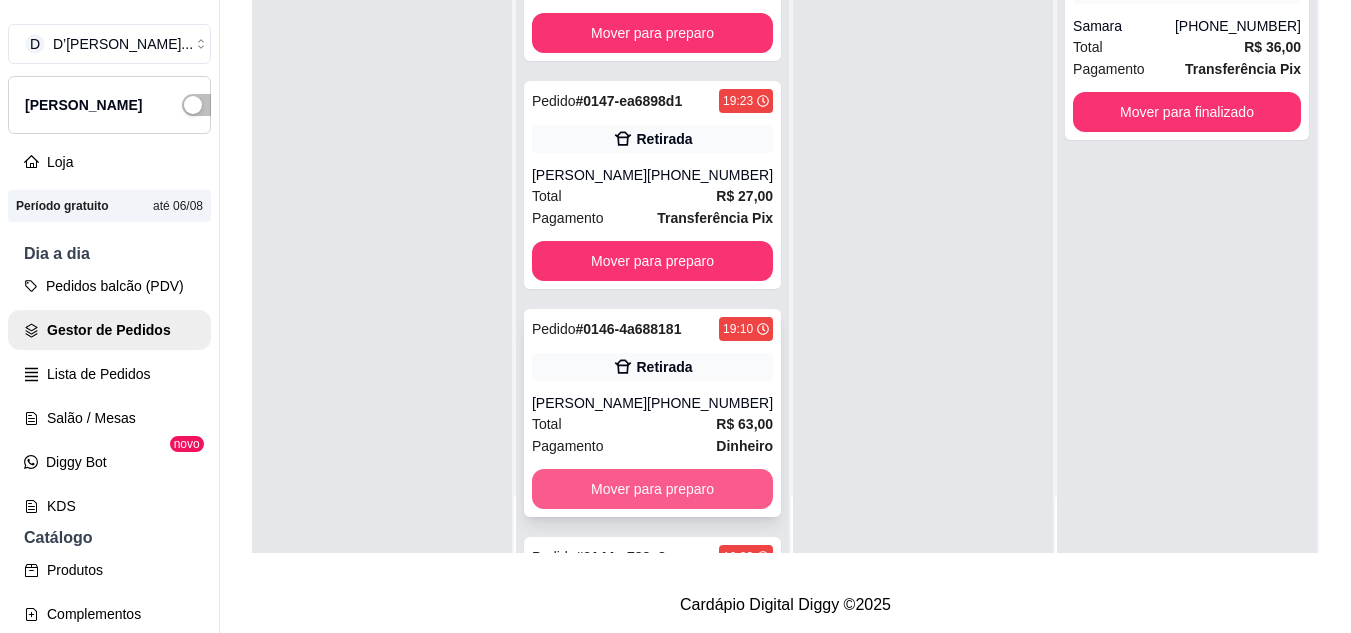 click on "Mover para preparo" at bounding box center (652, 489) 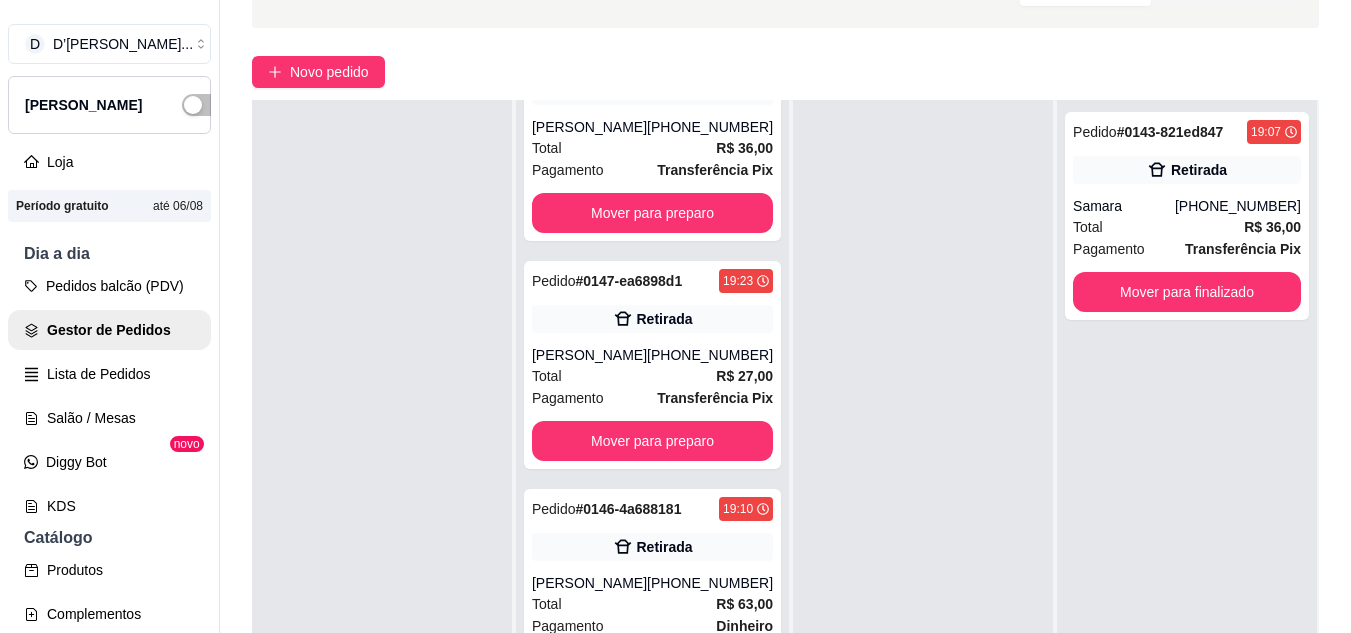 scroll, scrollTop: 39, scrollLeft: 0, axis: vertical 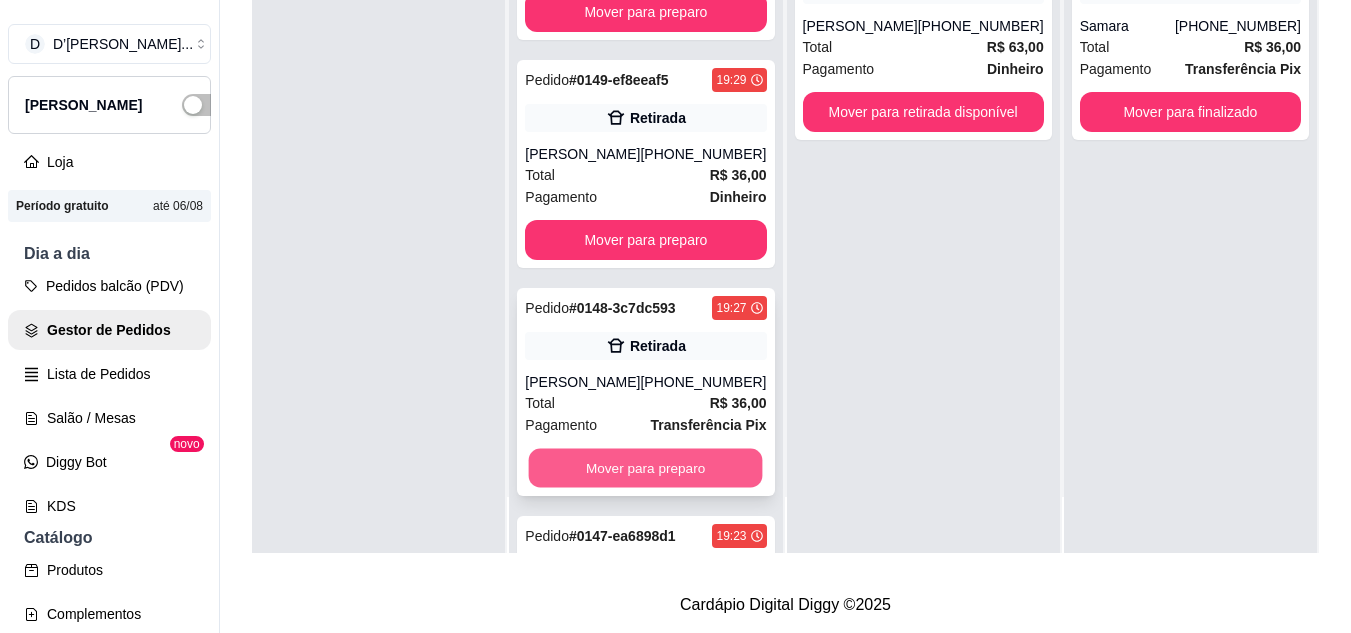 click on "Mover para preparo" at bounding box center (646, 468) 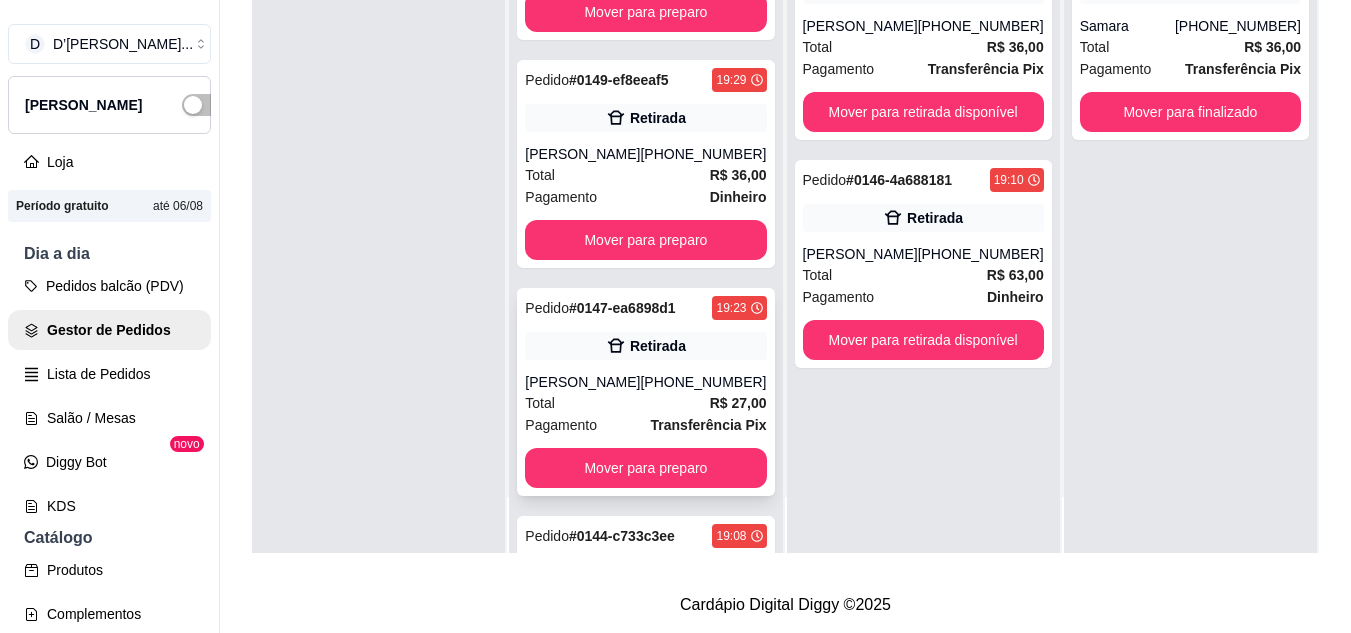 scroll, scrollTop: 0, scrollLeft: 0, axis: both 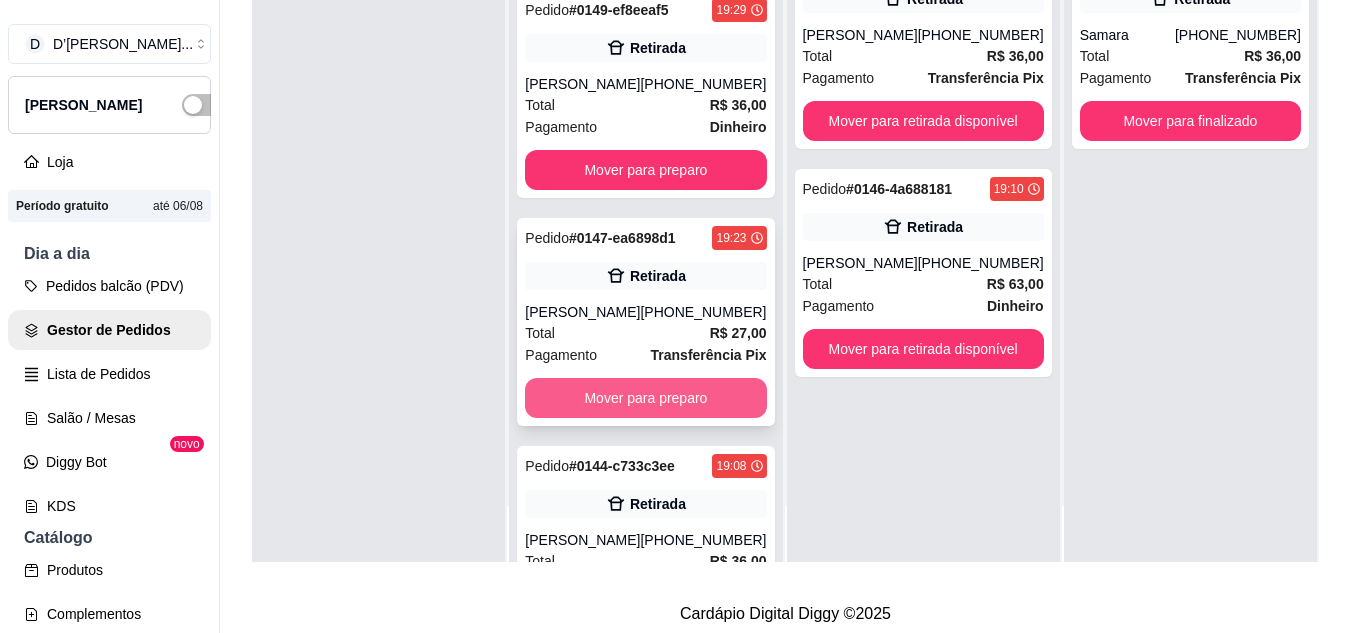 click on "Mover para preparo" at bounding box center (645, 398) 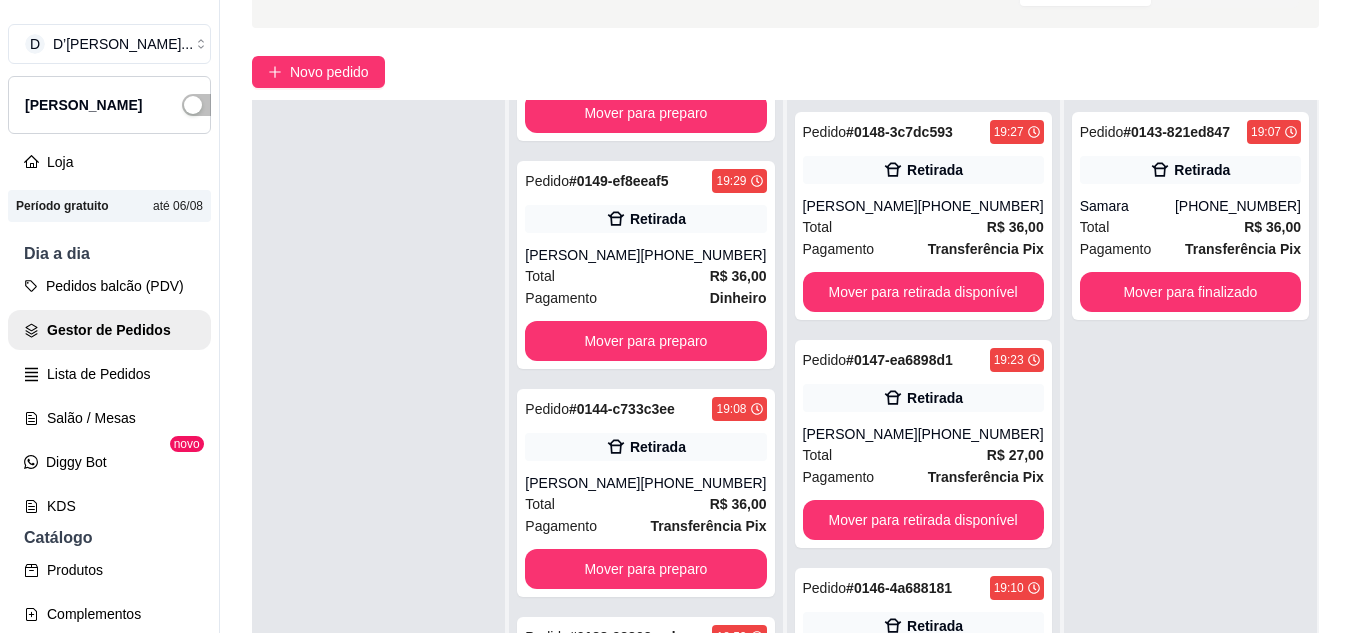 scroll, scrollTop: 60, scrollLeft: 0, axis: vertical 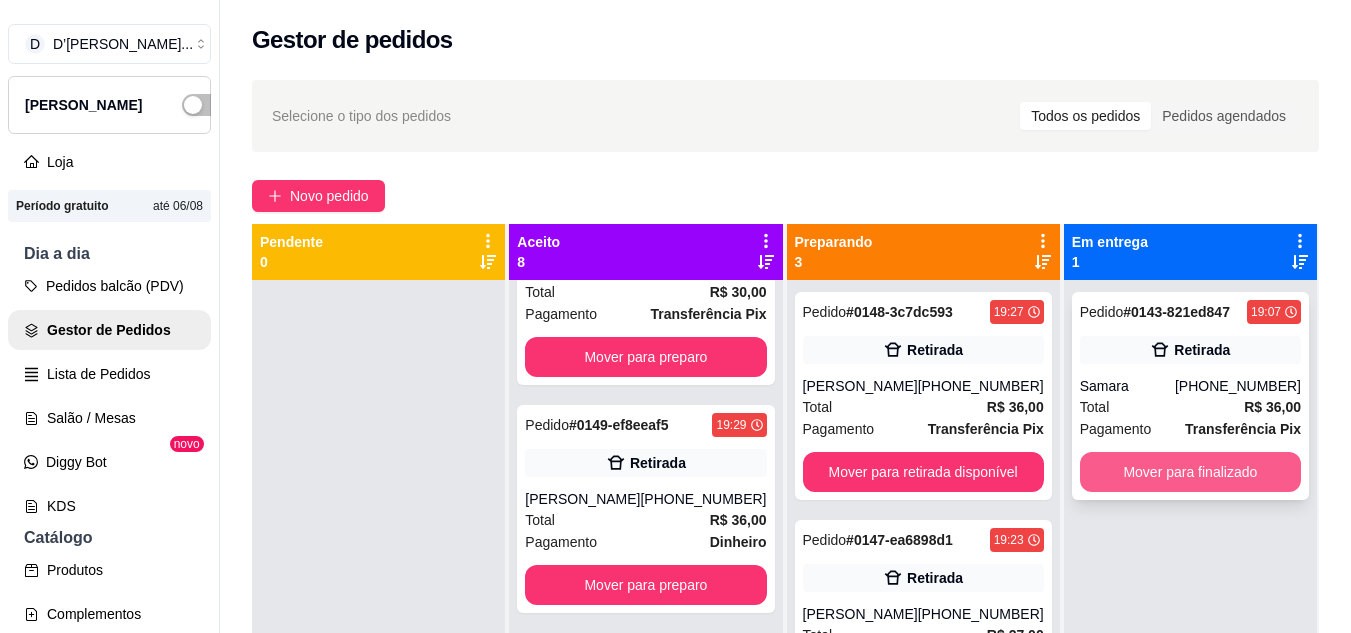 click on "Mover para finalizado" at bounding box center (1190, 472) 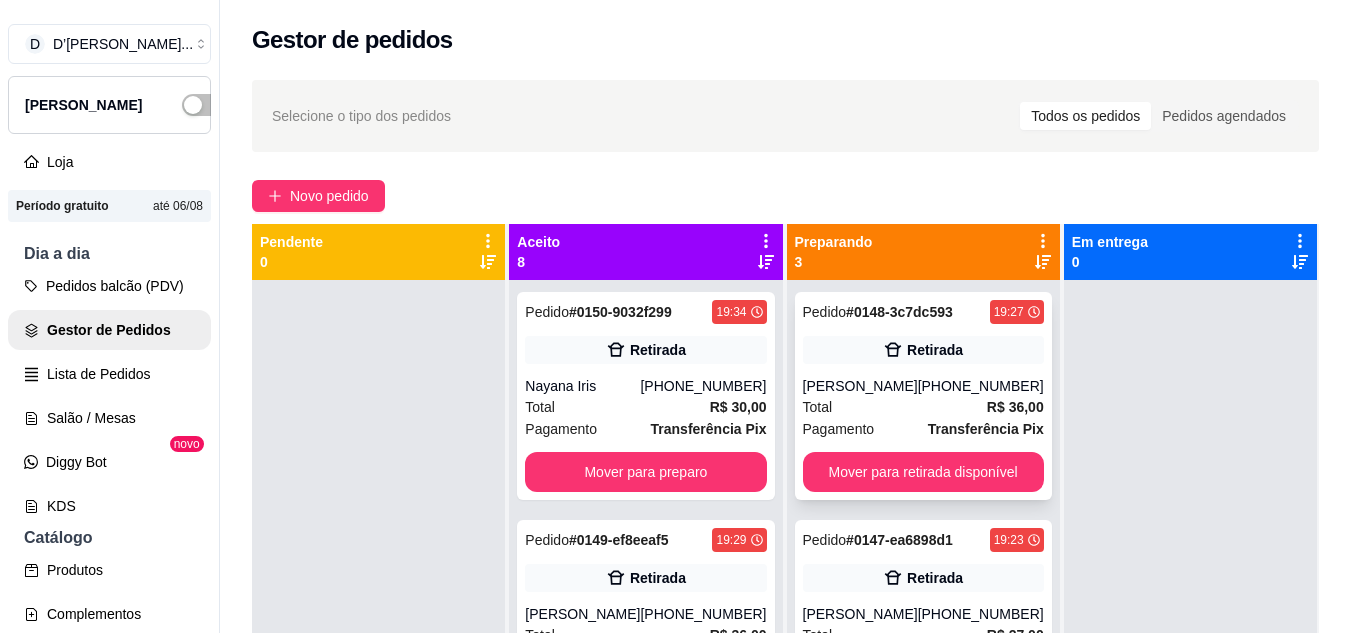 scroll, scrollTop: 71, scrollLeft: 0, axis: vertical 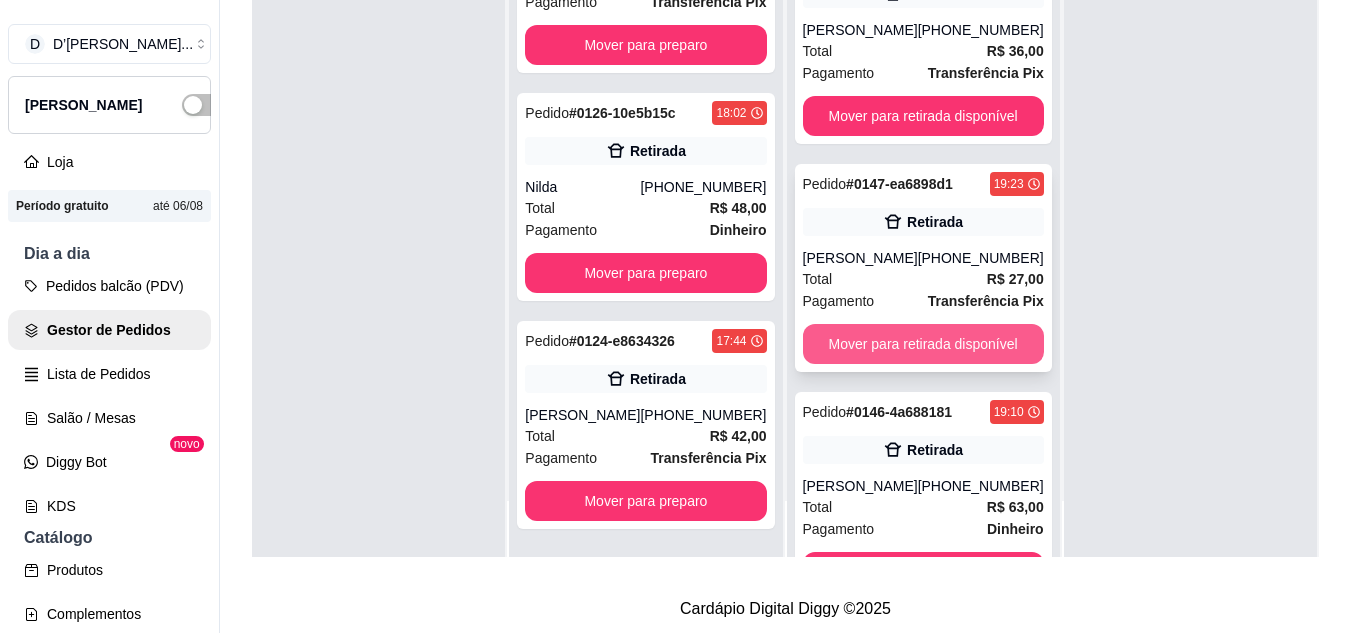 click on "Mover para retirada disponível" at bounding box center [923, 344] 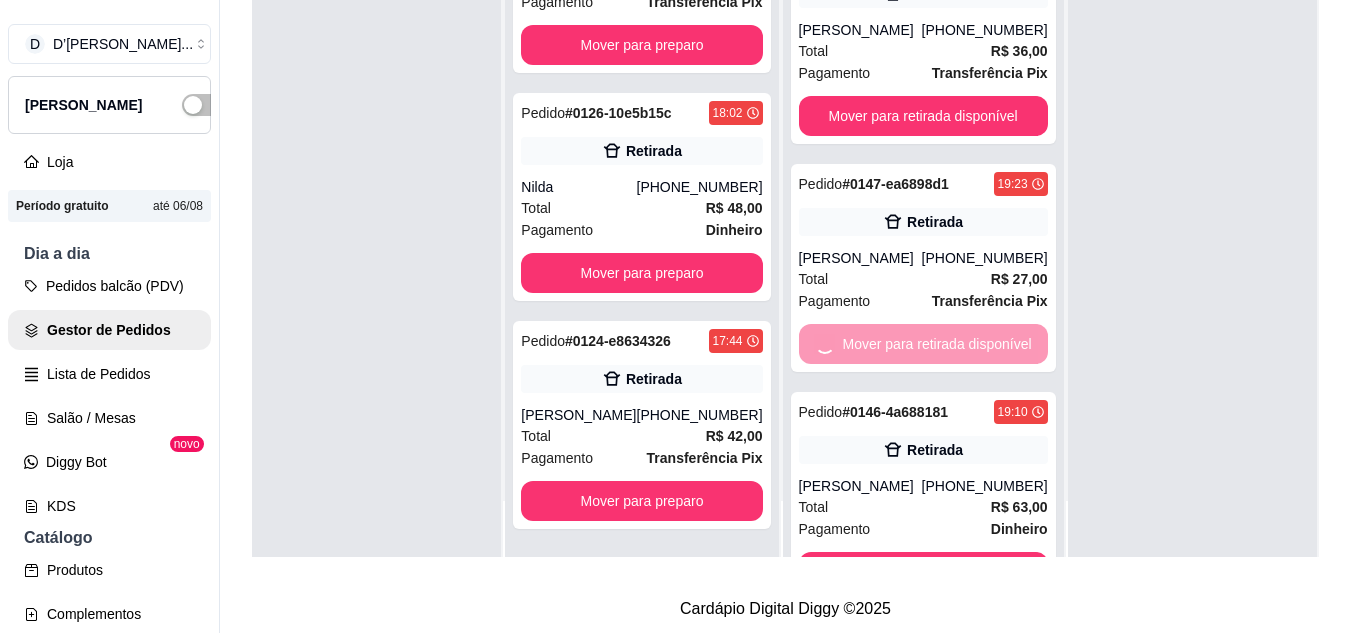 scroll, scrollTop: 1251, scrollLeft: 0, axis: vertical 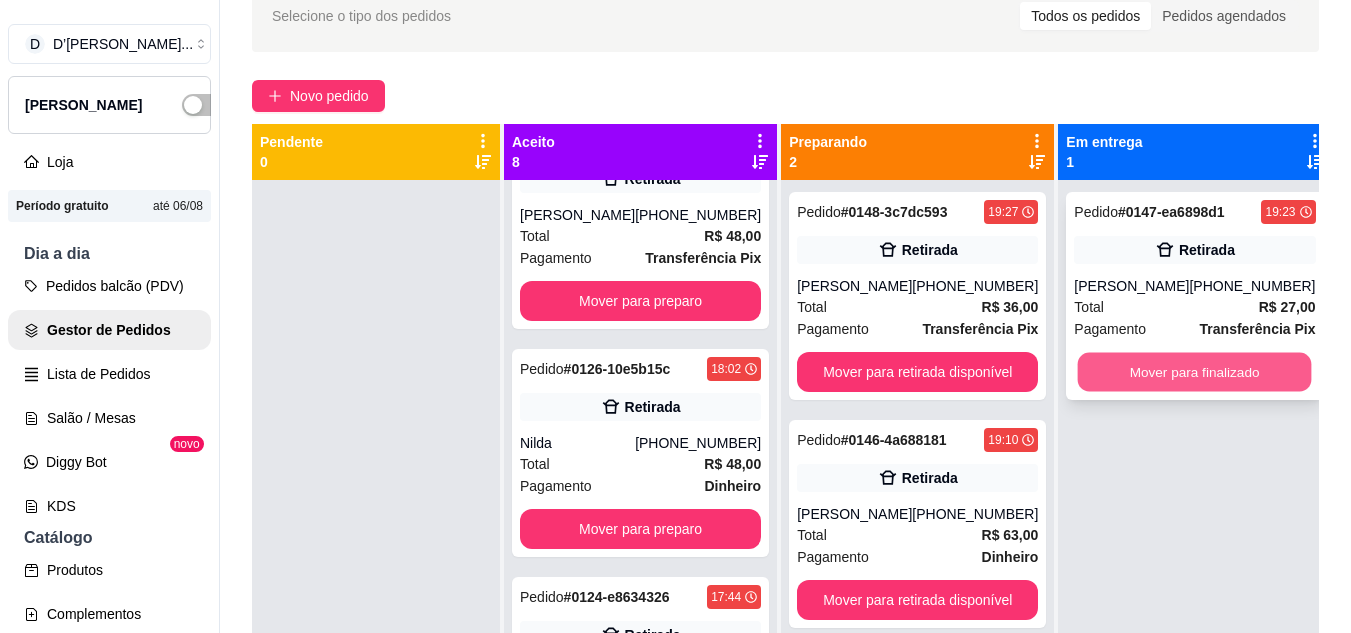 click on "Mover para finalizado" at bounding box center (1195, 372) 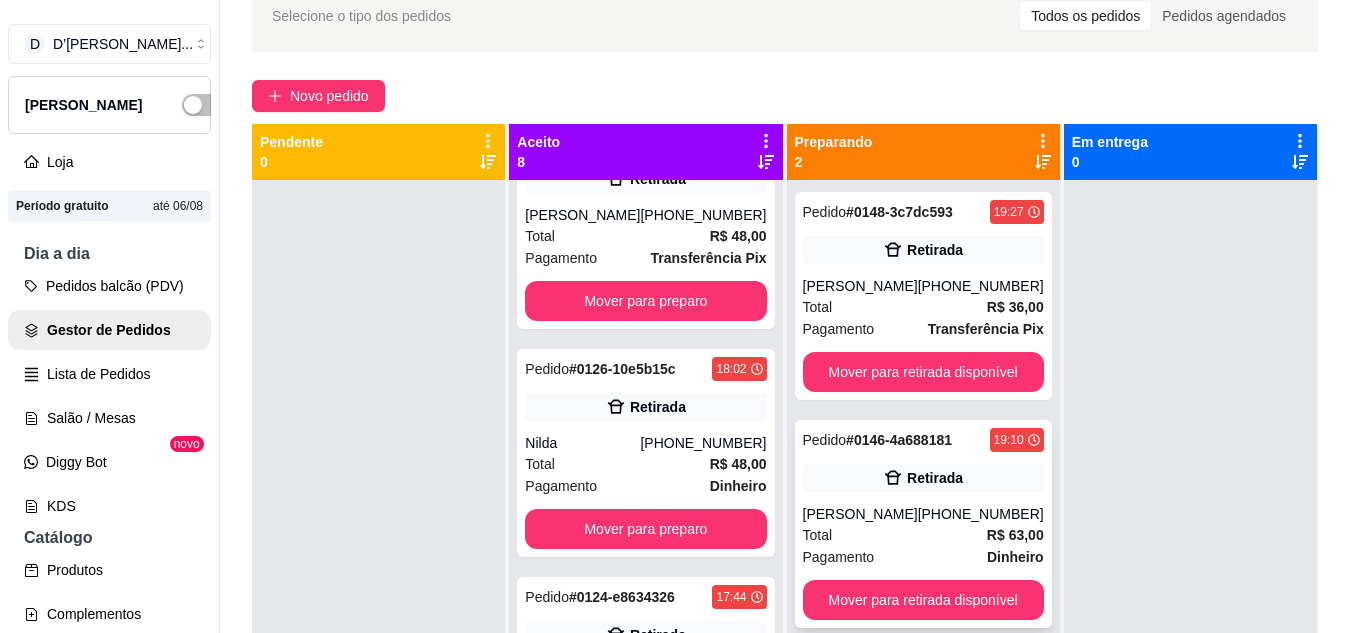scroll, scrollTop: 56, scrollLeft: 0, axis: vertical 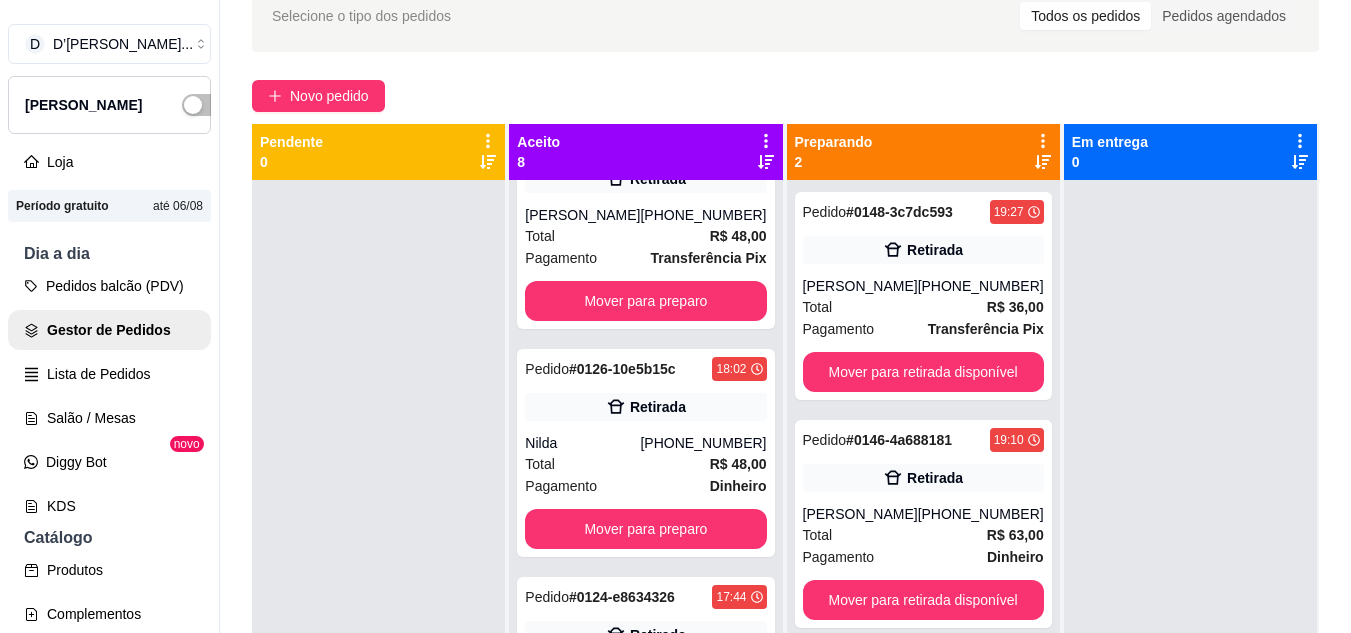 drag, startPoint x: 1333, startPoint y: 324, endPoint x: 1335, endPoint y: 343, distance: 19.104973 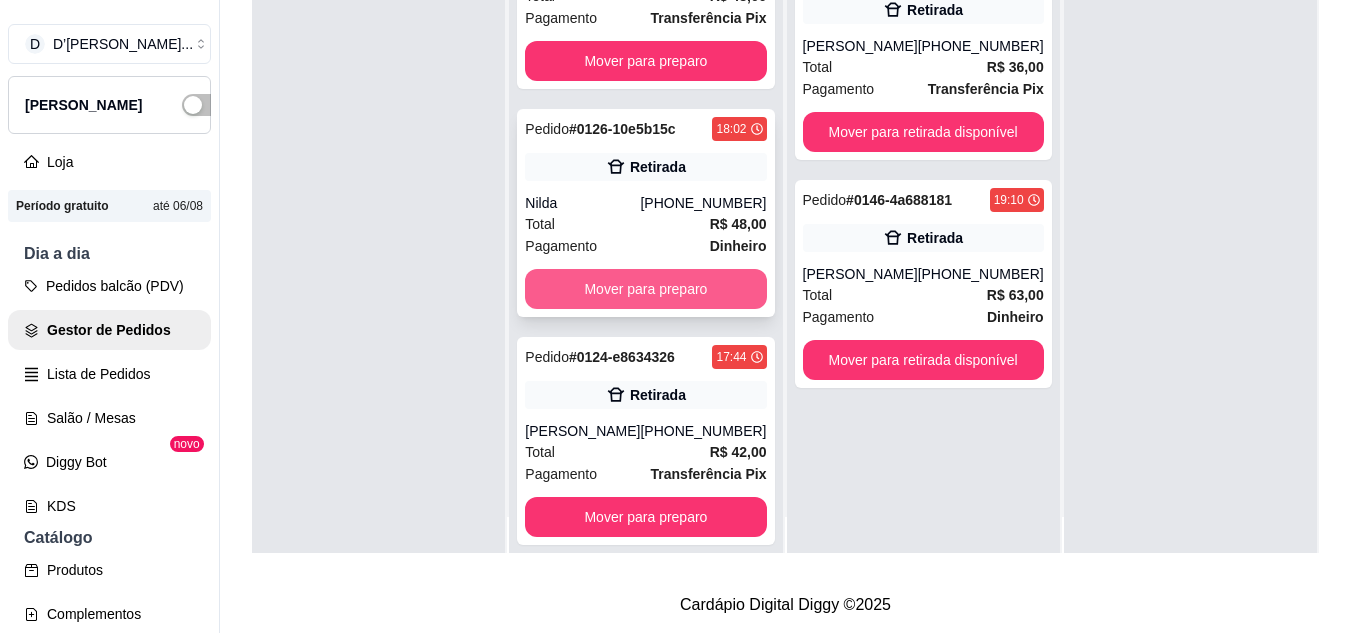 scroll, scrollTop: 56, scrollLeft: 0, axis: vertical 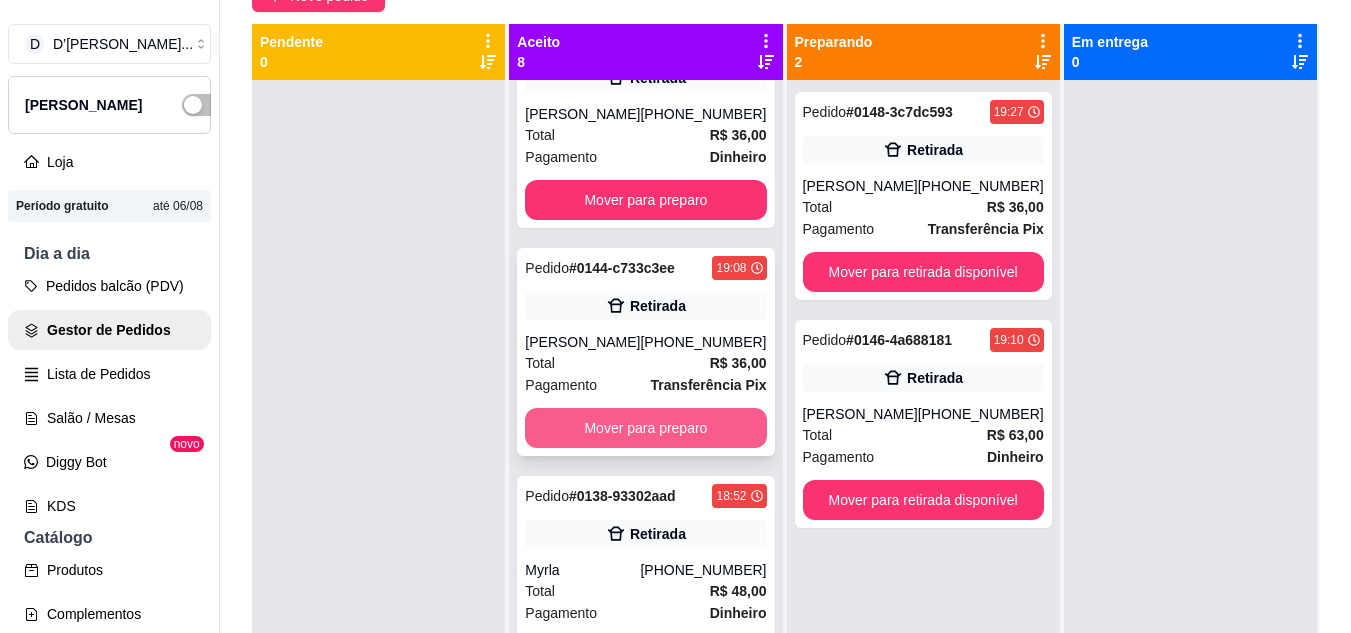 click on "Mover para preparo" at bounding box center (645, 428) 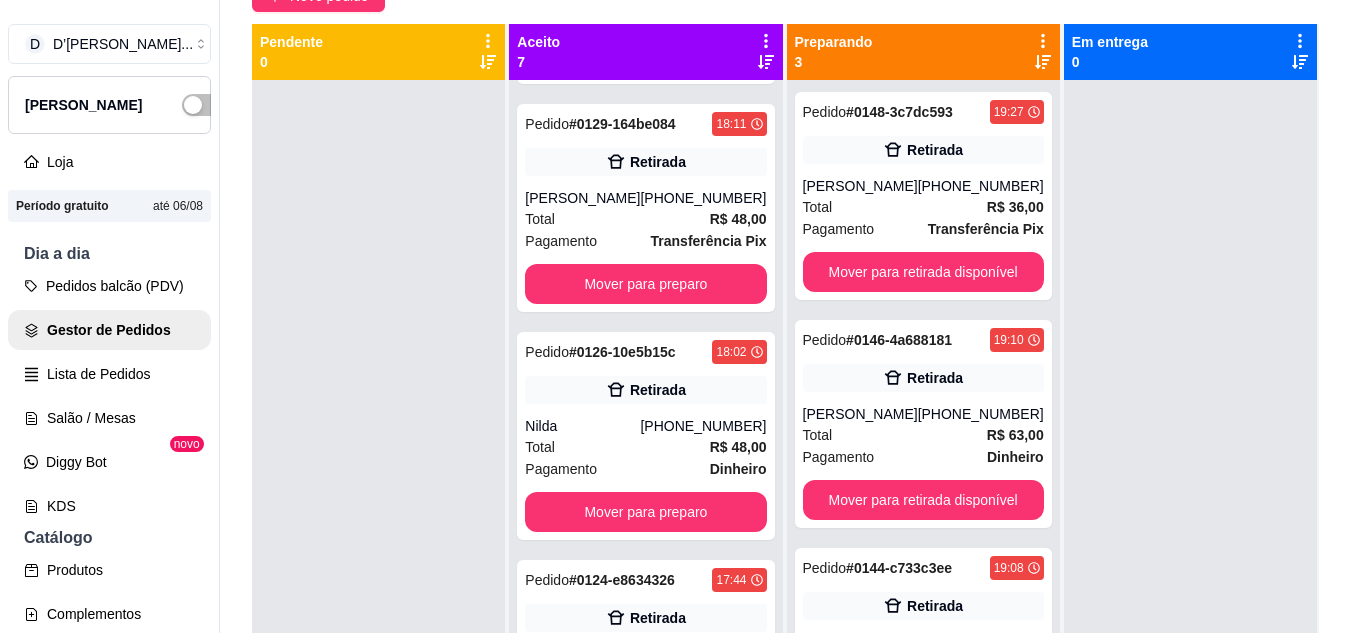 scroll, scrollTop: 1087, scrollLeft: 0, axis: vertical 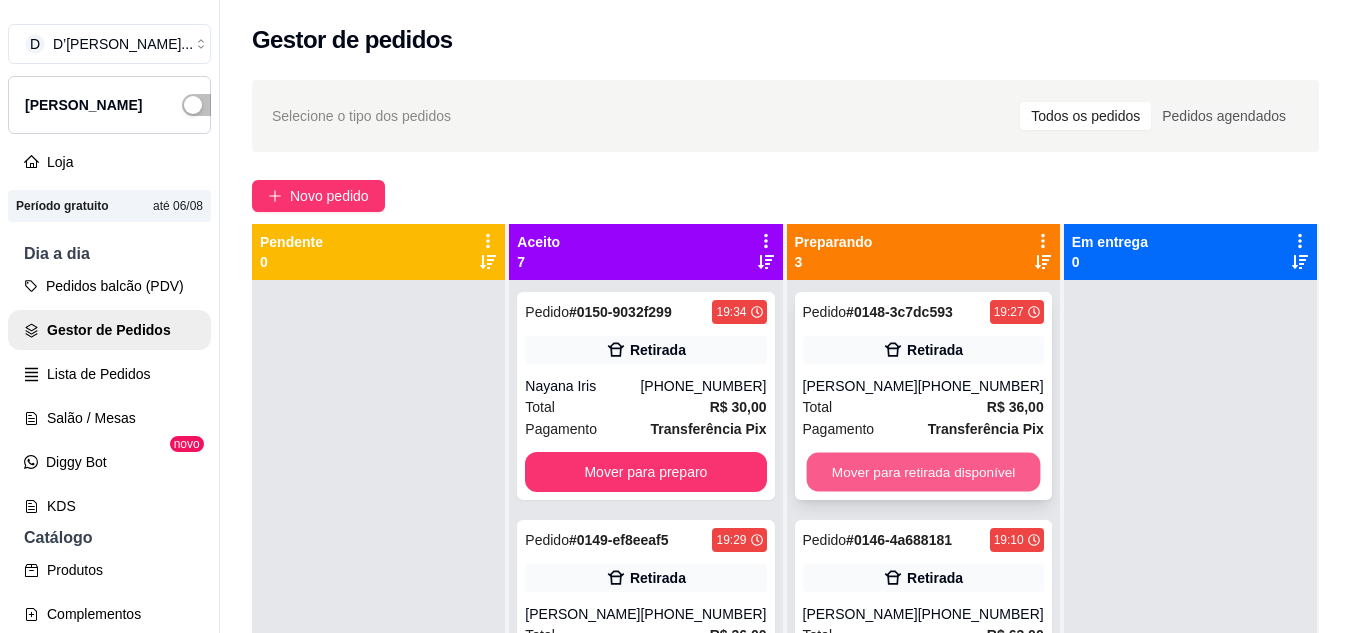 click on "Mover para retirada disponível" at bounding box center (923, 472) 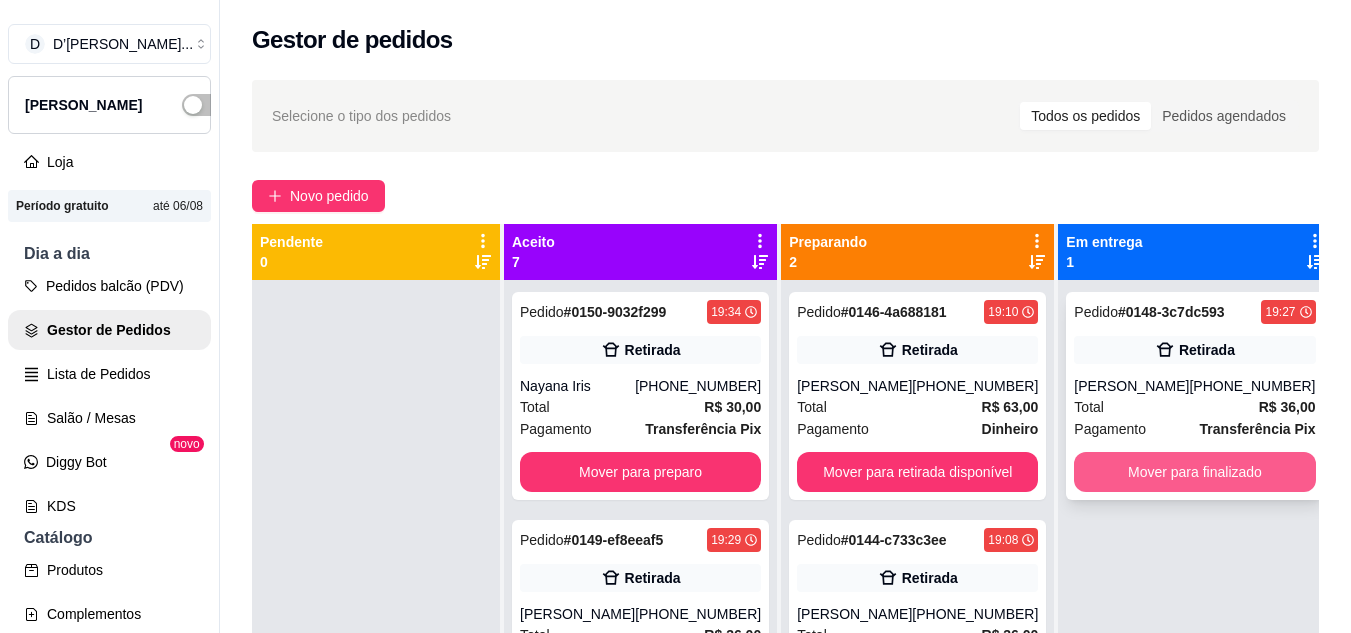 click on "Mover para finalizado" at bounding box center [1194, 472] 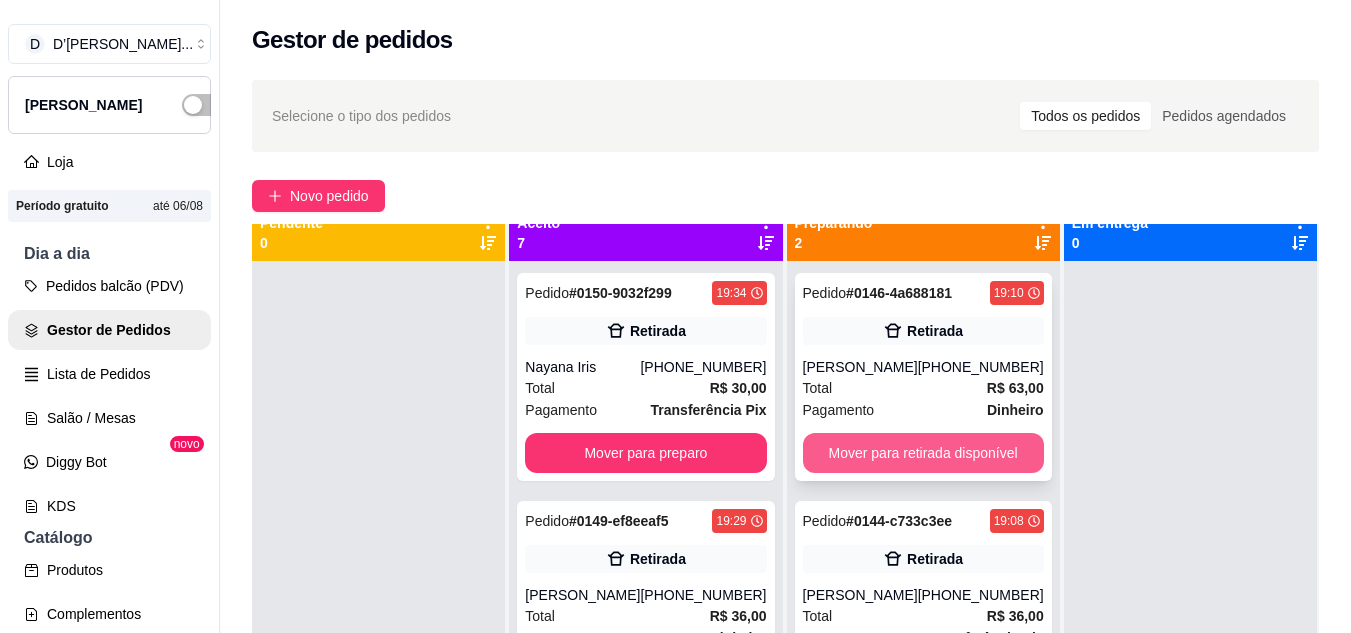 scroll, scrollTop: 0, scrollLeft: 0, axis: both 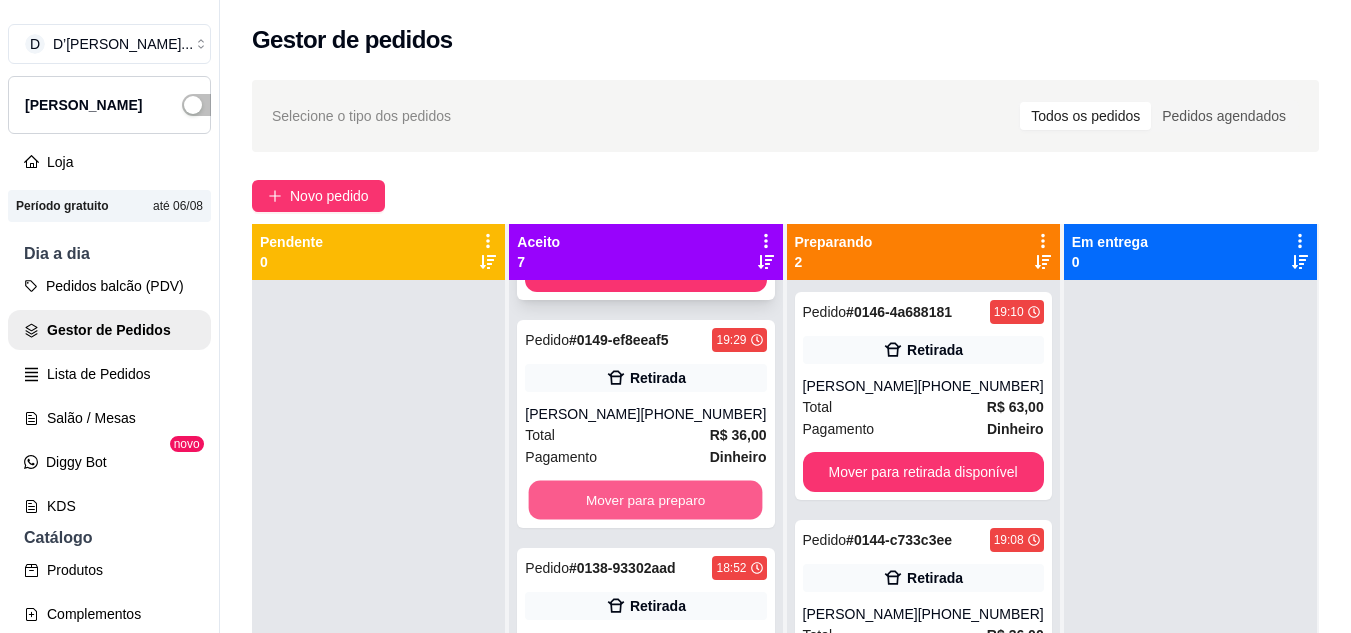 click on "Mover para preparo" at bounding box center (646, 500) 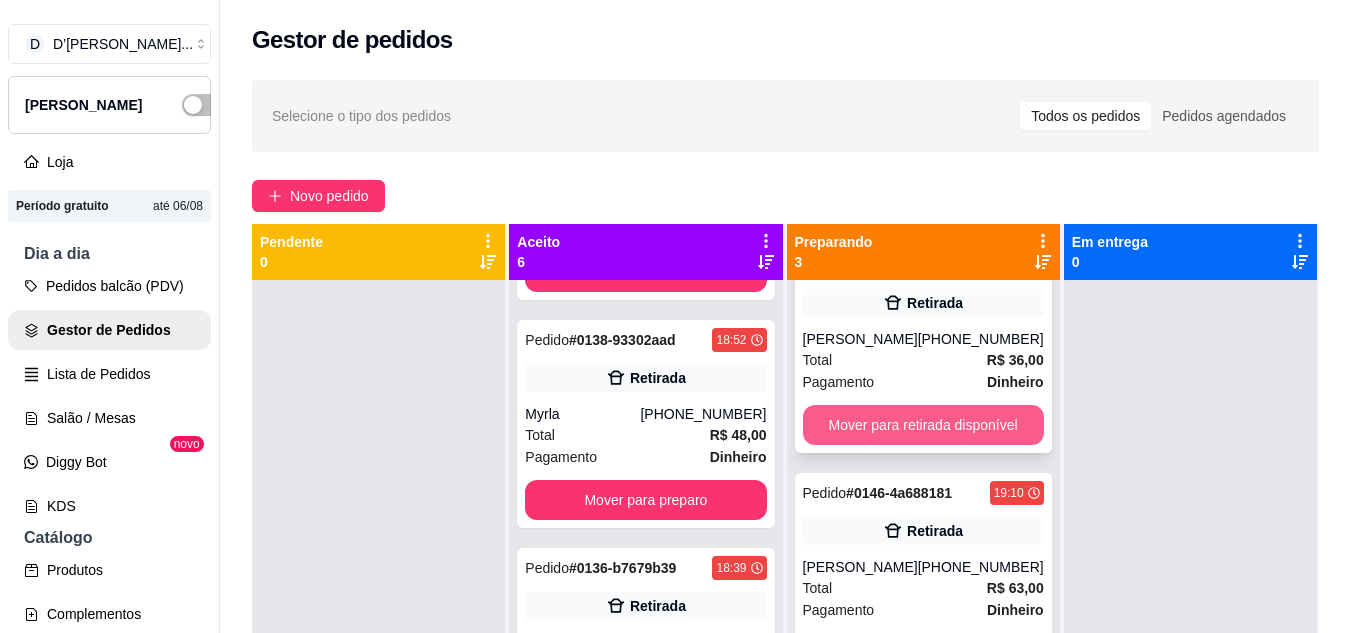 scroll, scrollTop: 71, scrollLeft: 0, axis: vertical 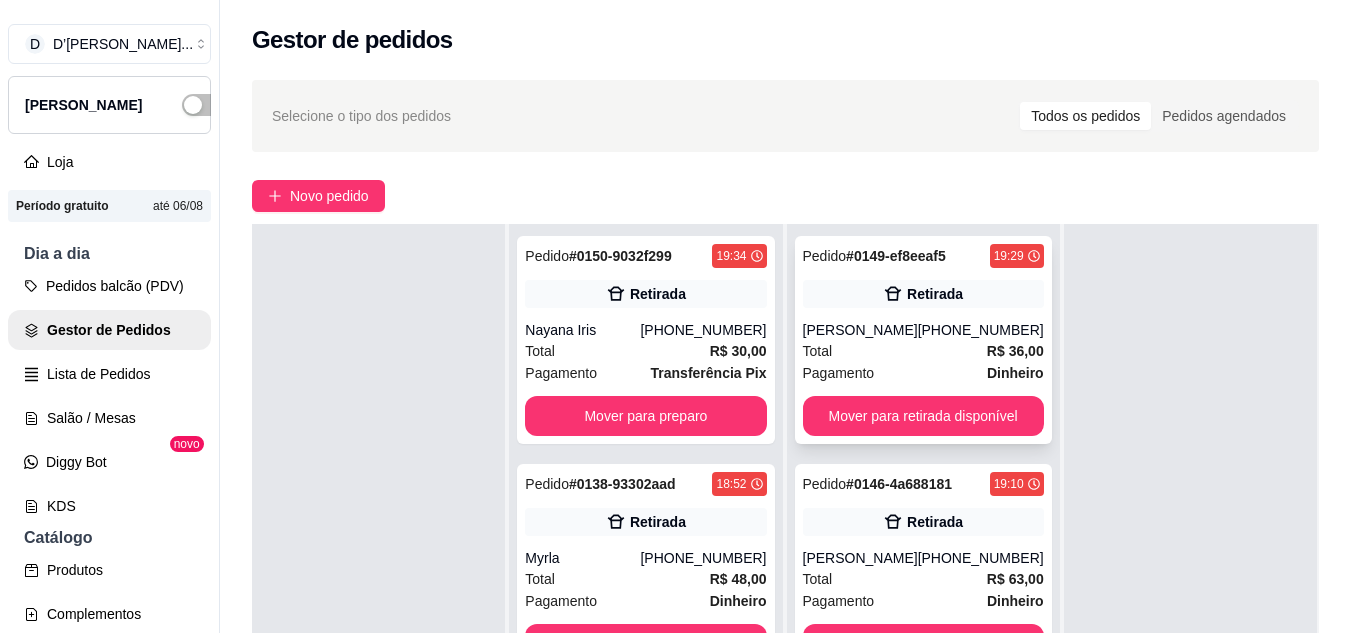 click on "Pedido  # 0149-ef8eeaf5 19:29 Retirada Marcondes Alves  (88) 99785-6946 Total R$ 36,00 Pagamento Dinheiro Mover para retirada disponível" at bounding box center (923, 340) 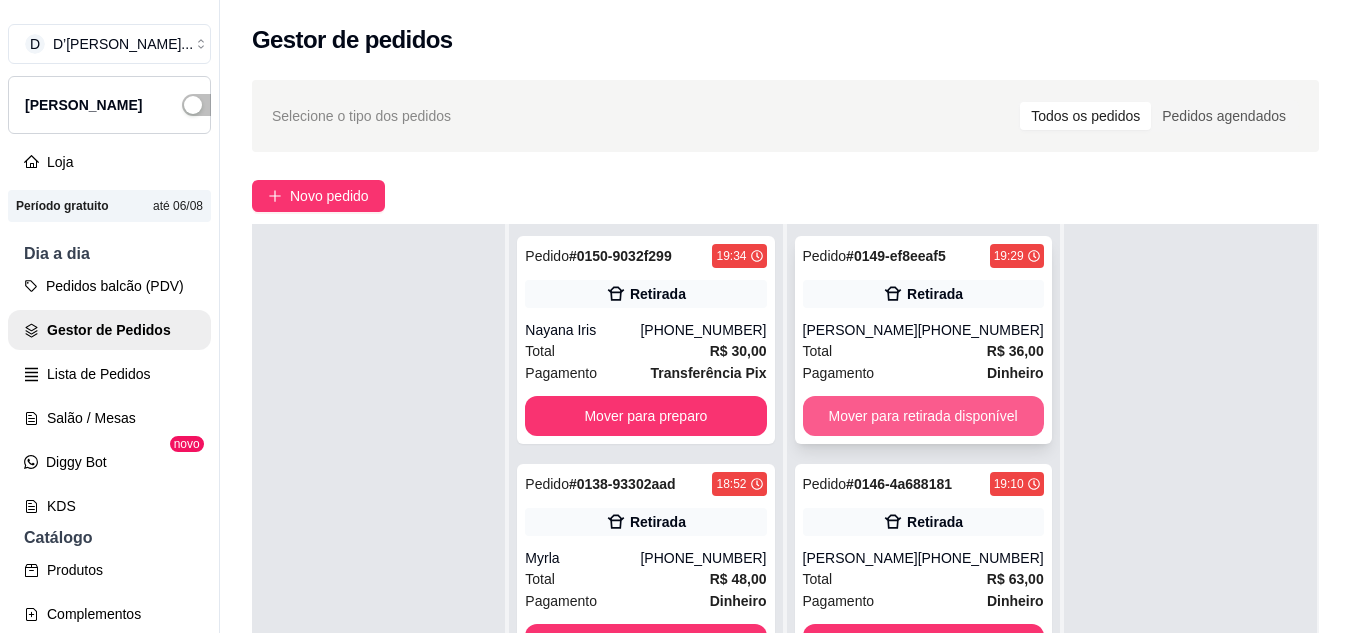 click on "Mover para retirada disponível" at bounding box center [923, 416] 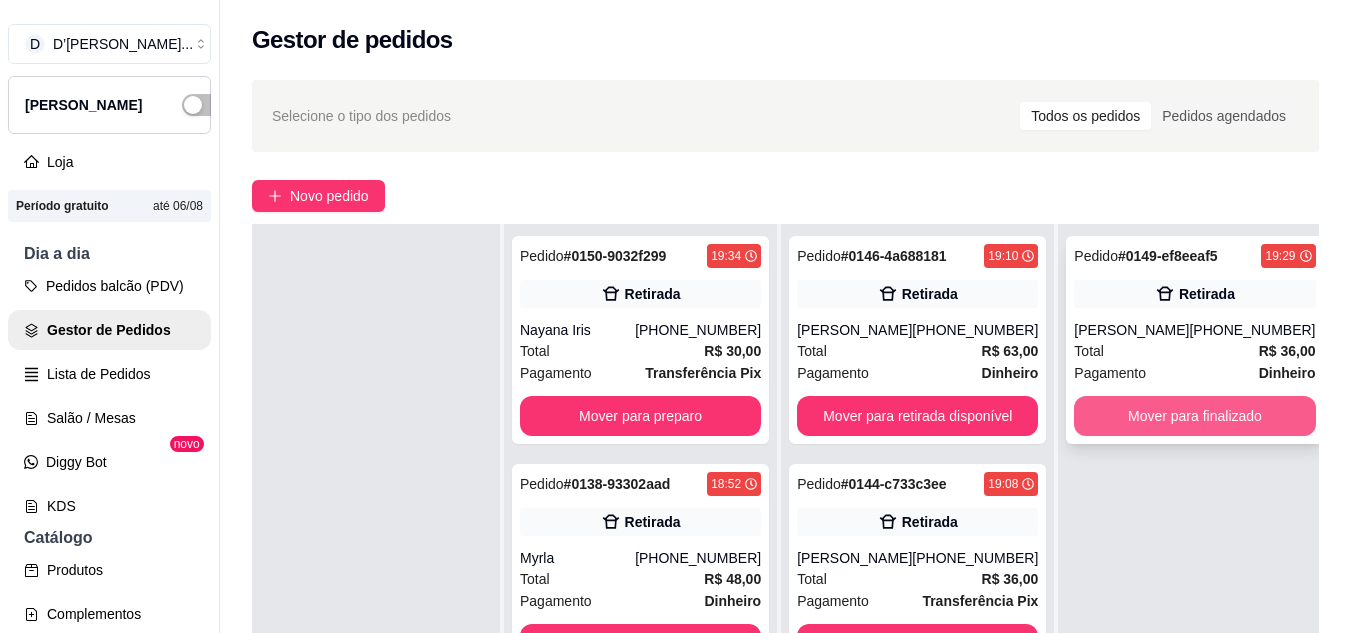 click on "Mover para finalizado" at bounding box center (1194, 416) 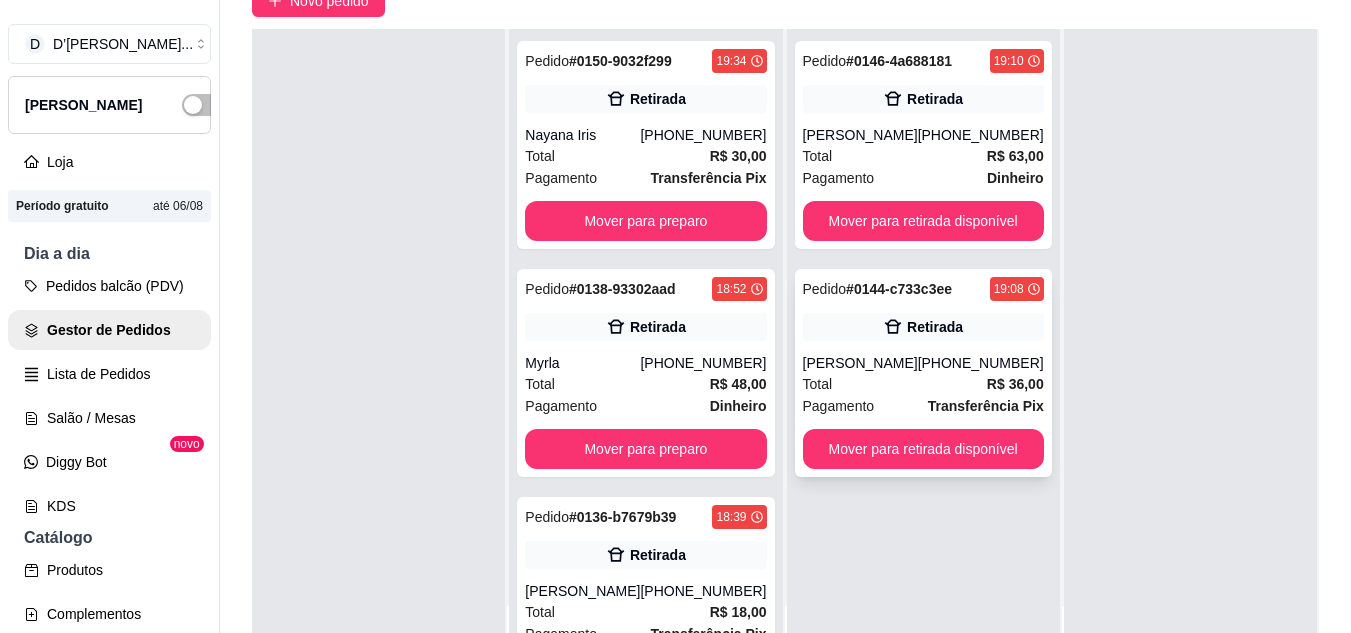 scroll, scrollTop: 200, scrollLeft: 0, axis: vertical 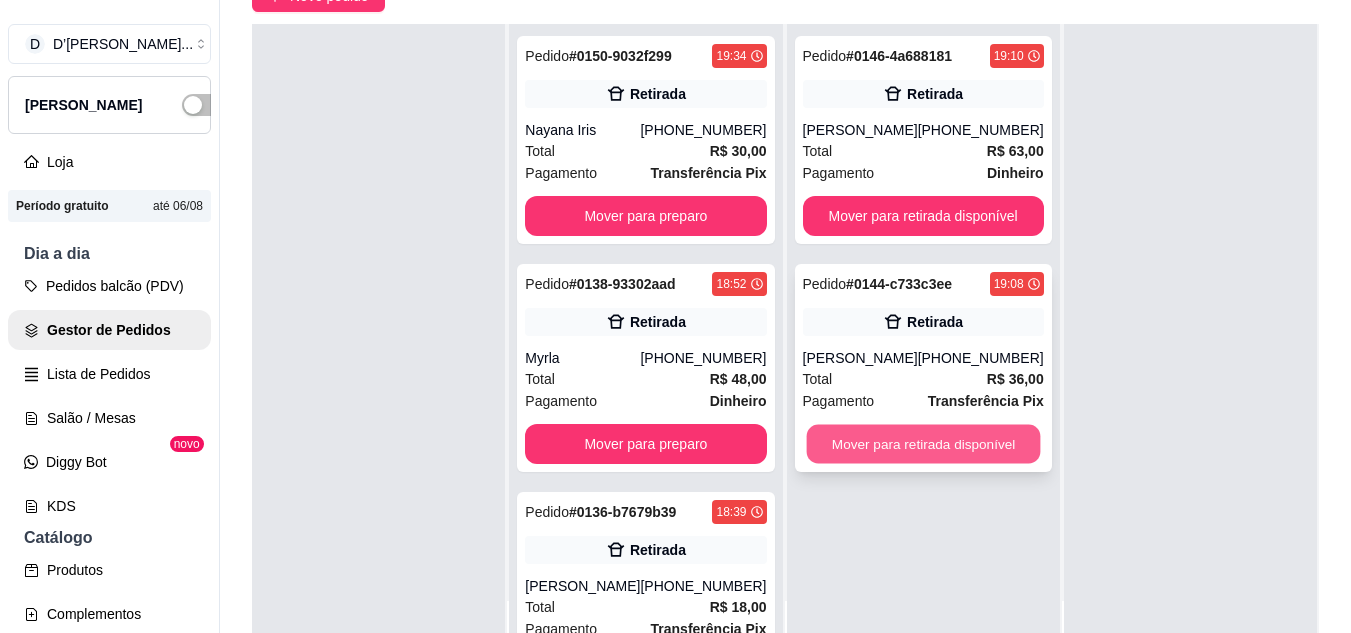 click on "Mover para retirada disponível" at bounding box center (923, 444) 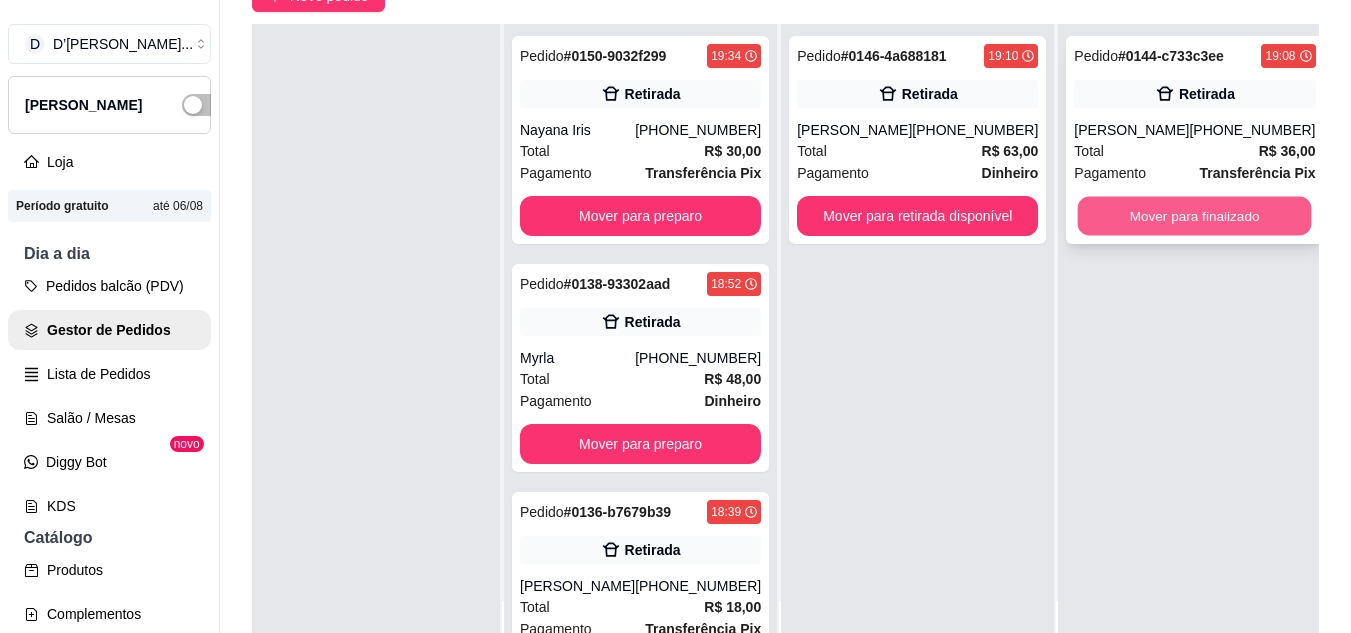 click on "Mover para finalizado" at bounding box center [1195, 216] 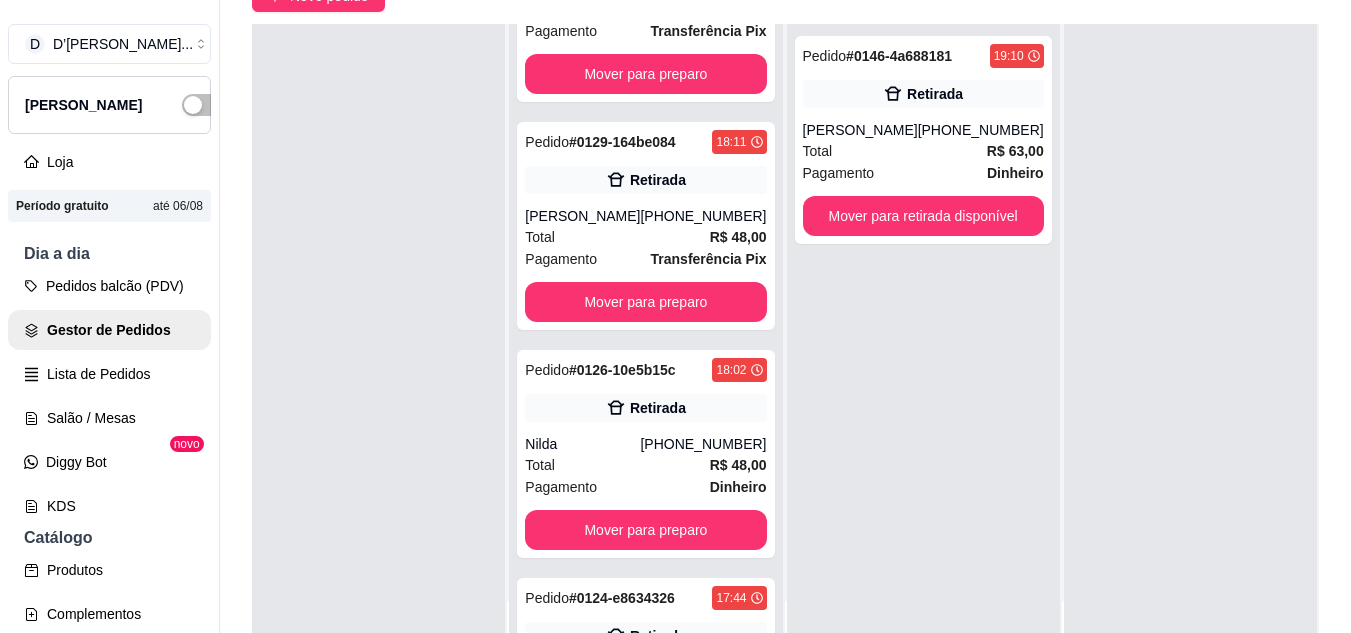 scroll, scrollTop: 795, scrollLeft: 0, axis: vertical 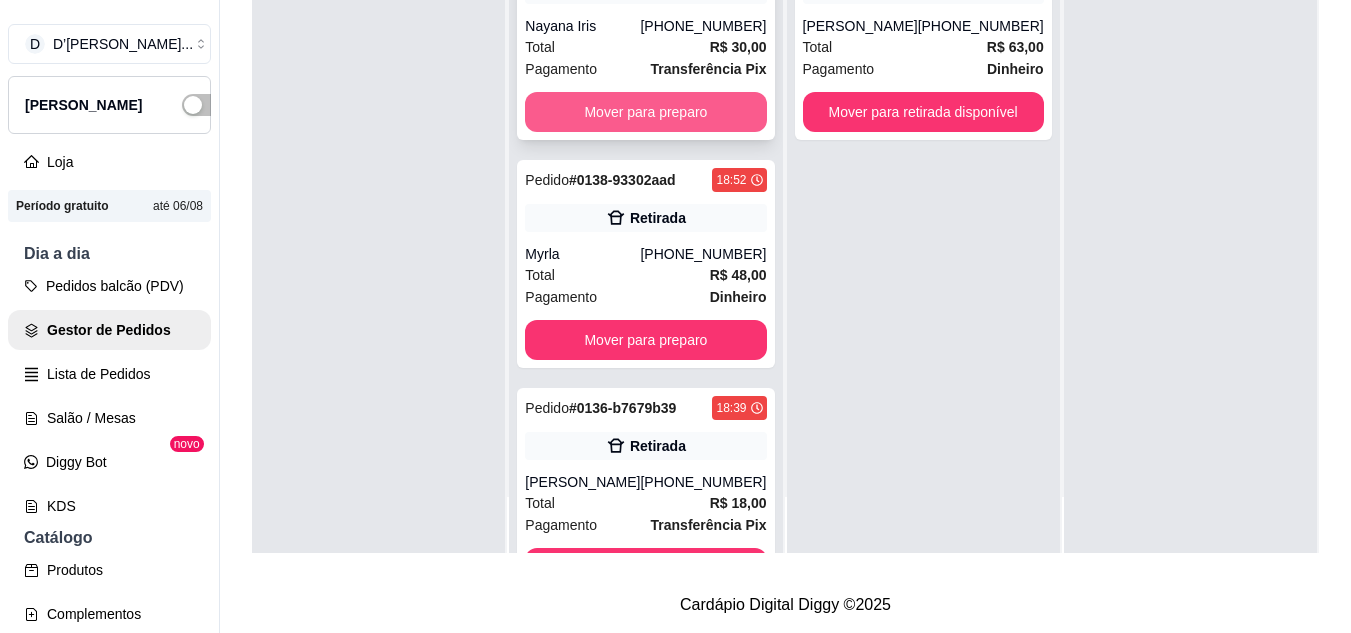 click on "Mover para preparo" at bounding box center (645, 112) 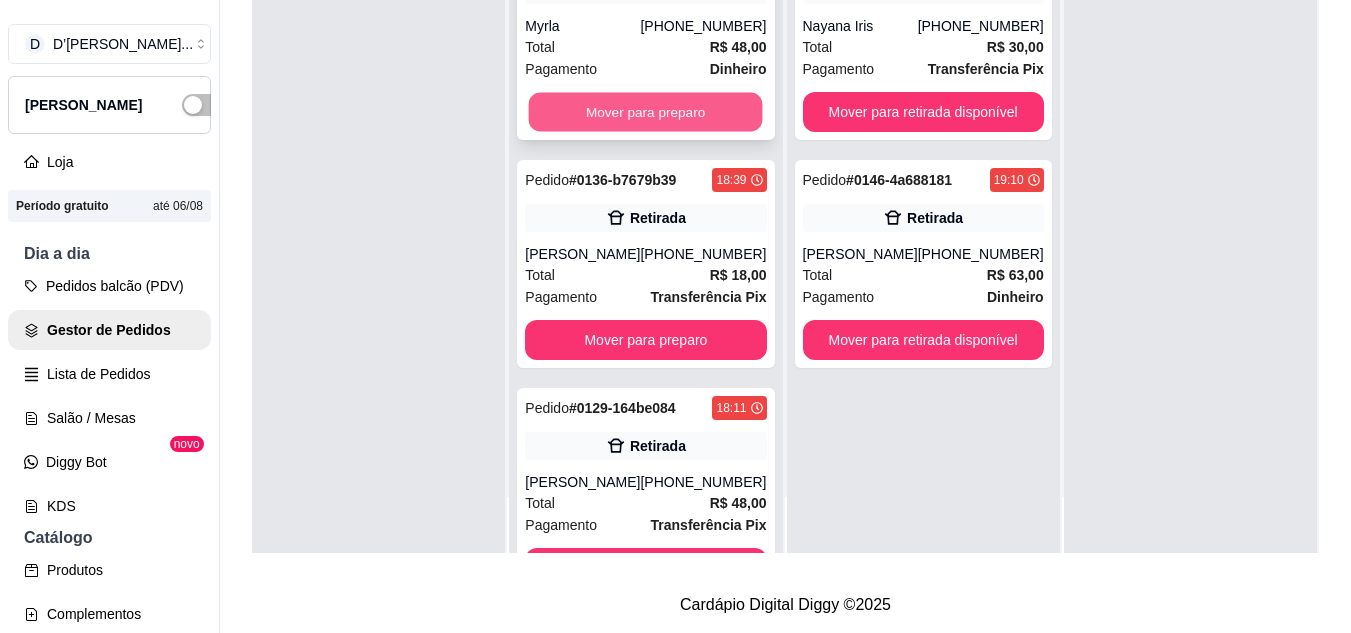 click on "Mover para preparo" at bounding box center (646, 112) 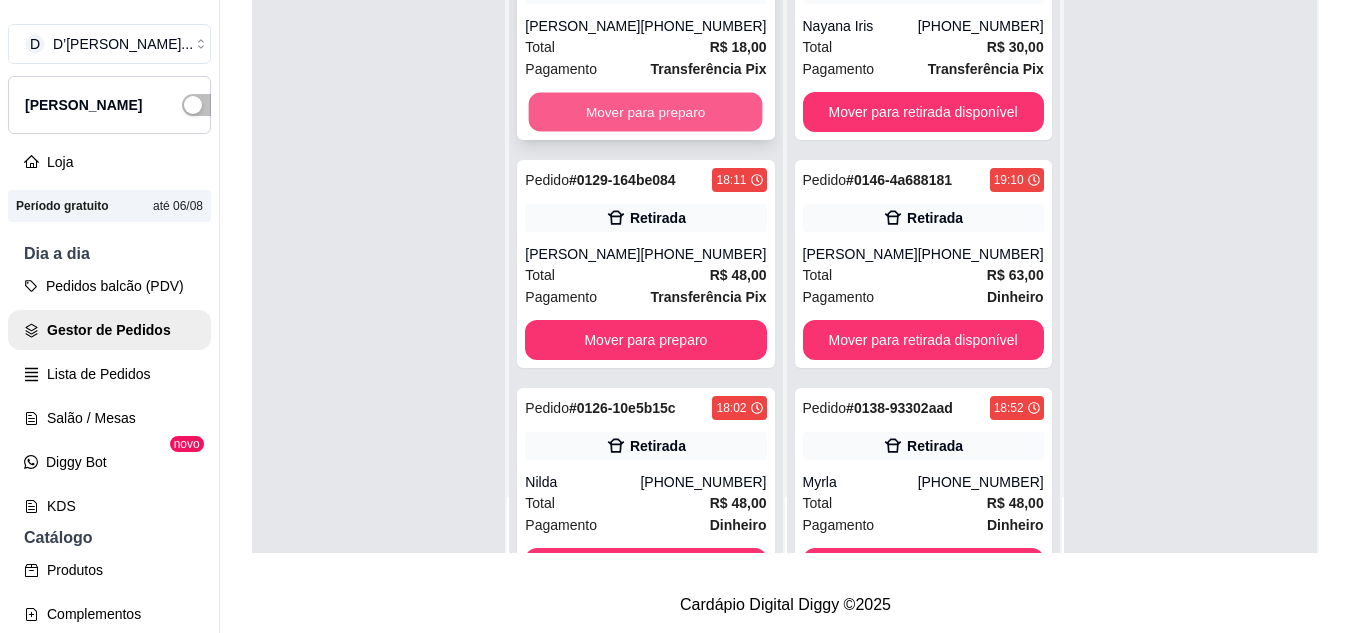 click on "Mover para preparo" at bounding box center (646, 112) 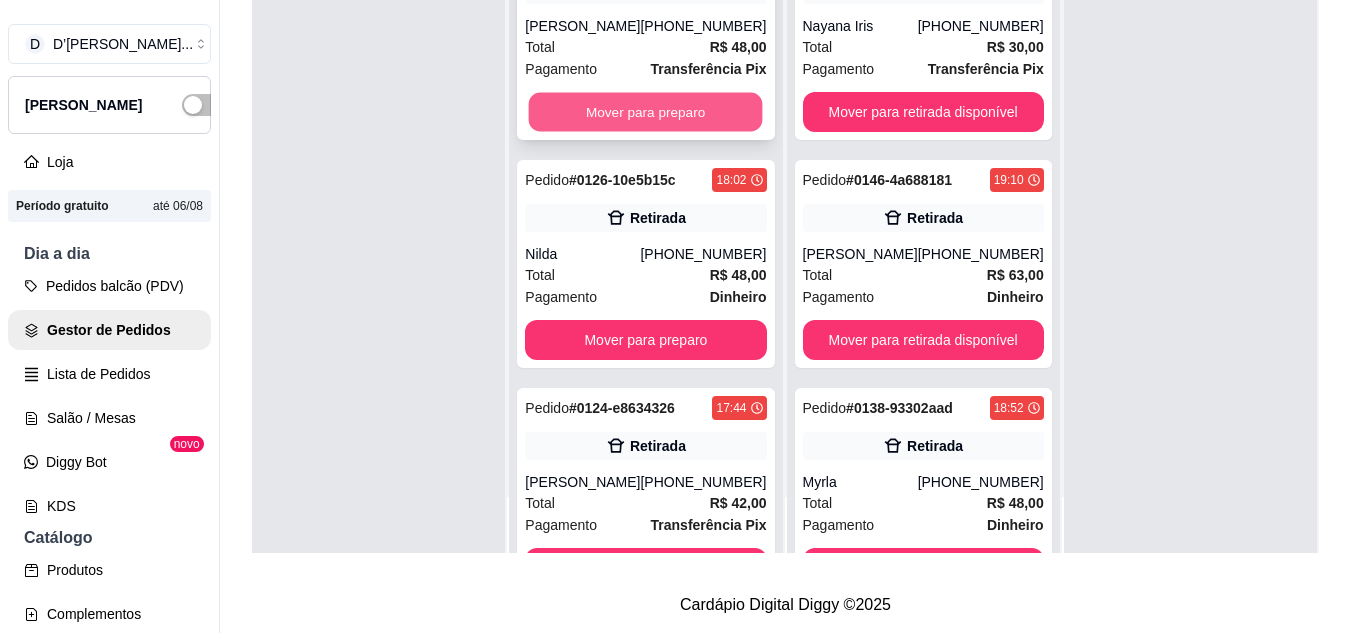 click on "Mover para preparo" at bounding box center (646, 112) 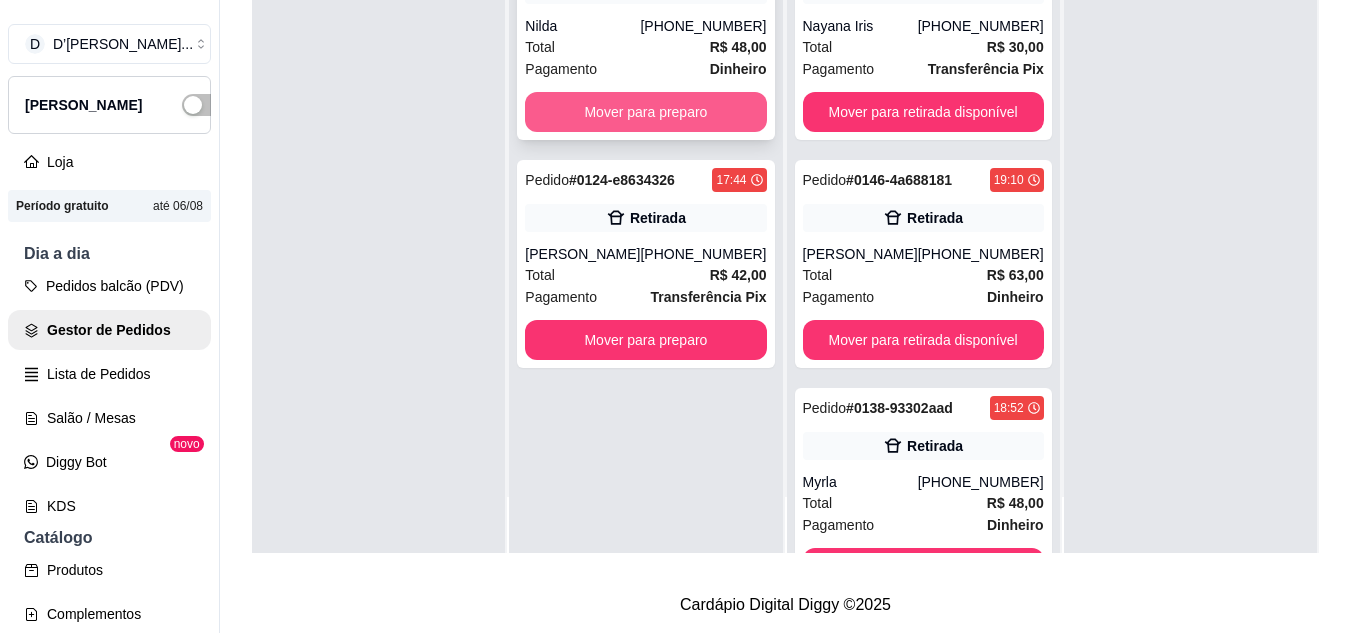 click on "Mover para preparo" at bounding box center [645, 112] 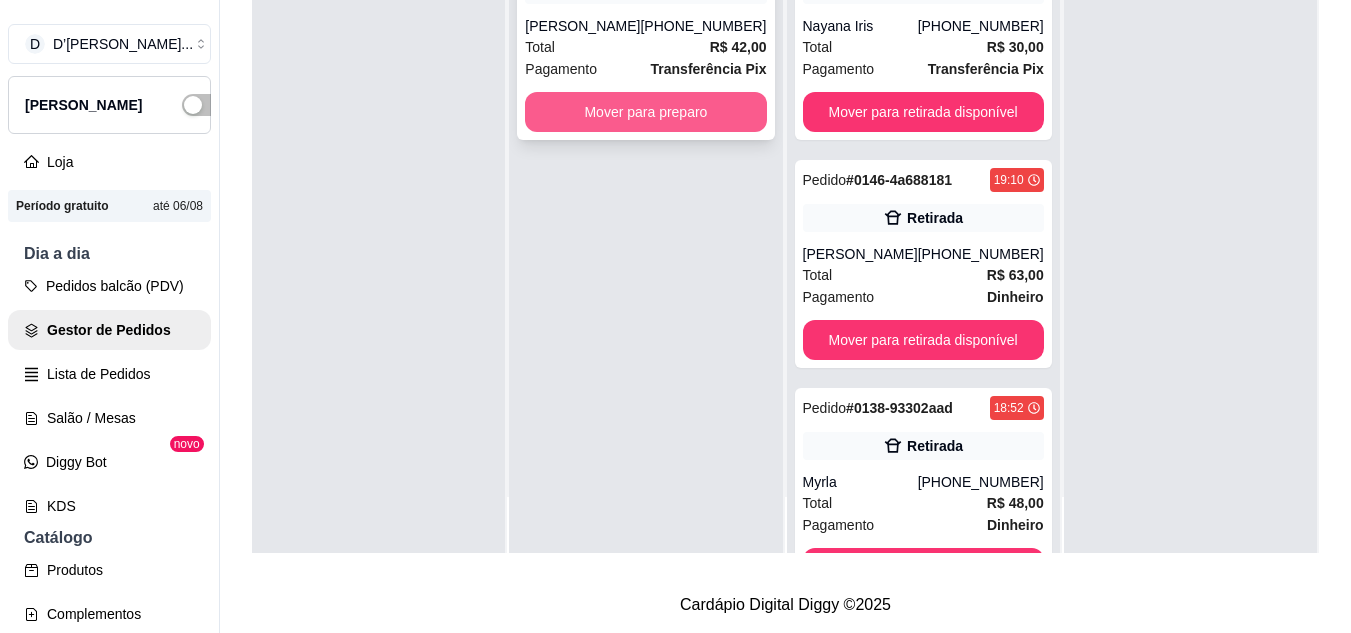 click on "Mover para preparo" at bounding box center [645, 112] 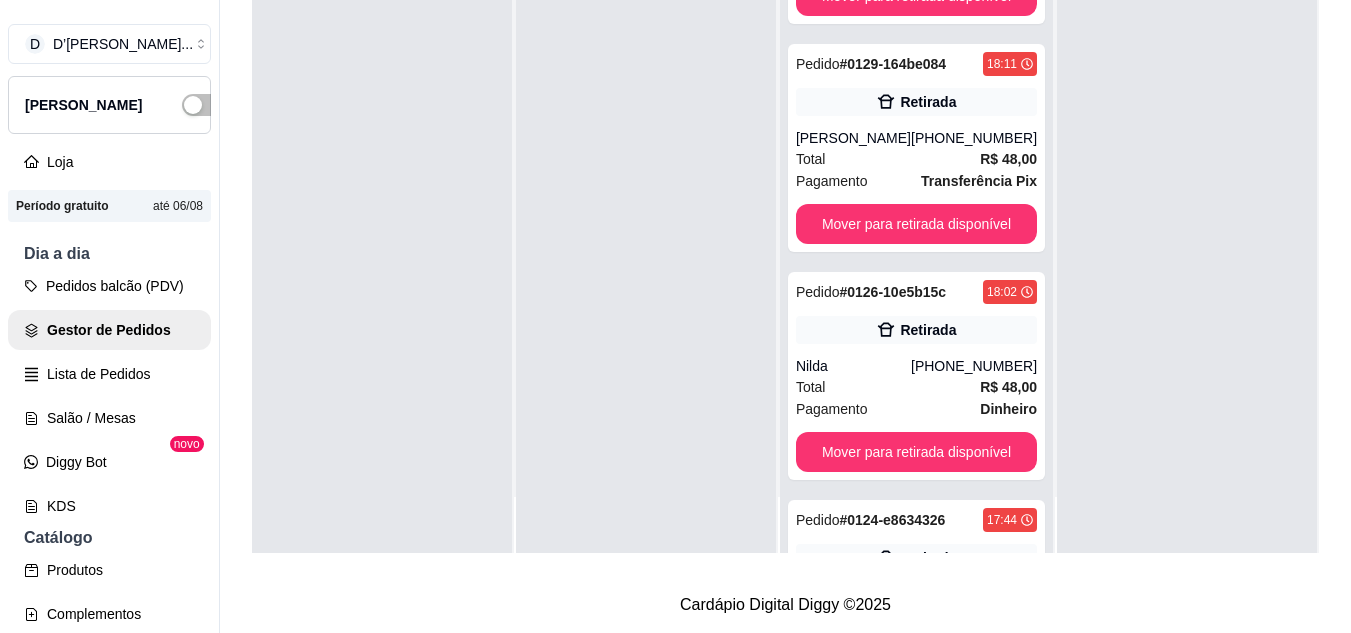 scroll, scrollTop: 1003, scrollLeft: 0, axis: vertical 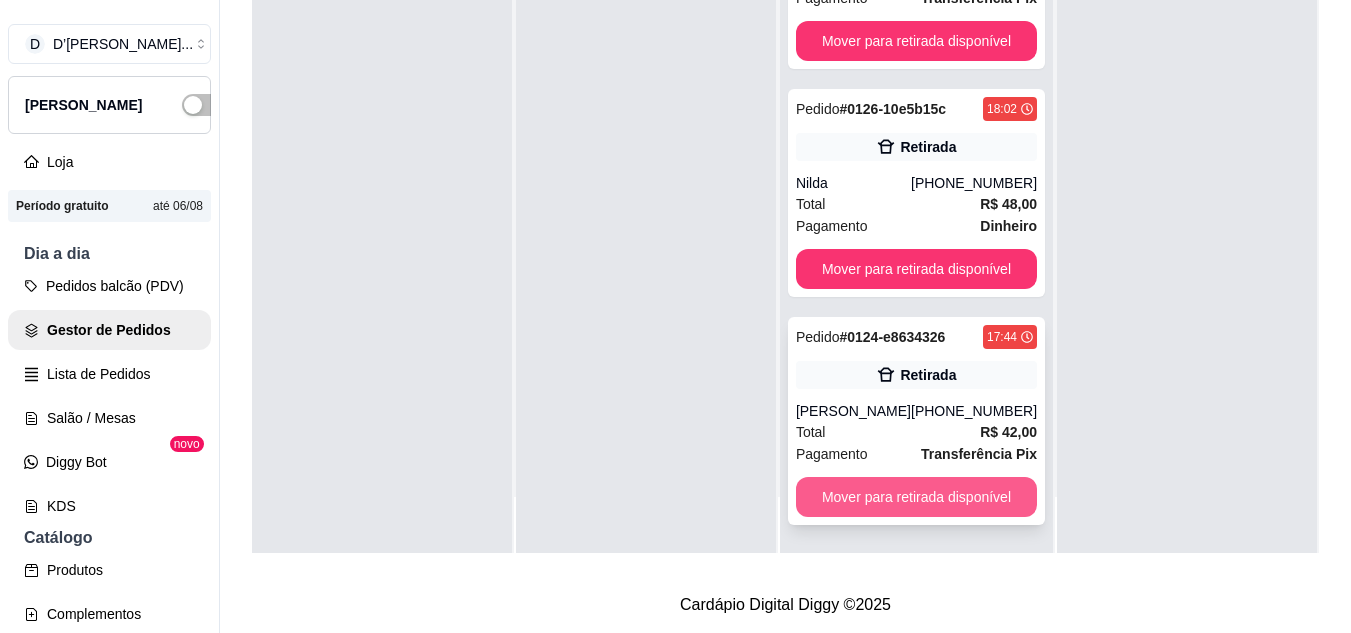 click on "Mover para retirada disponível" at bounding box center (916, 497) 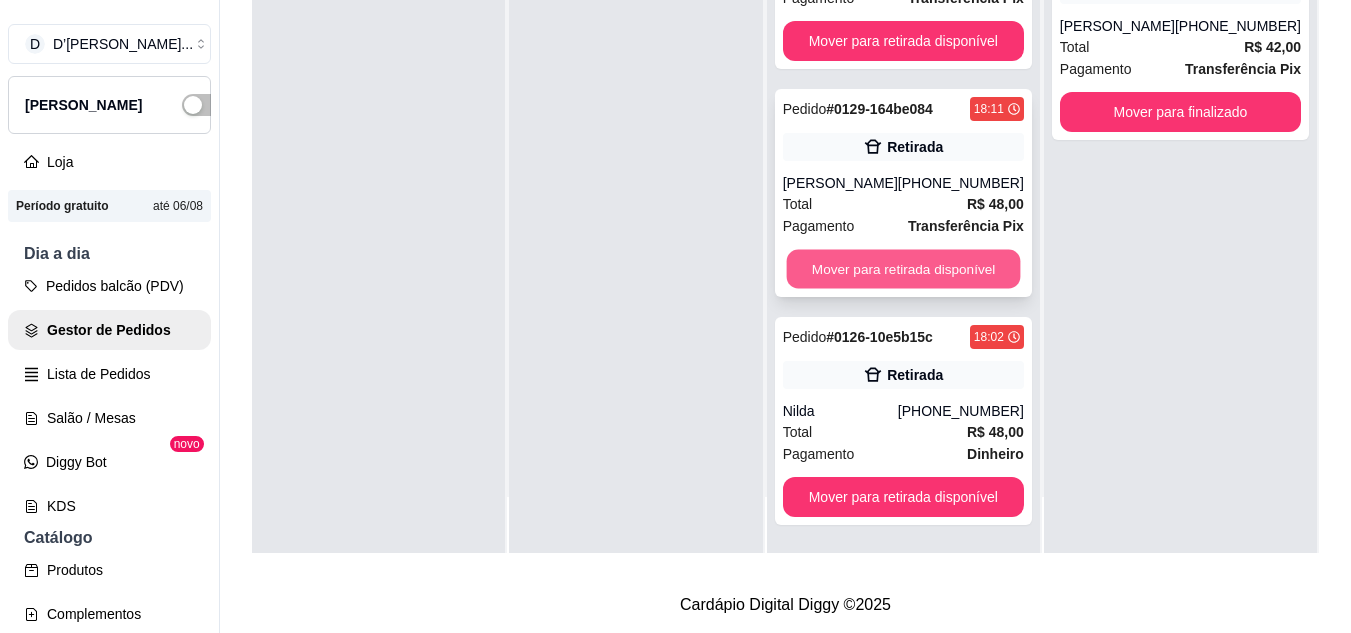 click on "Mover para retirada disponível" at bounding box center (903, 269) 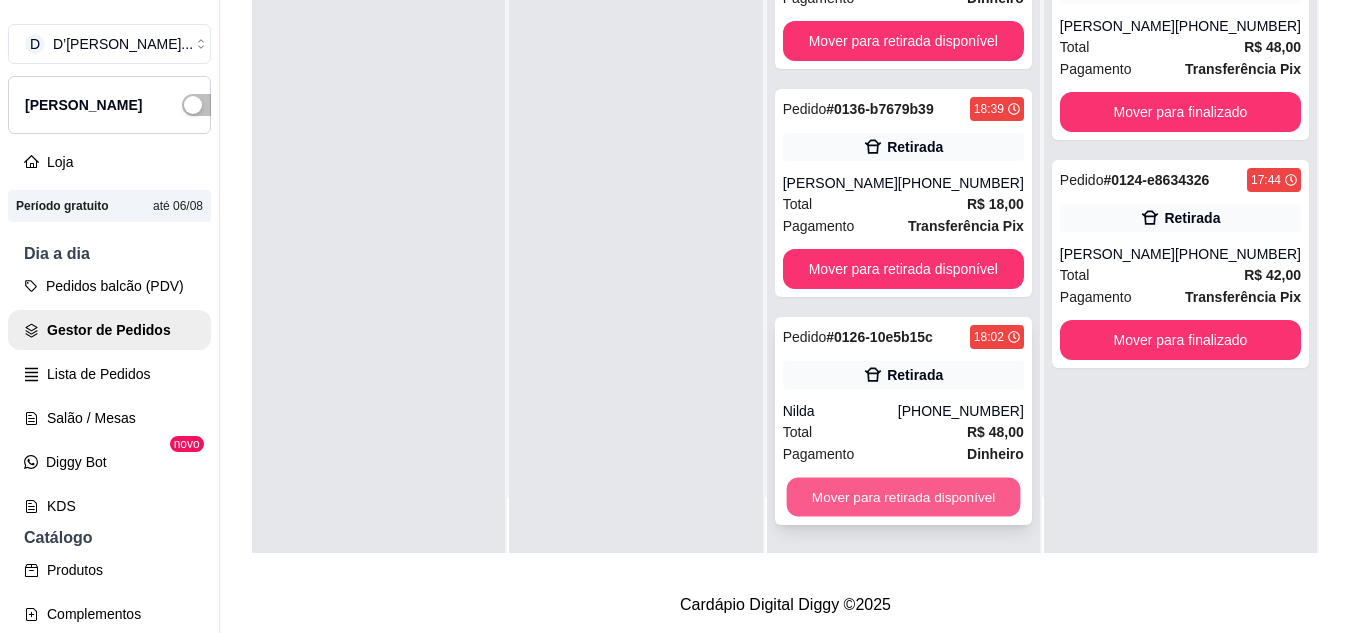 click on "Mover para retirada disponível" at bounding box center (903, 497) 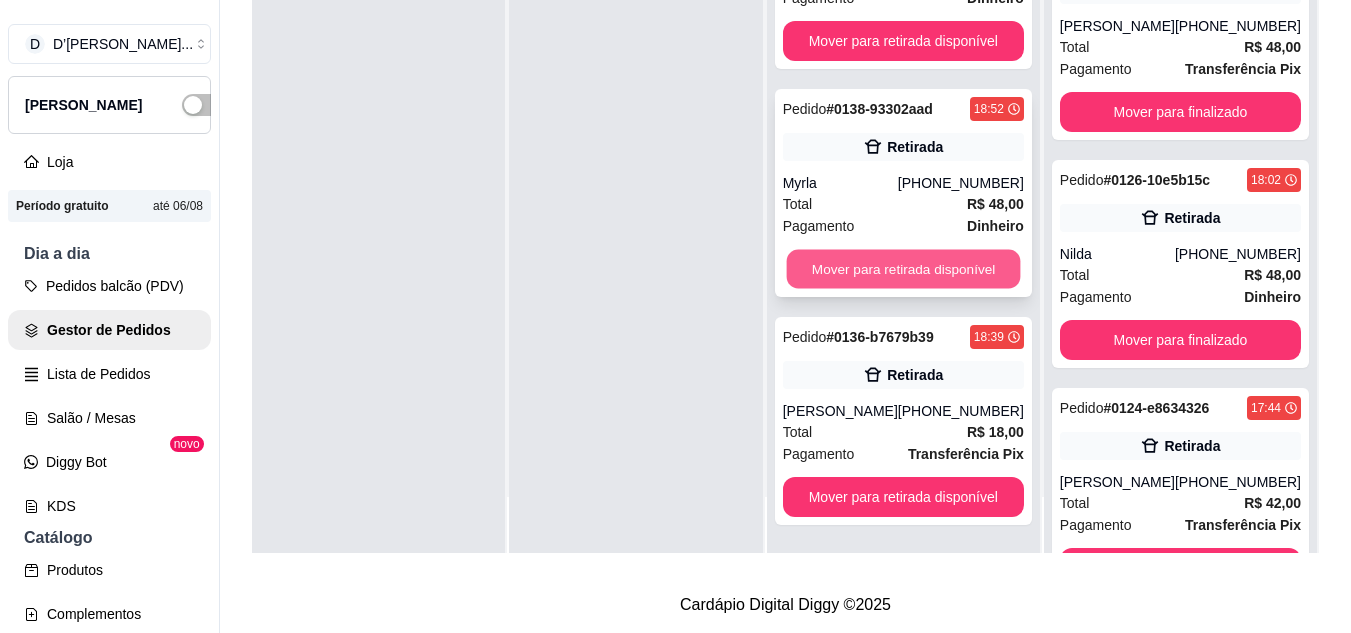 click on "Mover para retirada disponível" at bounding box center (903, 269) 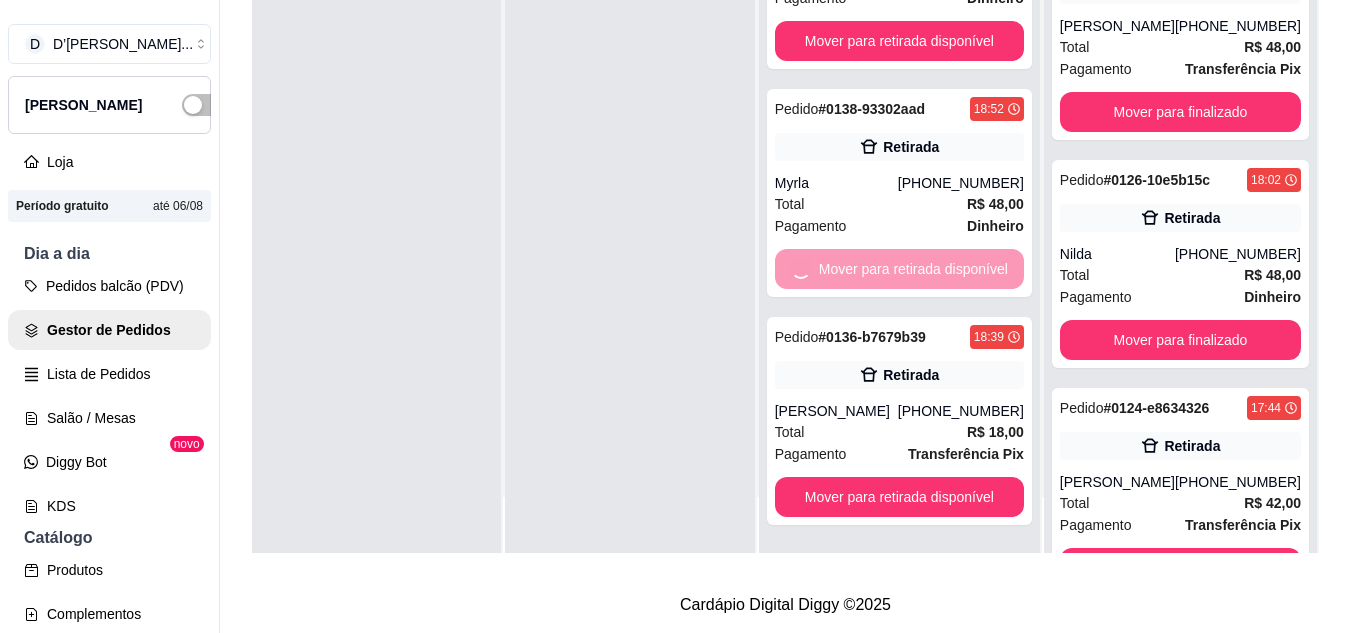 scroll, scrollTop: 71, scrollLeft: 0, axis: vertical 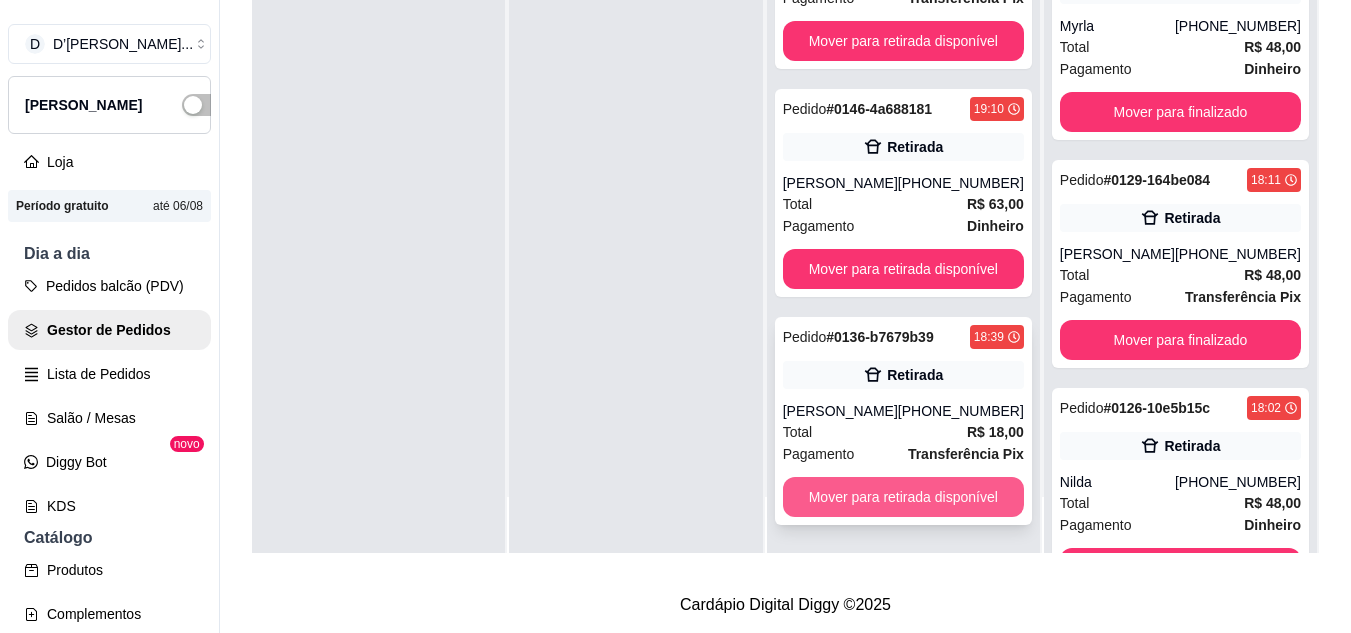 click on "Mover para retirada disponível" at bounding box center (903, 497) 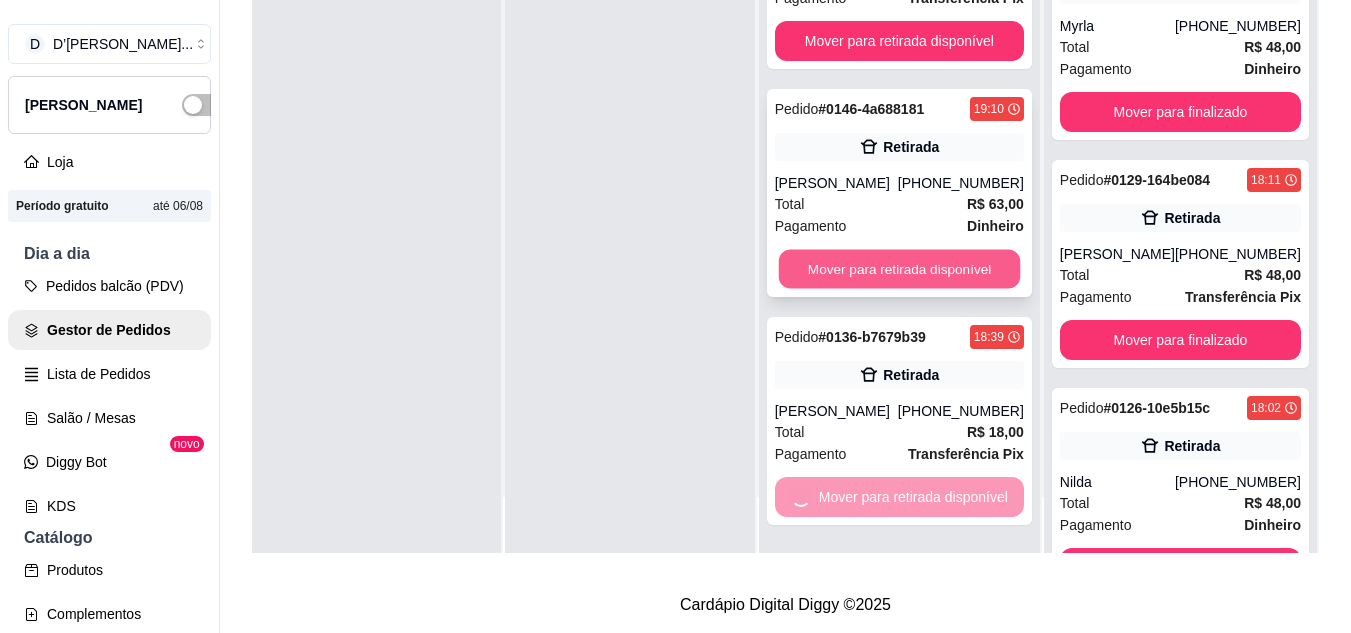 click on "Pedido  # 0146-4a688181 19:10 Retirada joao lucas (88) 99940-3321 Total R$ 63,00 Pagamento Dinheiro Mover para retirada disponível" at bounding box center [899, 193] 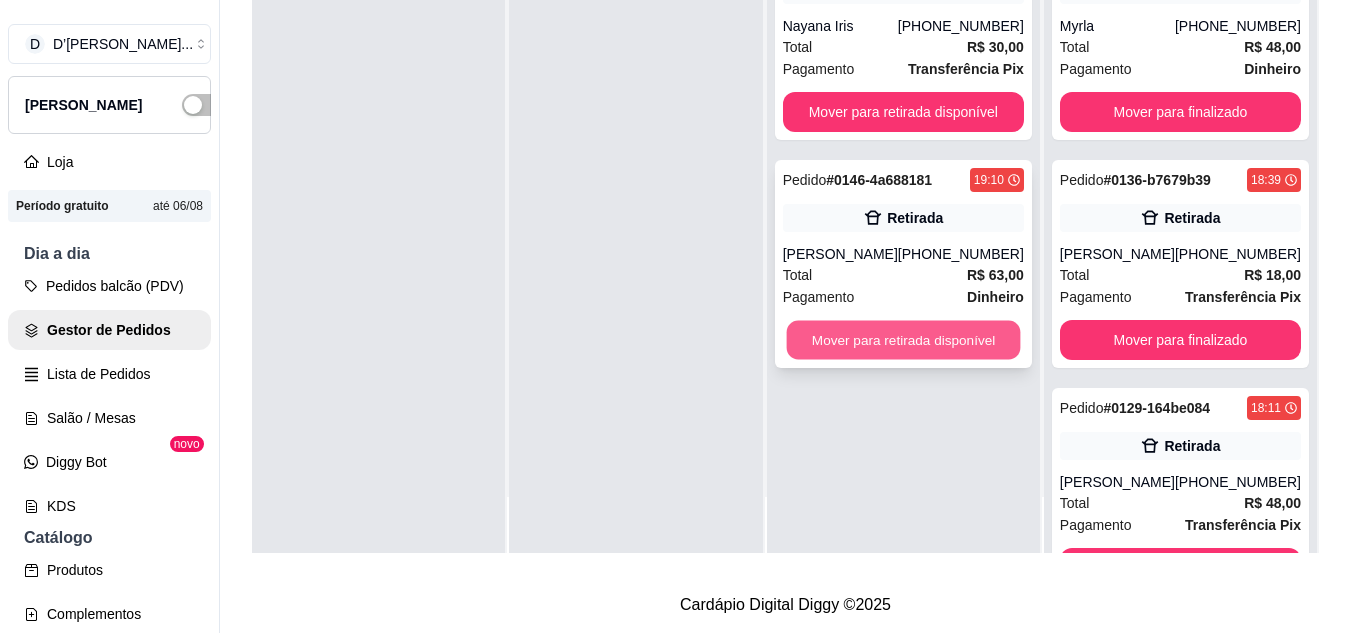 click on "Mover para retirada disponível" at bounding box center (903, 340) 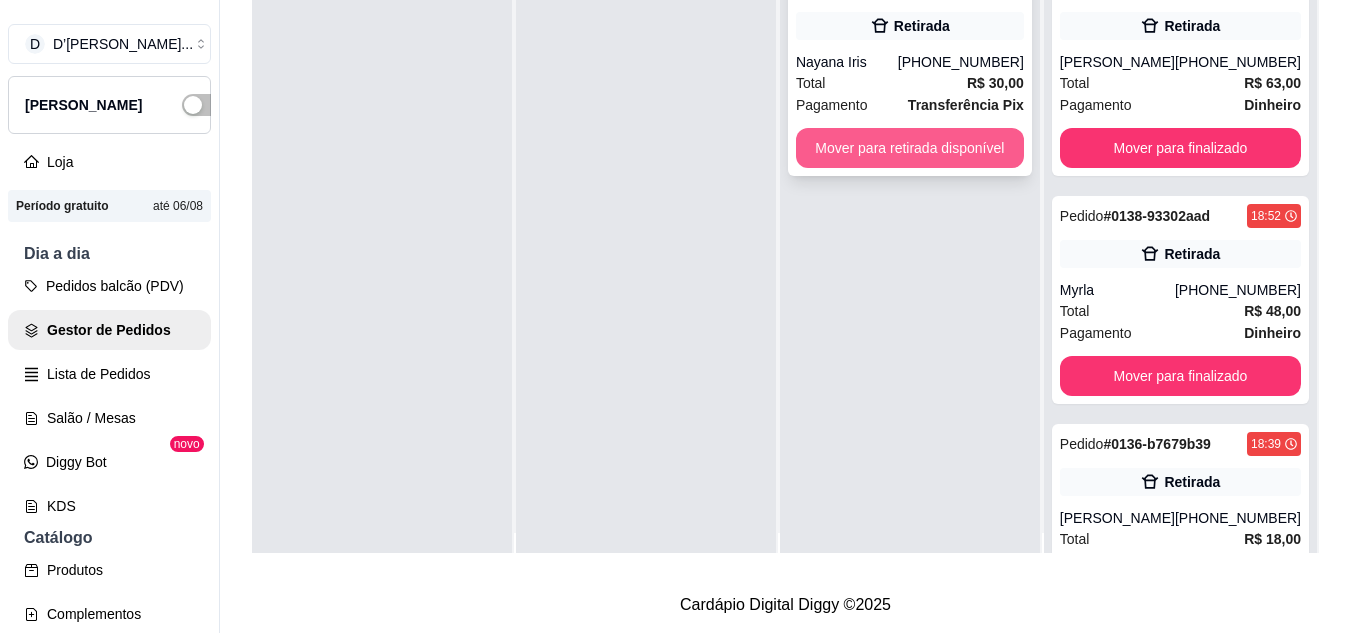 scroll, scrollTop: 0, scrollLeft: 0, axis: both 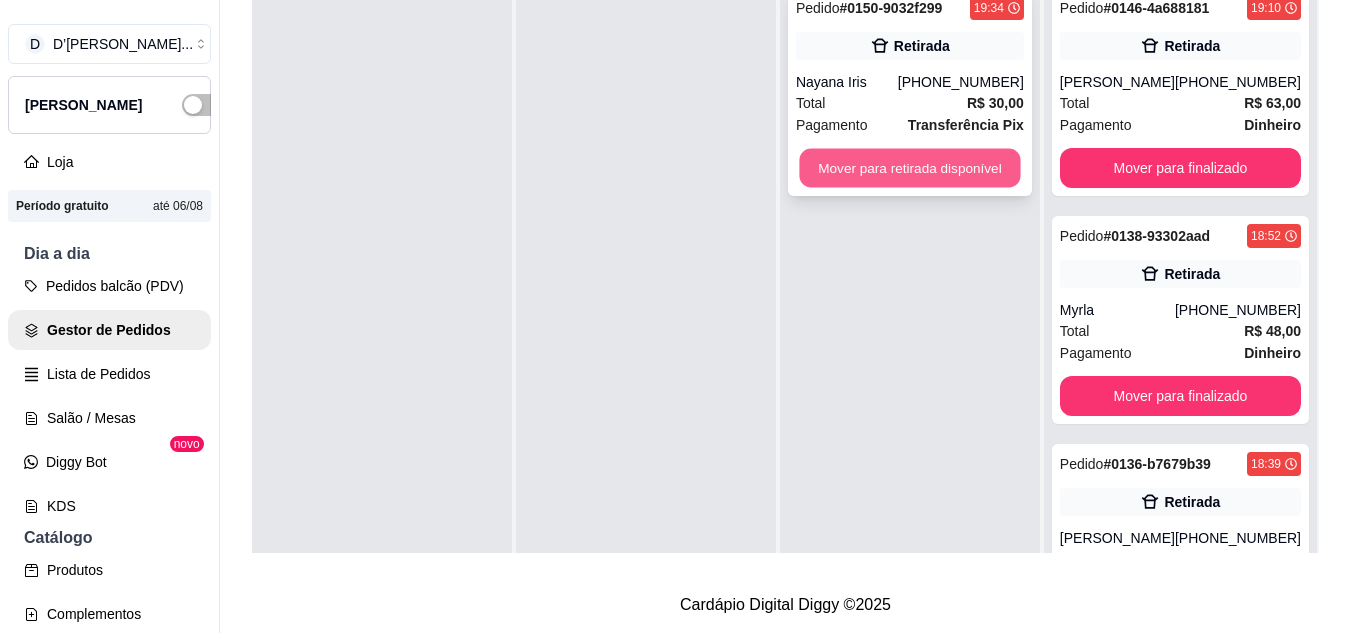 click on "Mover para retirada disponível" at bounding box center (909, 168) 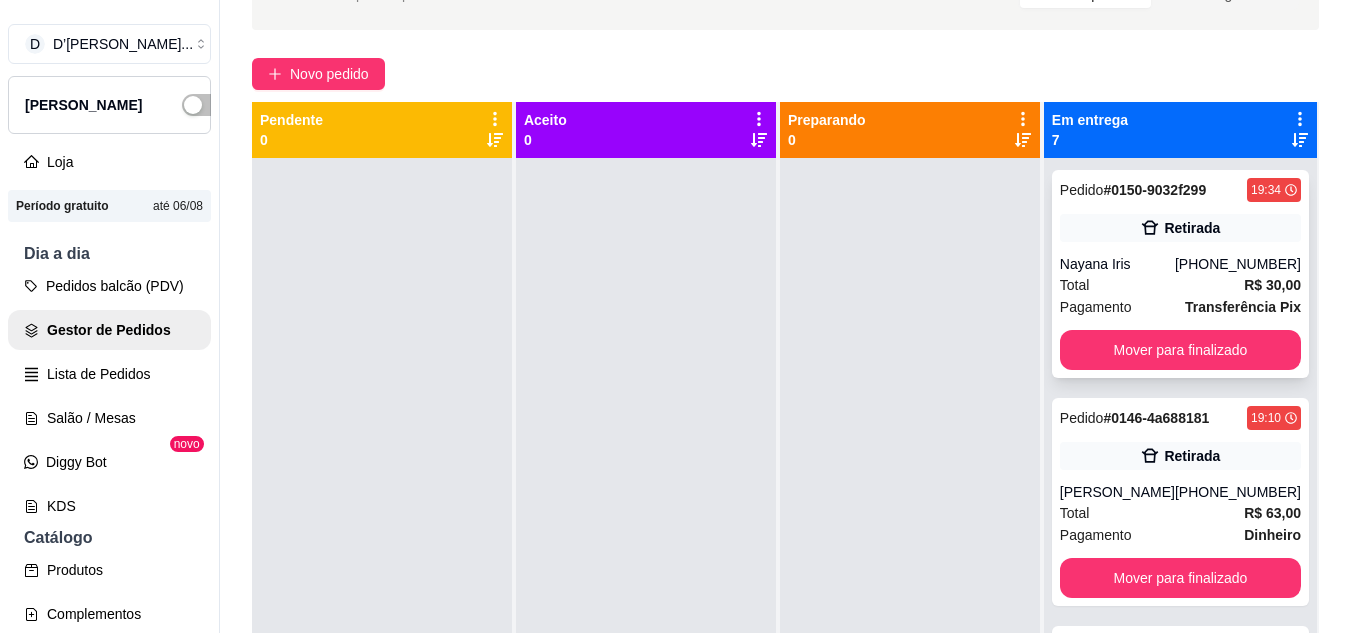 scroll, scrollTop: 108, scrollLeft: 0, axis: vertical 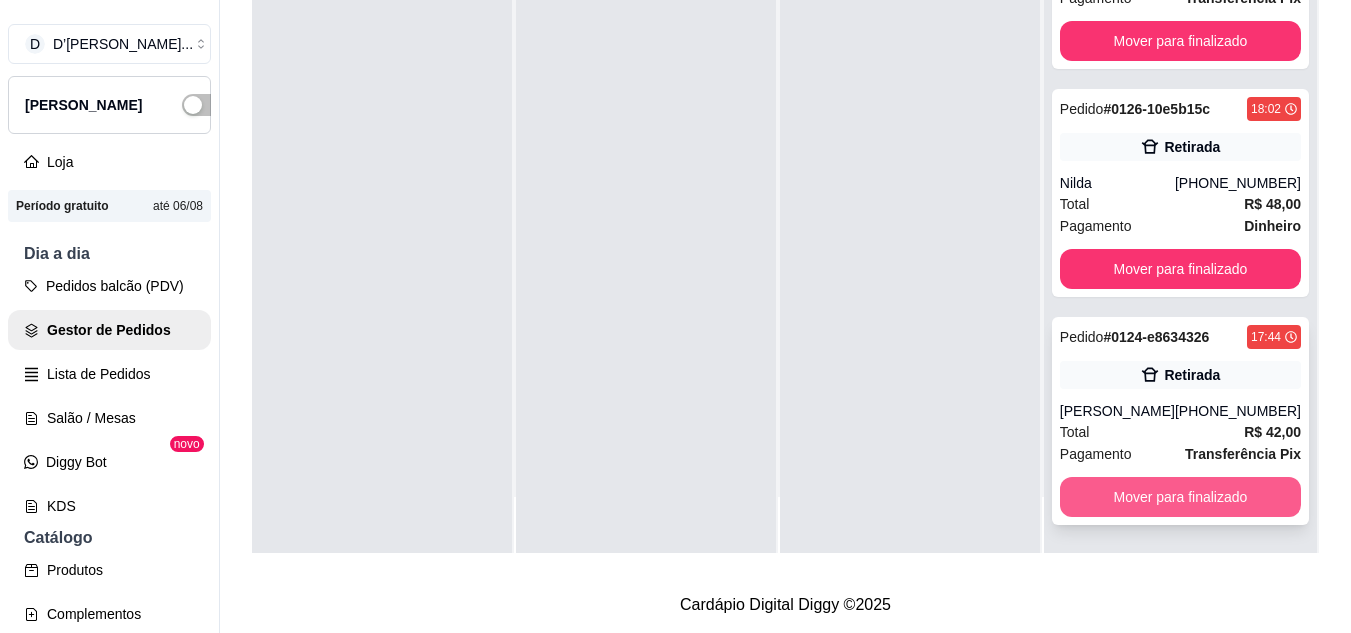 click on "Mover para finalizado" at bounding box center [1180, 497] 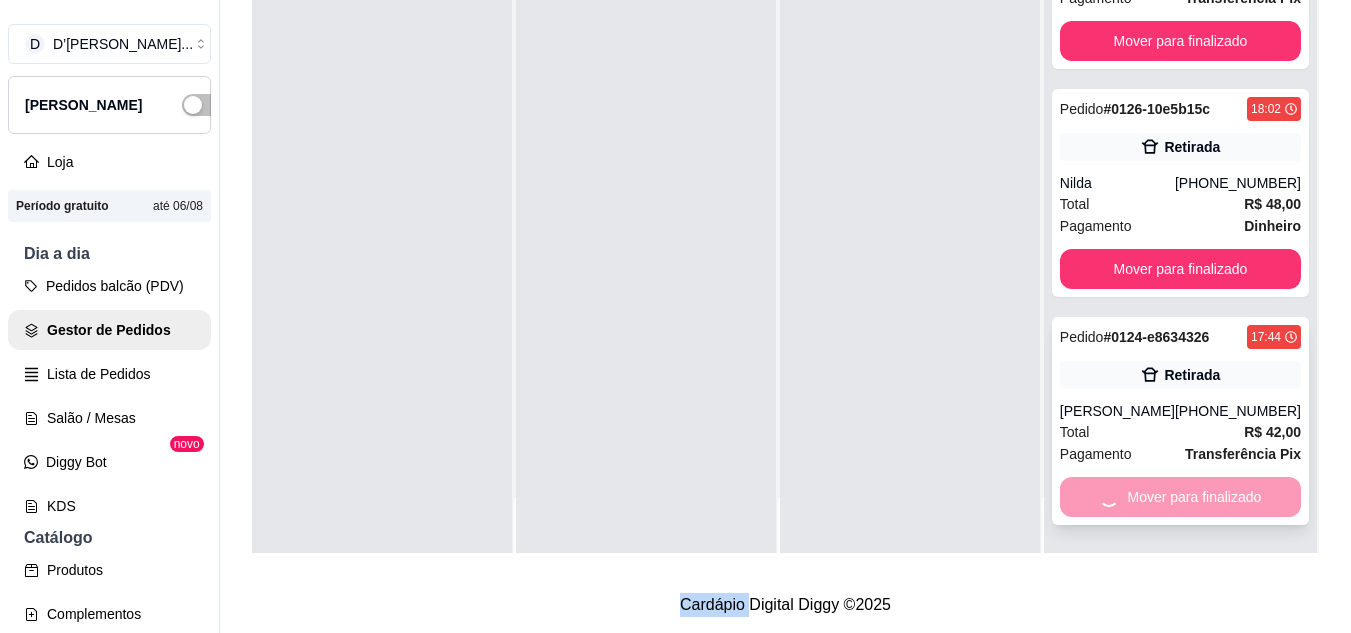 click on "Mover para finalizado" at bounding box center (1180, 497) 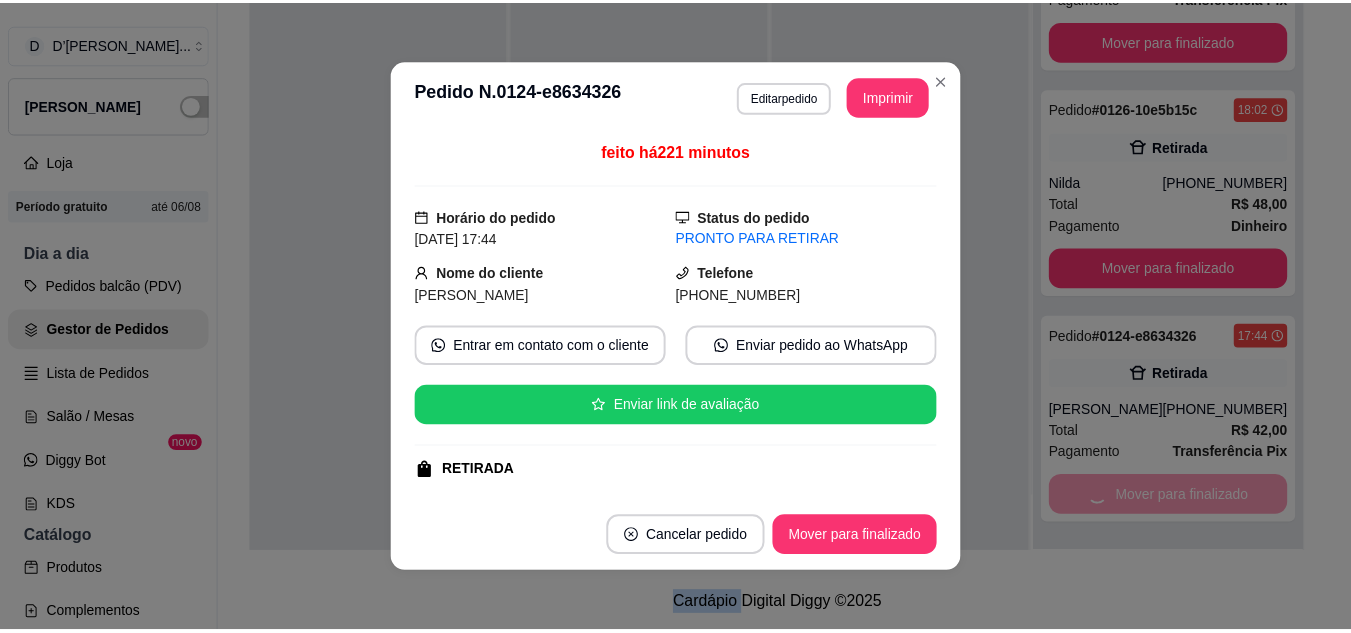 scroll, scrollTop: 795, scrollLeft: 0, axis: vertical 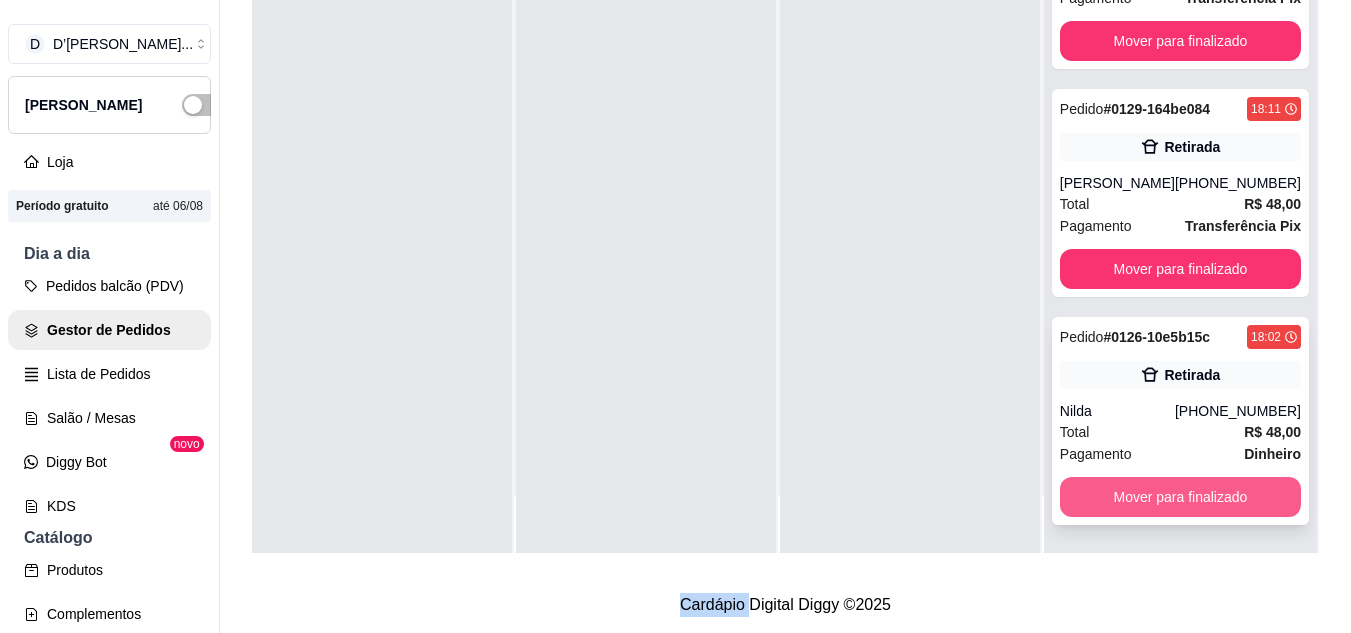 click on "Mover para finalizado" at bounding box center [1180, 497] 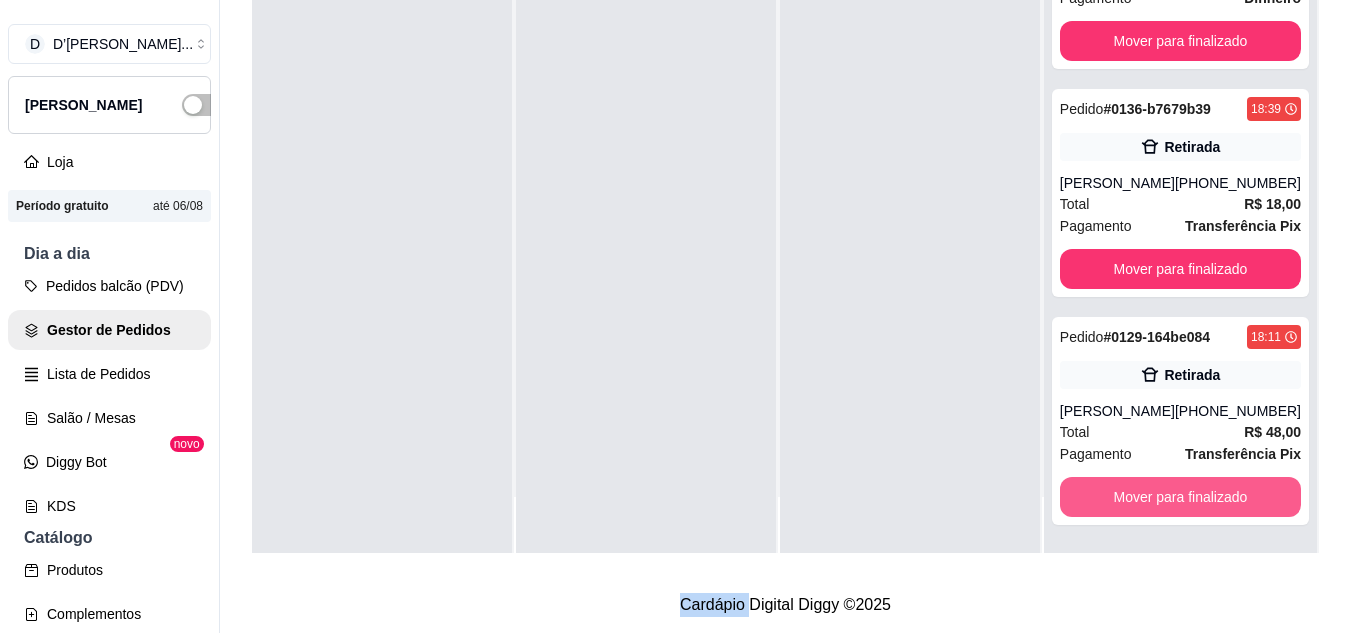 scroll, scrollTop: 567, scrollLeft: 0, axis: vertical 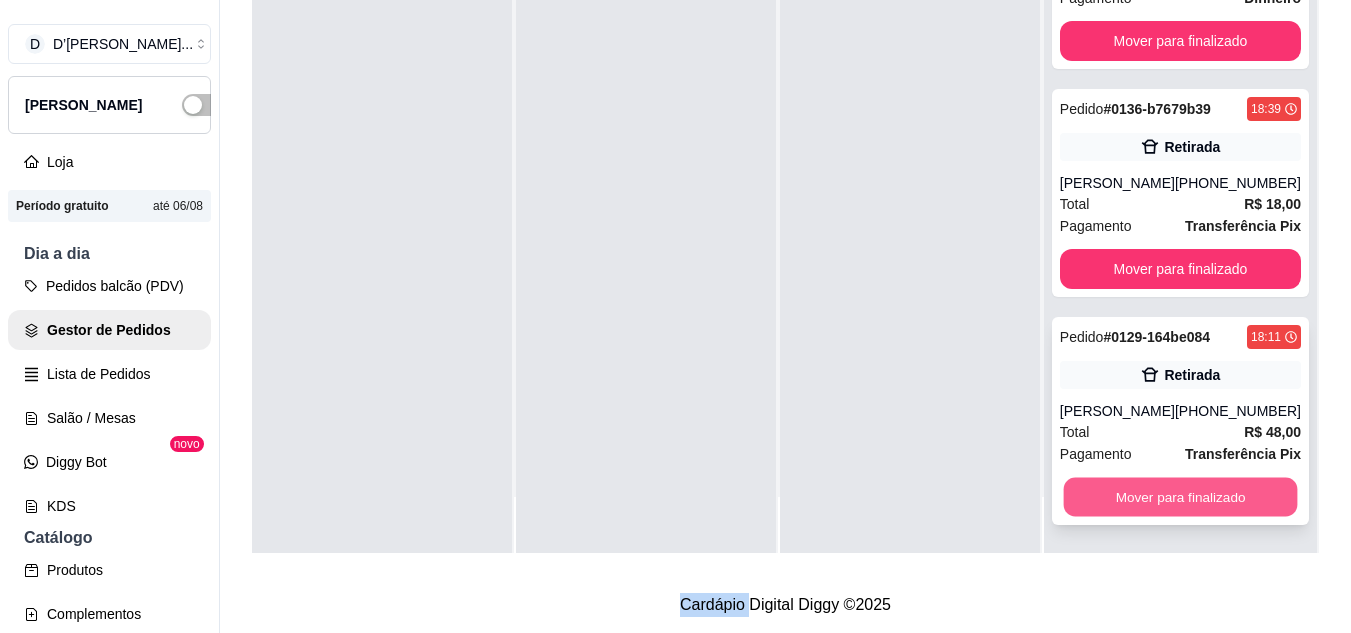 click on "Mover para finalizado" at bounding box center [1180, 497] 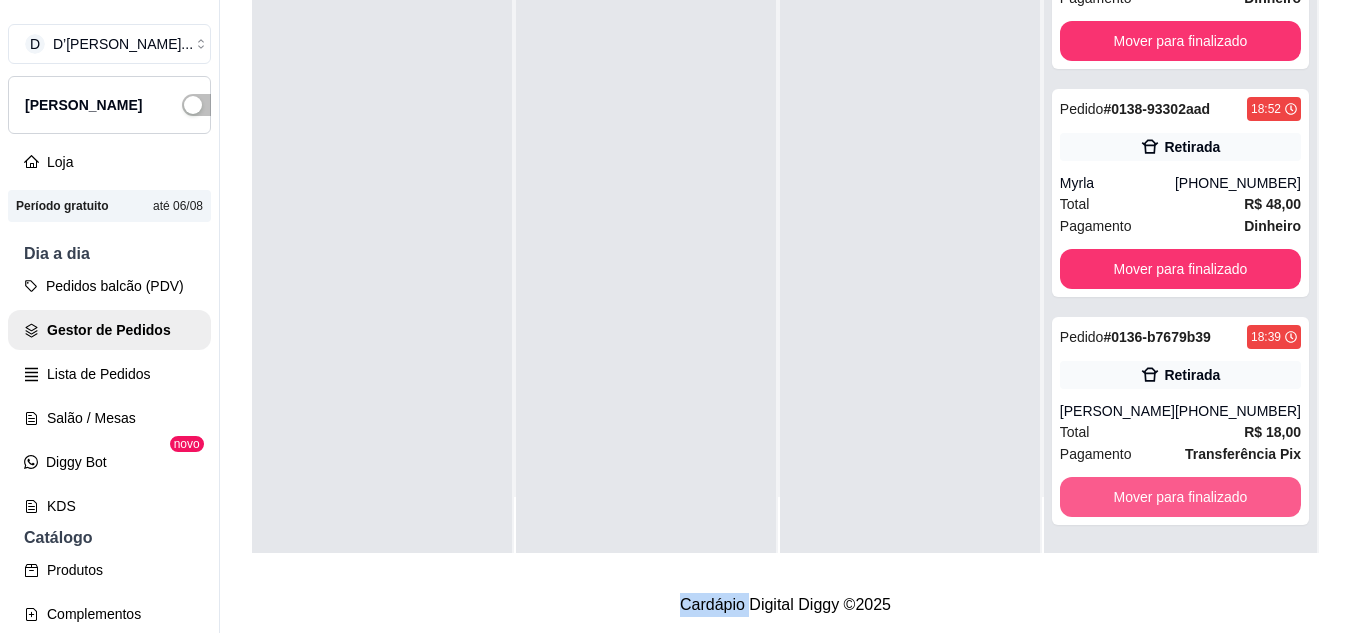 click on "Mover para finalizado" at bounding box center [1180, 497] 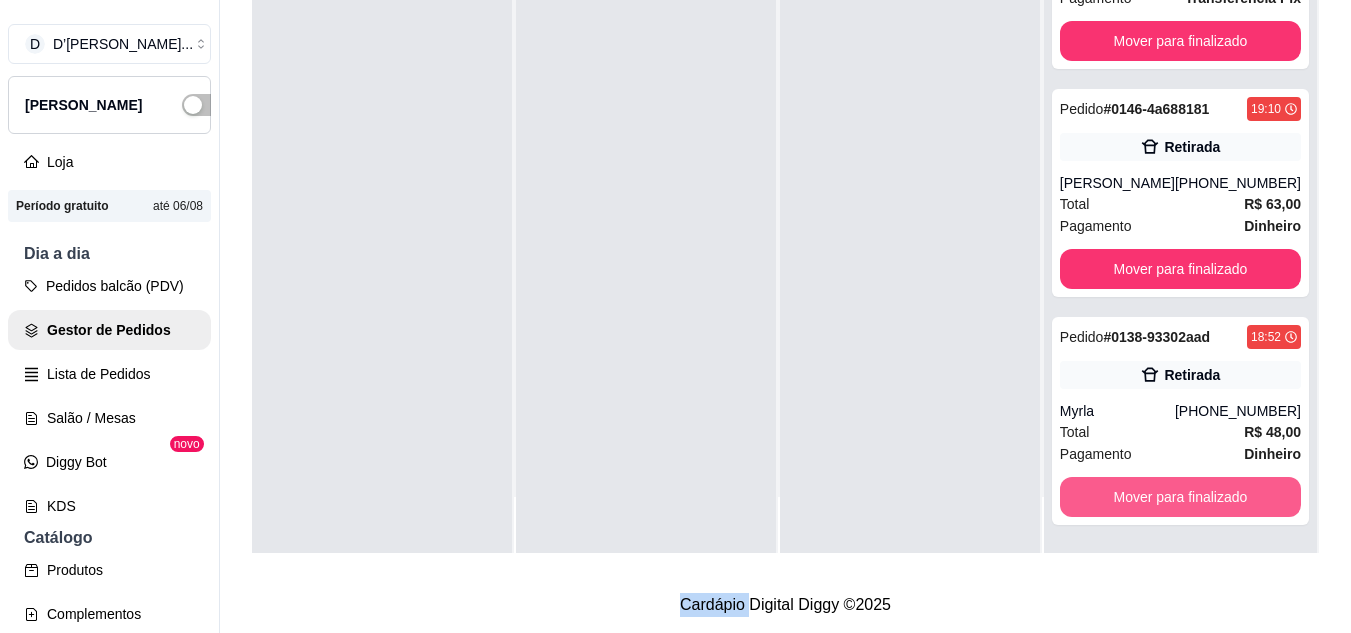 scroll, scrollTop: 71, scrollLeft: 0, axis: vertical 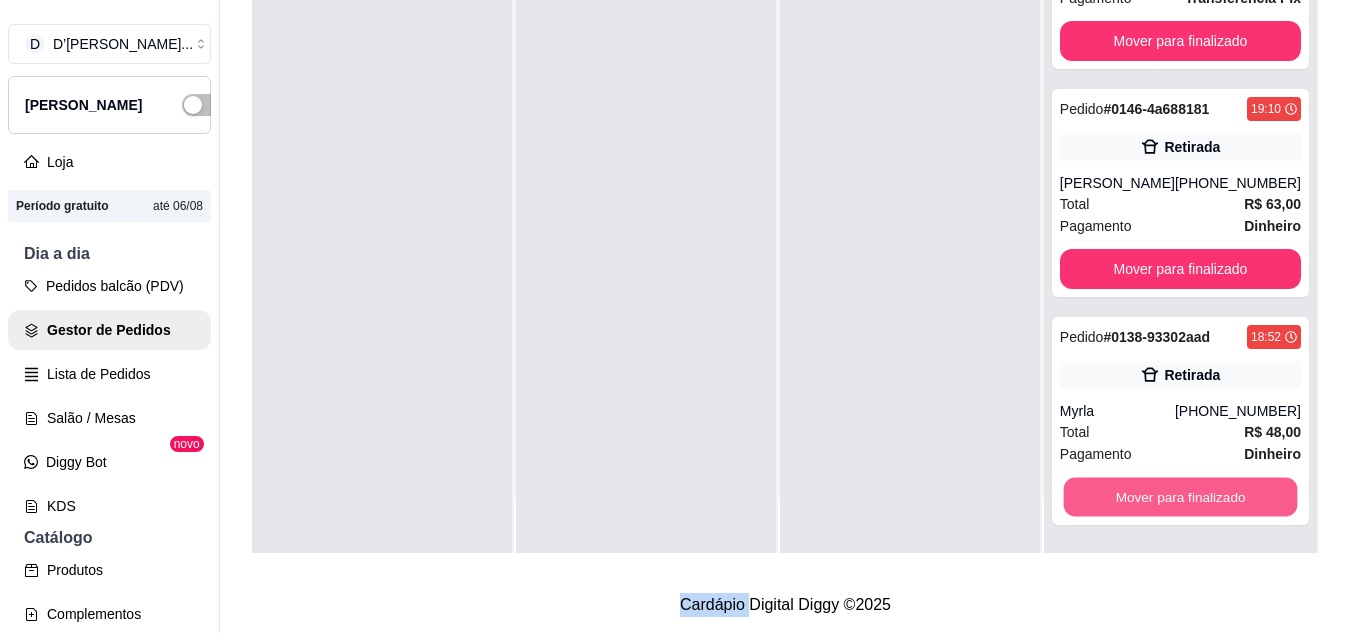 click on "Mover para finalizado" at bounding box center (1180, 497) 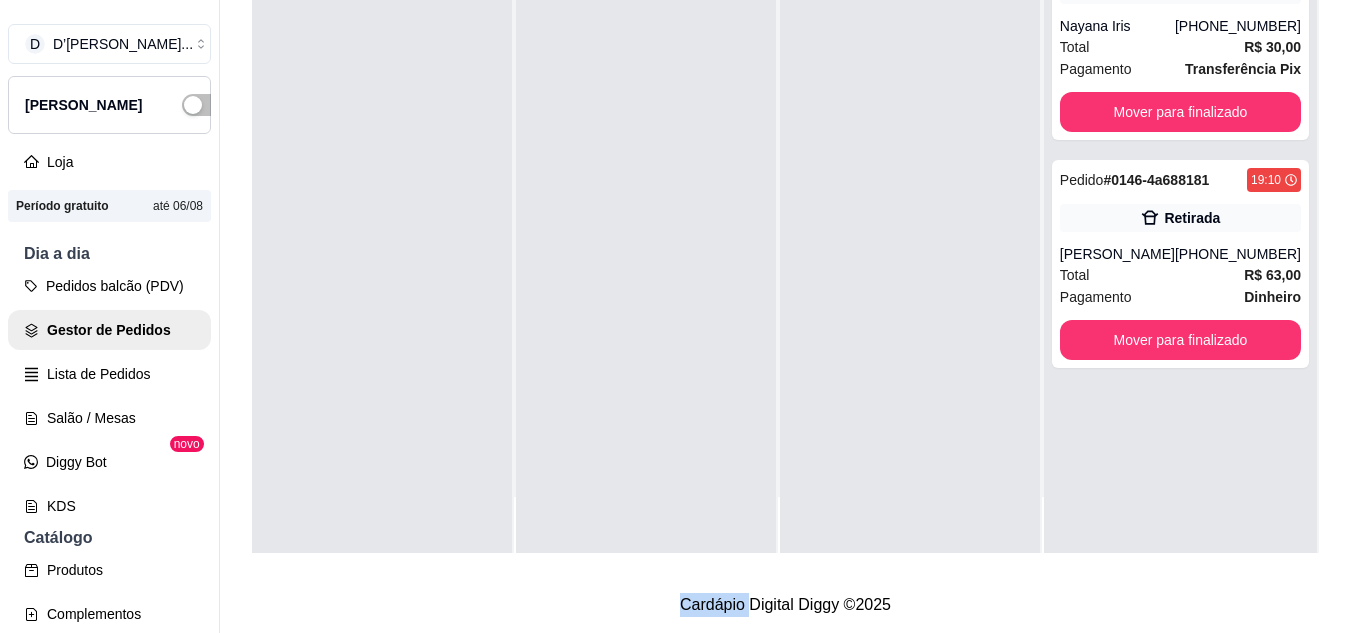 scroll, scrollTop: 0, scrollLeft: 0, axis: both 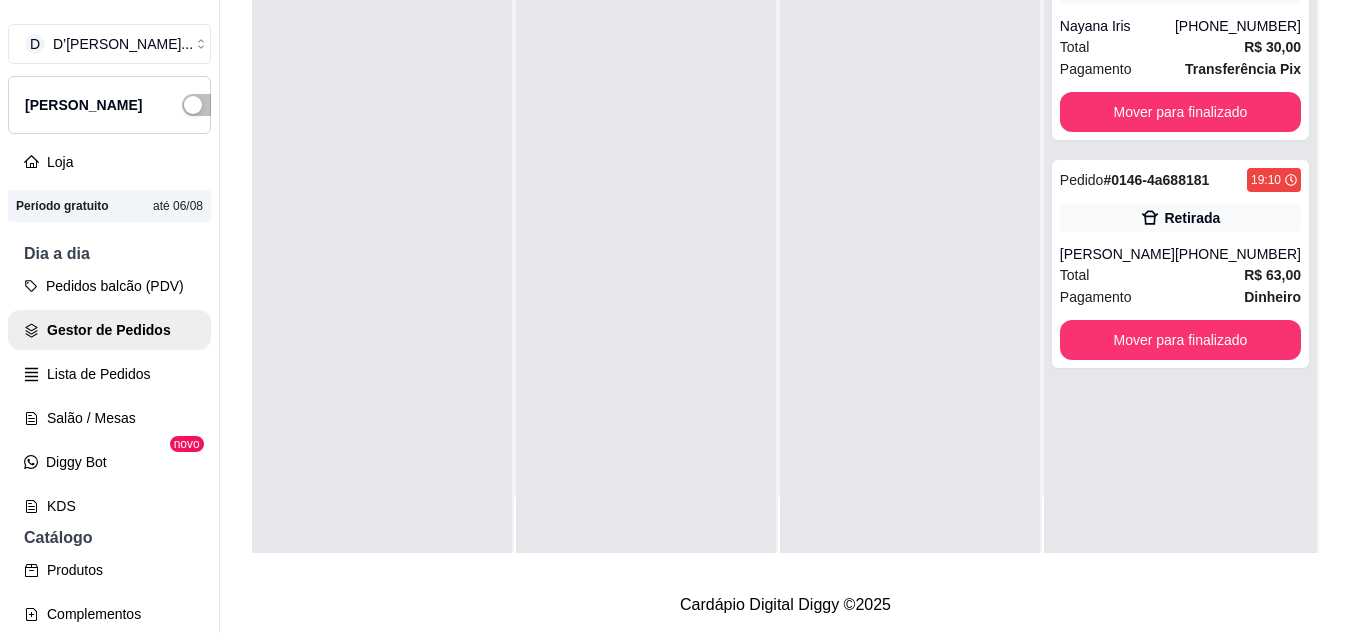 click on "Pedido  # 0150-9032f299 19:34 Retirada Nayana Iris  (88) 99763-7901 Total R$ 30,00 Pagamento Transferência Pix Mover para finalizado Pedido  # 0146-4a688181 19:10 Retirada joao lucas (88) 99940-3321 Total R$ 63,00 Pagamento Dinheiro Mover para finalizado" at bounding box center [1180, 236] 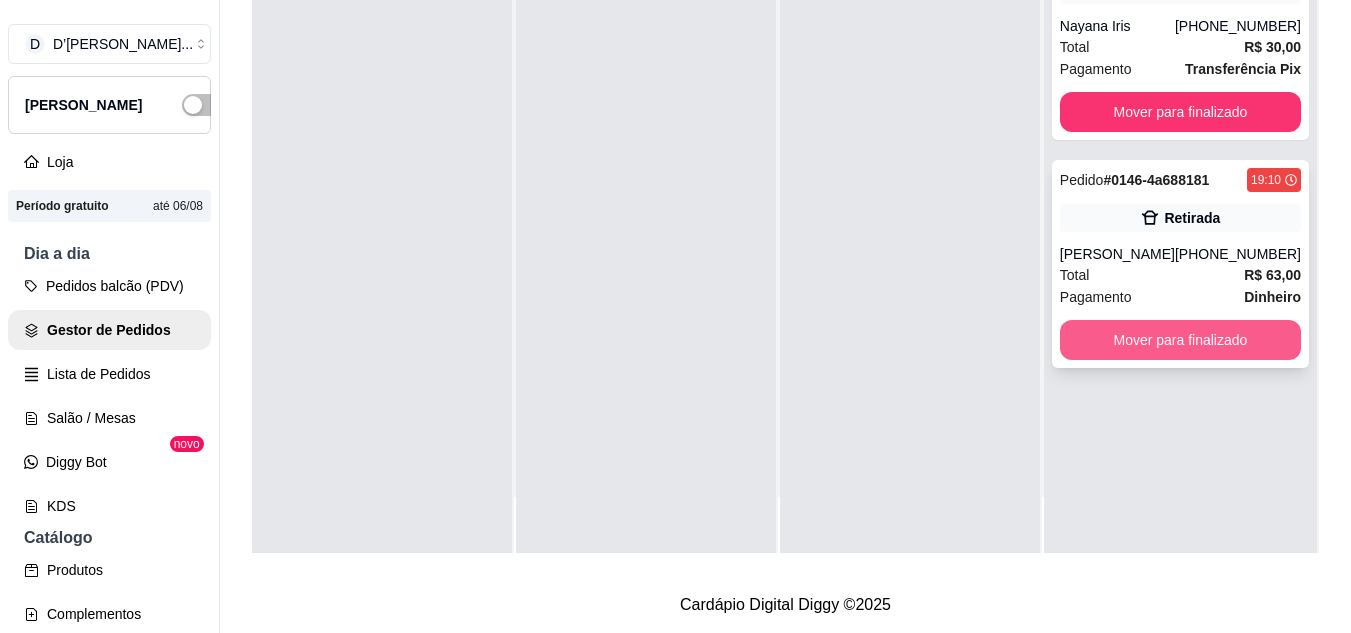 click on "Mover para finalizado" at bounding box center [1180, 340] 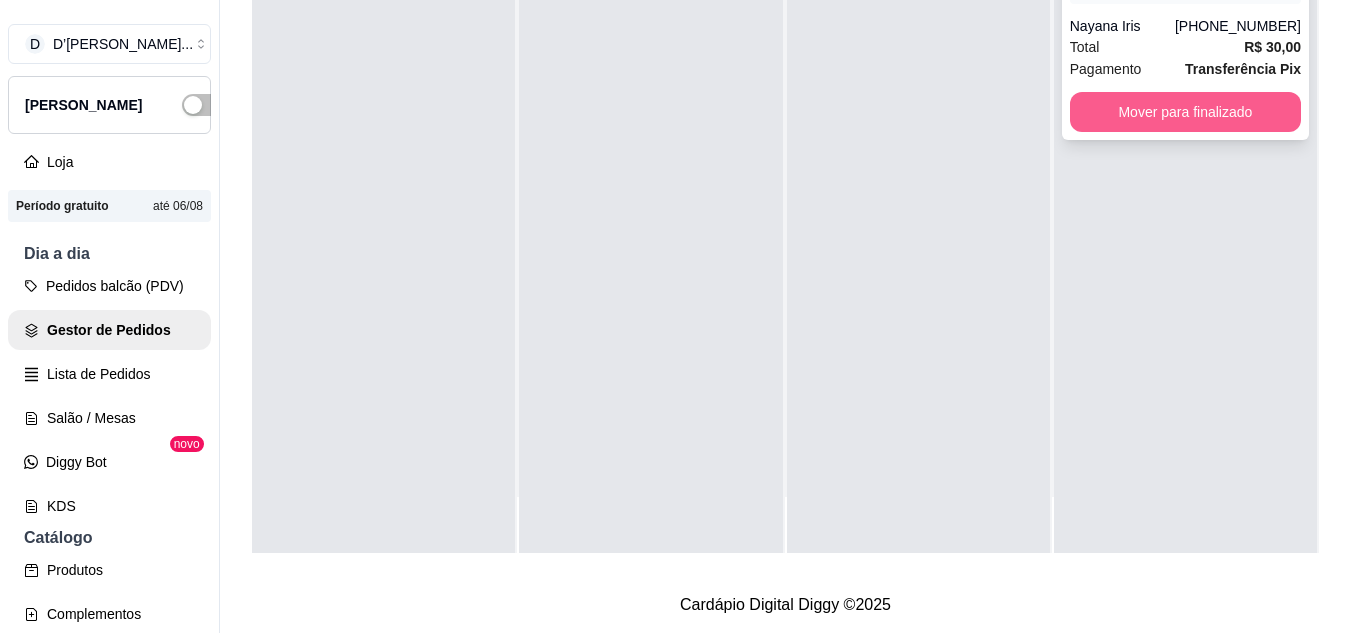click on "Mover para finalizado" at bounding box center [1185, 112] 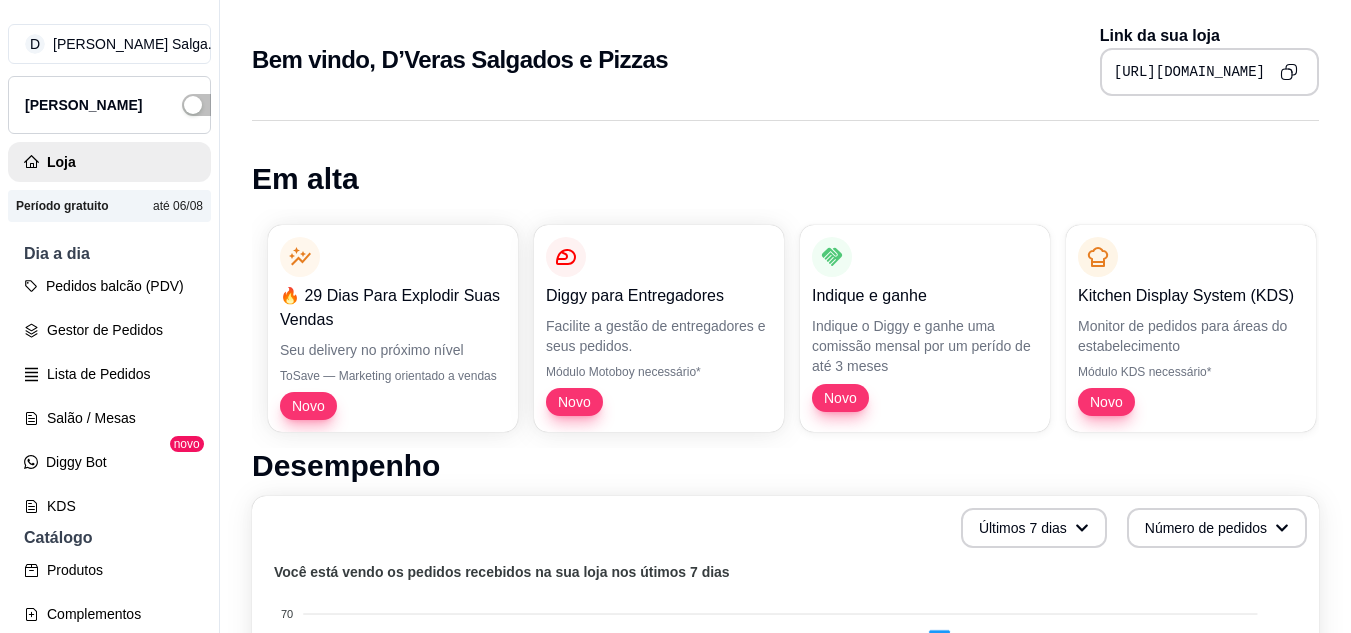 scroll, scrollTop: 0, scrollLeft: 0, axis: both 